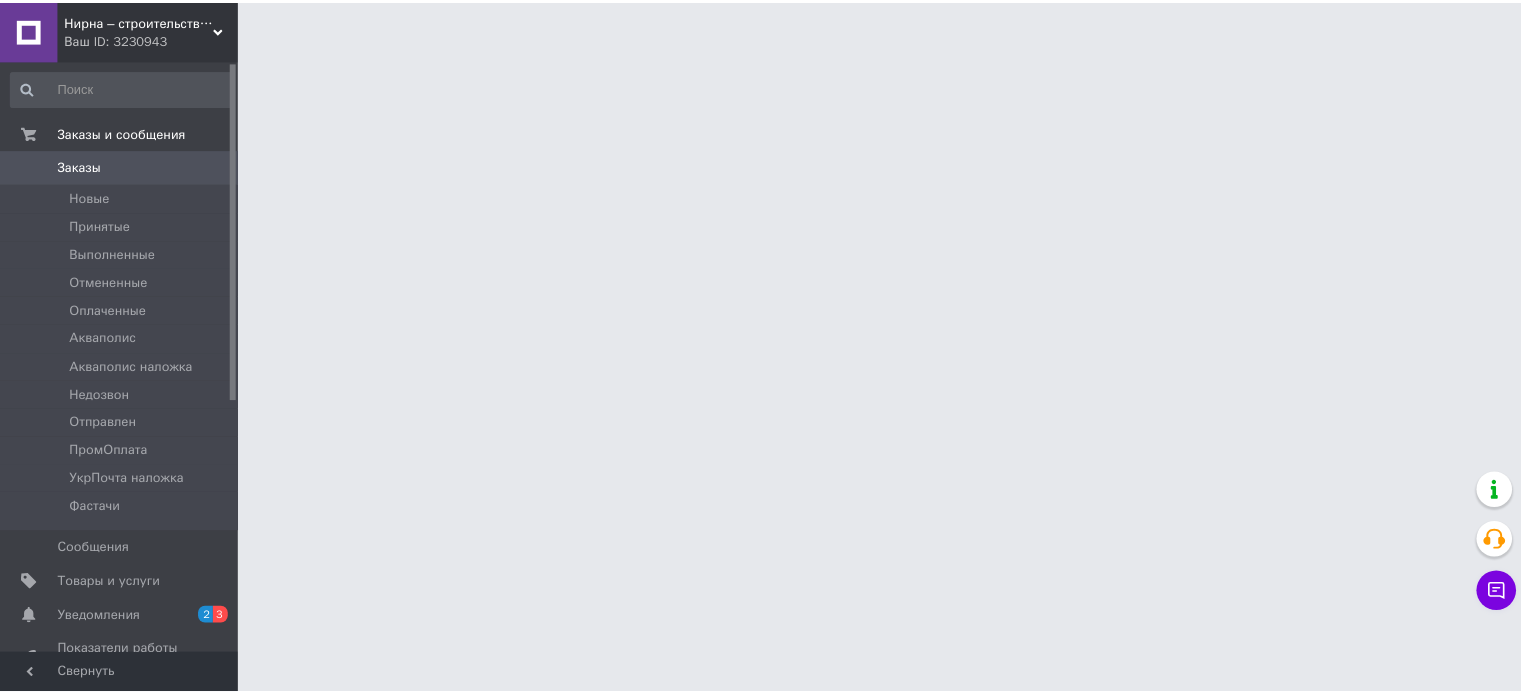 scroll, scrollTop: 0, scrollLeft: 0, axis: both 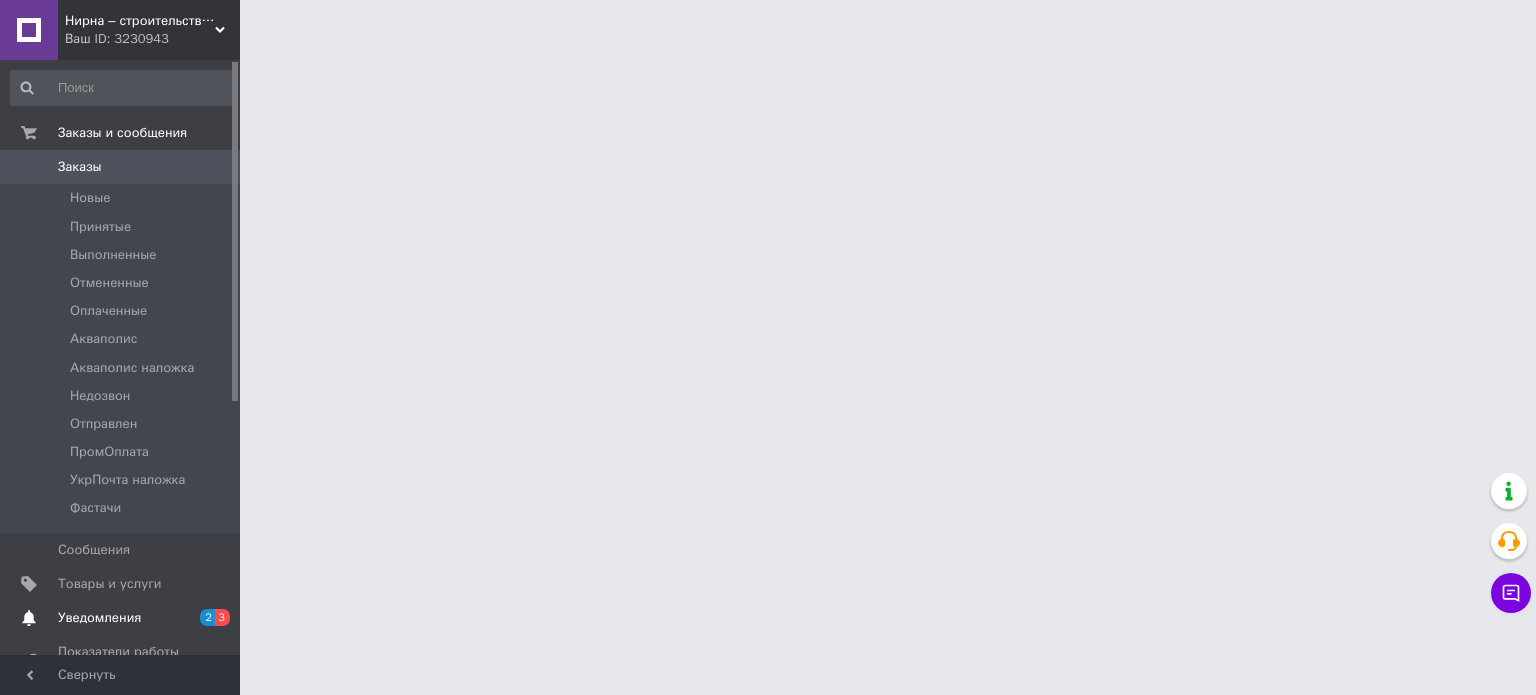 click on "Уведомления" at bounding box center (99, 618) 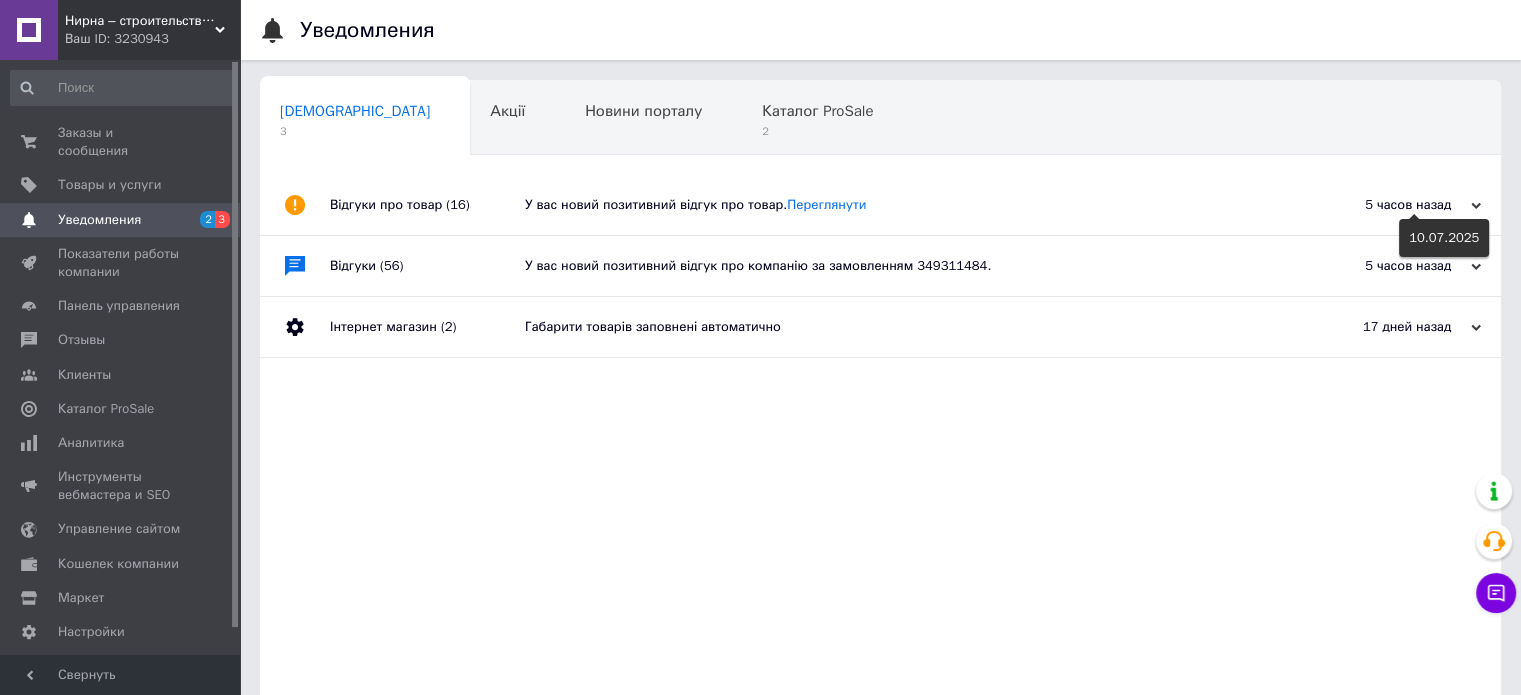 click on "5 часов назад" at bounding box center (1381, 205) 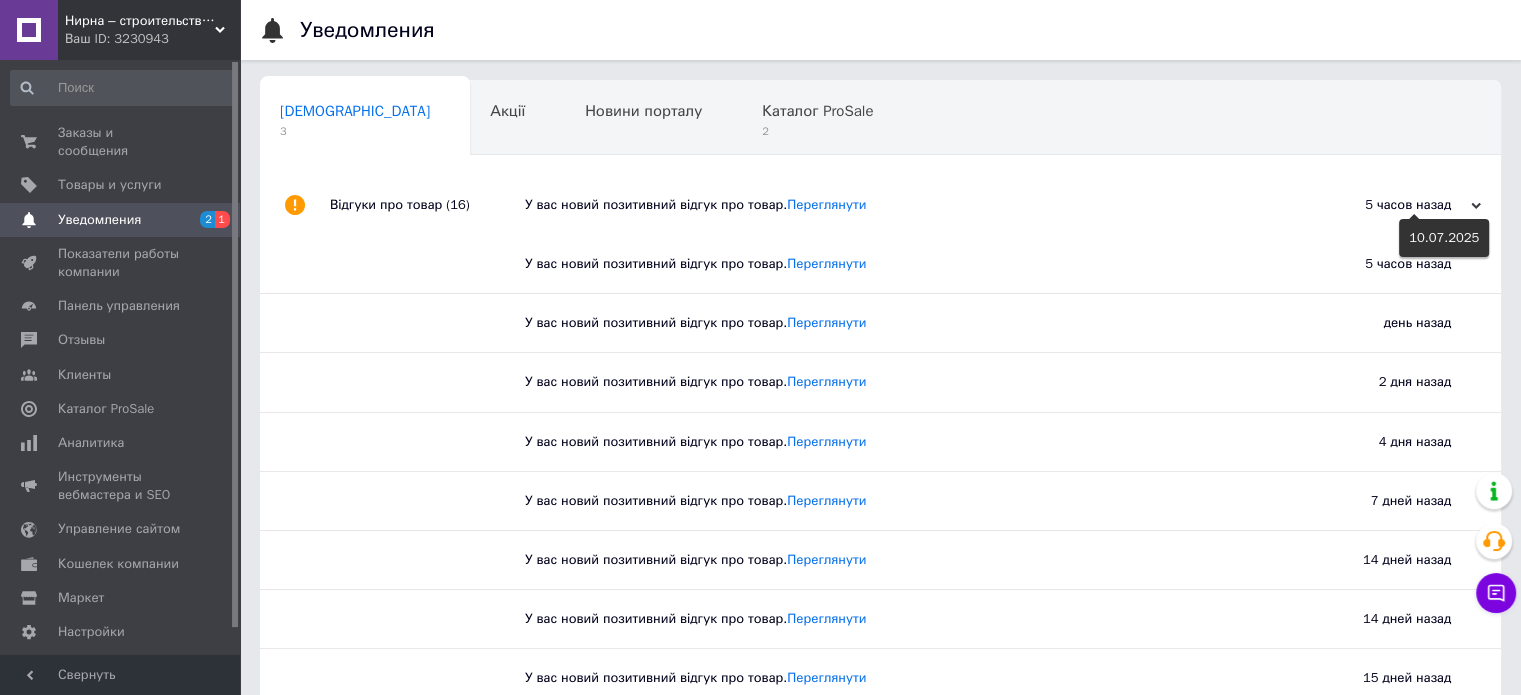 click on "5 часов назад" at bounding box center [1381, 205] 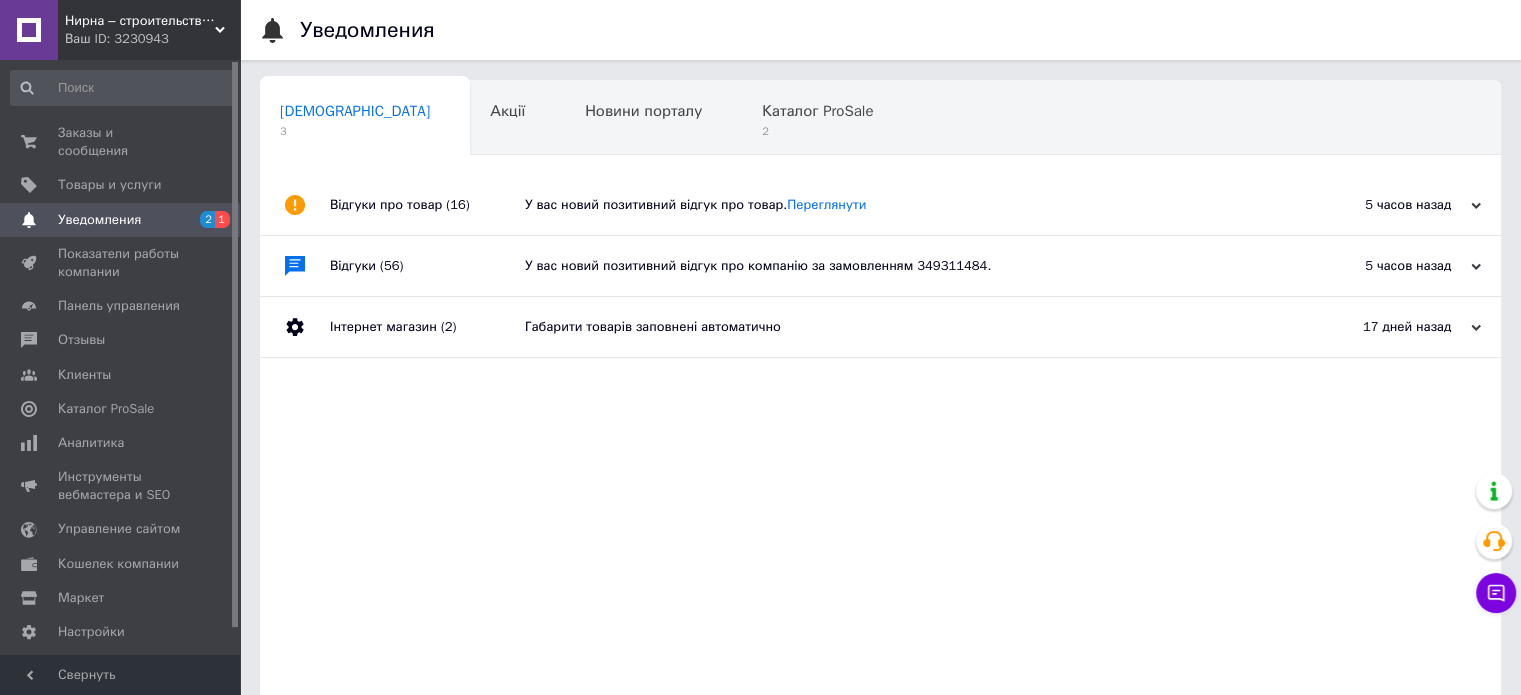 click on "У вас новий позитивний відгук про компанію за замовленням 349311484." at bounding box center [903, 266] 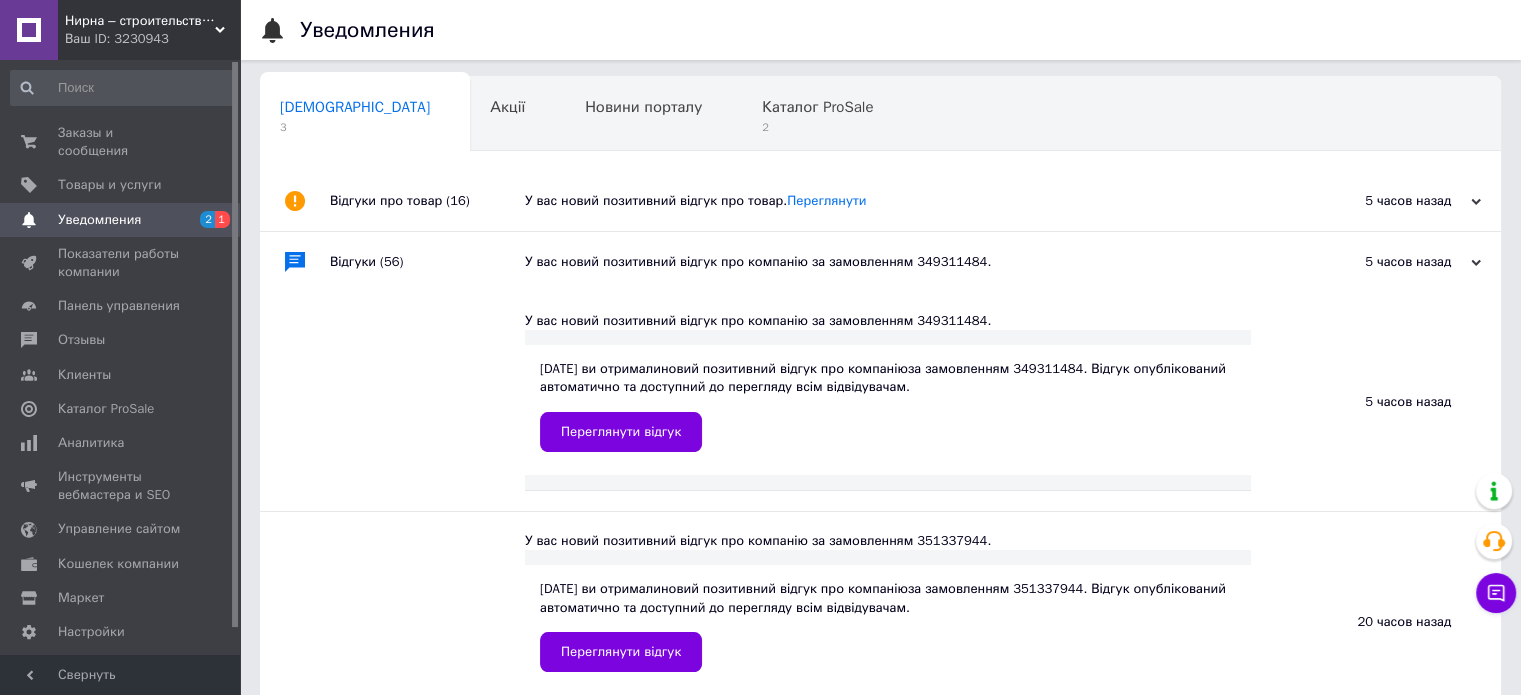 scroll, scrollTop: 0, scrollLeft: 0, axis: both 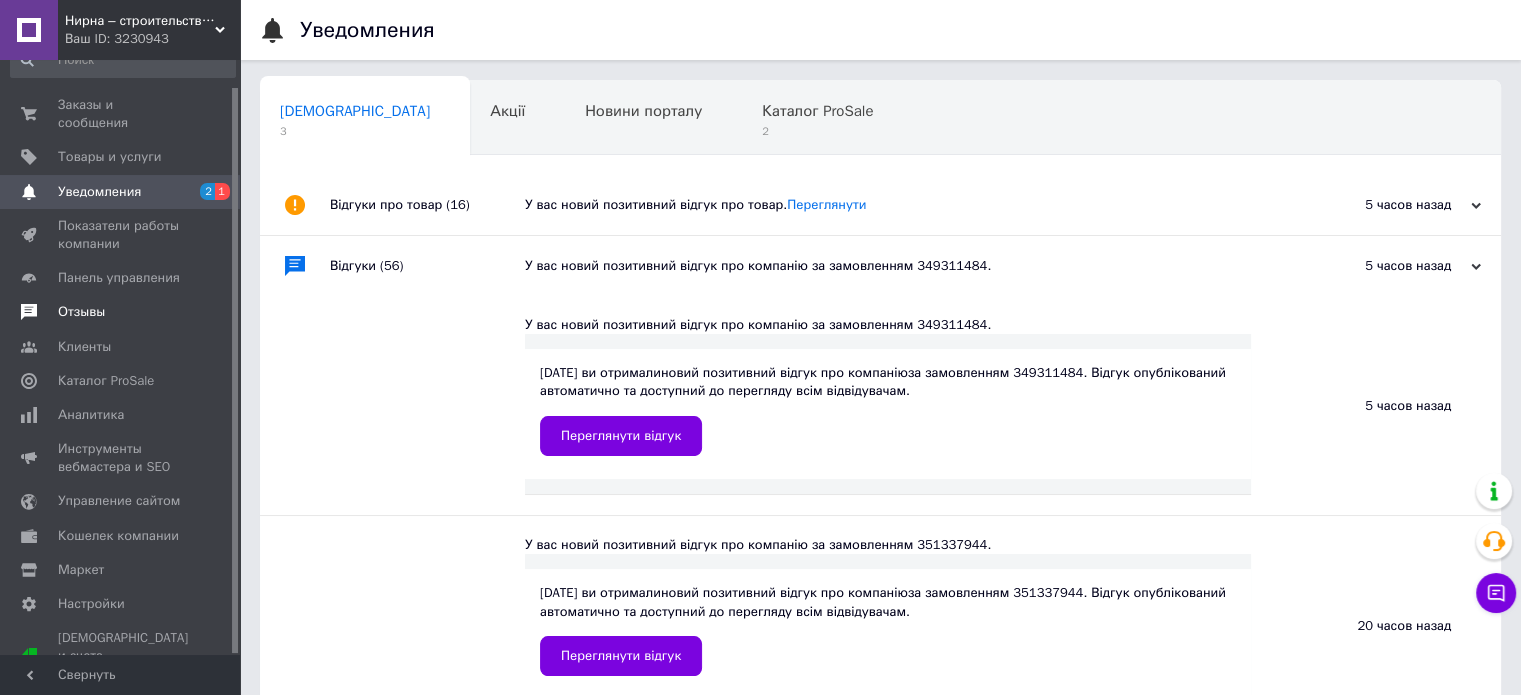 click on "Отзывы" at bounding box center [121, 312] 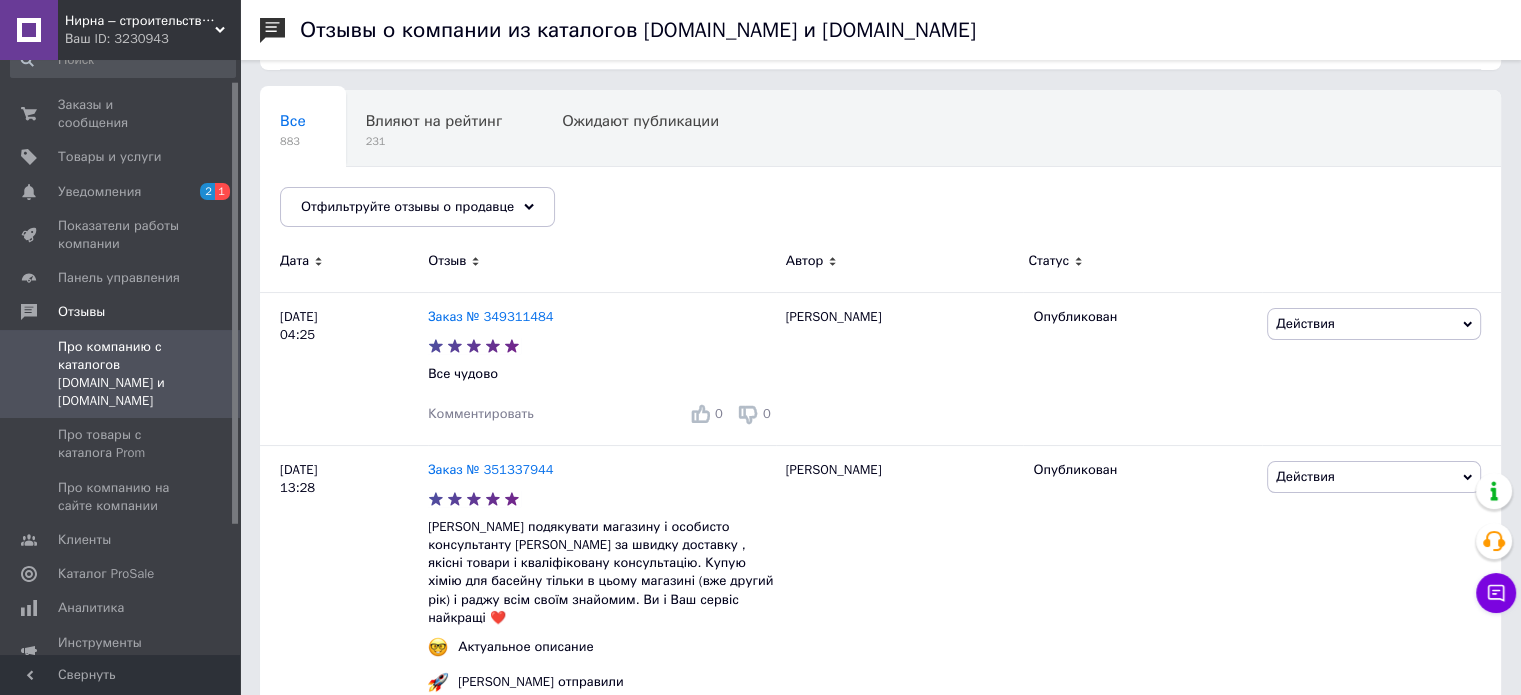 scroll, scrollTop: 0, scrollLeft: 0, axis: both 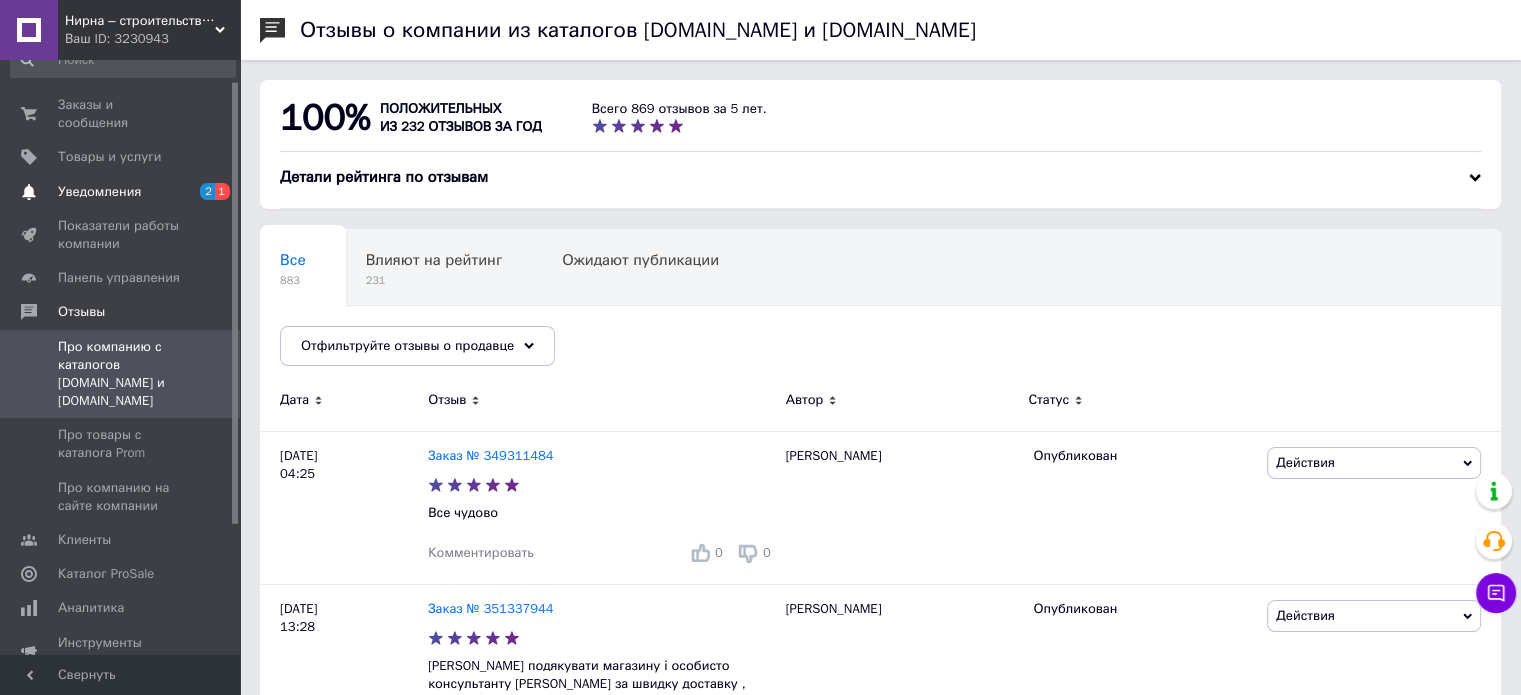 click on "Уведомления" at bounding box center [121, 192] 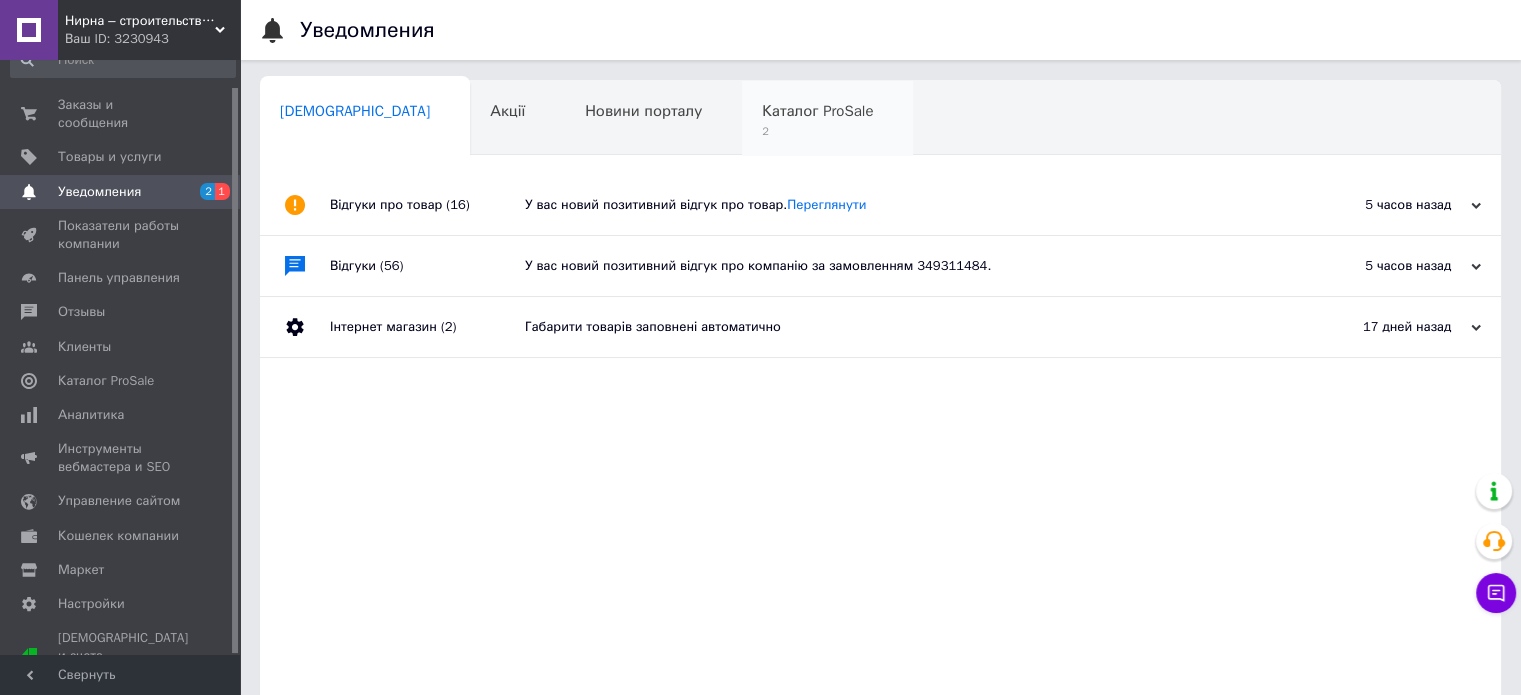 click on "Каталог ProSale 2" at bounding box center (827, 119) 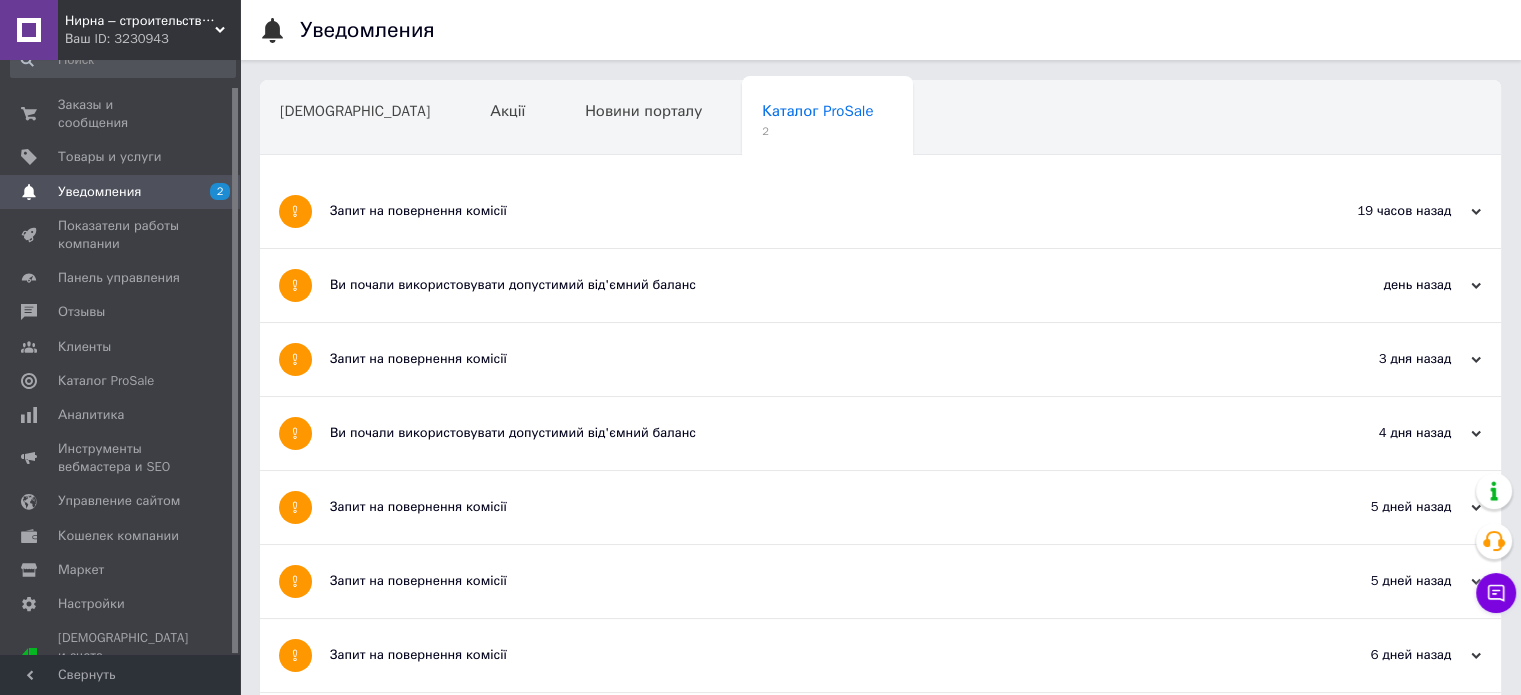 drag, startPoint x: 744, startPoint y: 123, endPoint x: 522, endPoint y: 219, distance: 241.86774 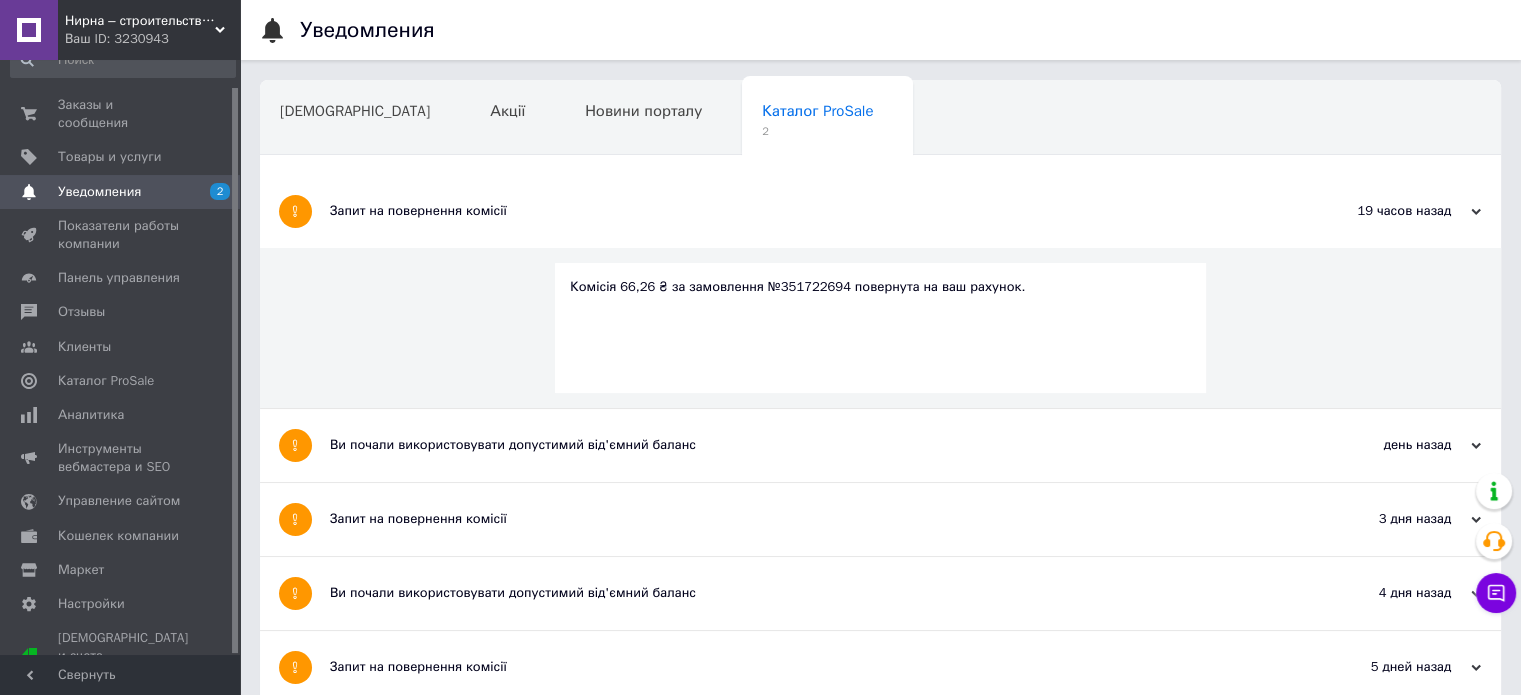 click on "Запит на повернення комісії" at bounding box center [805, 211] 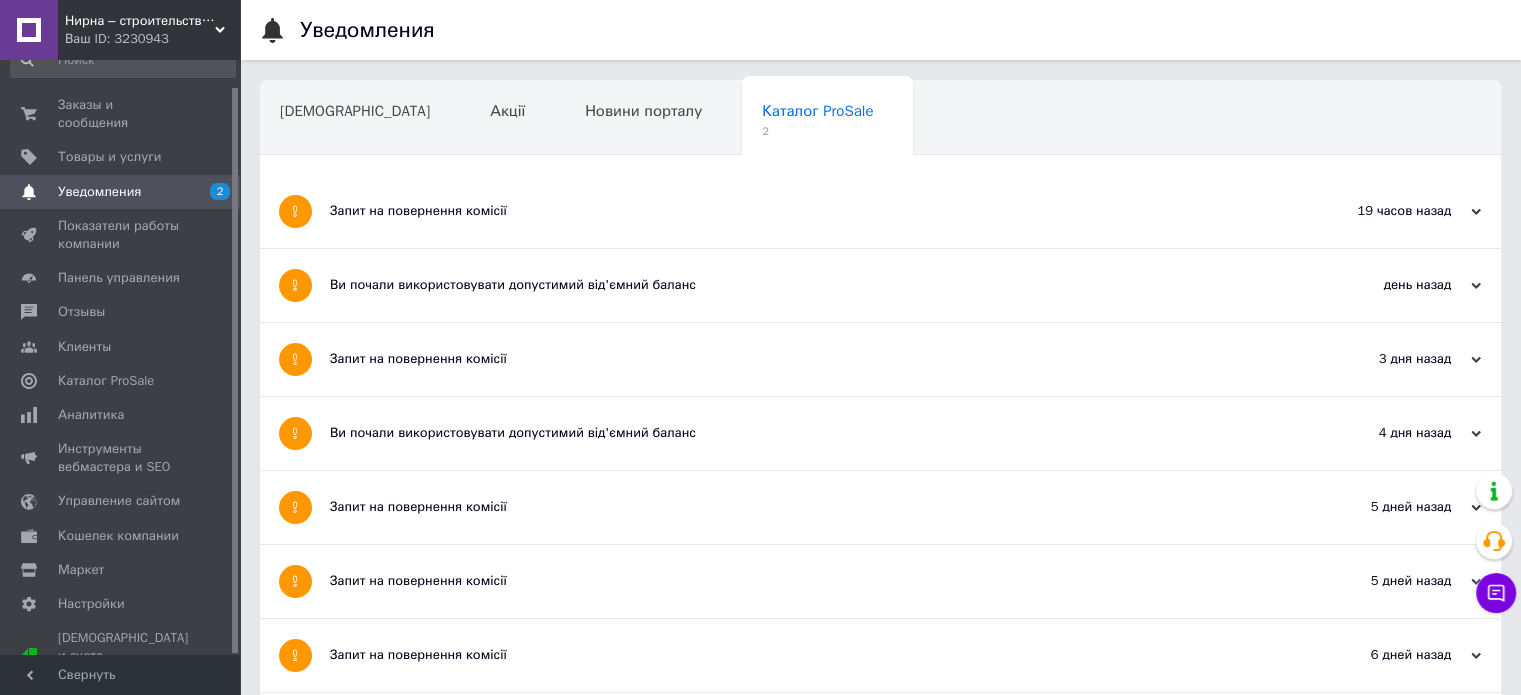 click on "Ви почали використовувати допустимий від'ємний баланс" at bounding box center (805, 285) 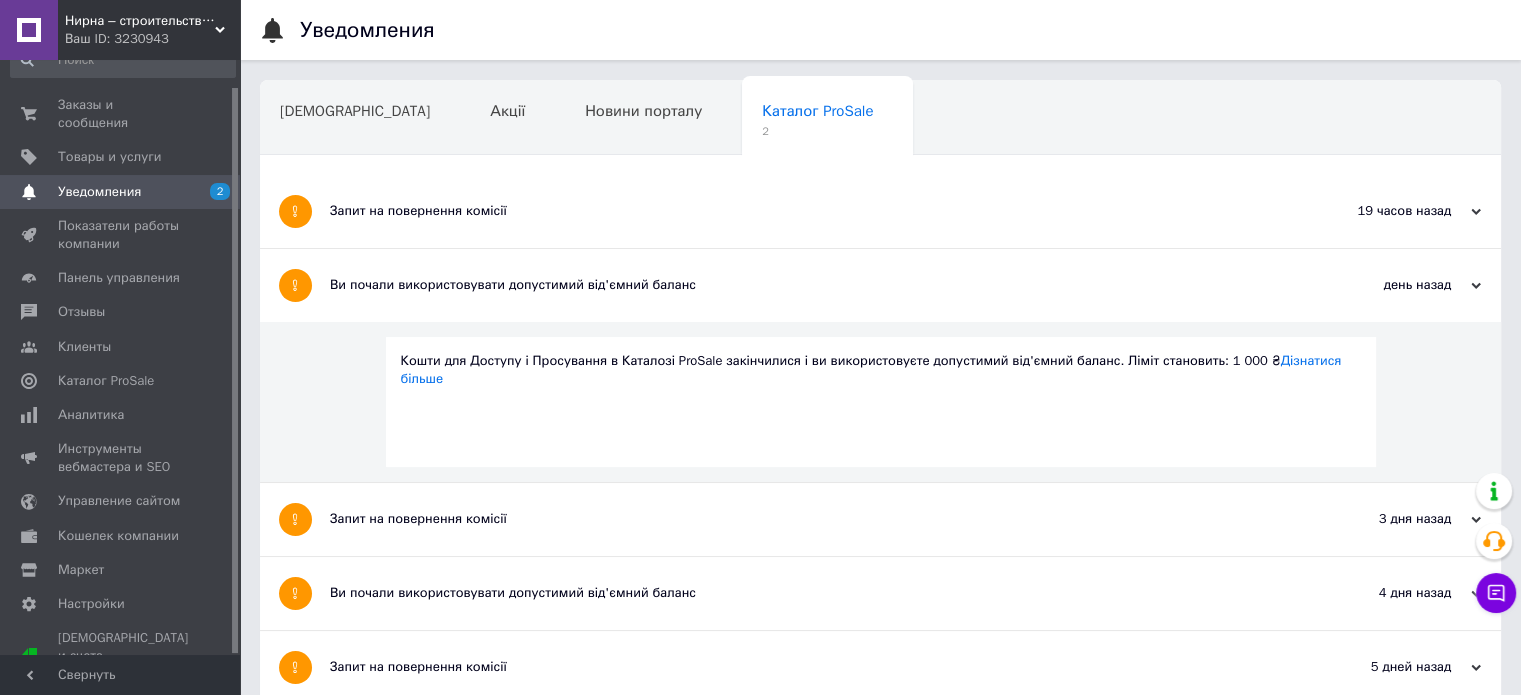 click on "Ви почали використовувати допустимий від'ємний баланс" at bounding box center [805, 285] 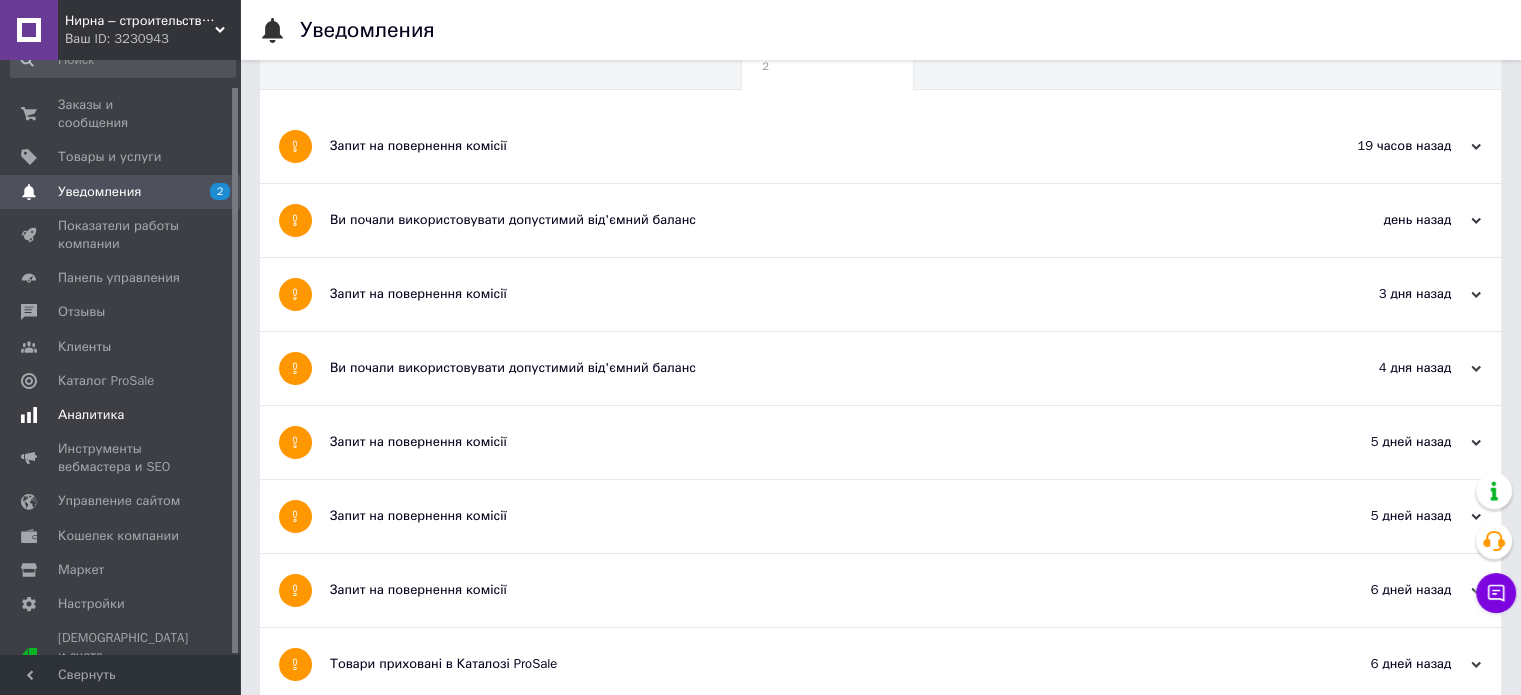 scroll, scrollTop: 100, scrollLeft: 0, axis: vertical 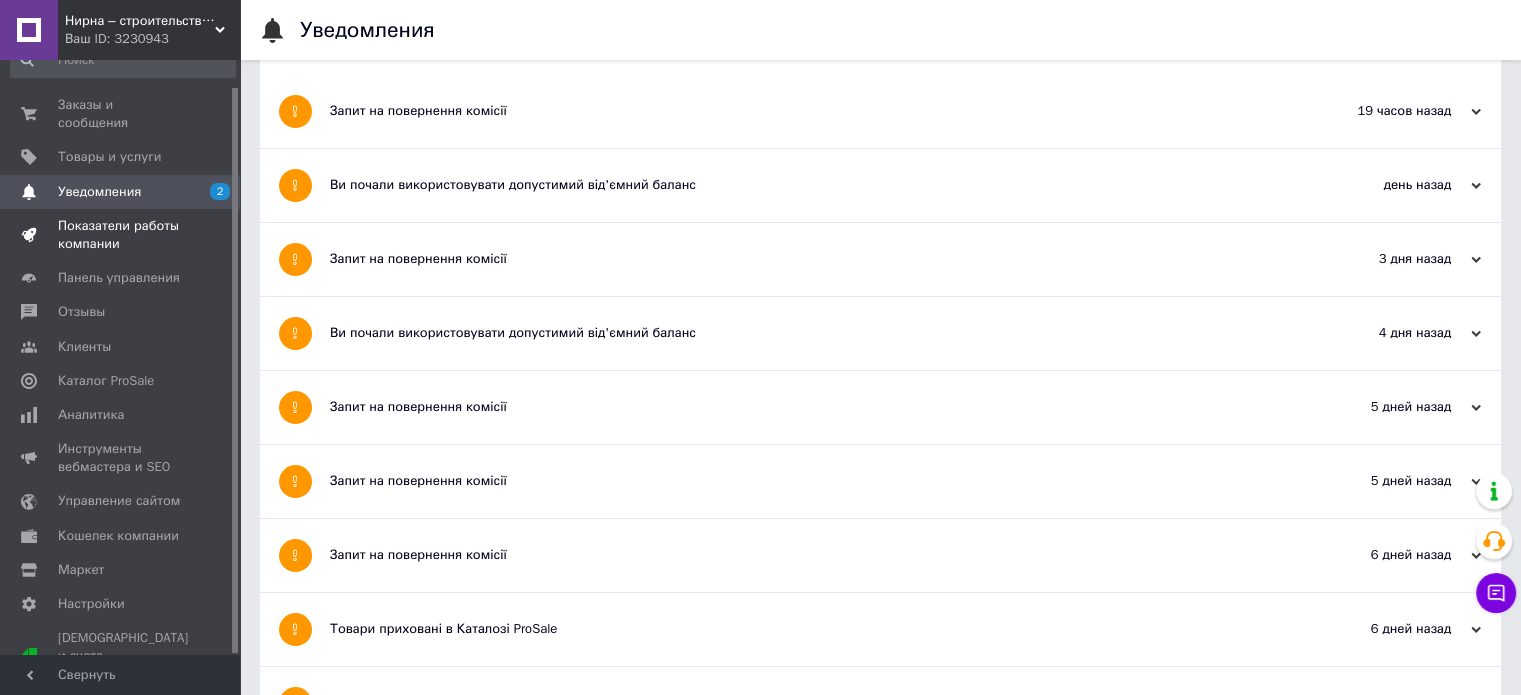 click on "Показатели работы компании" at bounding box center [121, 235] 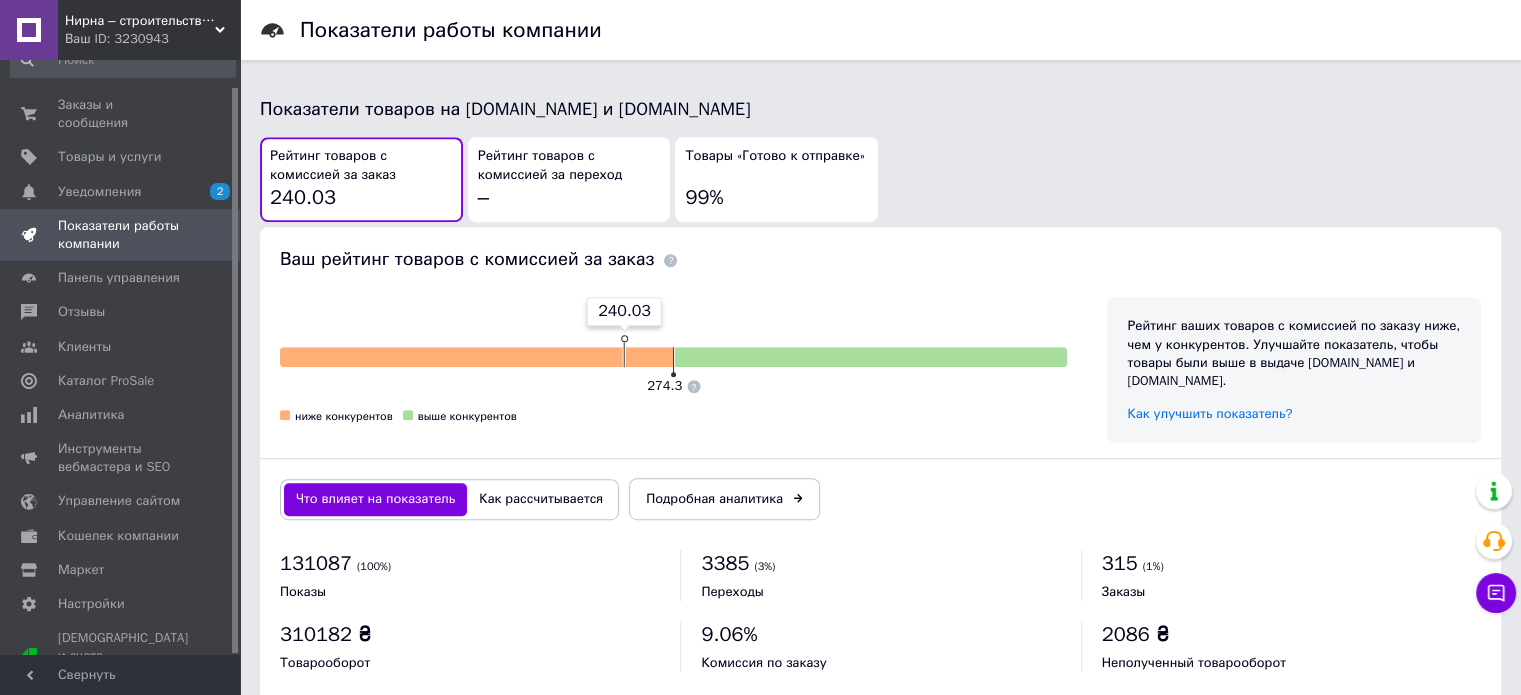 scroll, scrollTop: 1075, scrollLeft: 0, axis: vertical 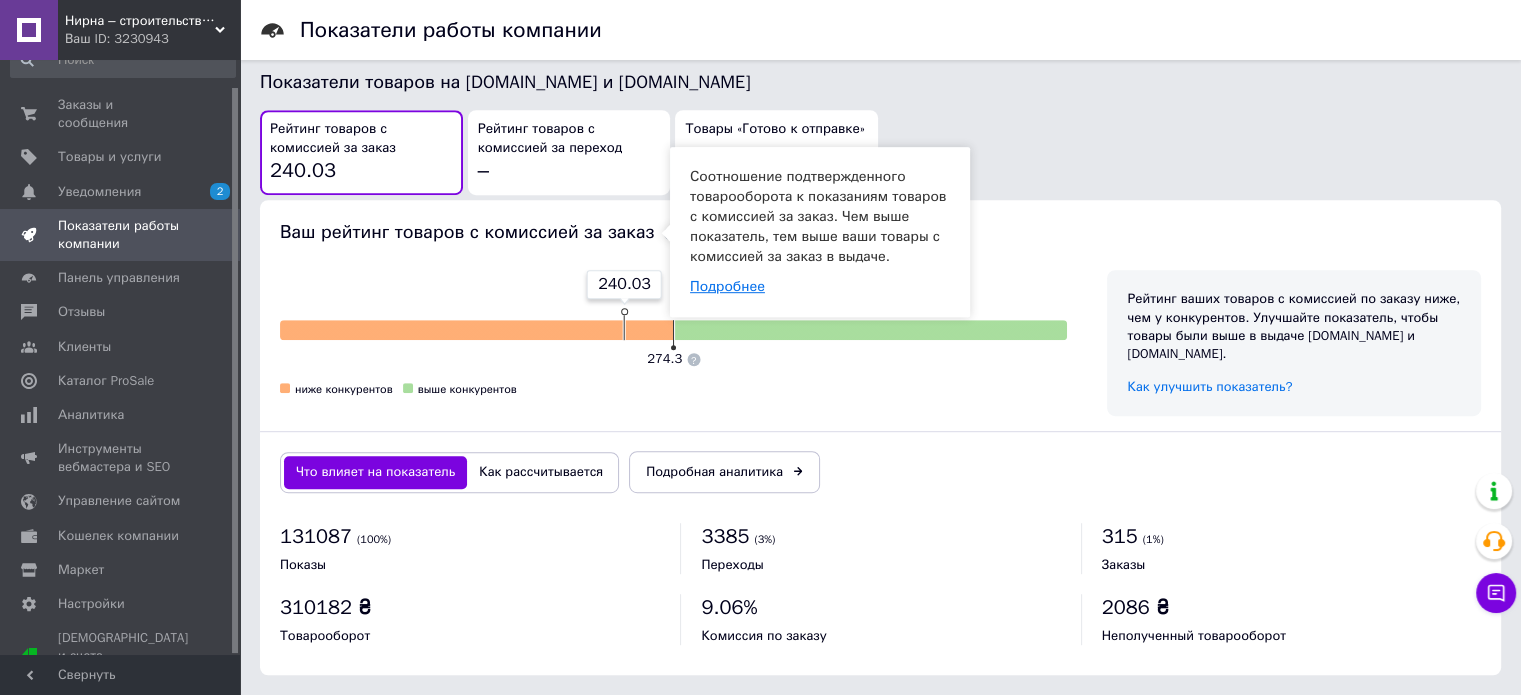 click on "Подробнее" at bounding box center (727, 286) 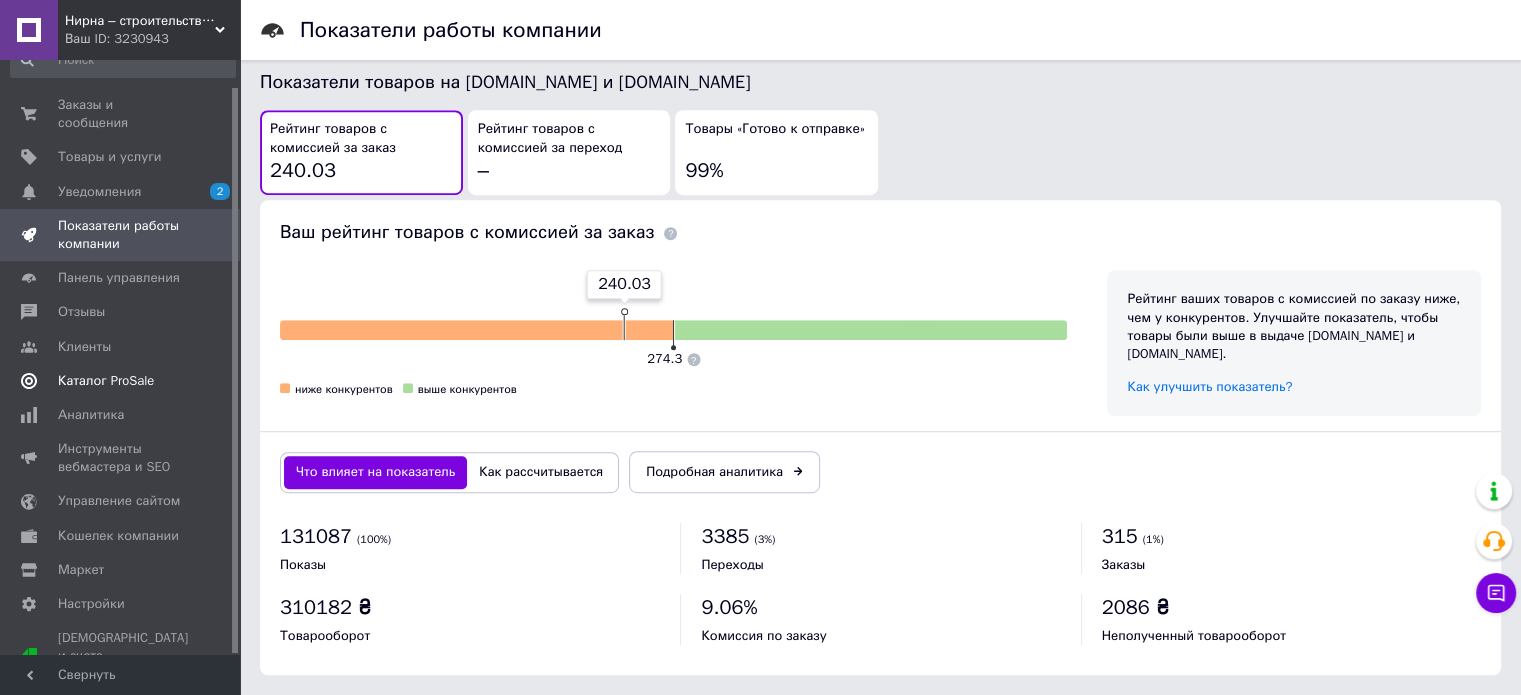click on "Каталог ProSale" at bounding box center [123, 381] 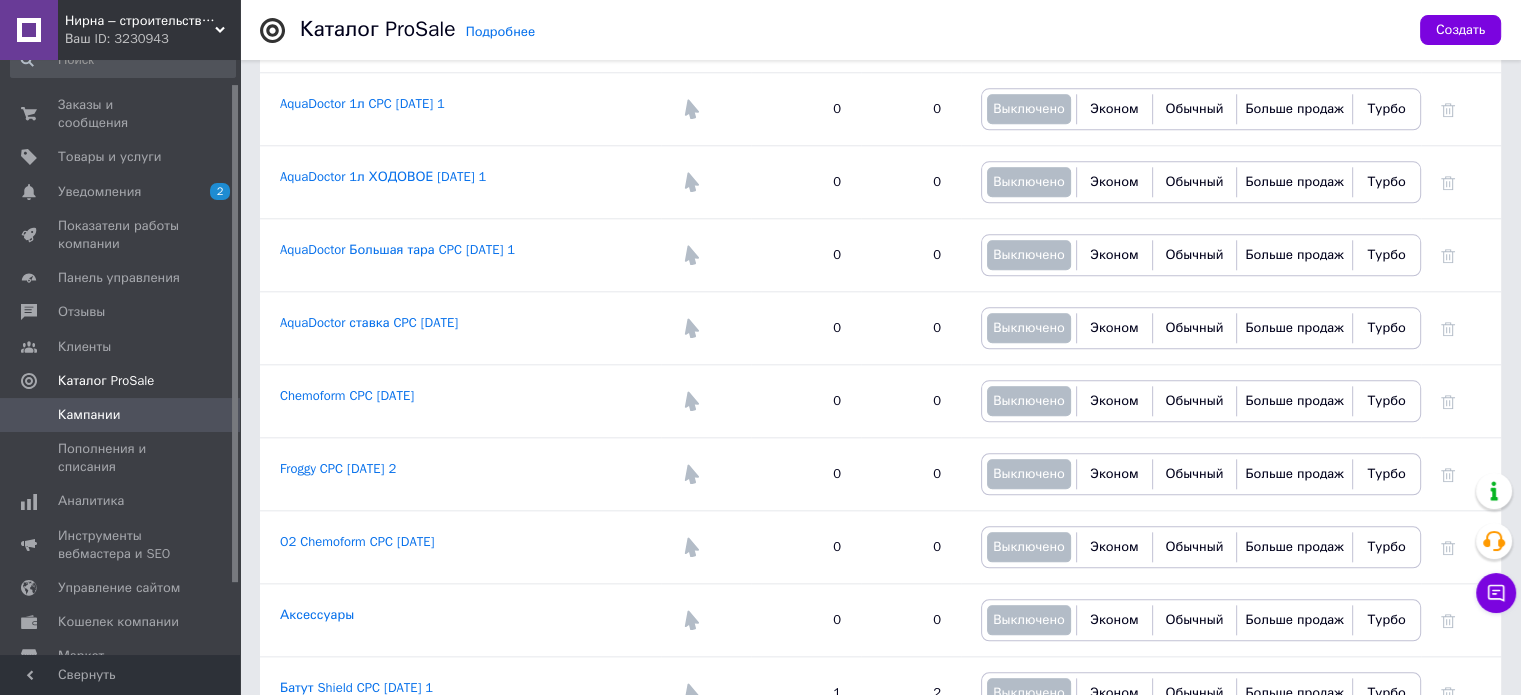 scroll, scrollTop: 2100, scrollLeft: 0, axis: vertical 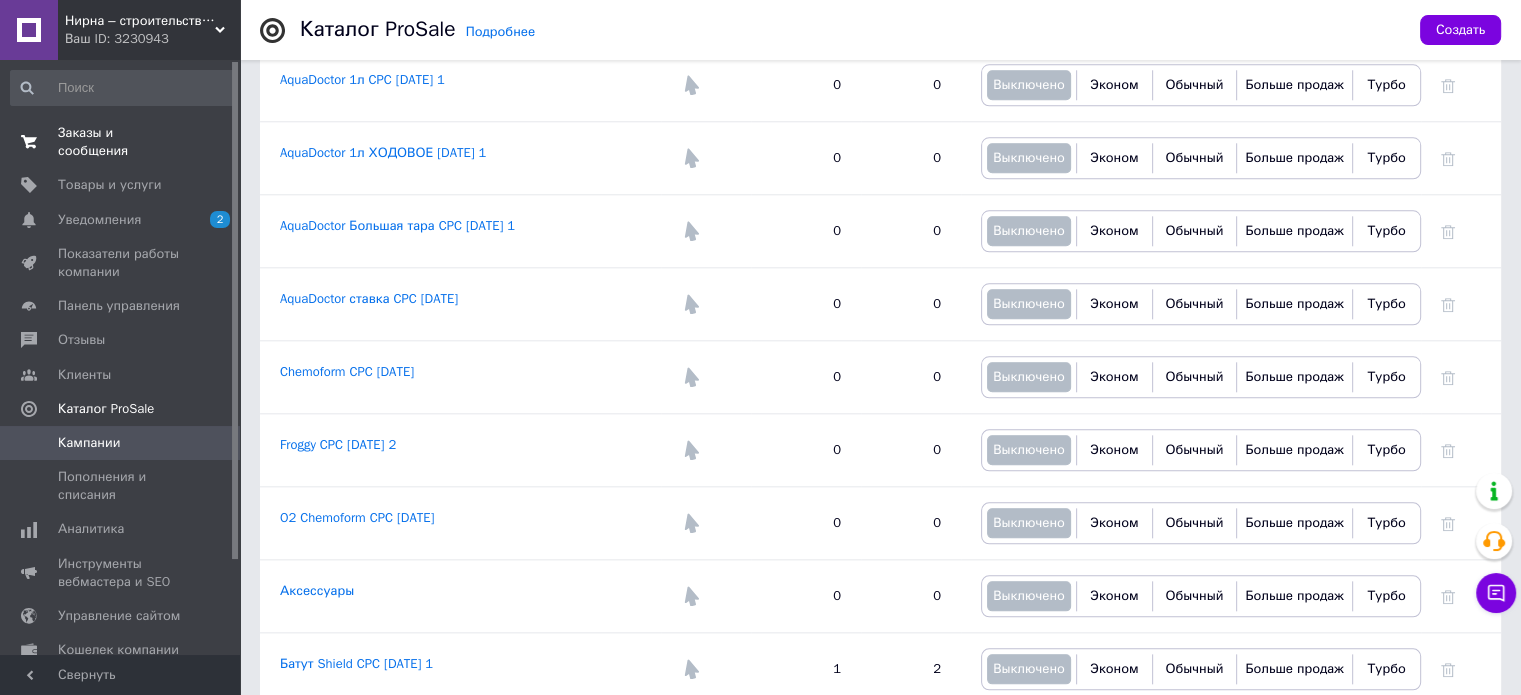 click on "Заказы и сообщения" at bounding box center [121, 142] 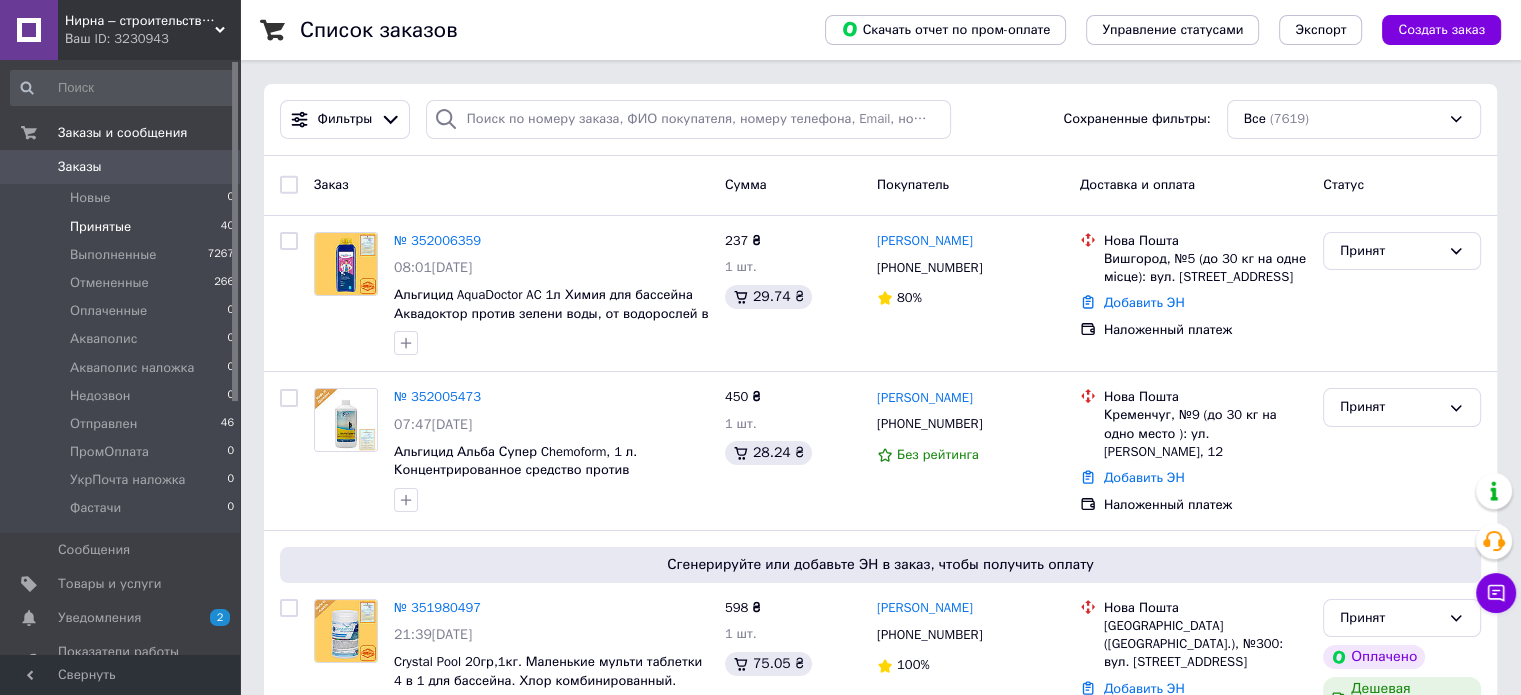 click on "Принятые 40" at bounding box center [123, 227] 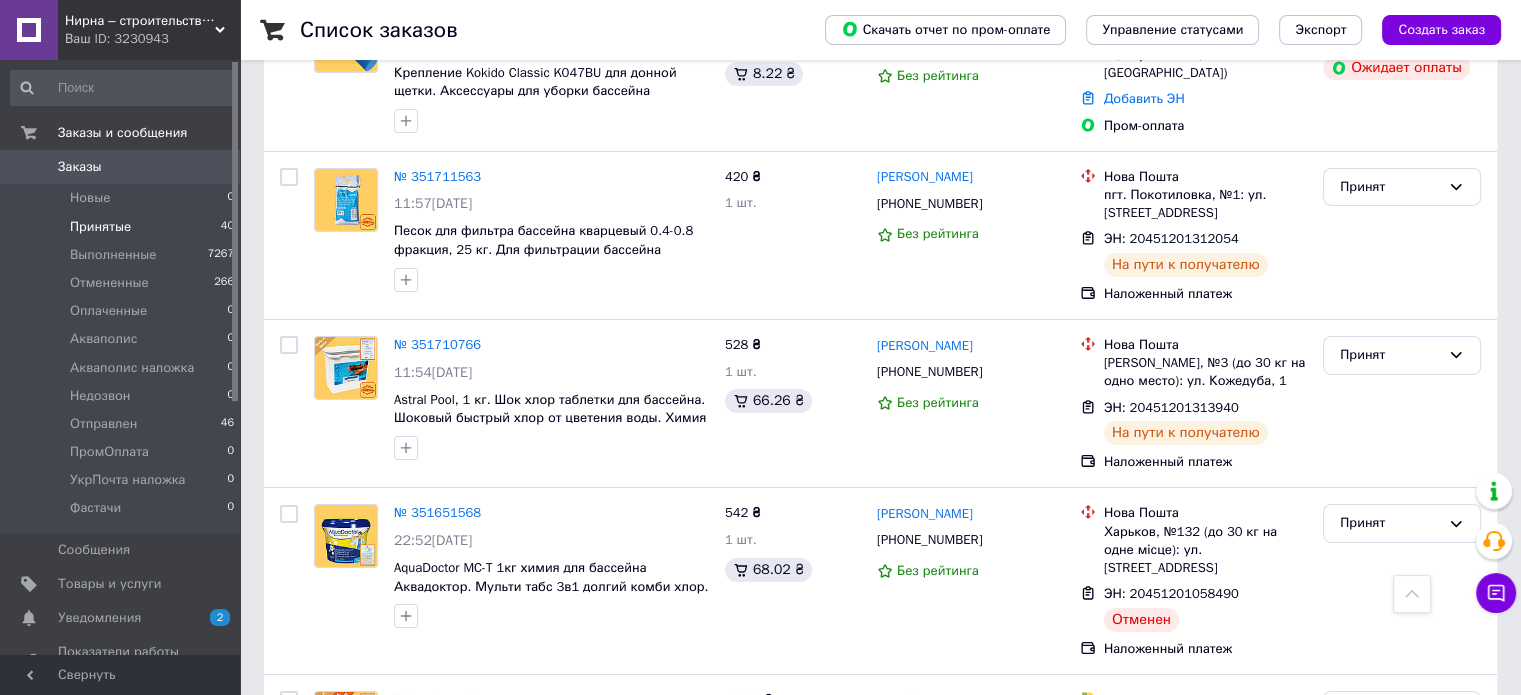 scroll, scrollTop: 6859, scrollLeft: 0, axis: vertical 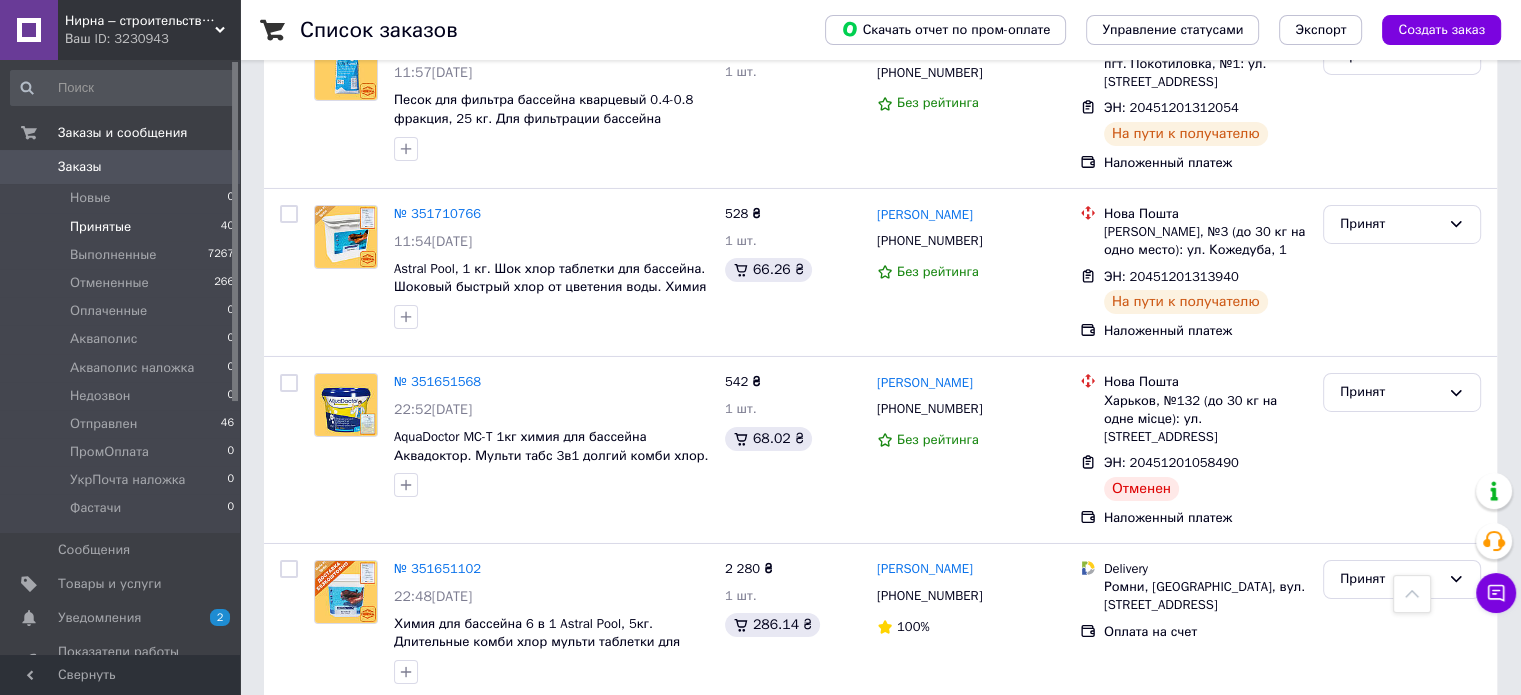 click on "Принят" at bounding box center (1390, 736) 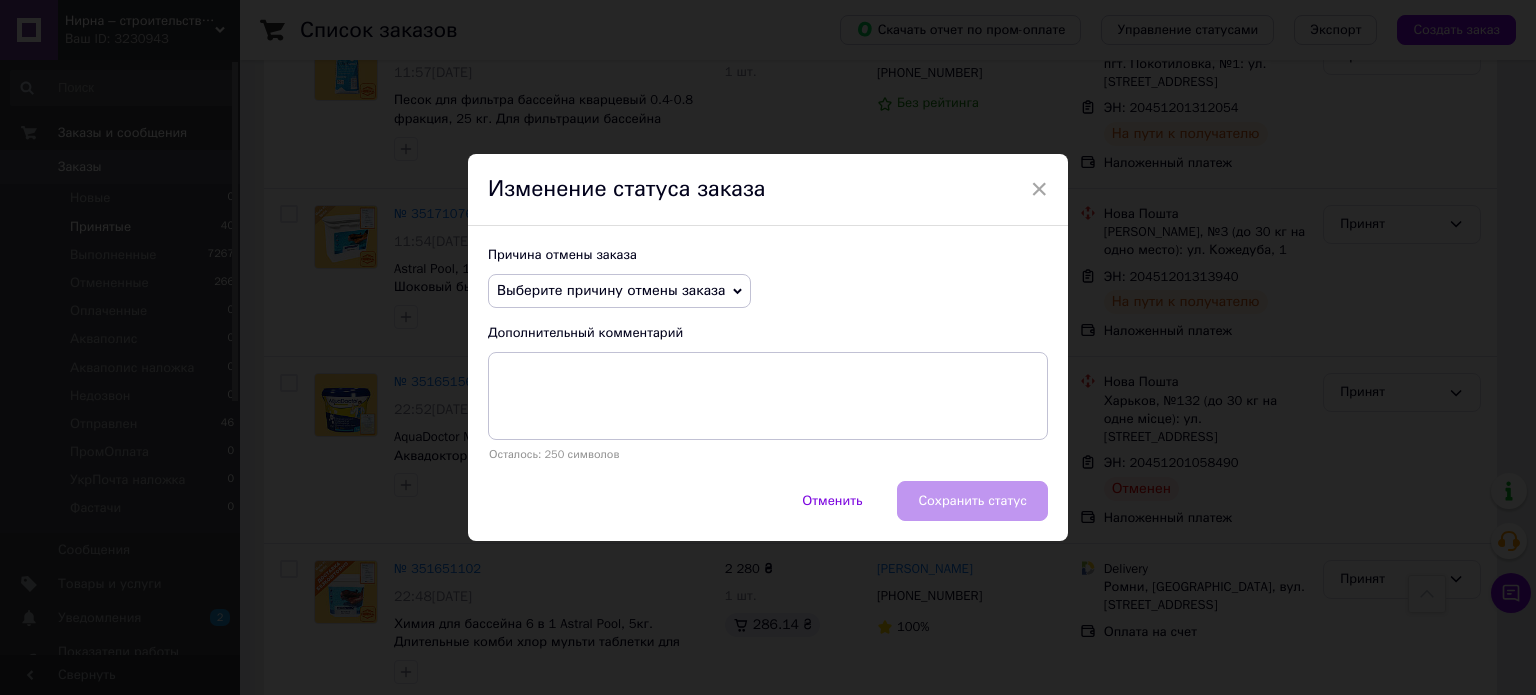 click on "Выберите причину отмены заказа" at bounding box center [619, 291] 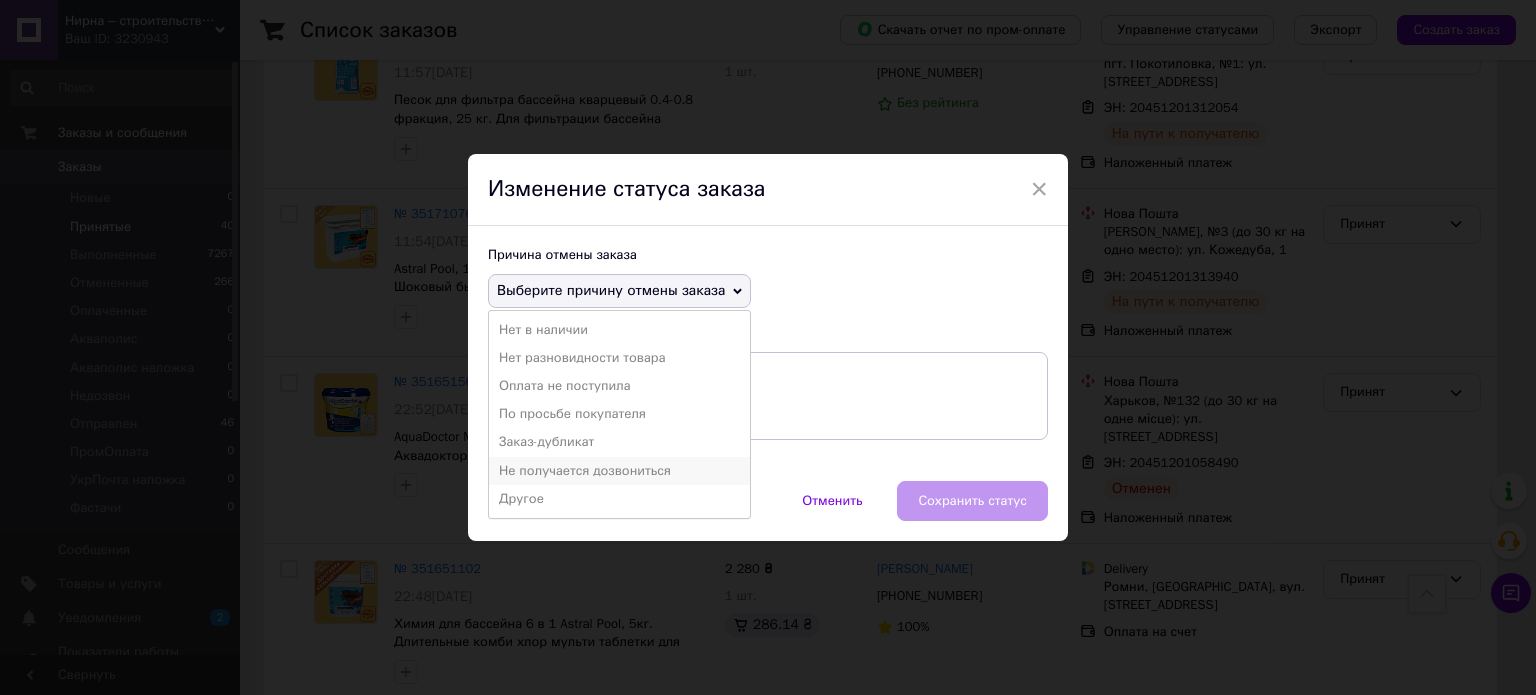 click on "Не получается дозвониться" at bounding box center (619, 471) 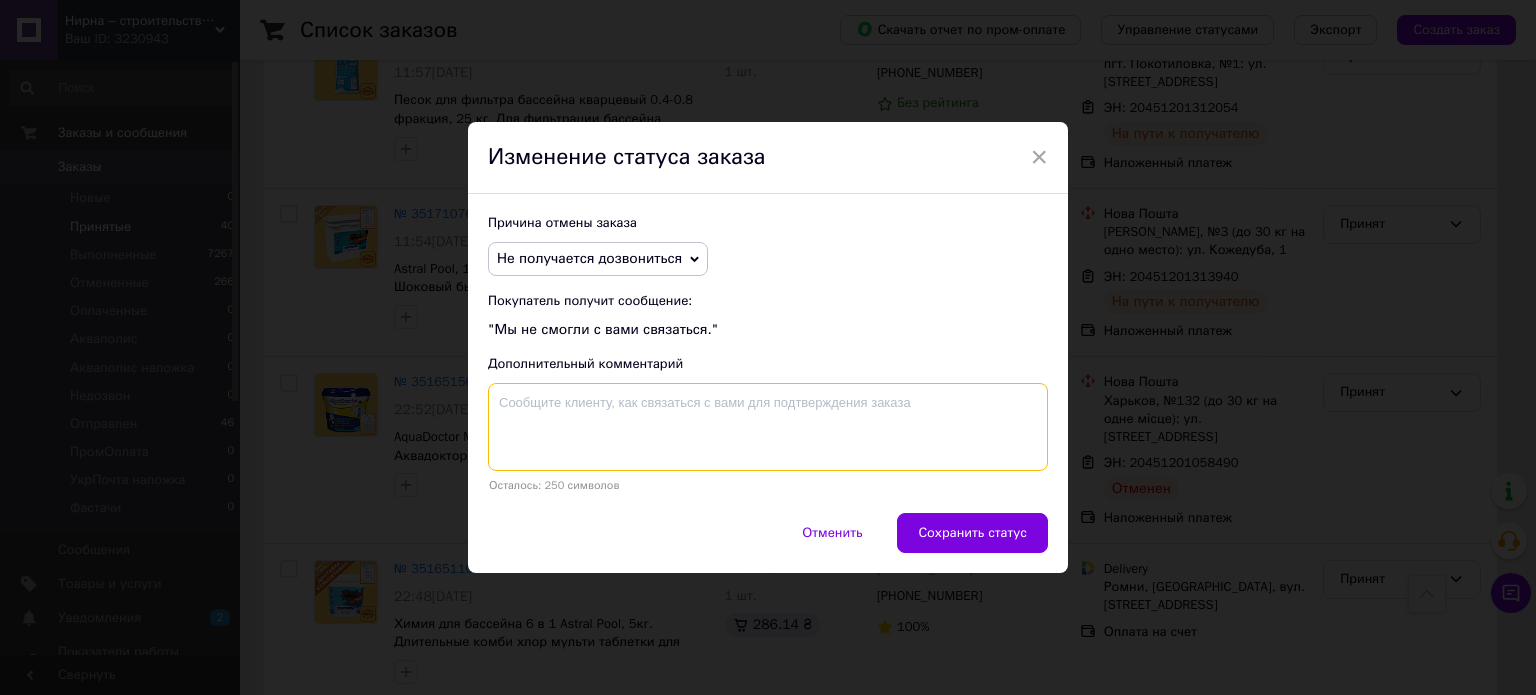 click at bounding box center [768, 427] 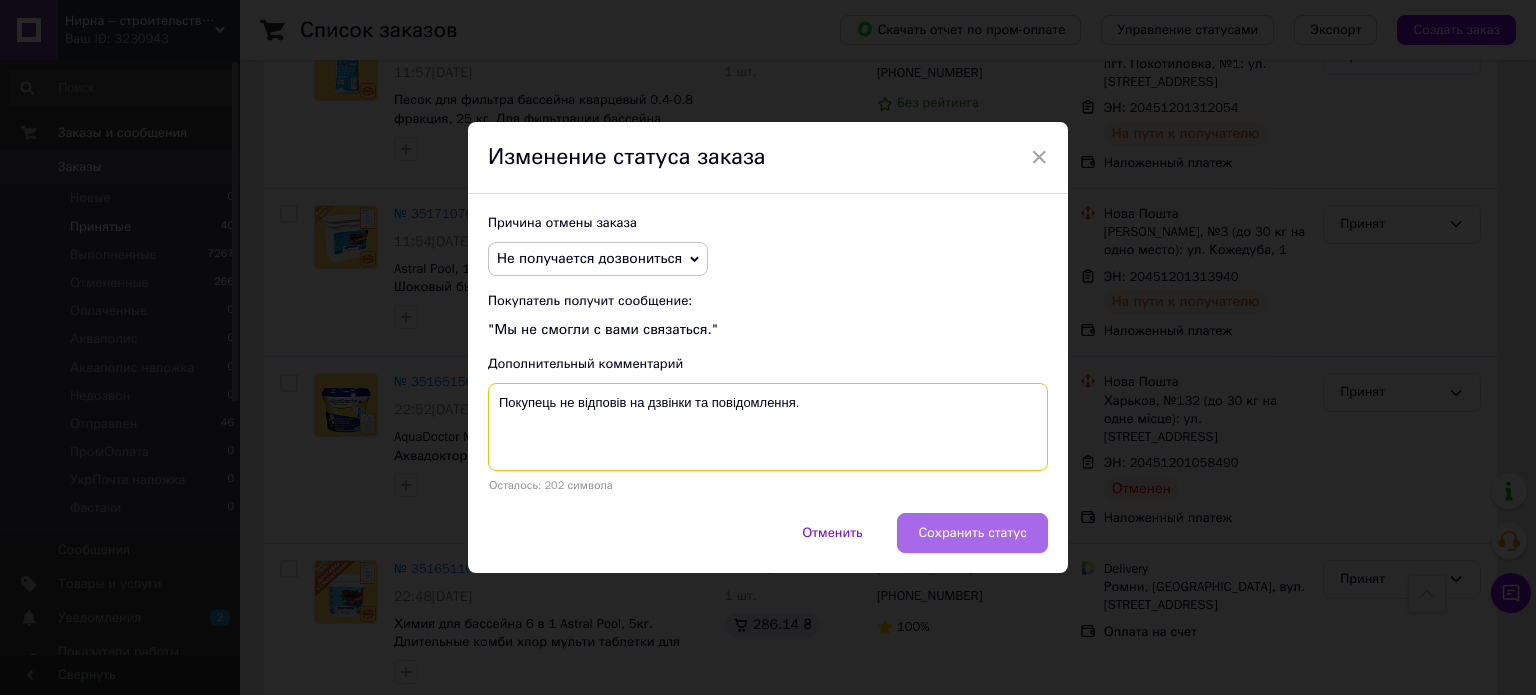 type on "Покупець не відповів на дзвінки та повідомлення." 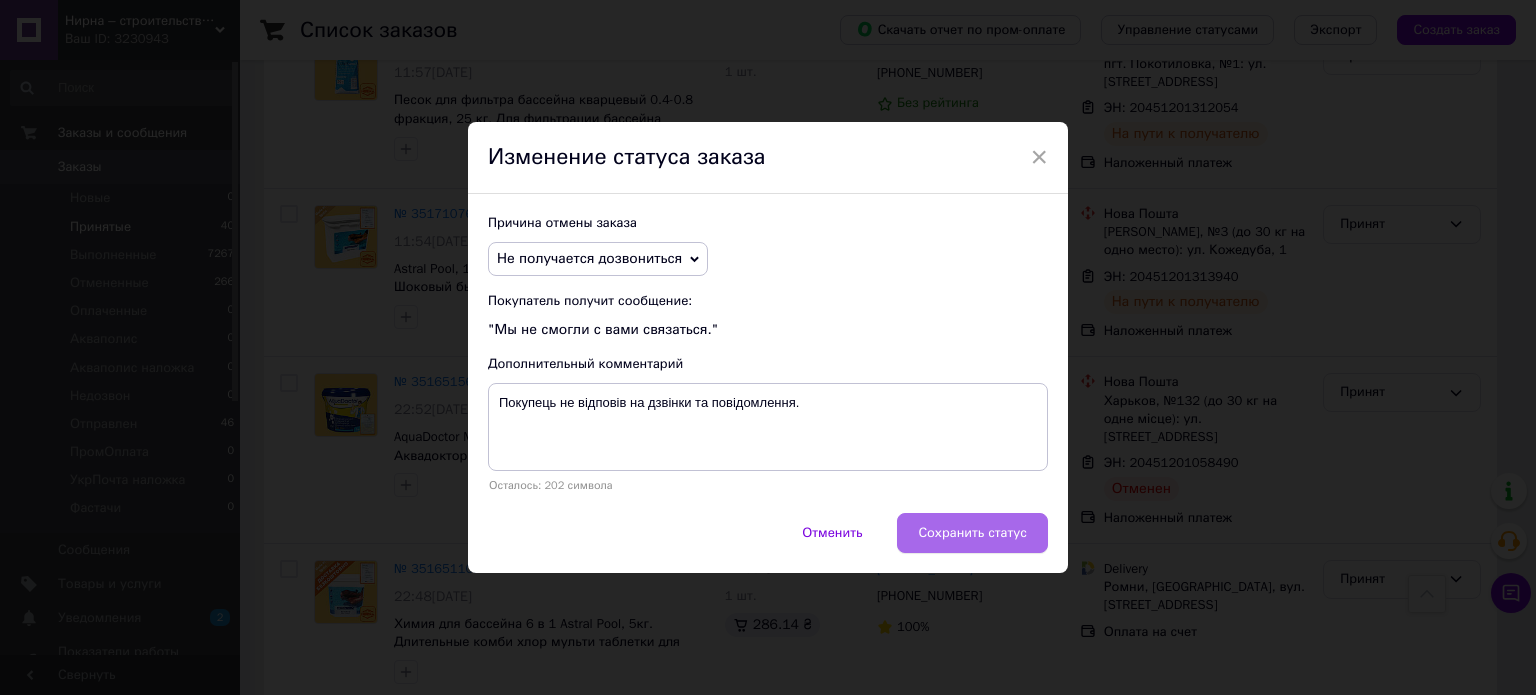 click on "Сохранить статус" at bounding box center (972, 533) 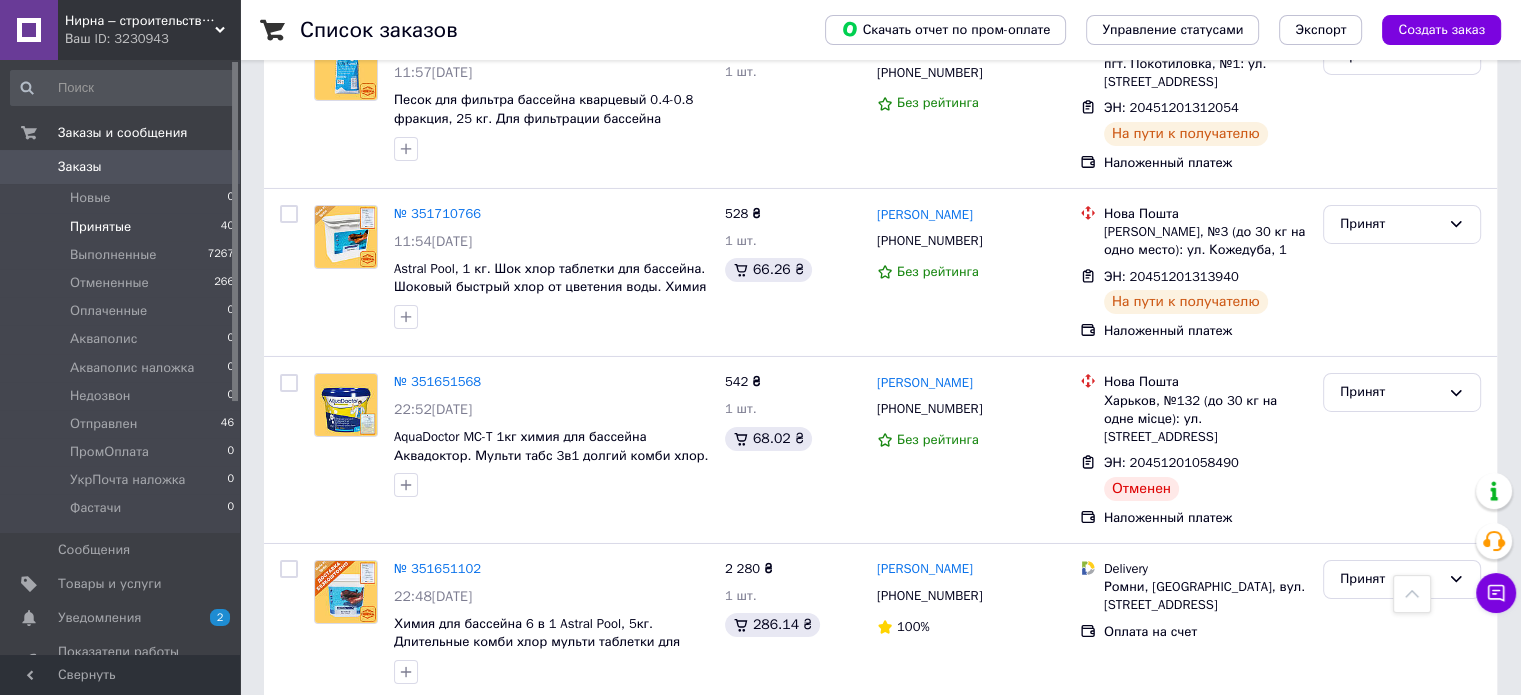 scroll, scrollTop: 6859, scrollLeft: 0, axis: vertical 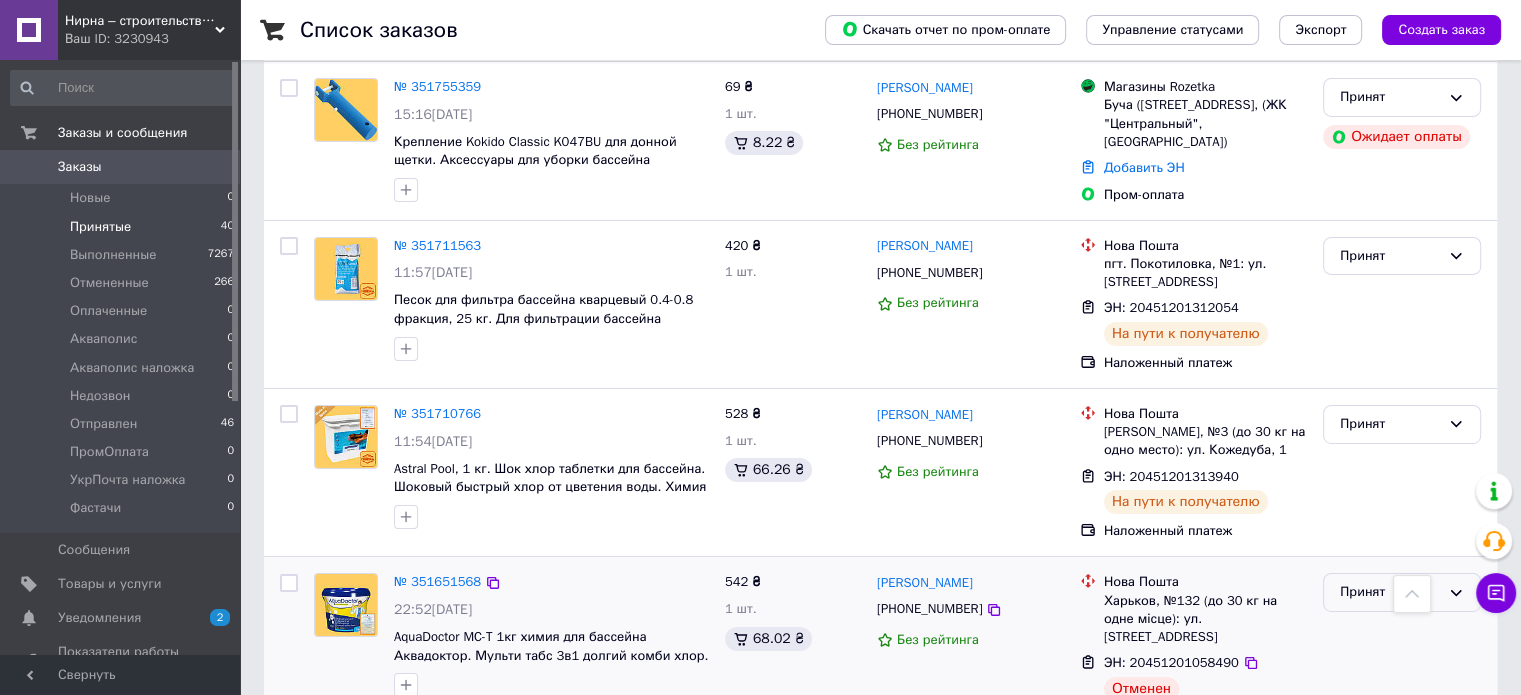 click on "Принят" at bounding box center [1390, 592] 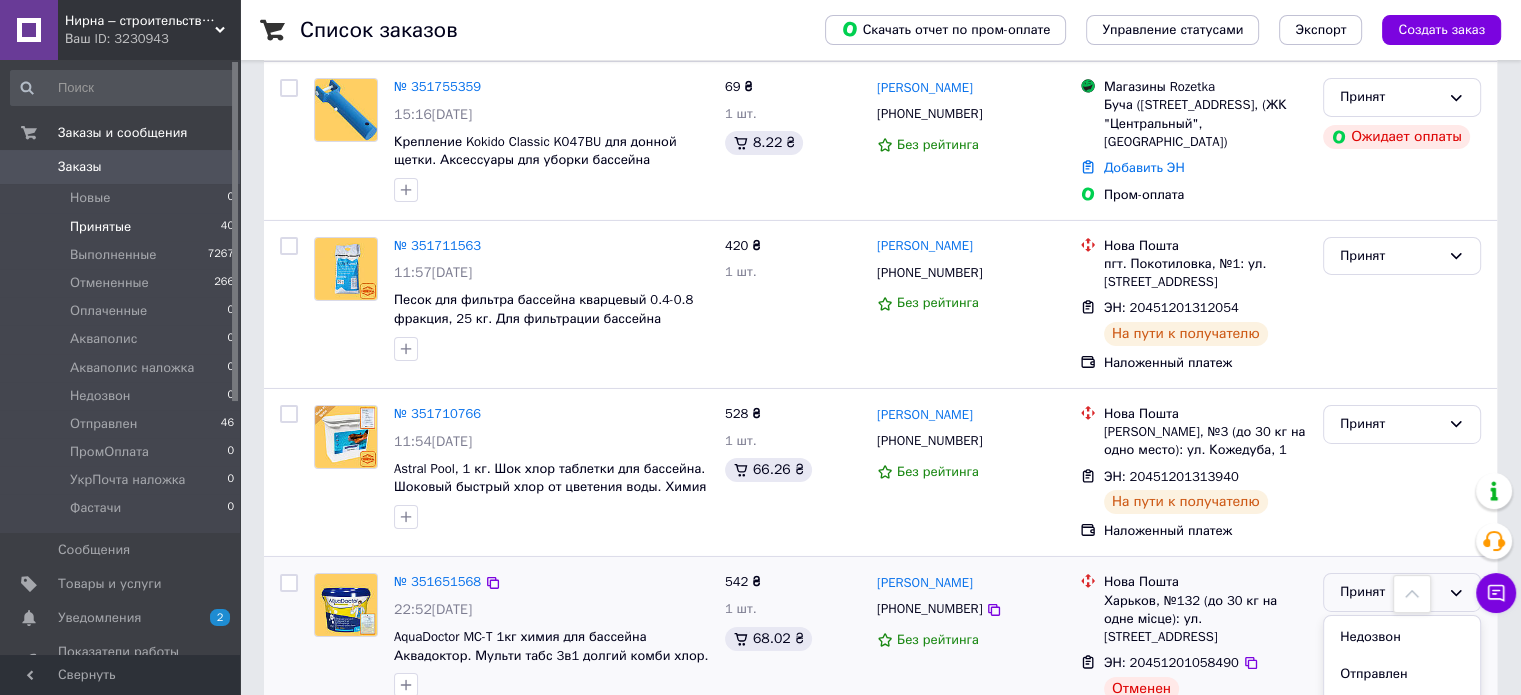 scroll, scrollTop: 0, scrollLeft: 0, axis: both 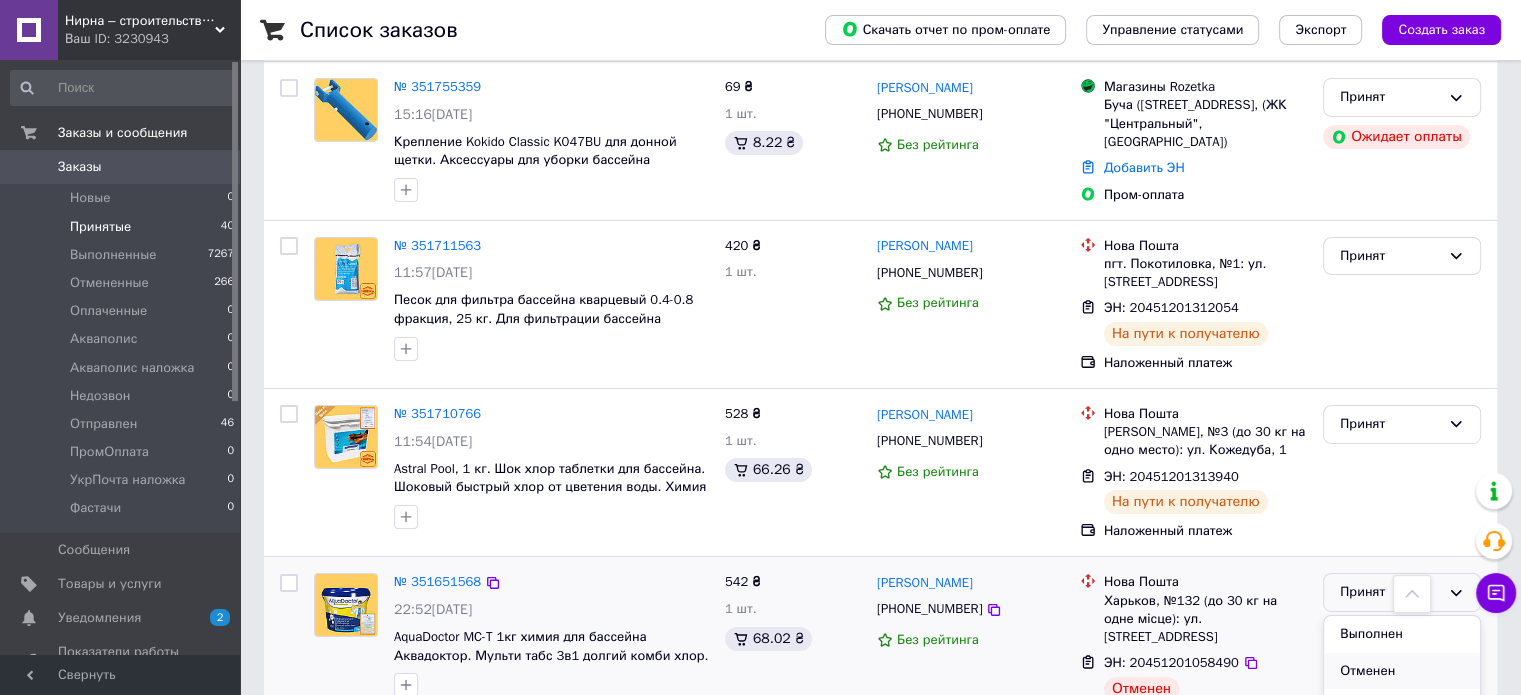 click on "Отменен" at bounding box center (1402, 671) 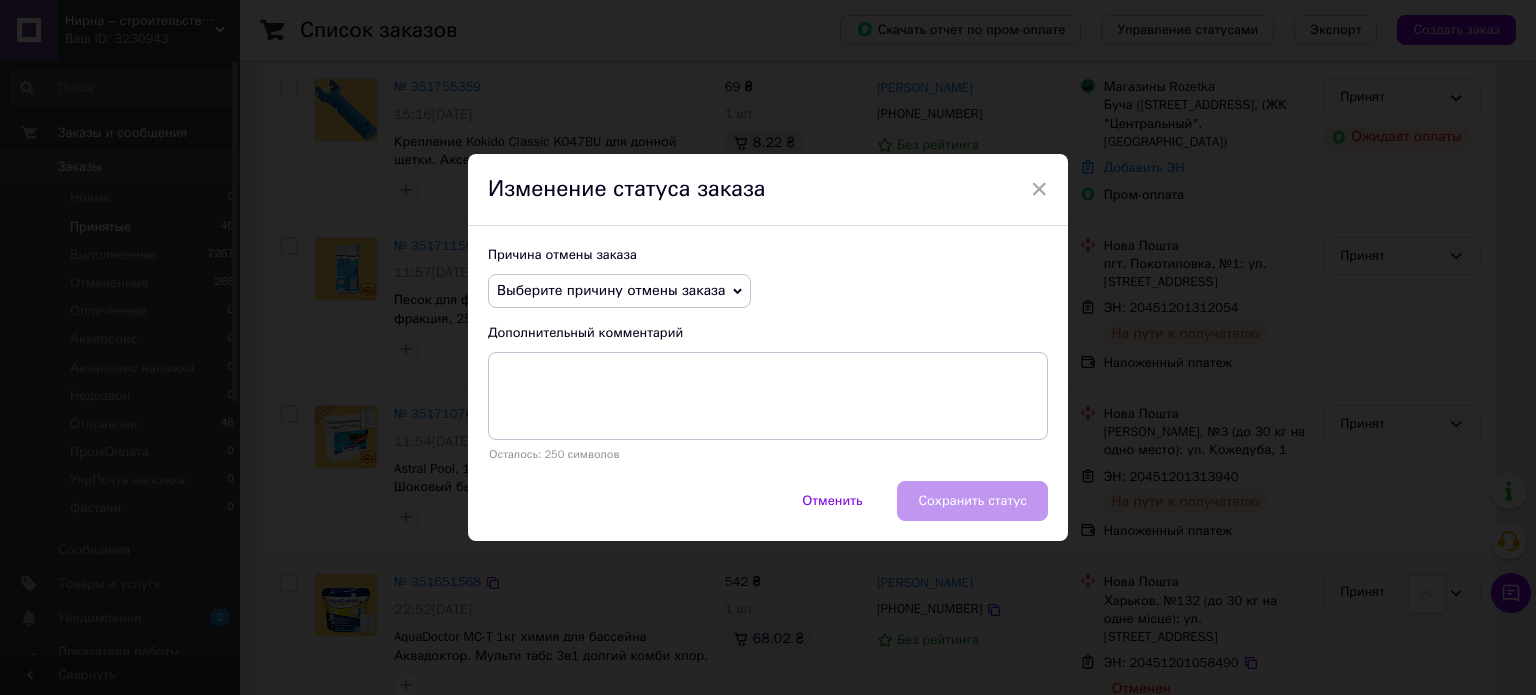 click 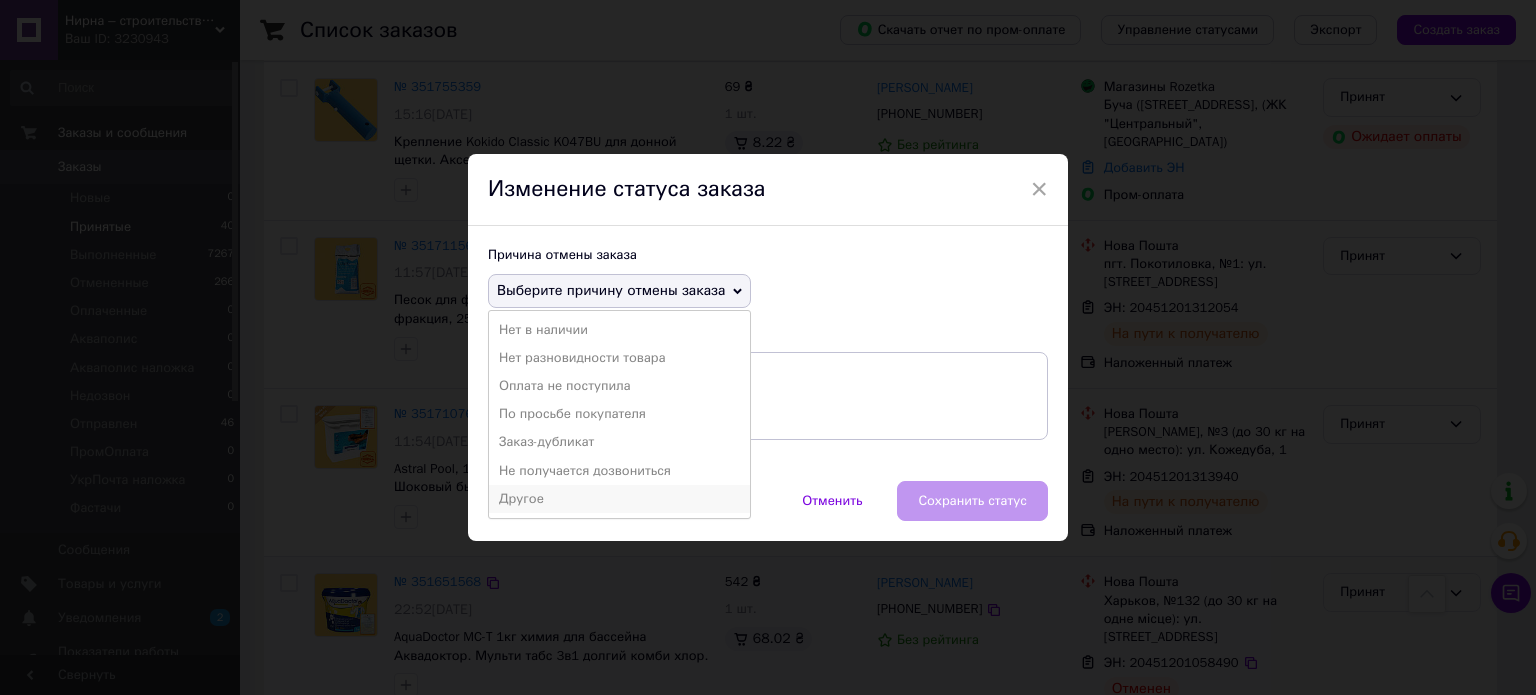 click on "Другое" at bounding box center [619, 499] 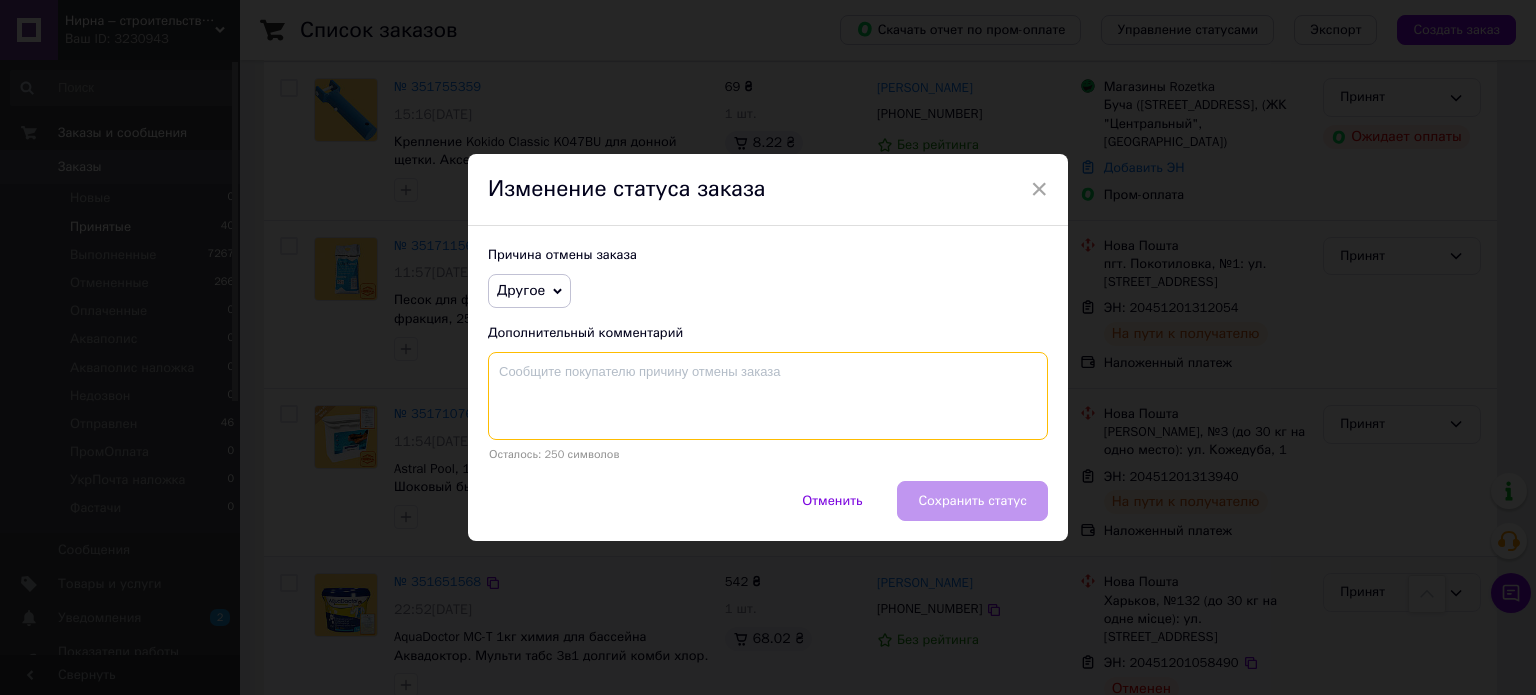 click at bounding box center [768, 396] 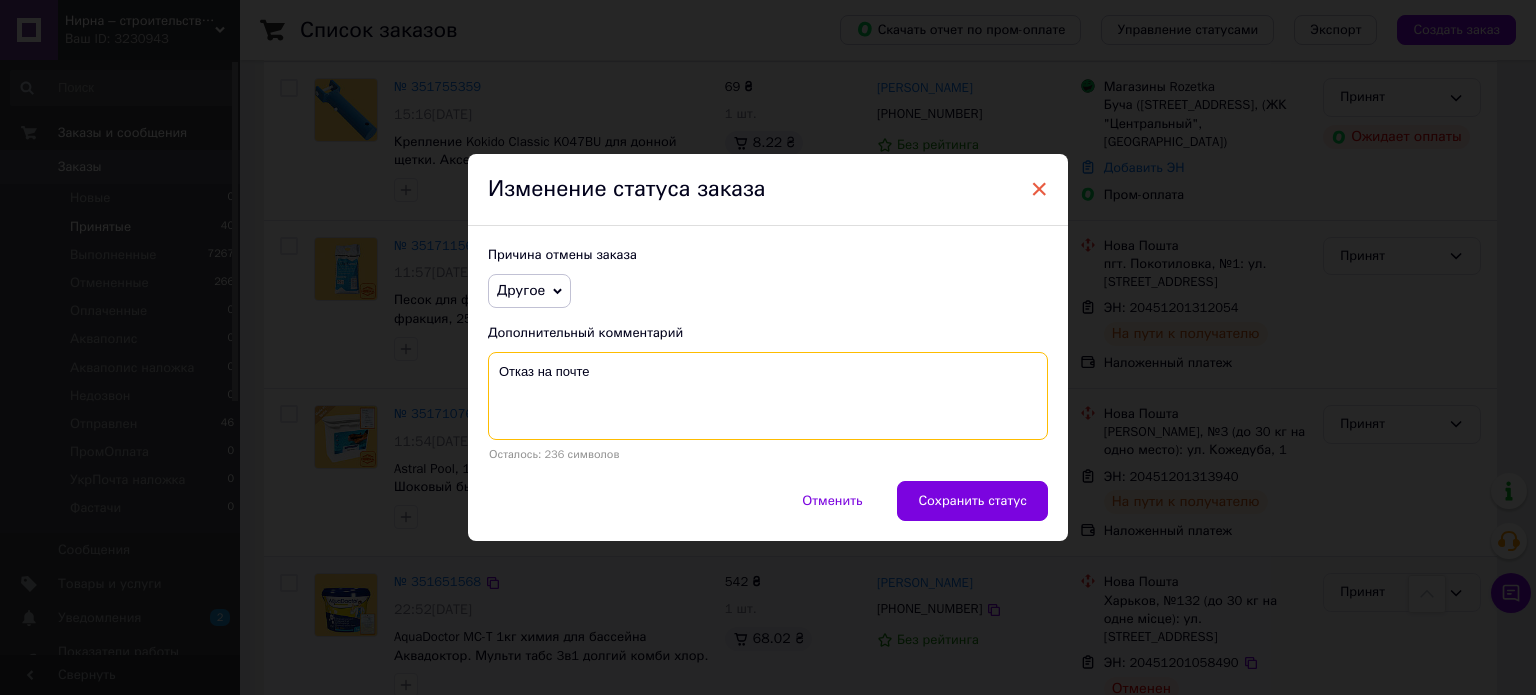 type on "Отказ на почте" 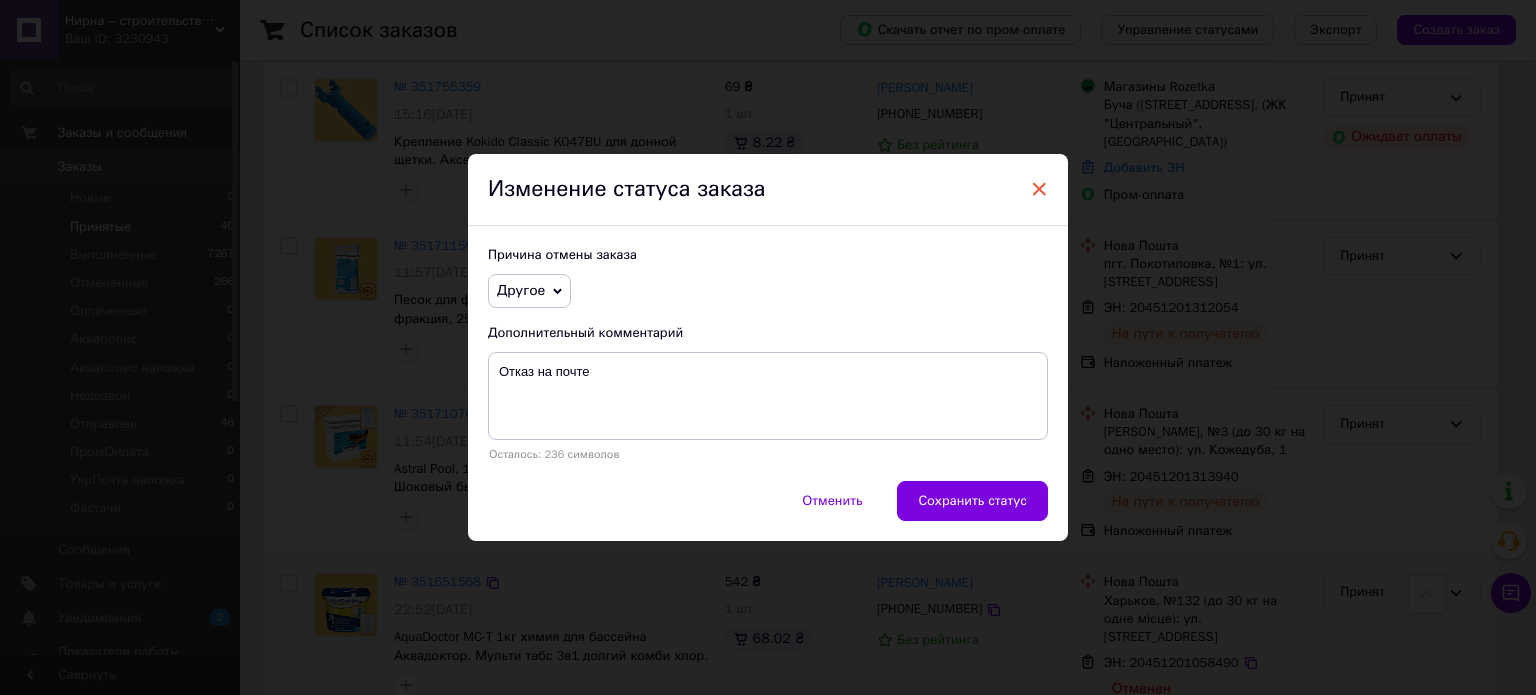 click on "×" at bounding box center (1039, 189) 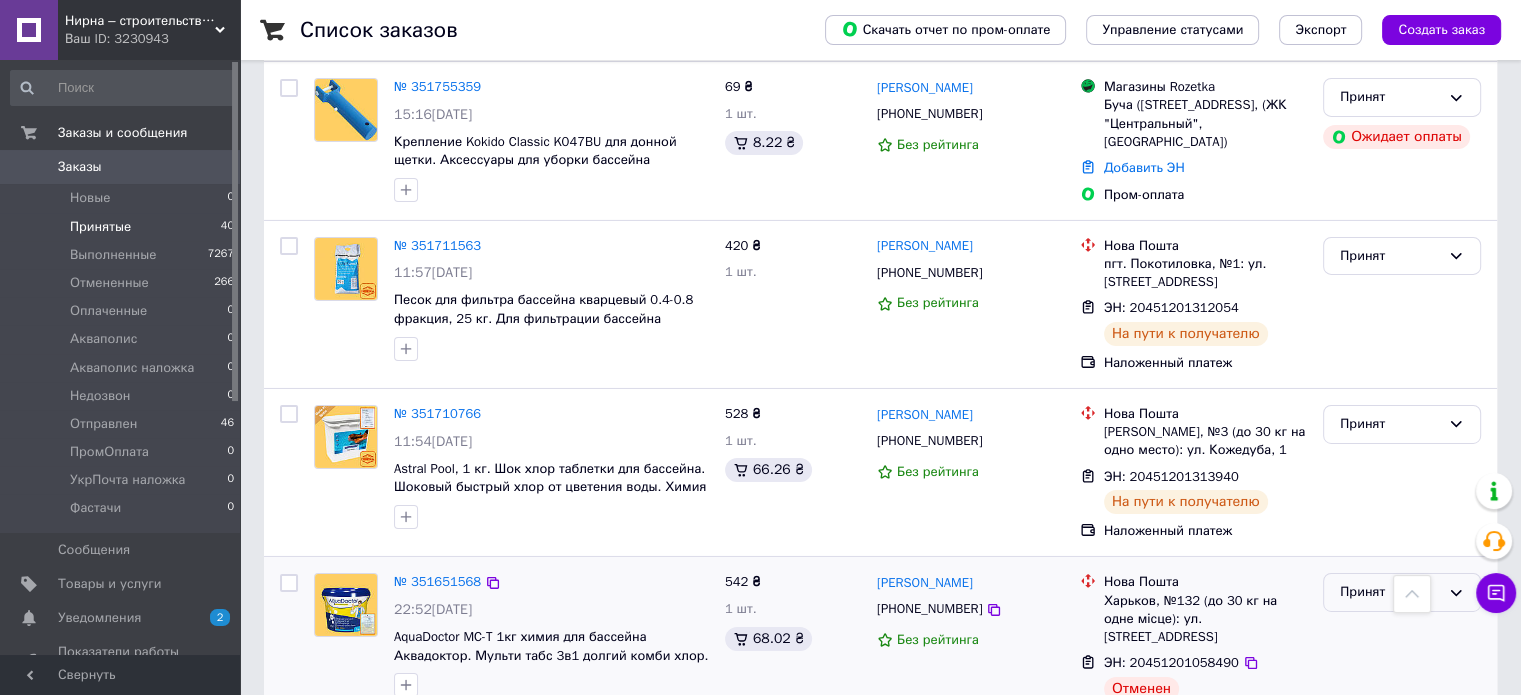click on "Принят" at bounding box center [1390, 592] 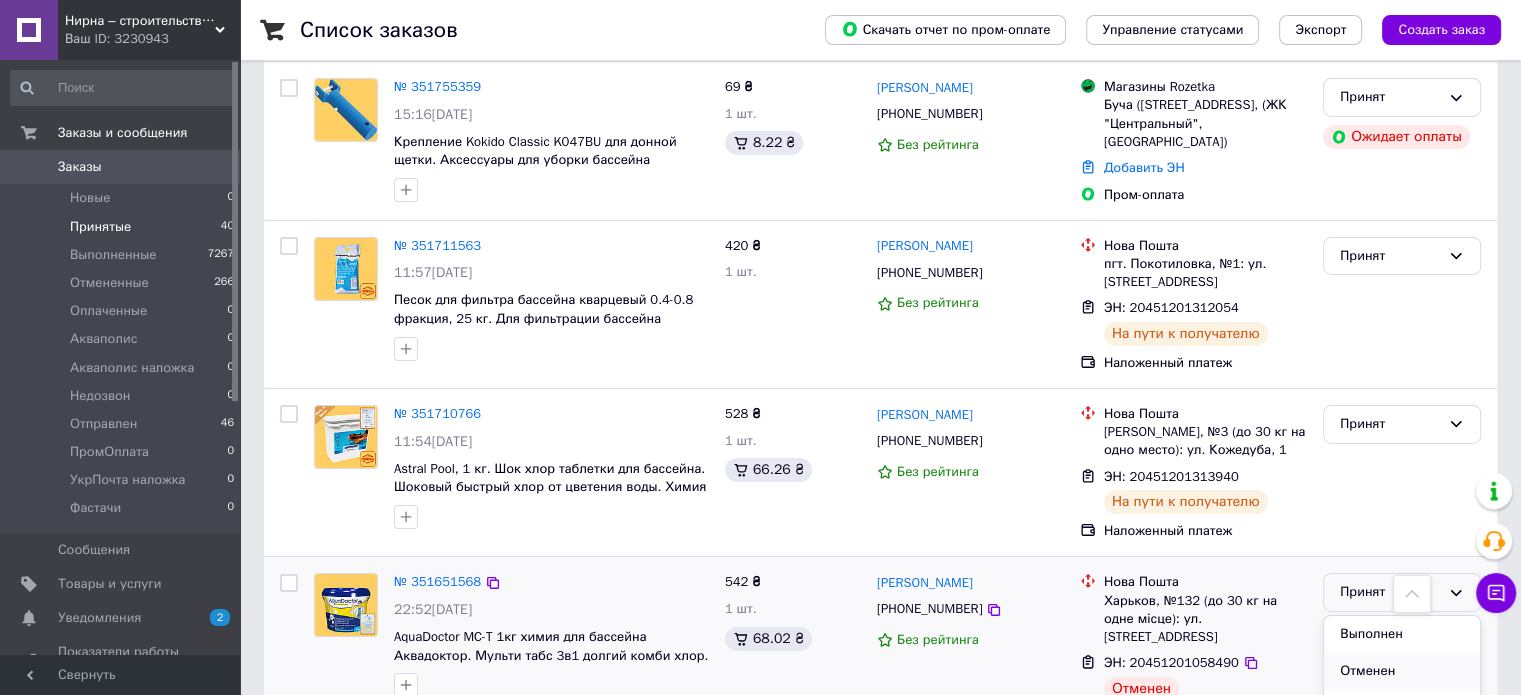 click on "Отменен" at bounding box center (1402, 671) 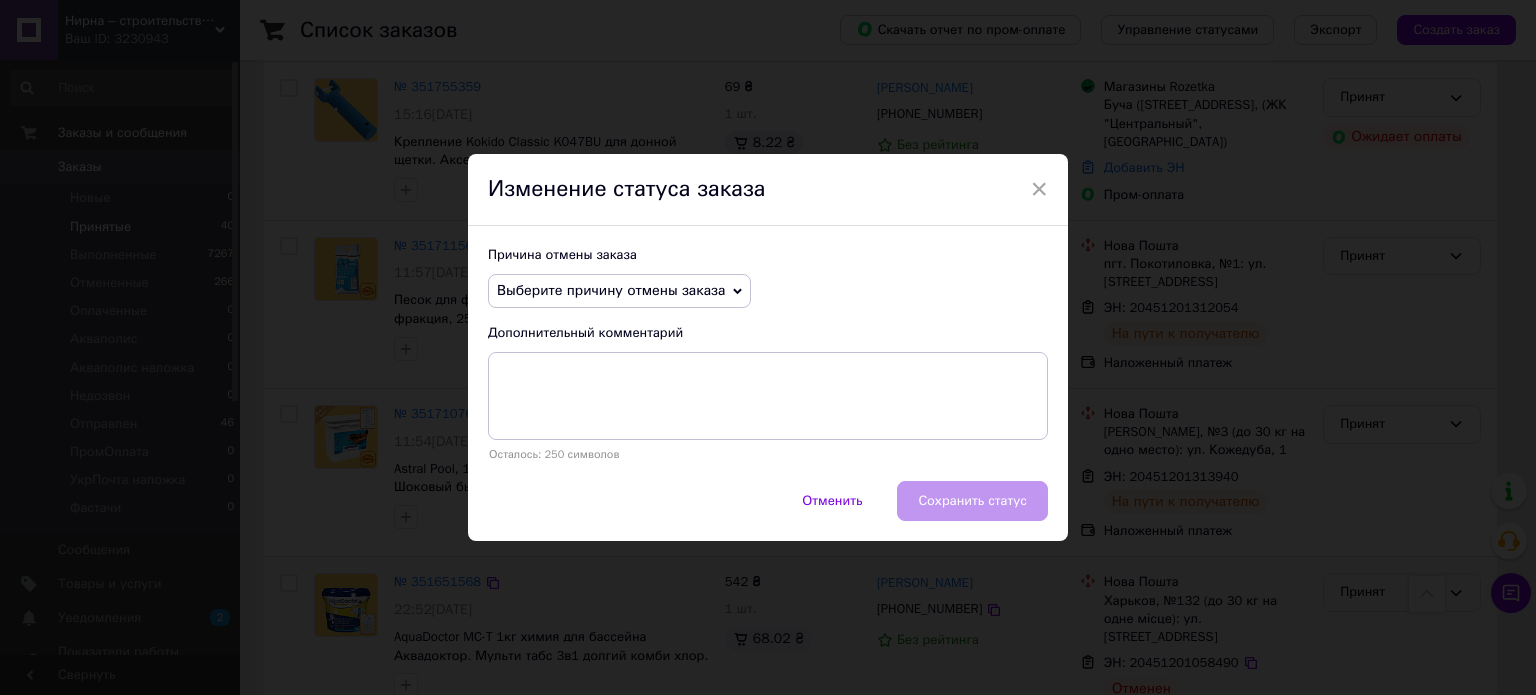 click on "Выберите причину отмены заказа" at bounding box center (619, 291) 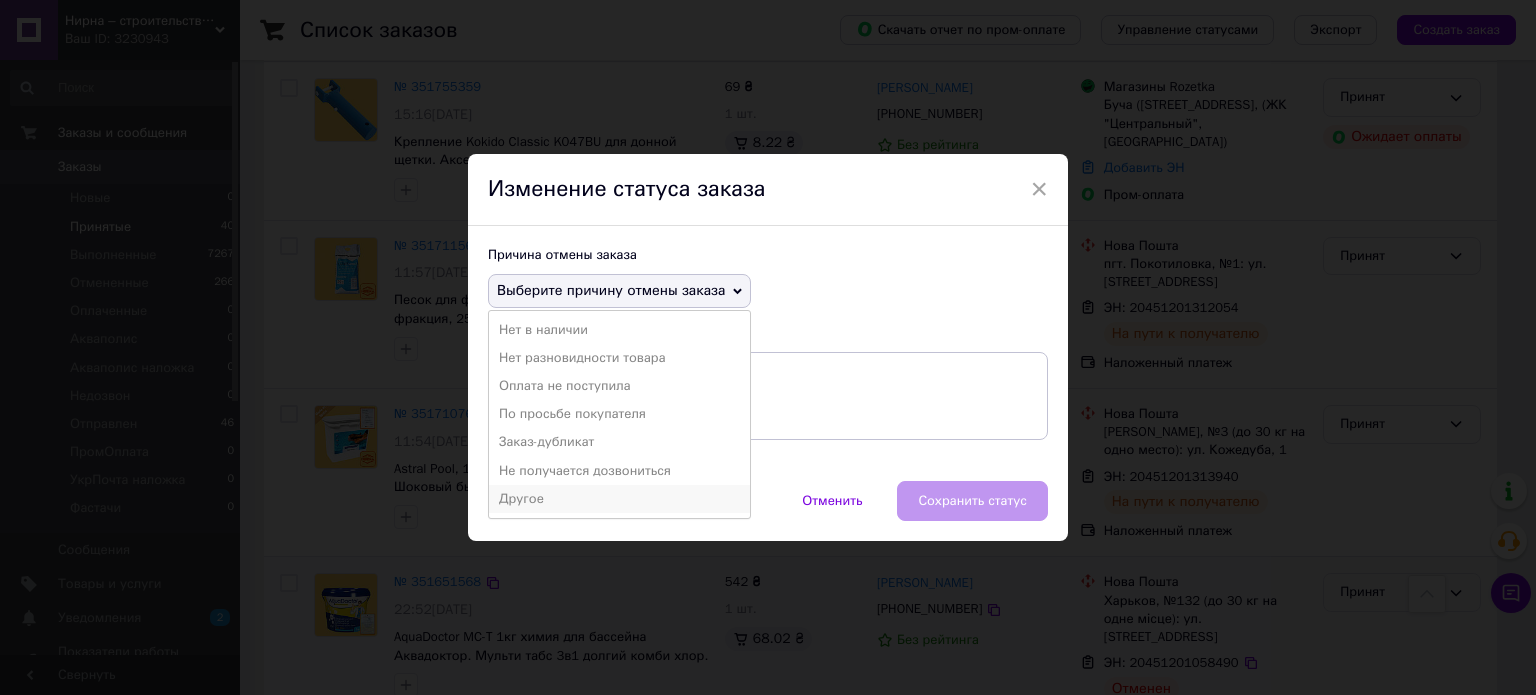 click on "Другое" at bounding box center (619, 499) 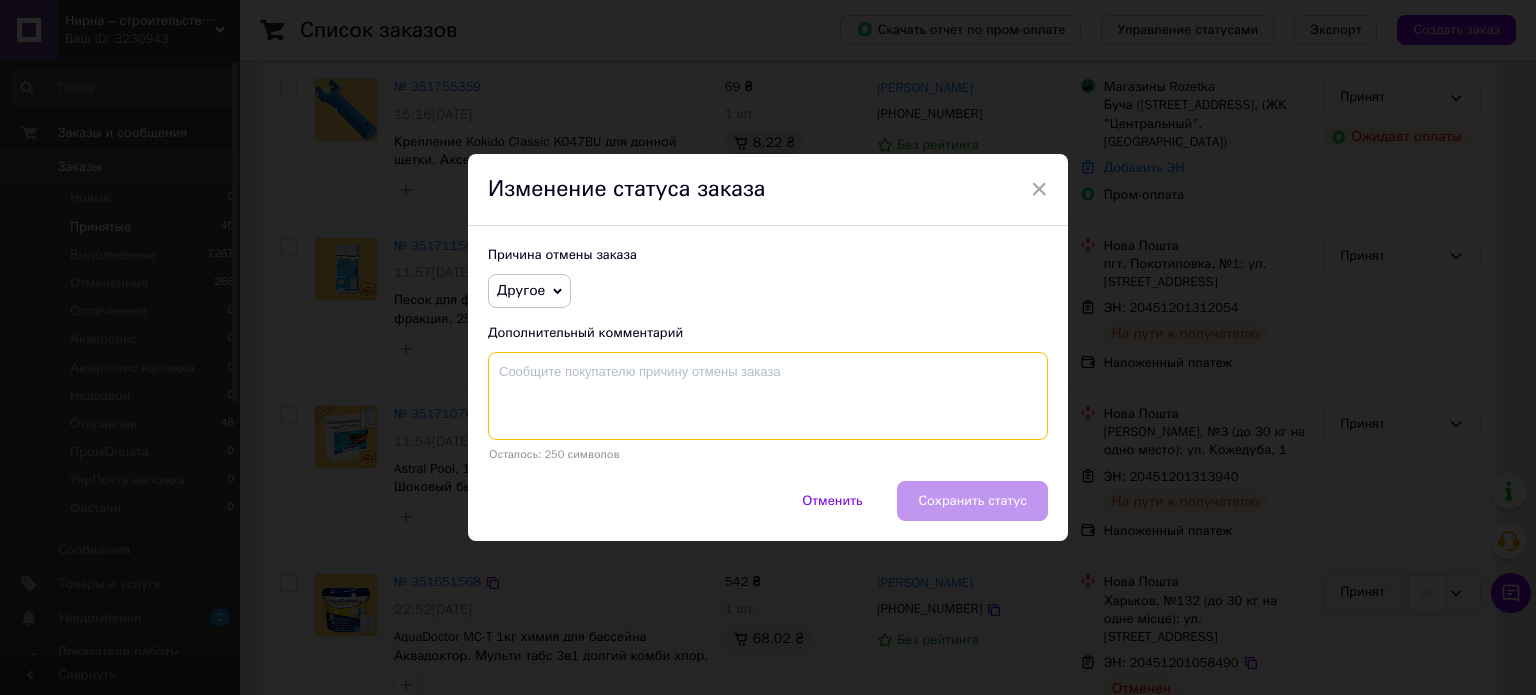 click at bounding box center [768, 396] 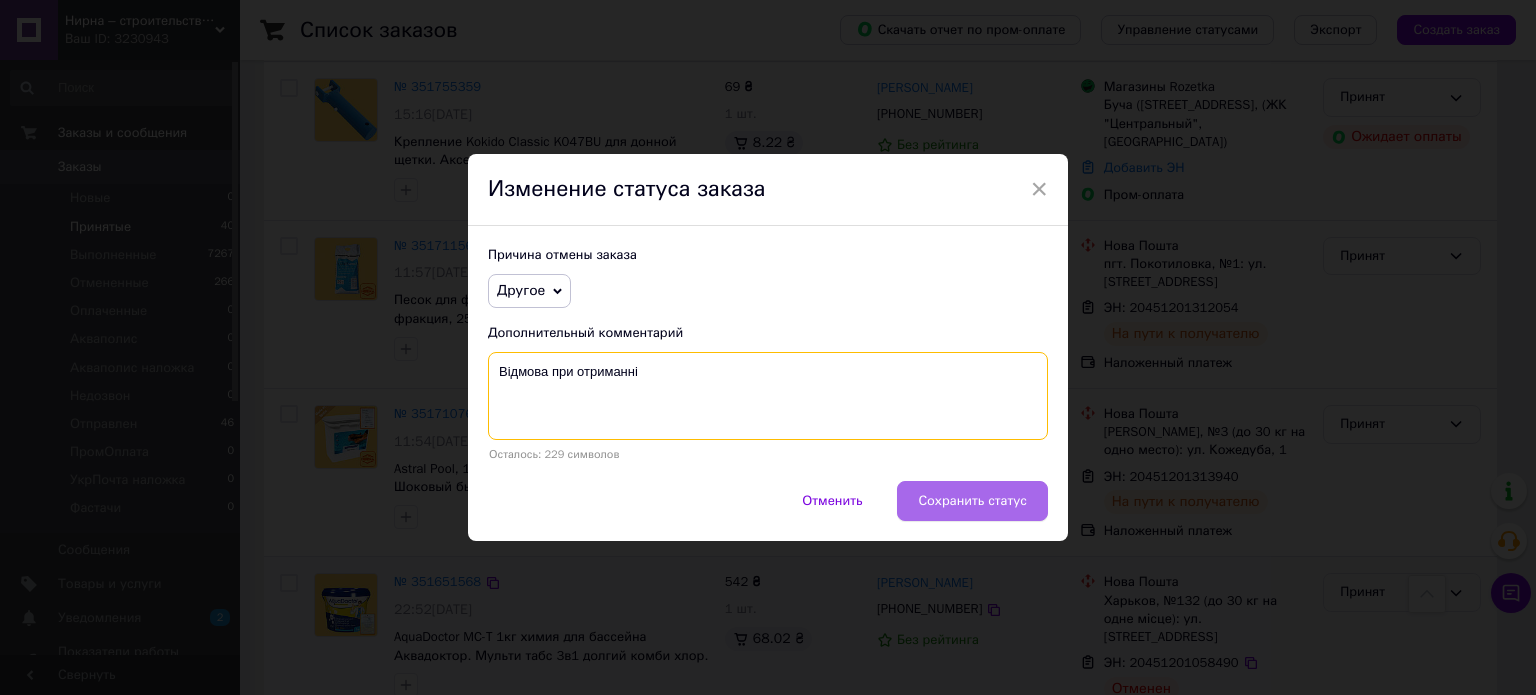 type on "Відмова при отриманні" 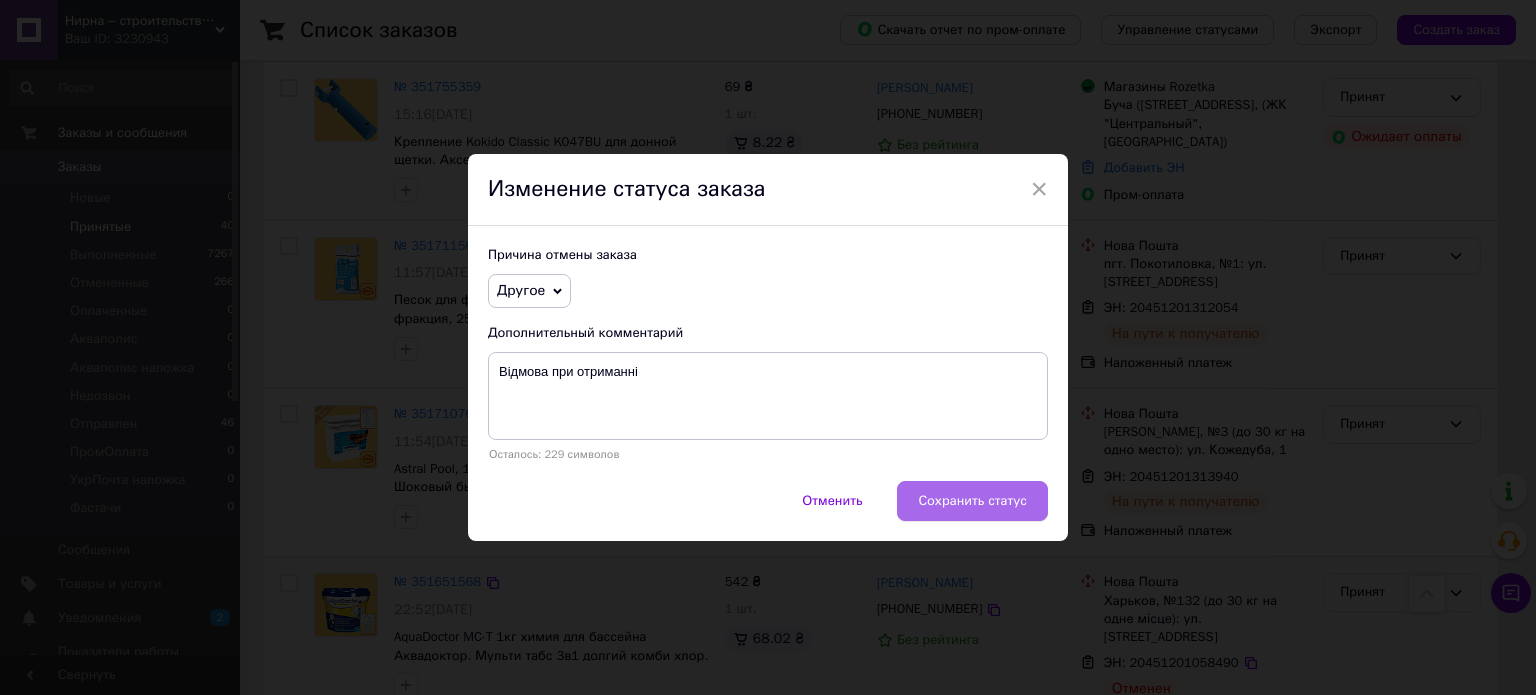 click on "Сохранить статус" at bounding box center [972, 501] 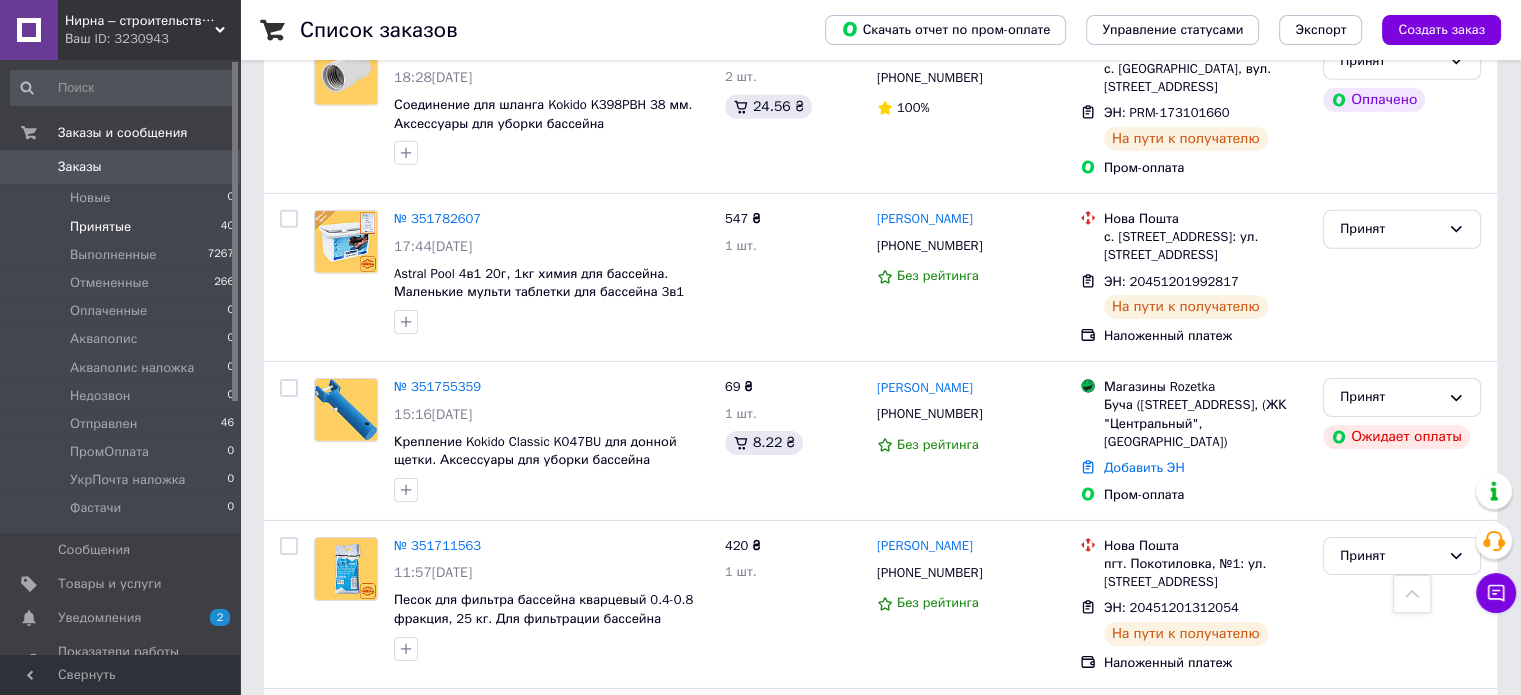 scroll, scrollTop: 6459, scrollLeft: 0, axis: vertical 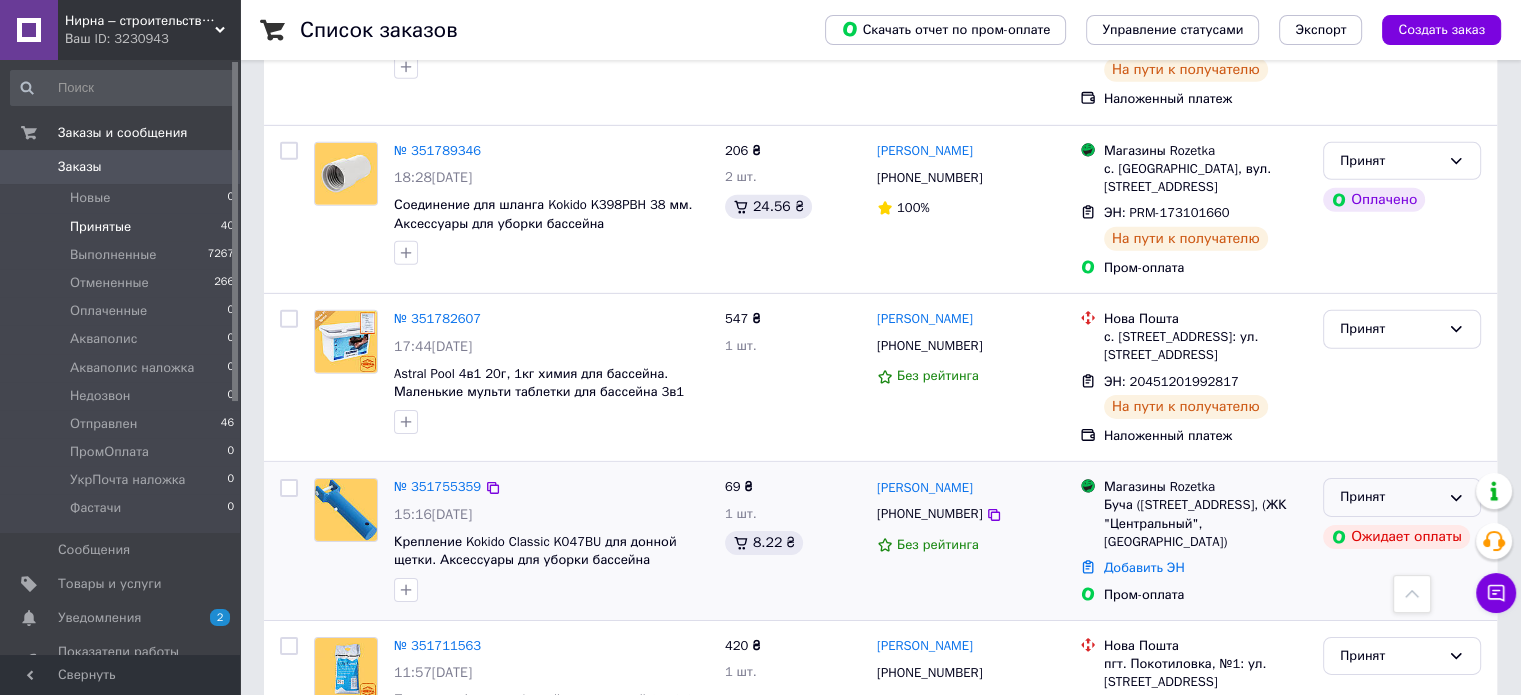 click 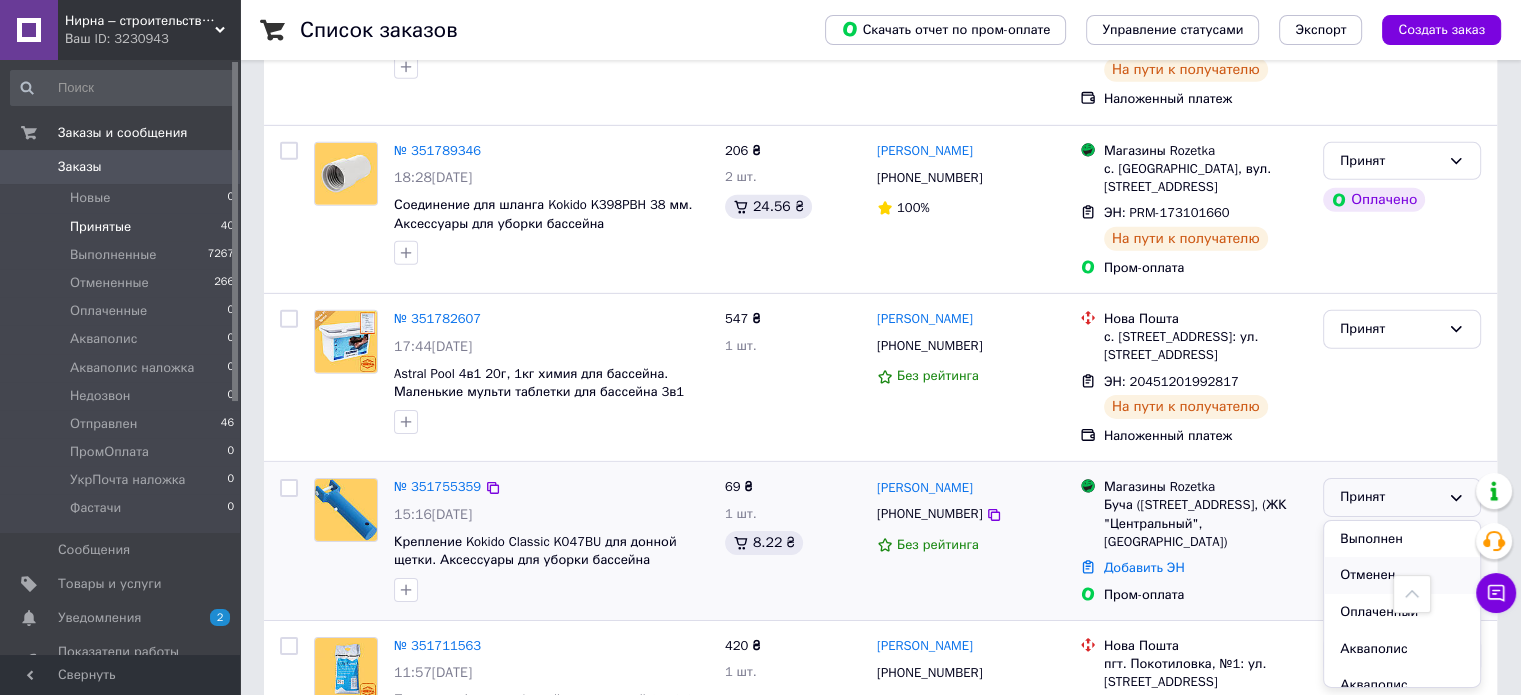 click on "Отменен" at bounding box center [1402, 575] 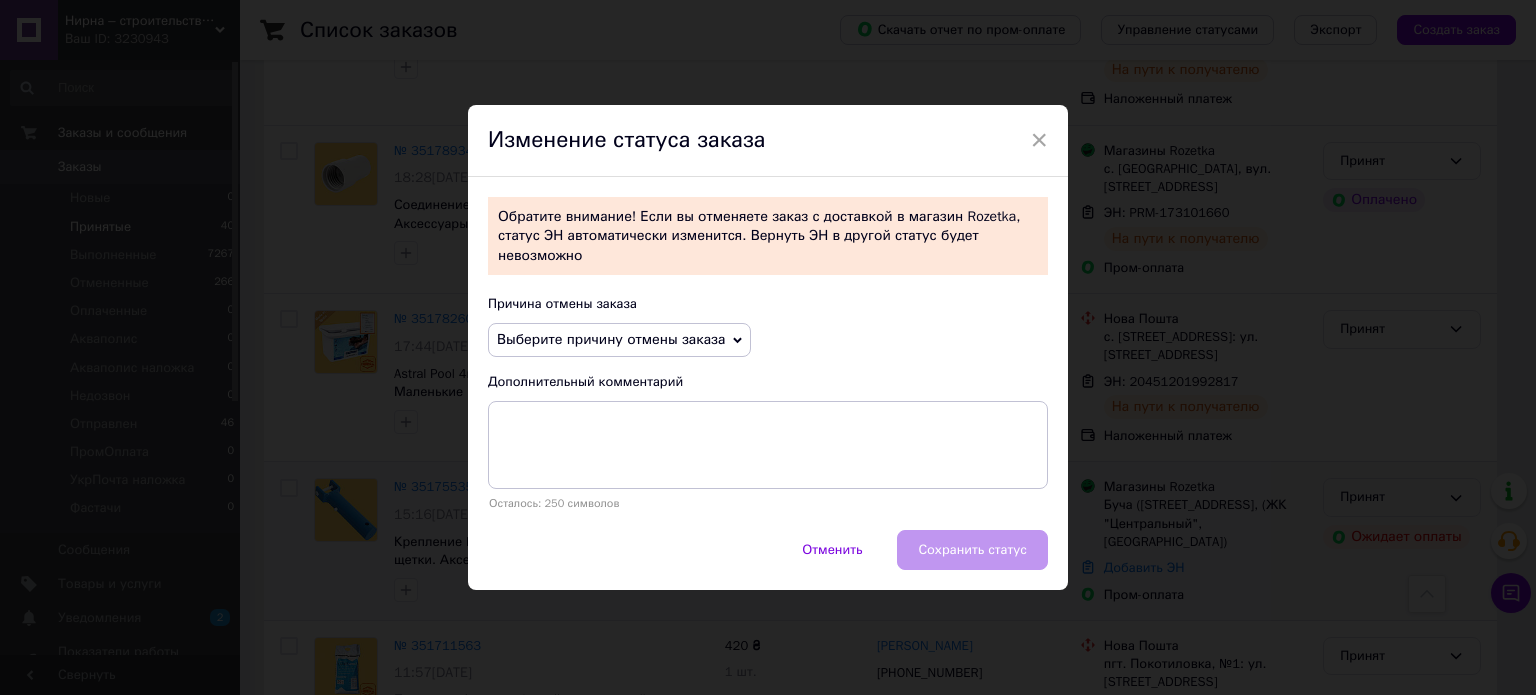 click 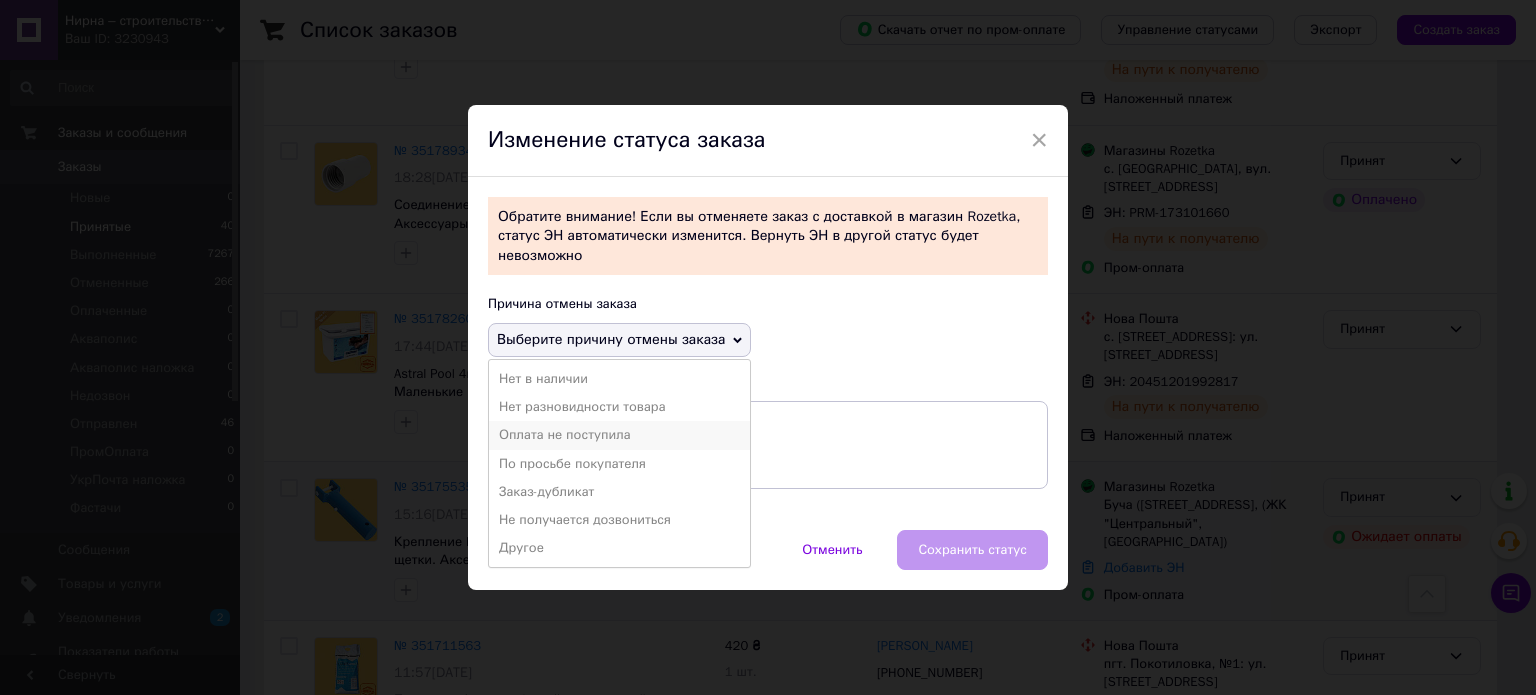 click on "Оплата не поступила" at bounding box center [619, 435] 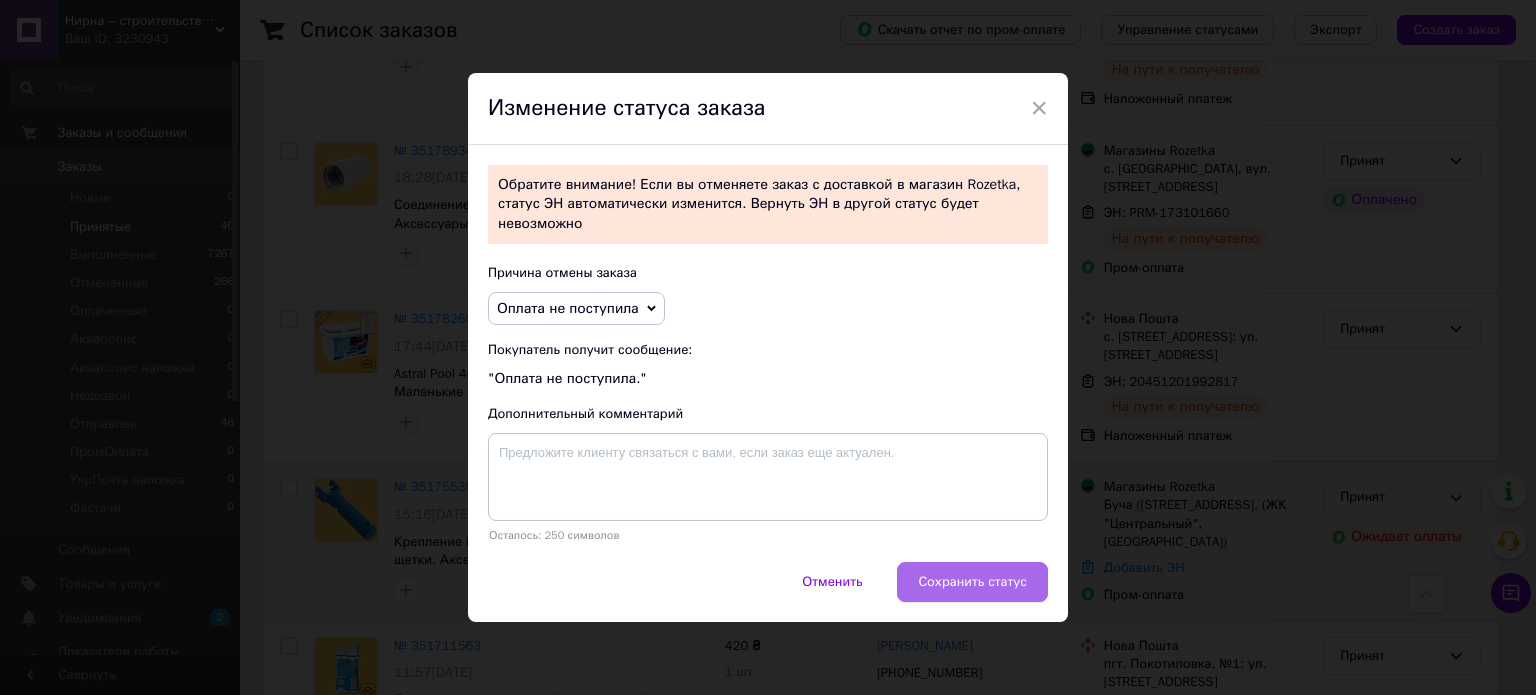 click on "Сохранить статус" at bounding box center [972, 582] 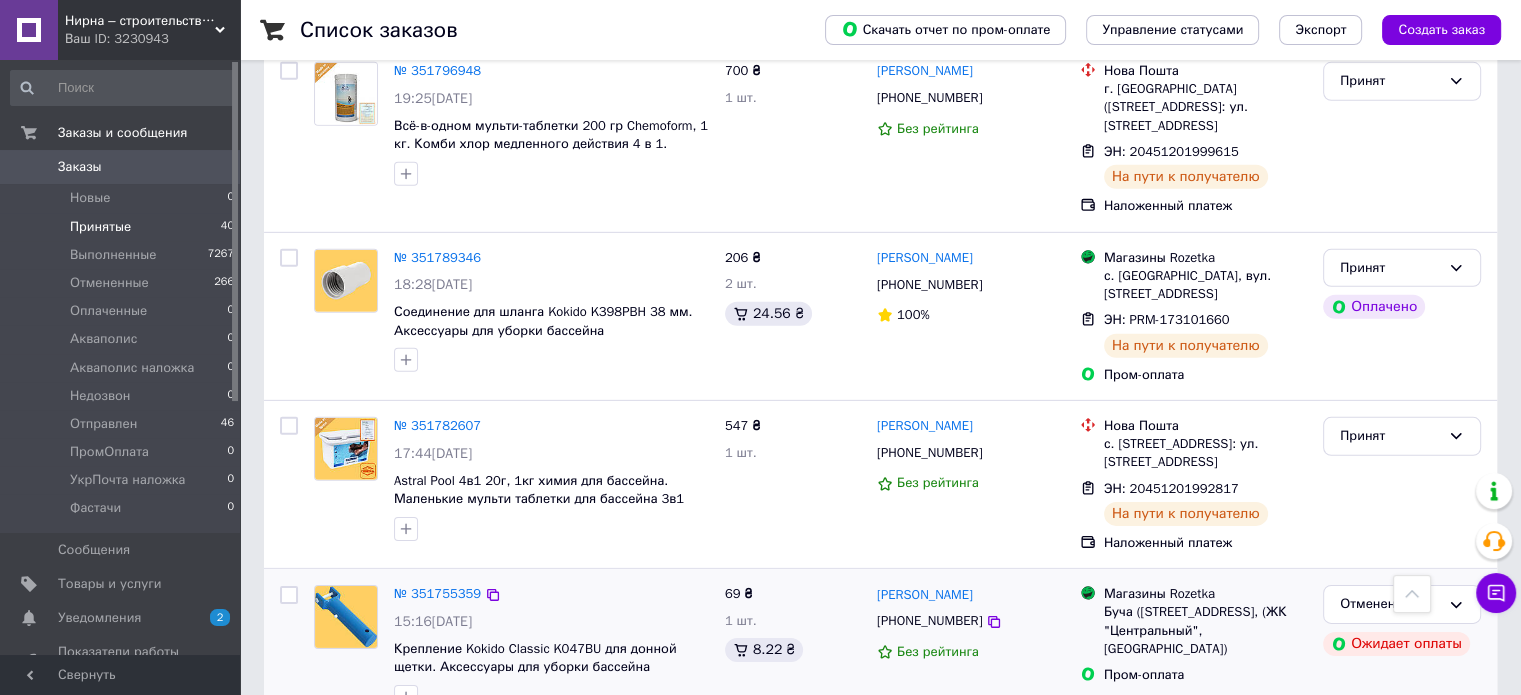 scroll, scrollTop: 6059, scrollLeft: 0, axis: vertical 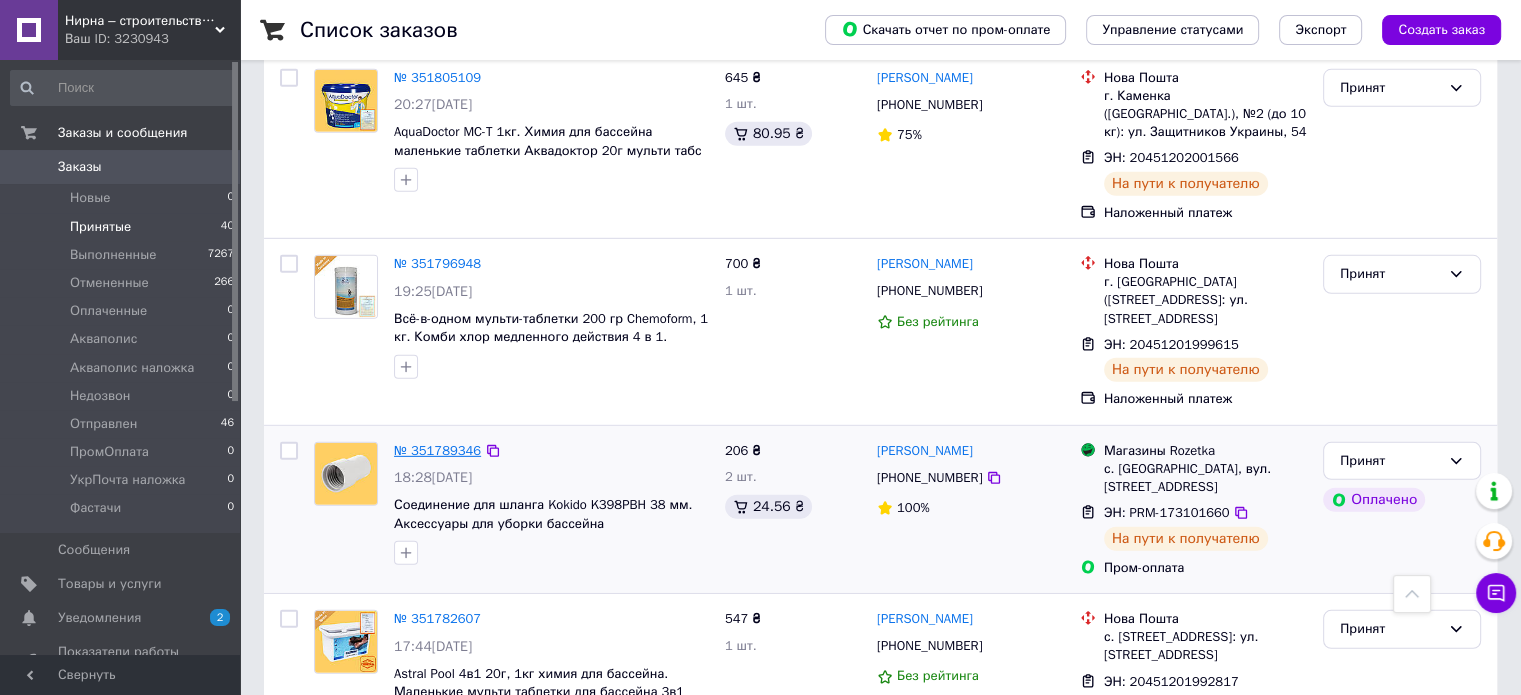 drag, startPoint x: 425, startPoint y: 214, endPoint x: 417, endPoint y: 223, distance: 12.0415945 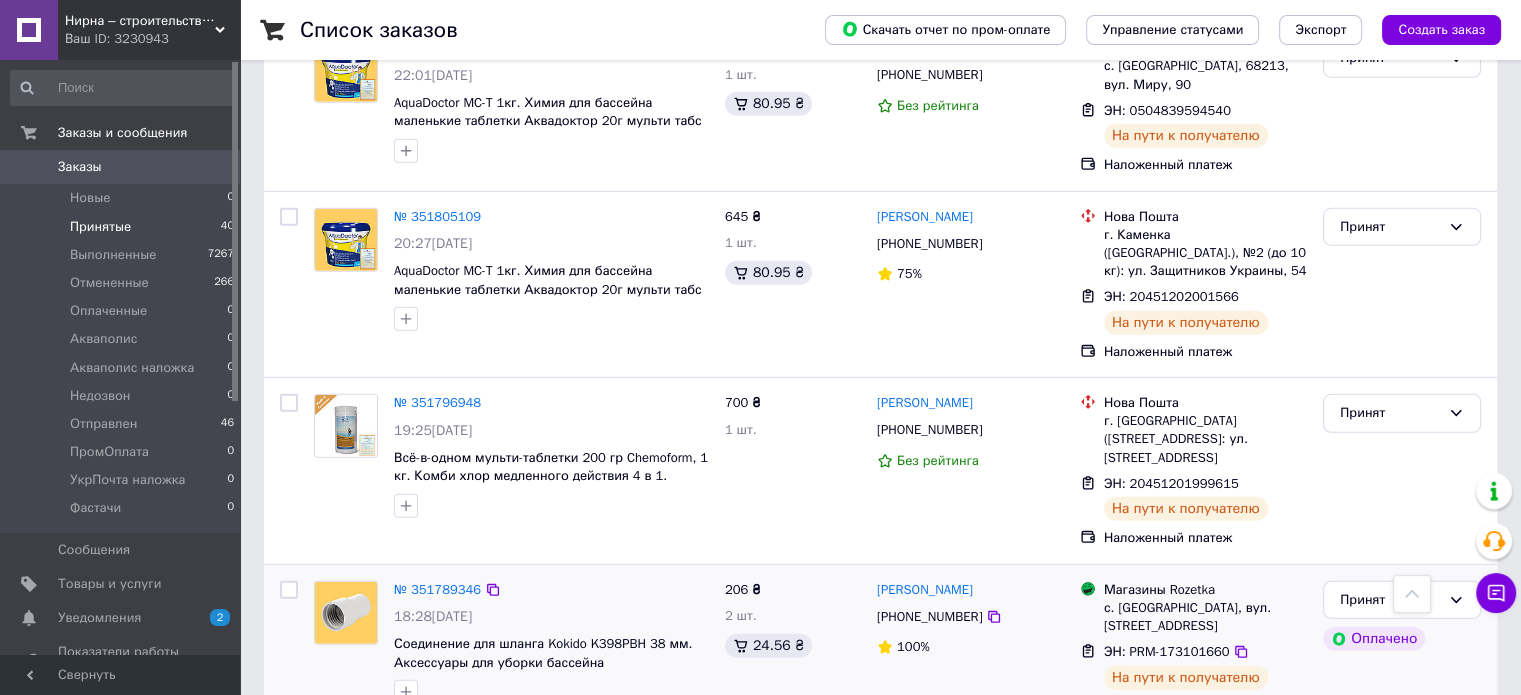 scroll, scrollTop: 5759, scrollLeft: 0, axis: vertical 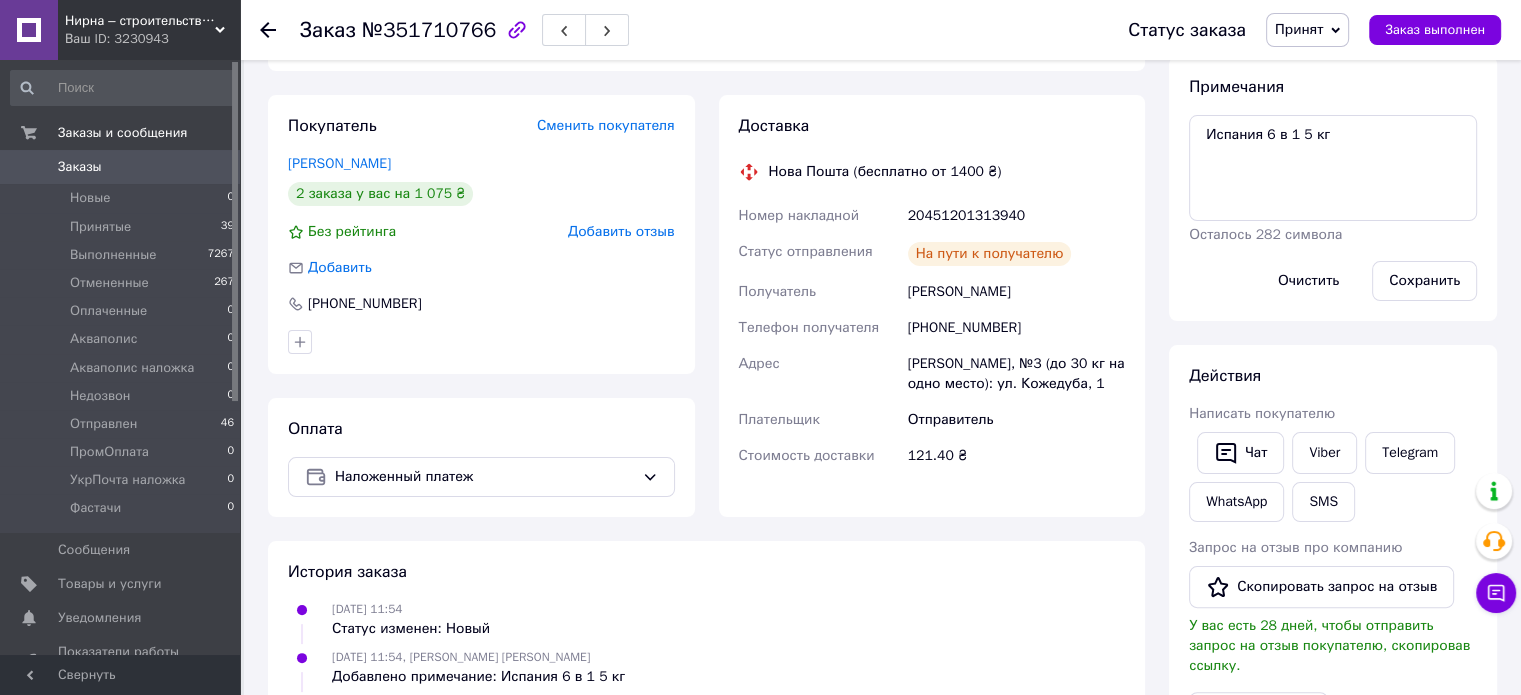 click on "20451201313940" at bounding box center [1016, 216] 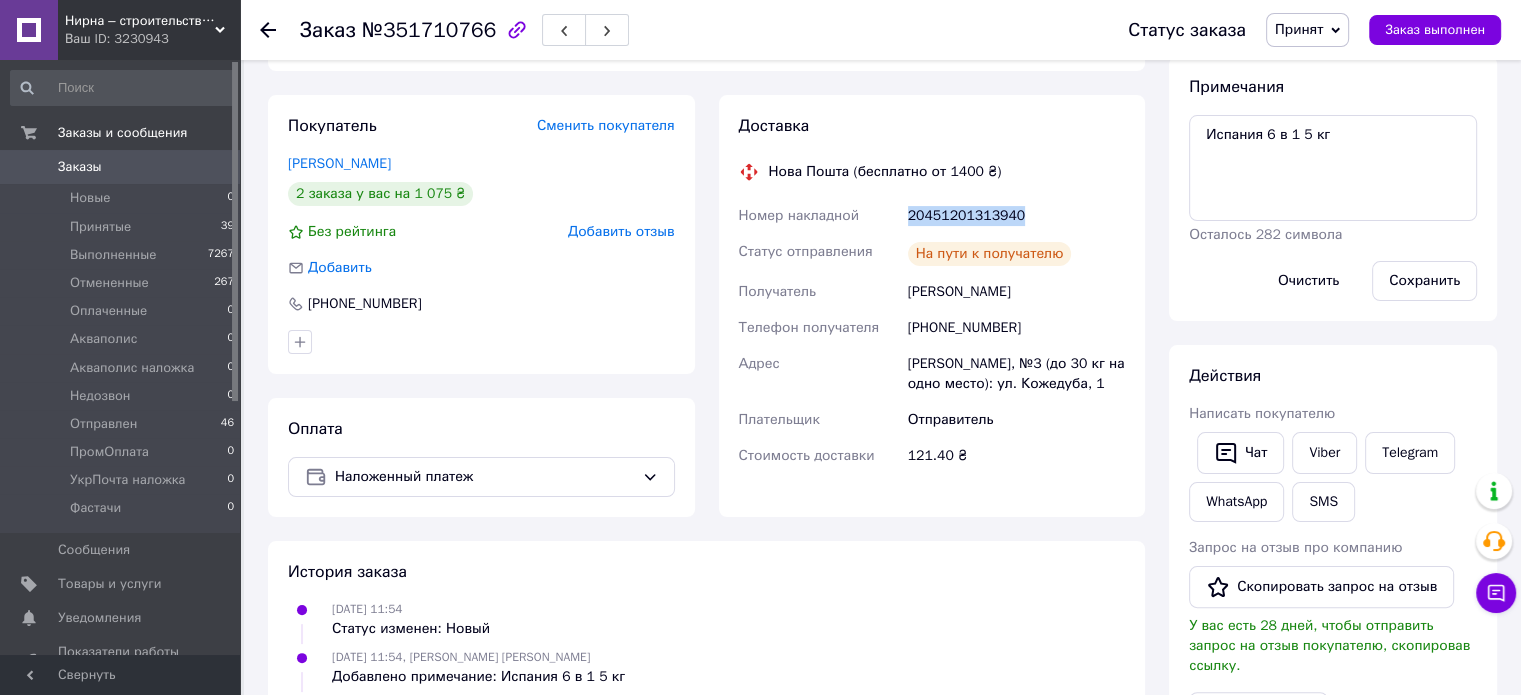 click on "20451201313940" at bounding box center [1016, 216] 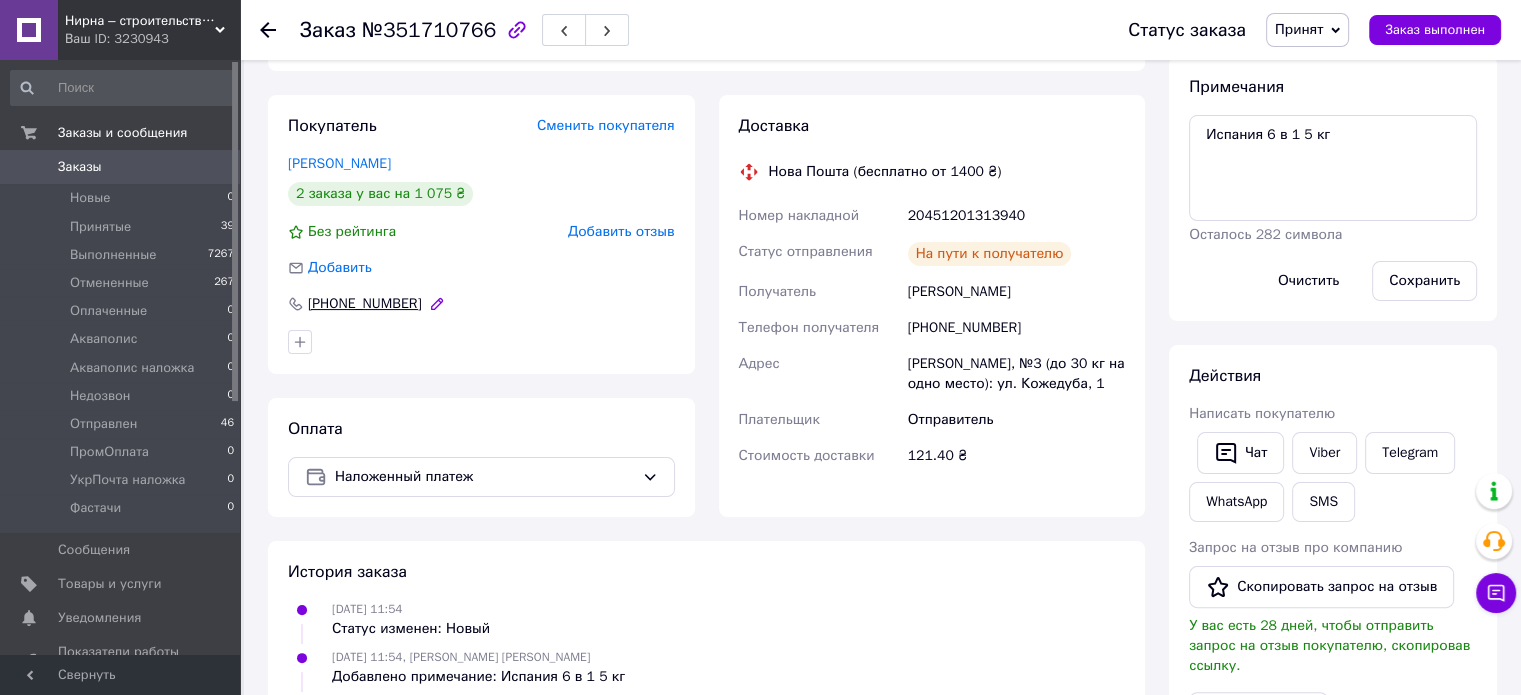 click on "+380983118879" at bounding box center (365, 304) 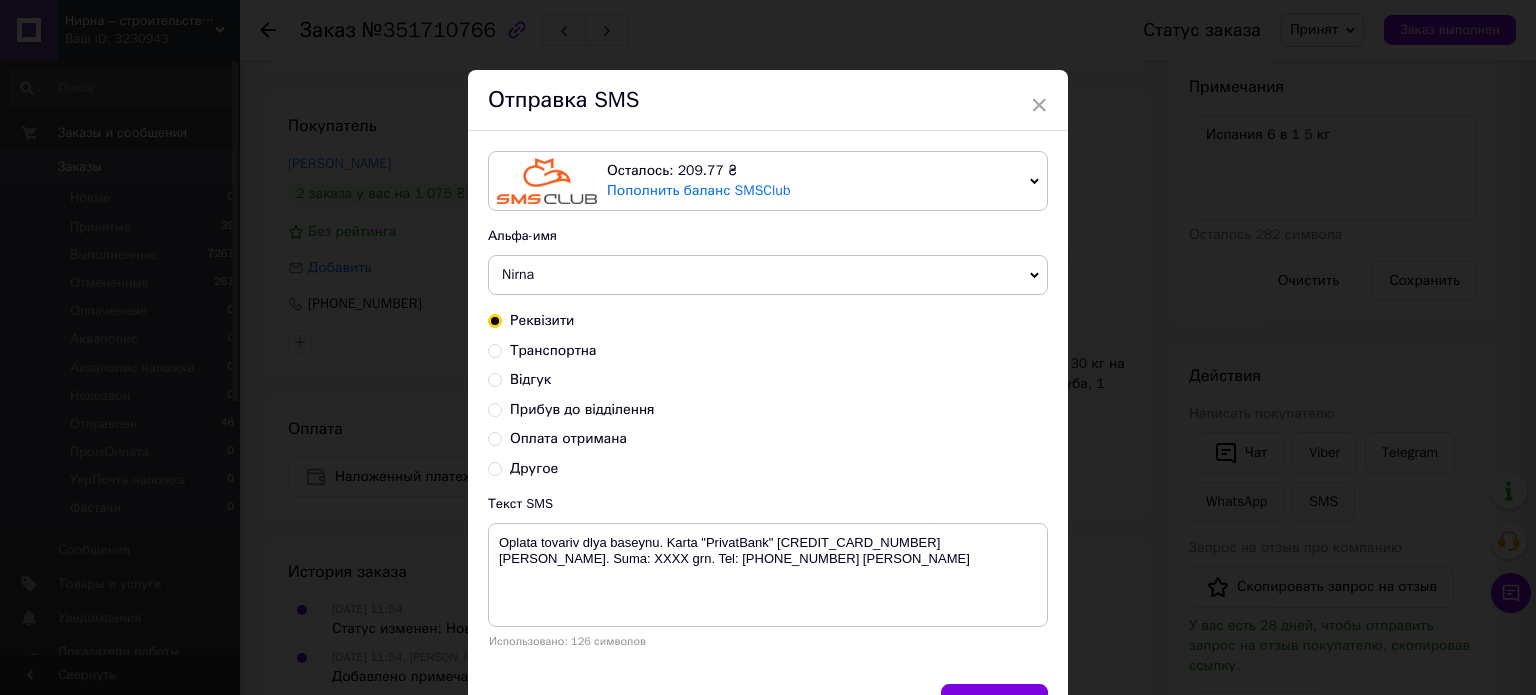 click on "Транспортна" at bounding box center [768, 351] 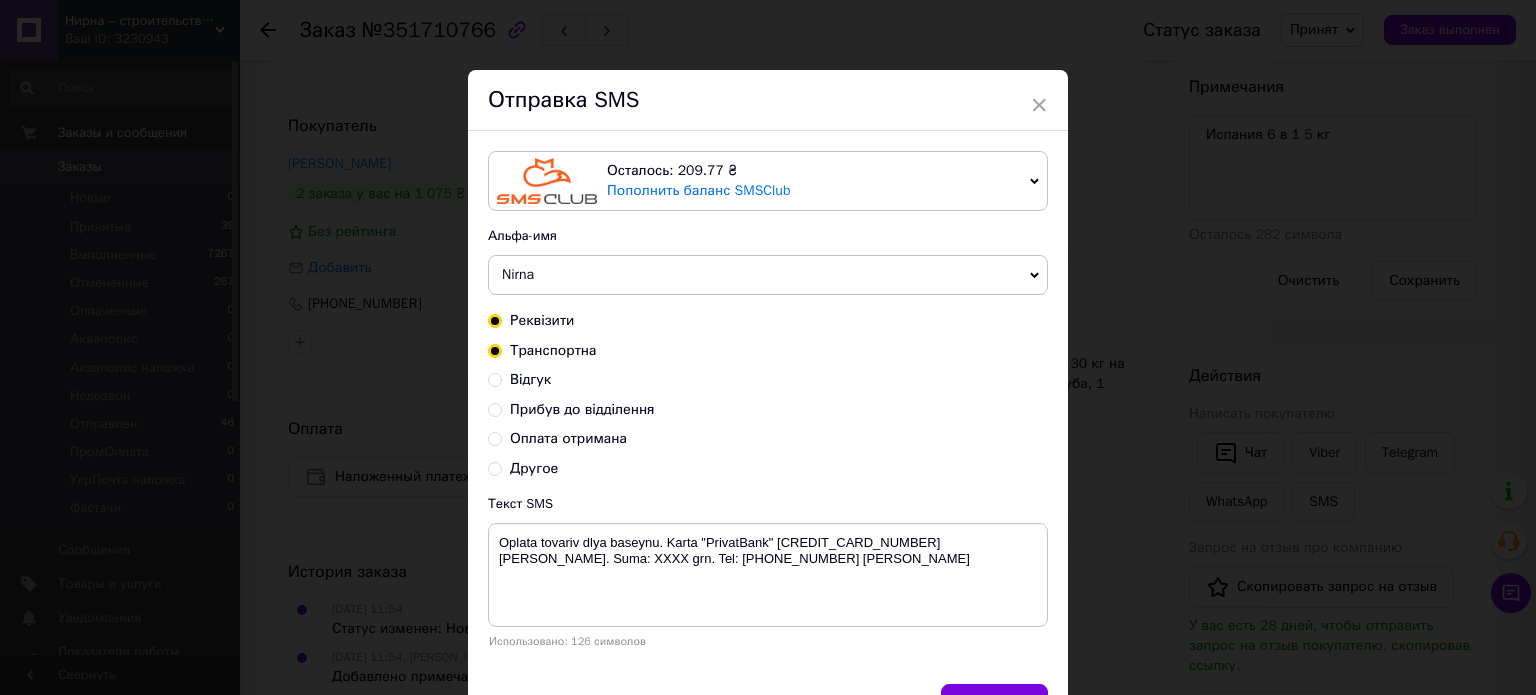 radio on "true" 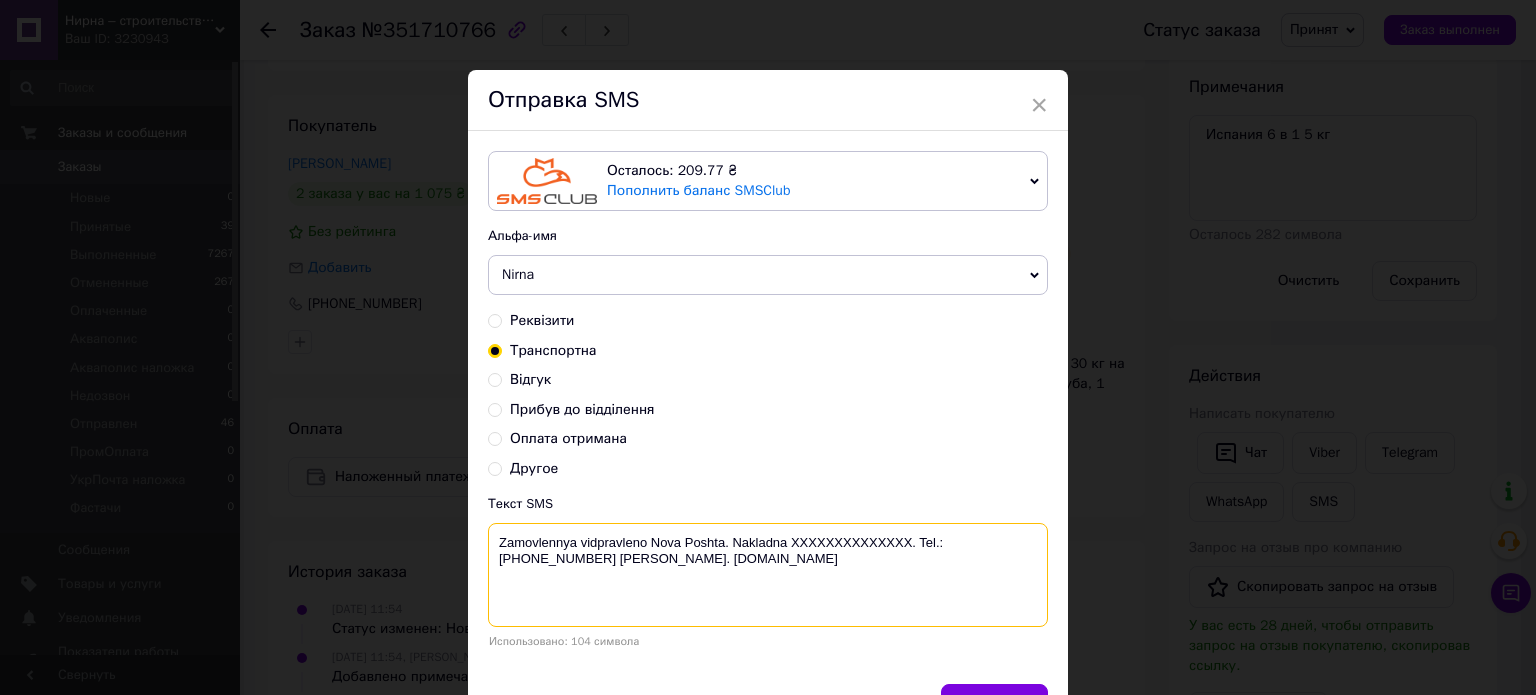 click on "Zamovlennya vidpravleno Nova Poshta. Nakladna XXXXXXXXXXXXXX. Tel.:[PHONE_NUMBER] Evgen. [DOMAIN_NAME]" at bounding box center [768, 575] 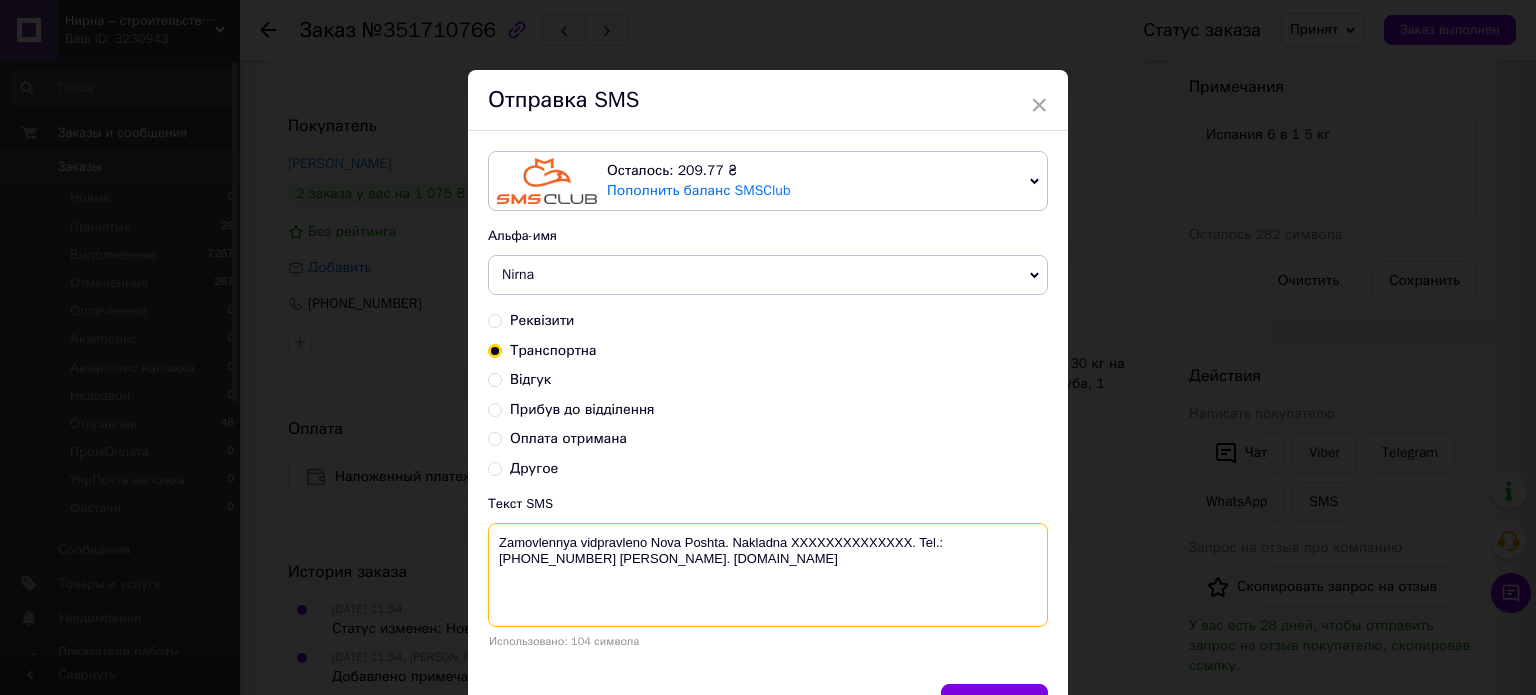 paste on "20451201313940" 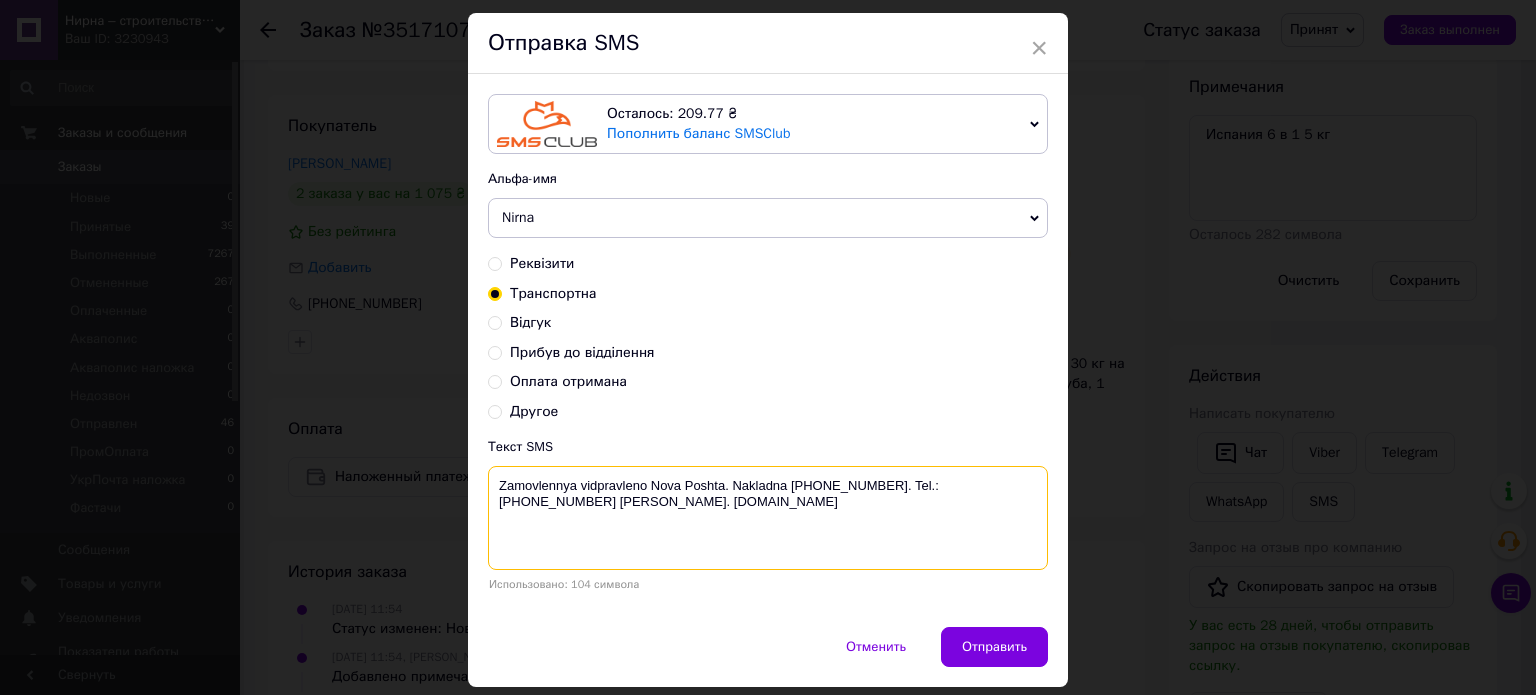 scroll, scrollTop: 116, scrollLeft: 0, axis: vertical 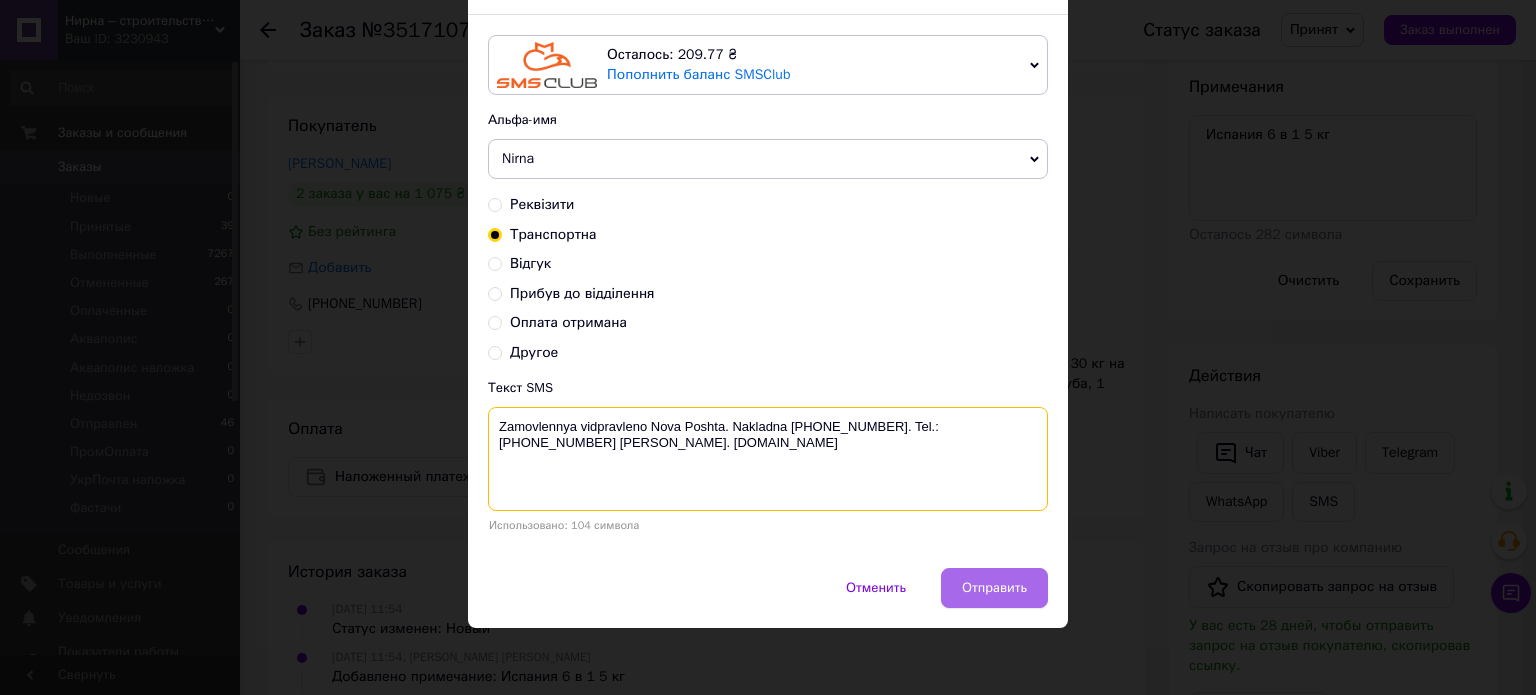 type on "Zamovlennya vidpravleno Nova Poshta. Nakladna 20451201313940. Tel.:+380960244885 Evgen. www.nirna.com.ua" 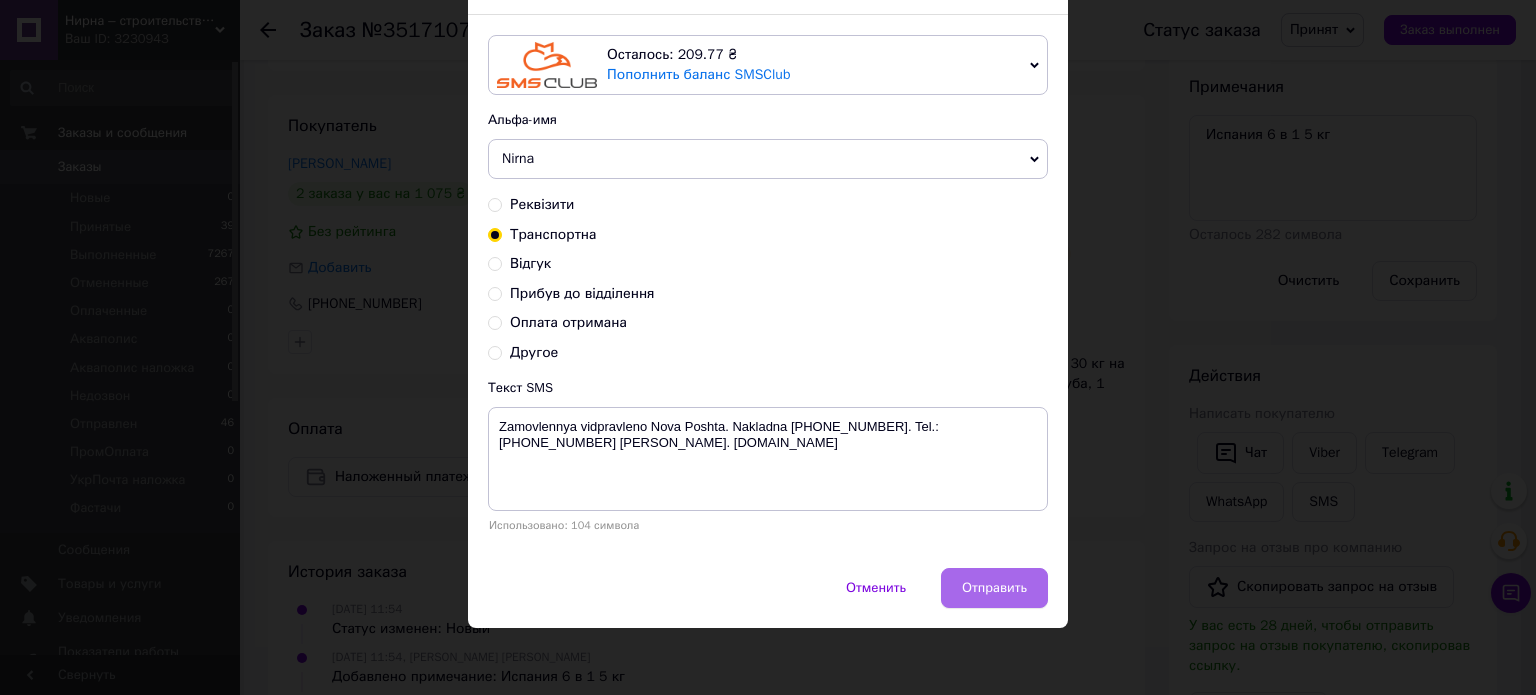 click on "Отправить" at bounding box center (994, 588) 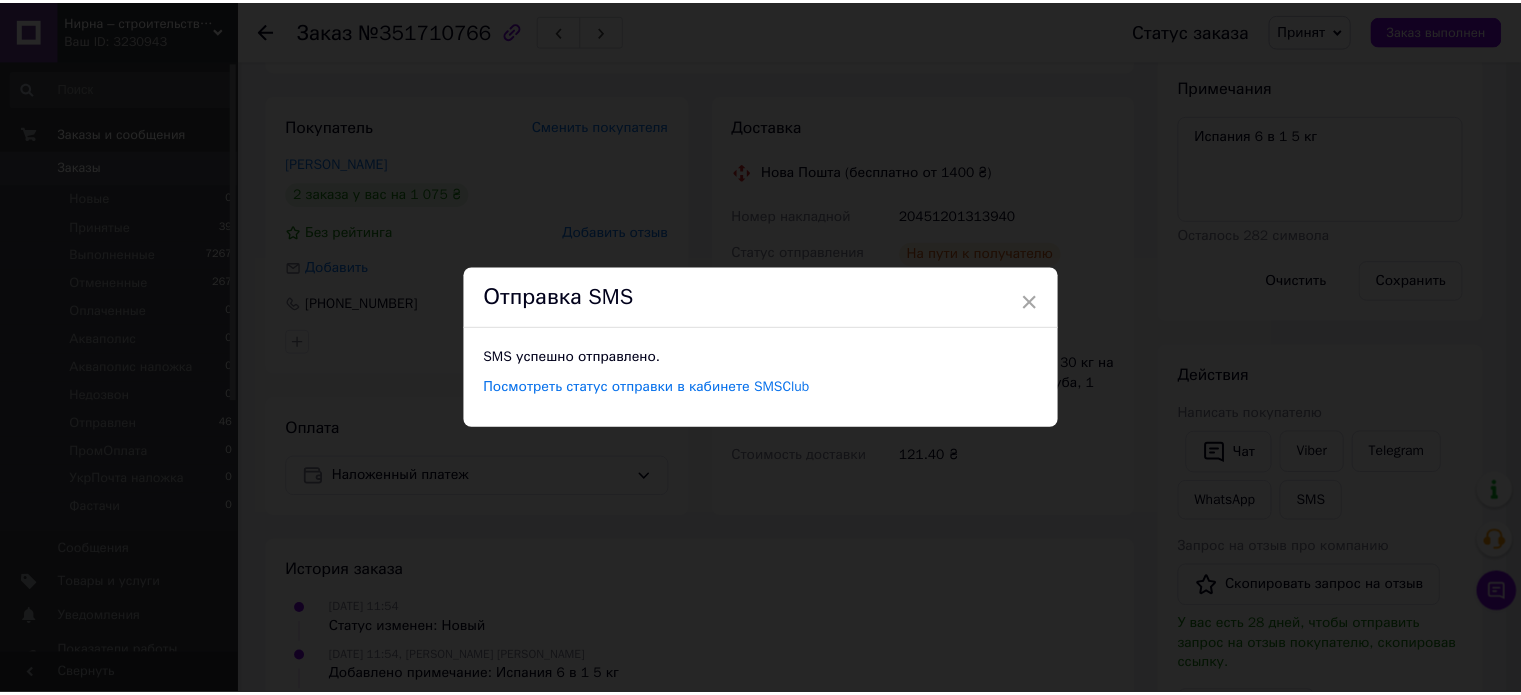 scroll, scrollTop: 0, scrollLeft: 0, axis: both 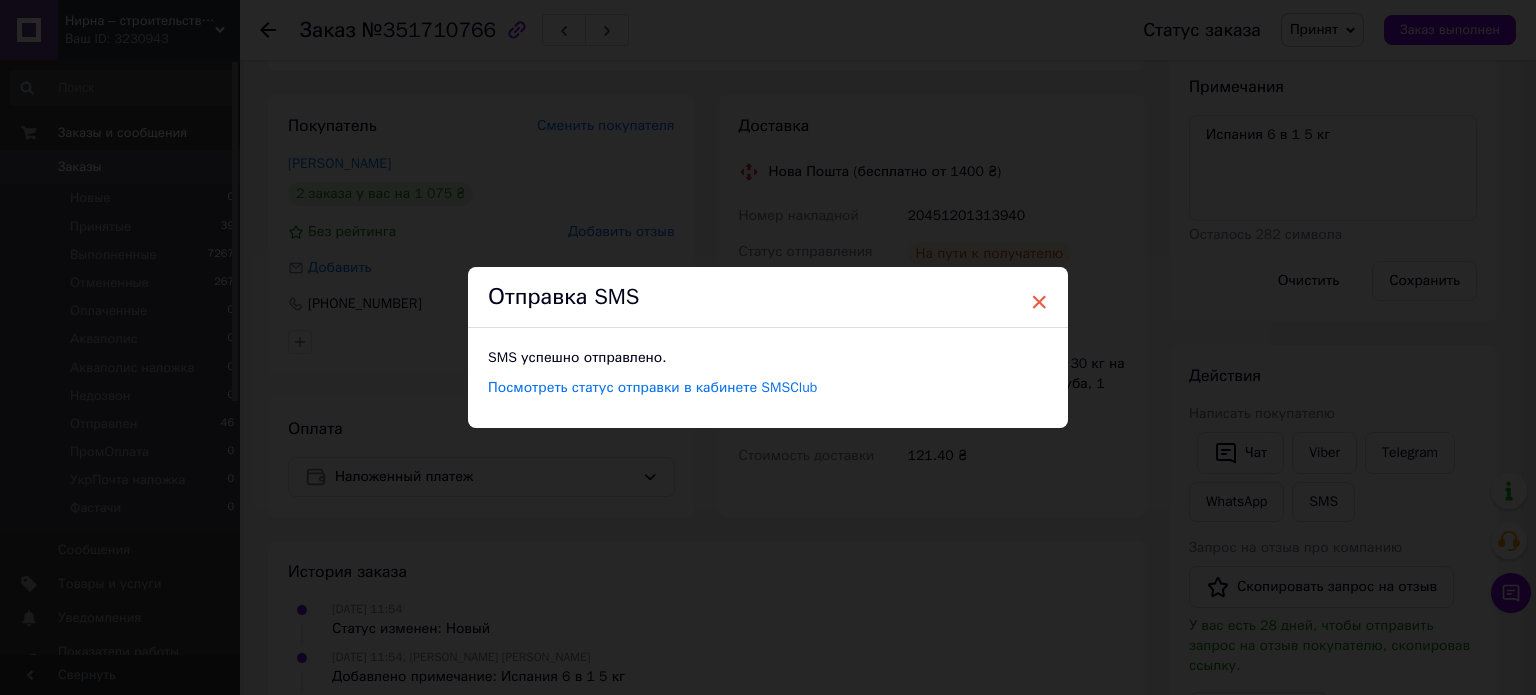 click on "×" at bounding box center [1039, 302] 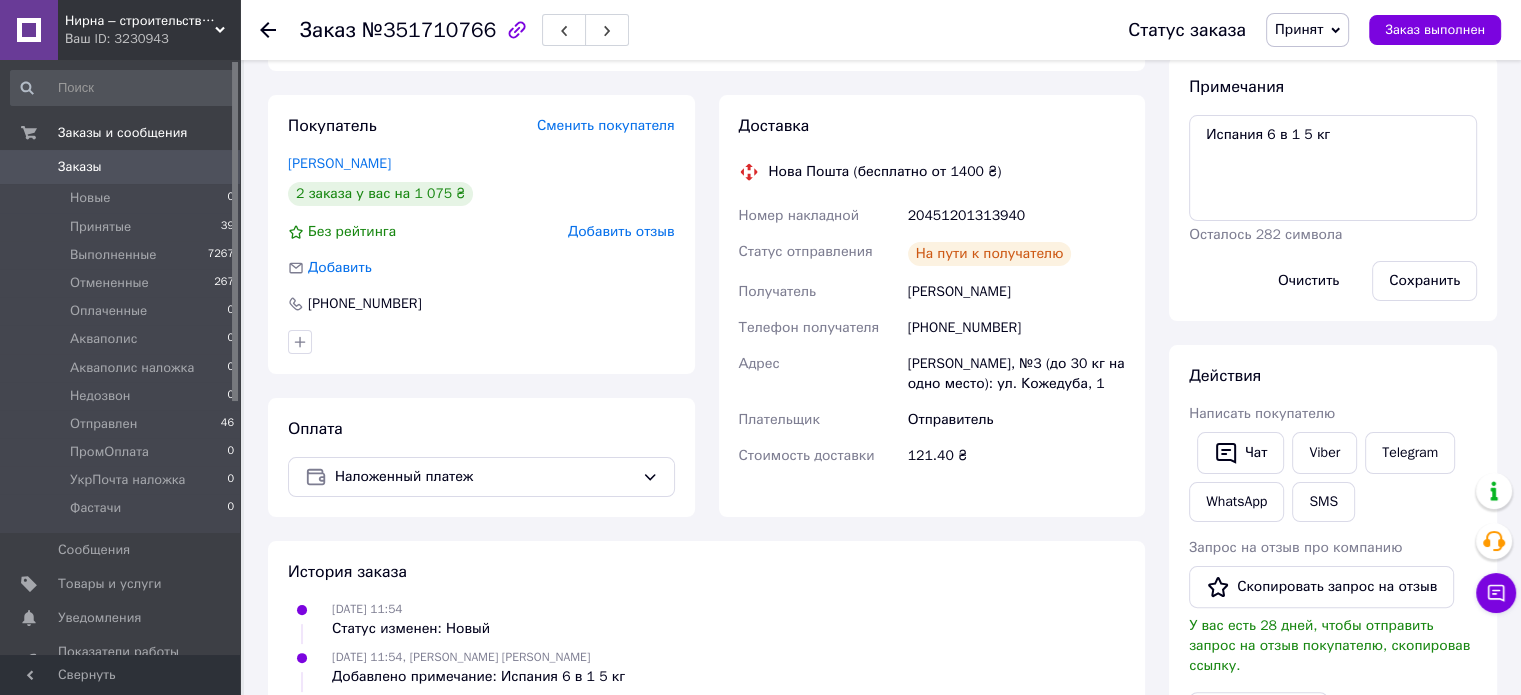 click on "Статус заказа Принят Выполнен Отменен Оплаченный Акваполис Акваполис наложка Недозвон Отправлен ПромОплата УкрПочта наложка Фастачи Заказ выполнен" at bounding box center (1294, 30) 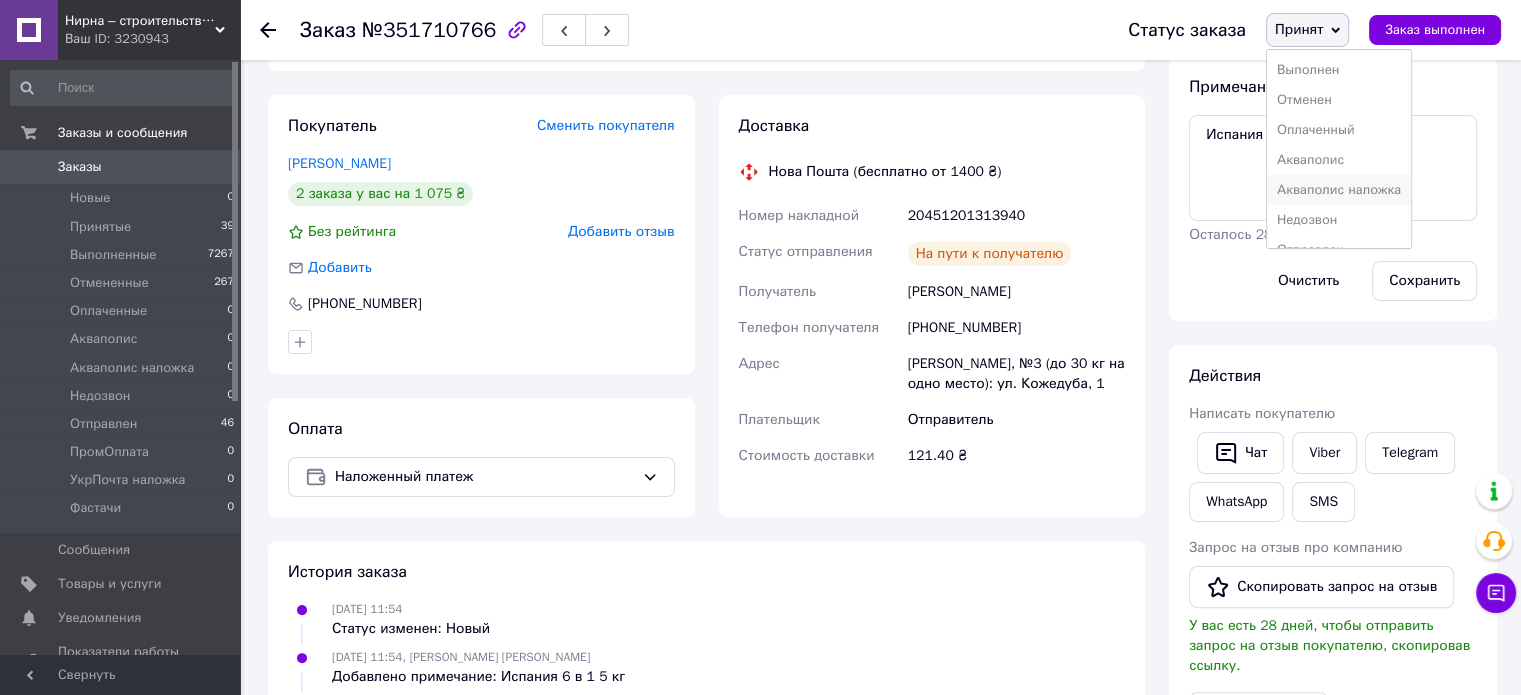 scroll, scrollTop: 100, scrollLeft: 0, axis: vertical 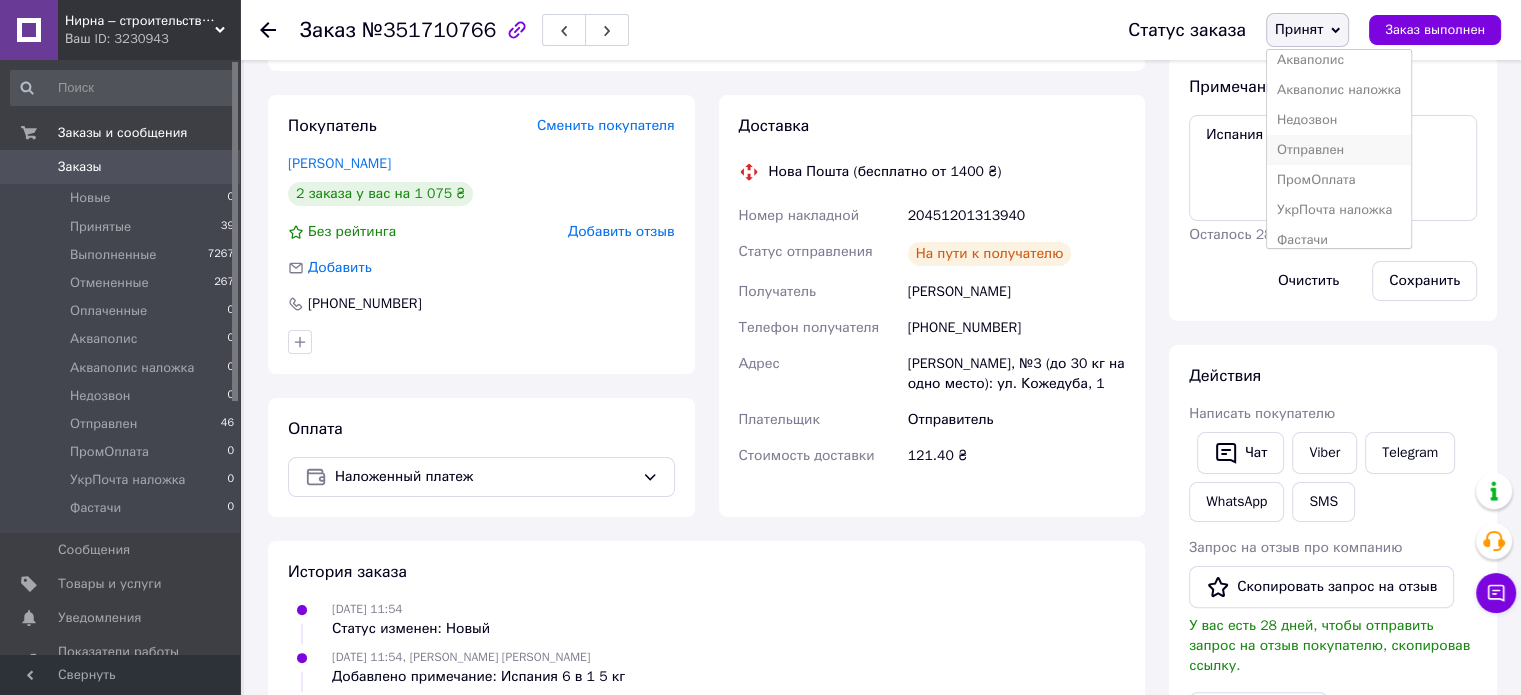 click on "Отправлен" at bounding box center (1339, 150) 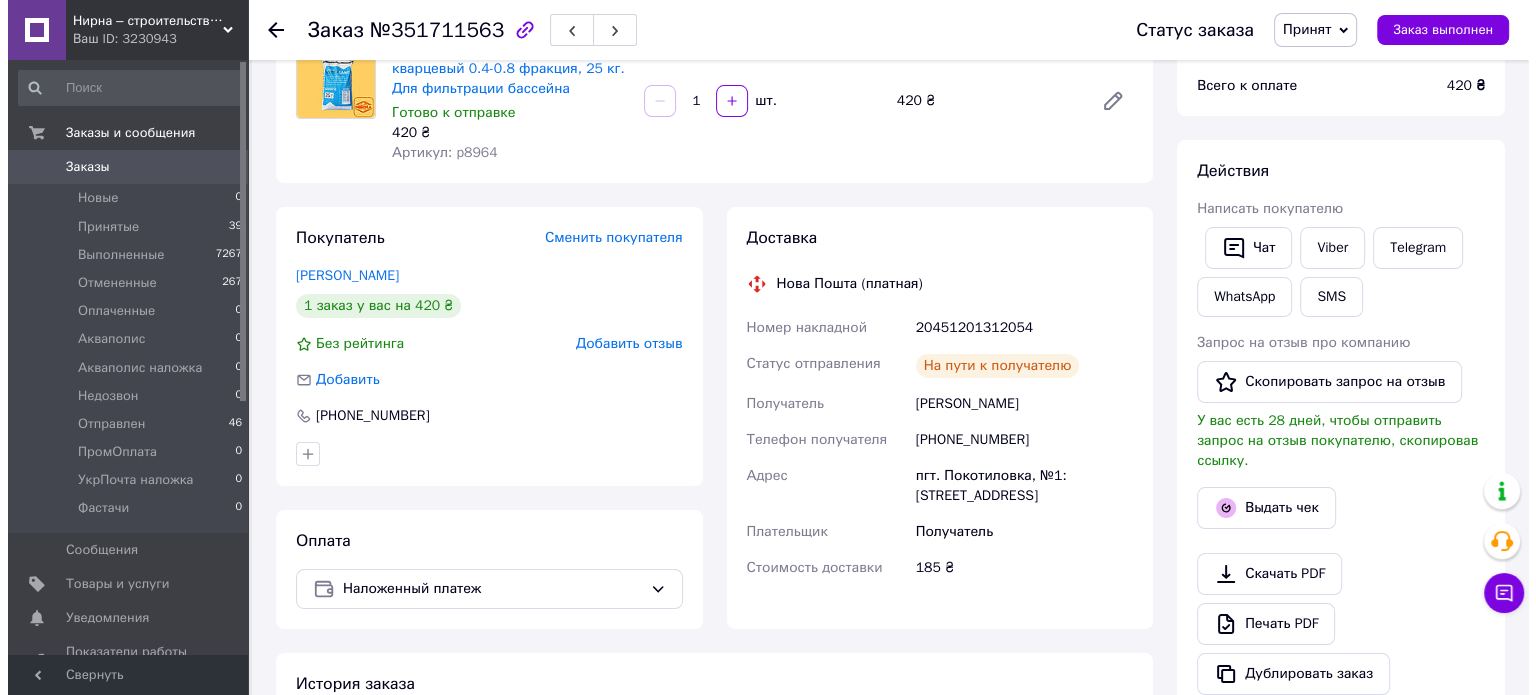 scroll, scrollTop: 200, scrollLeft: 0, axis: vertical 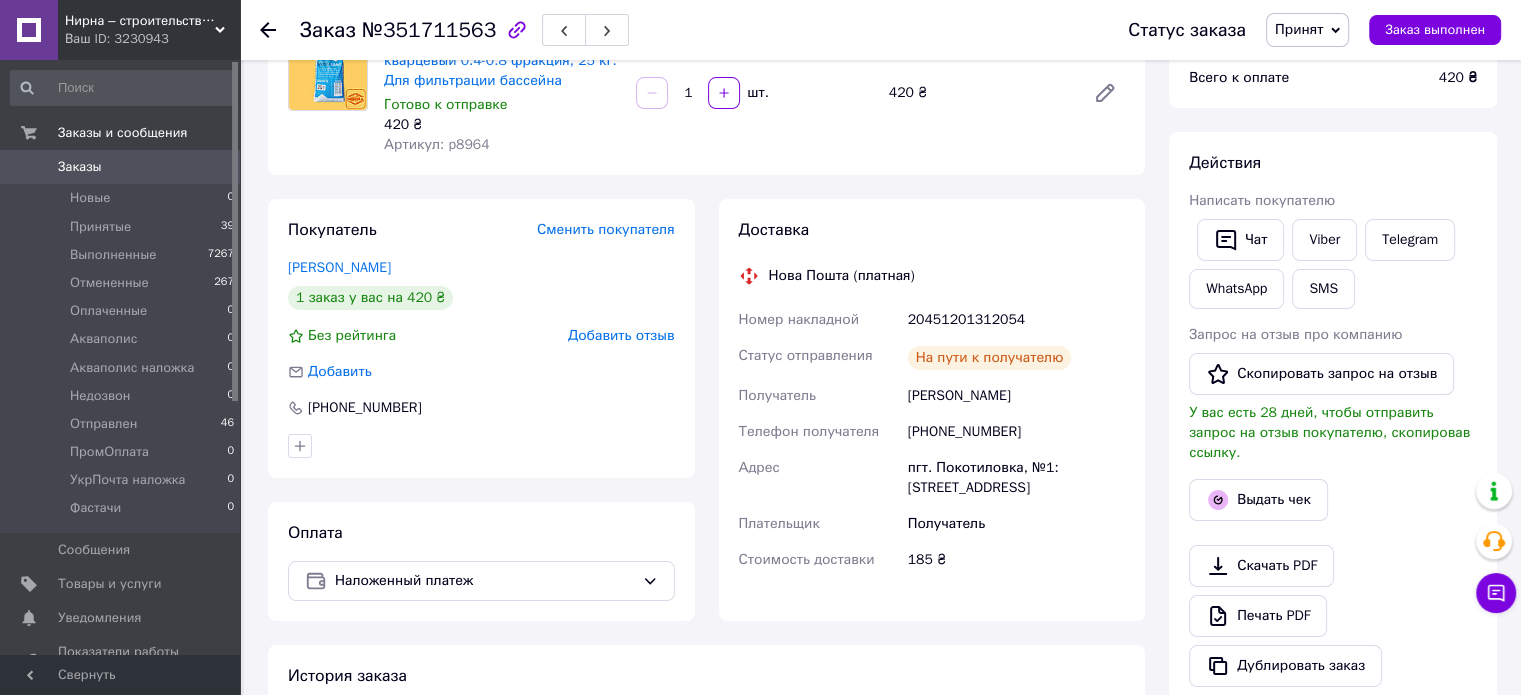 click on "20451201312054" at bounding box center (1016, 320) 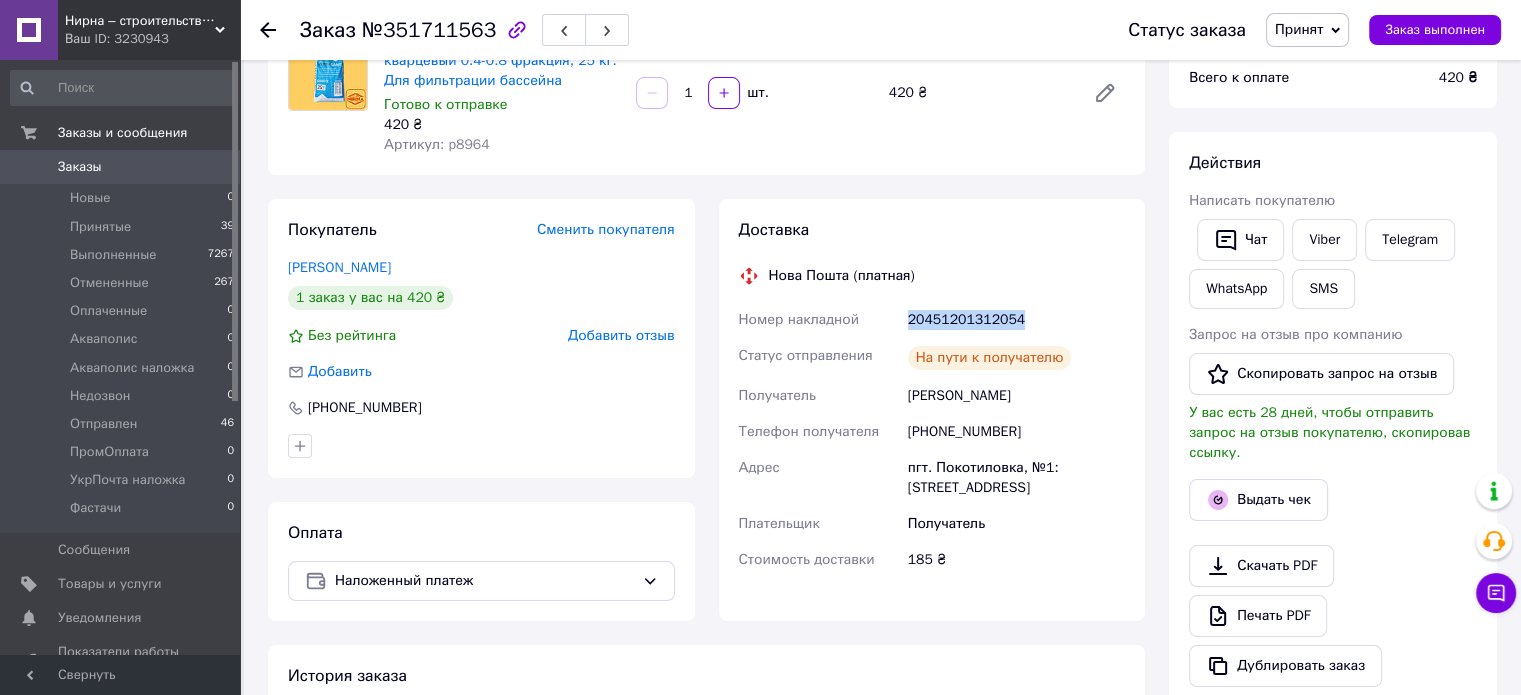 click on "20451201312054" at bounding box center [1016, 320] 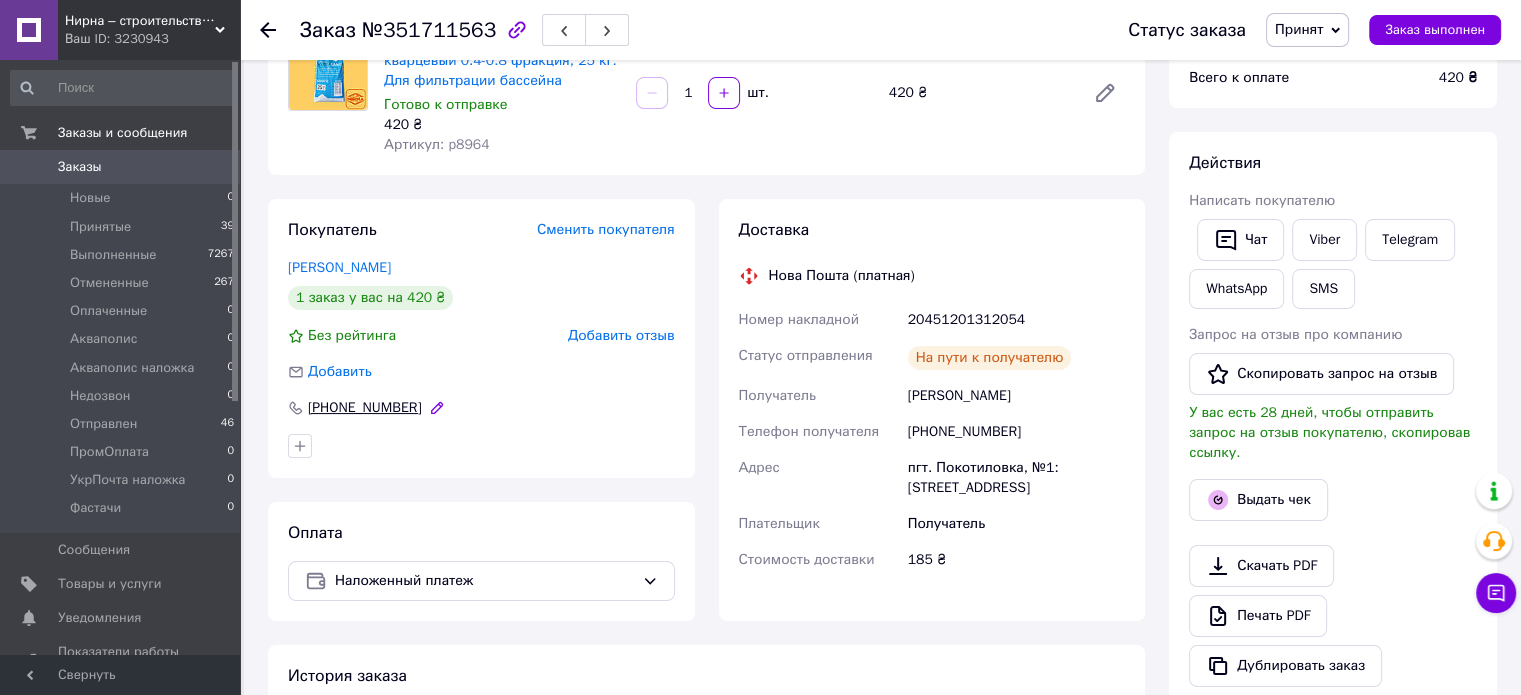 click on "+380663892211" at bounding box center [365, 408] 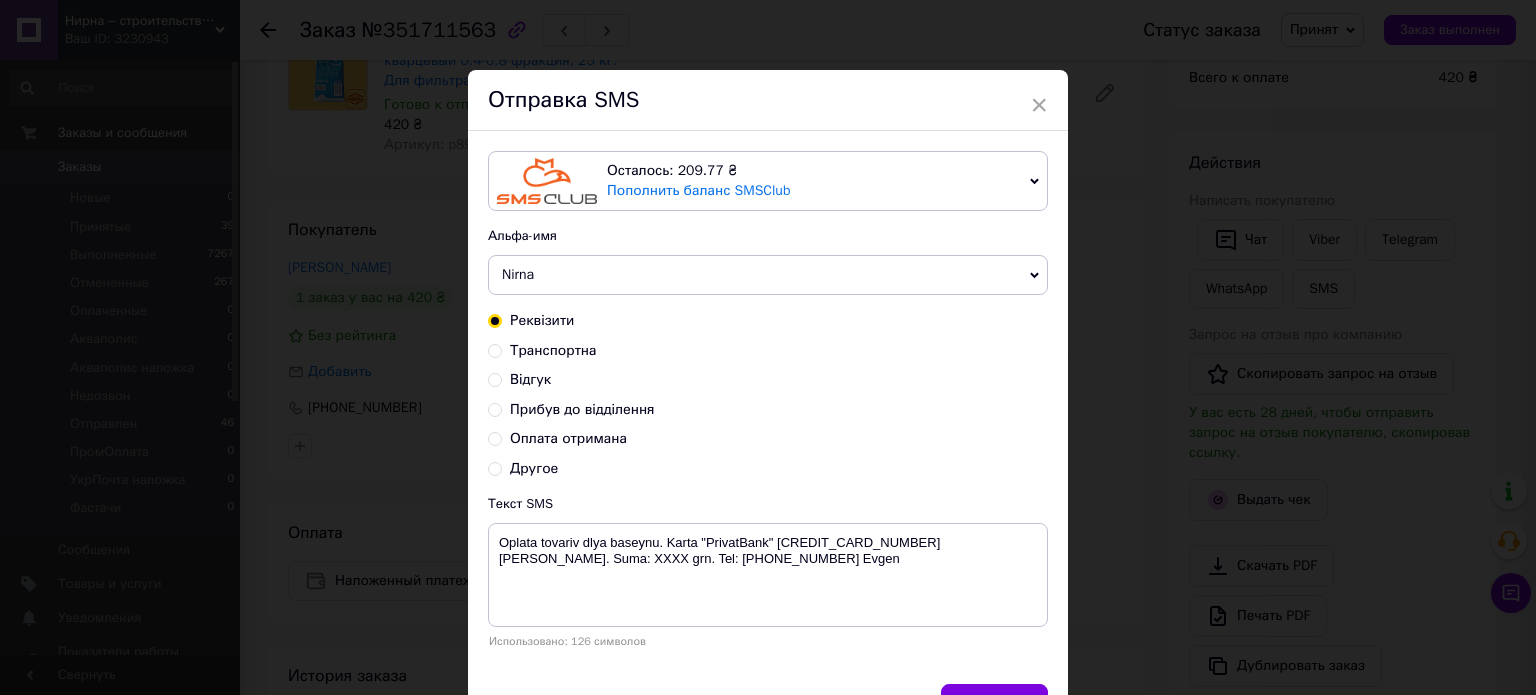 click on "Транспортна" at bounding box center [495, 349] 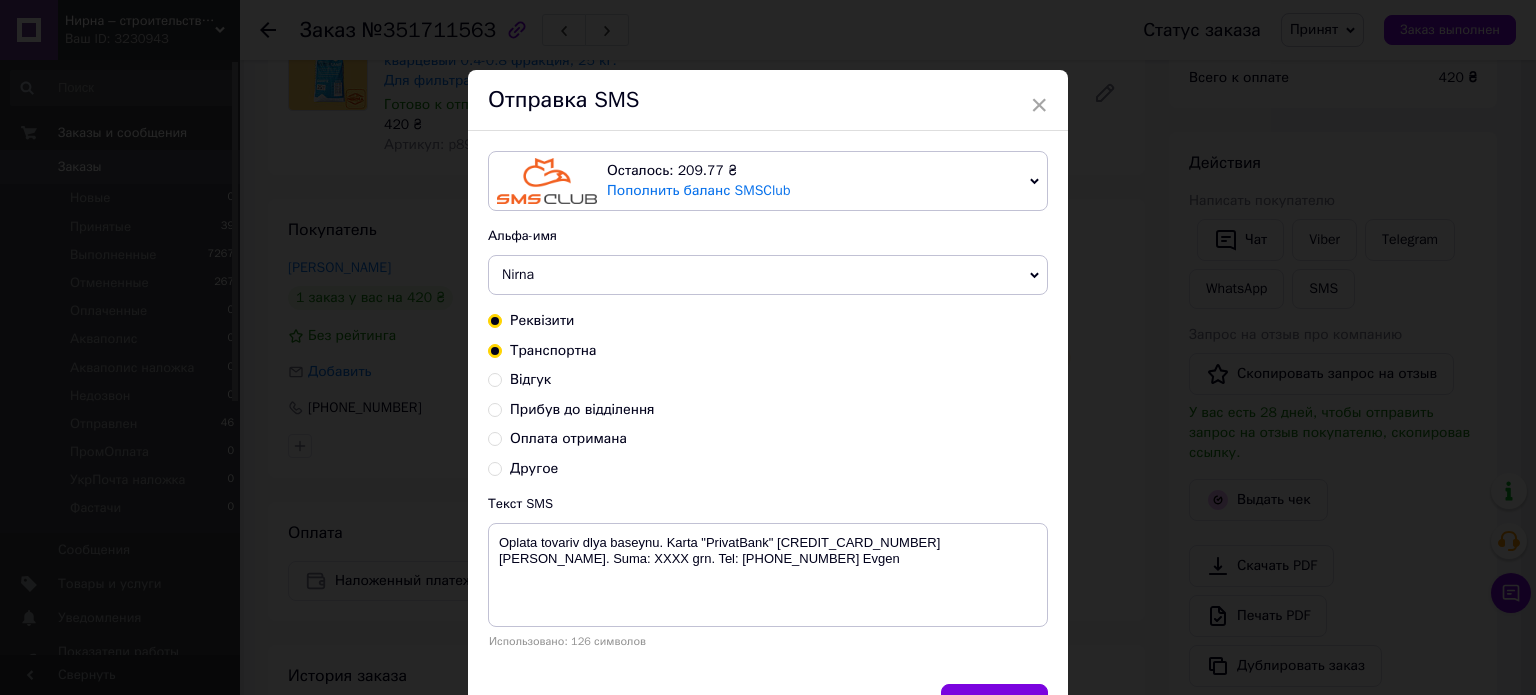 radio on "true" 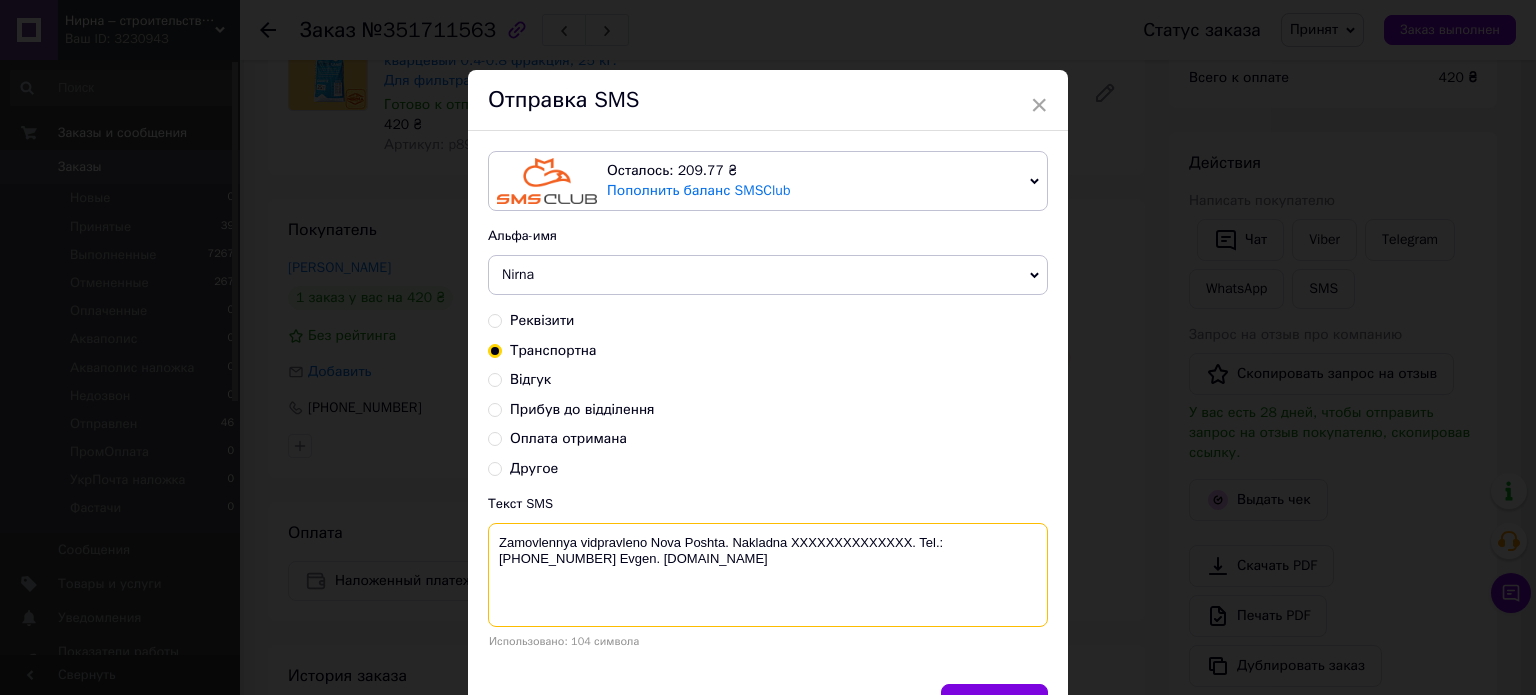 click on "Zamovlennya vidpravleno Nova Poshta. Nakladna XXXXXXXXXXXXXX. Tel.:[PHONE_NUMBER] Evgen. [DOMAIN_NAME]" at bounding box center (768, 575) 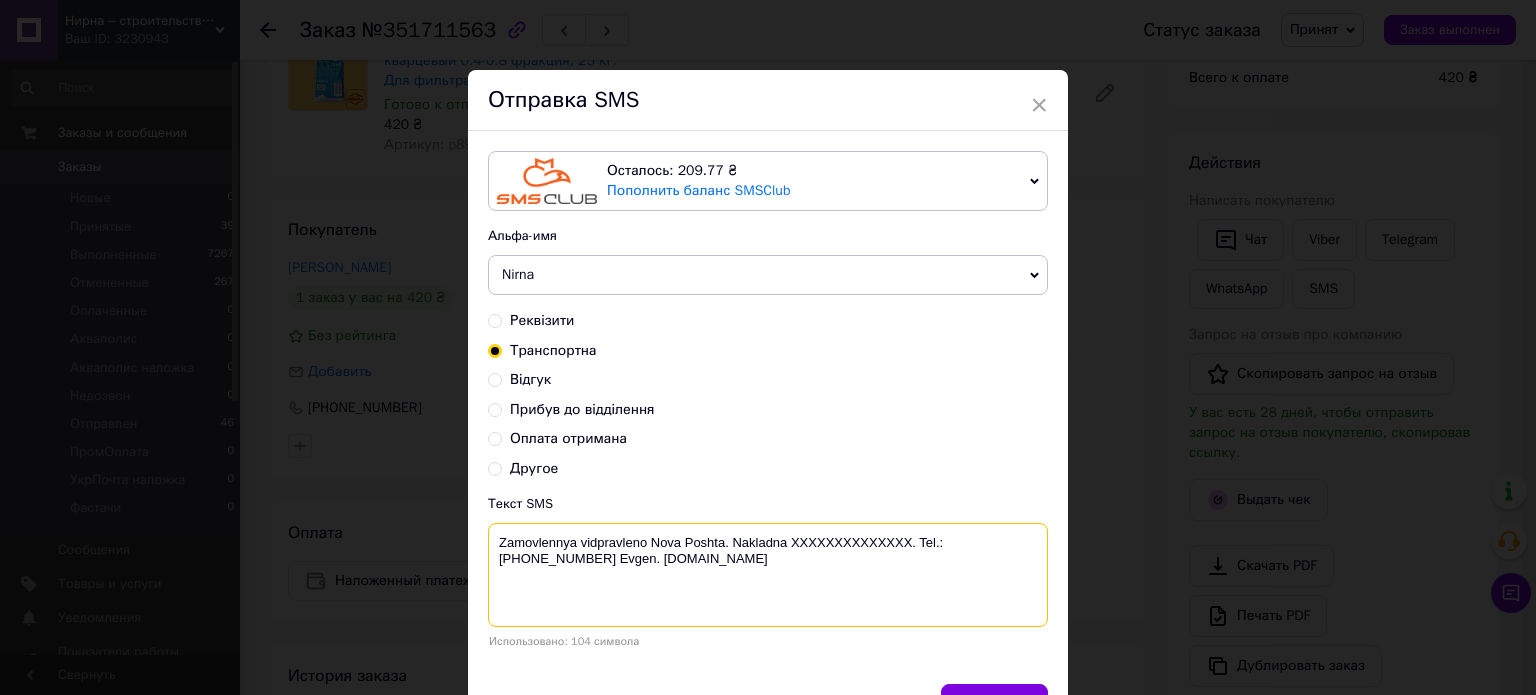 paste on "20451201312054" 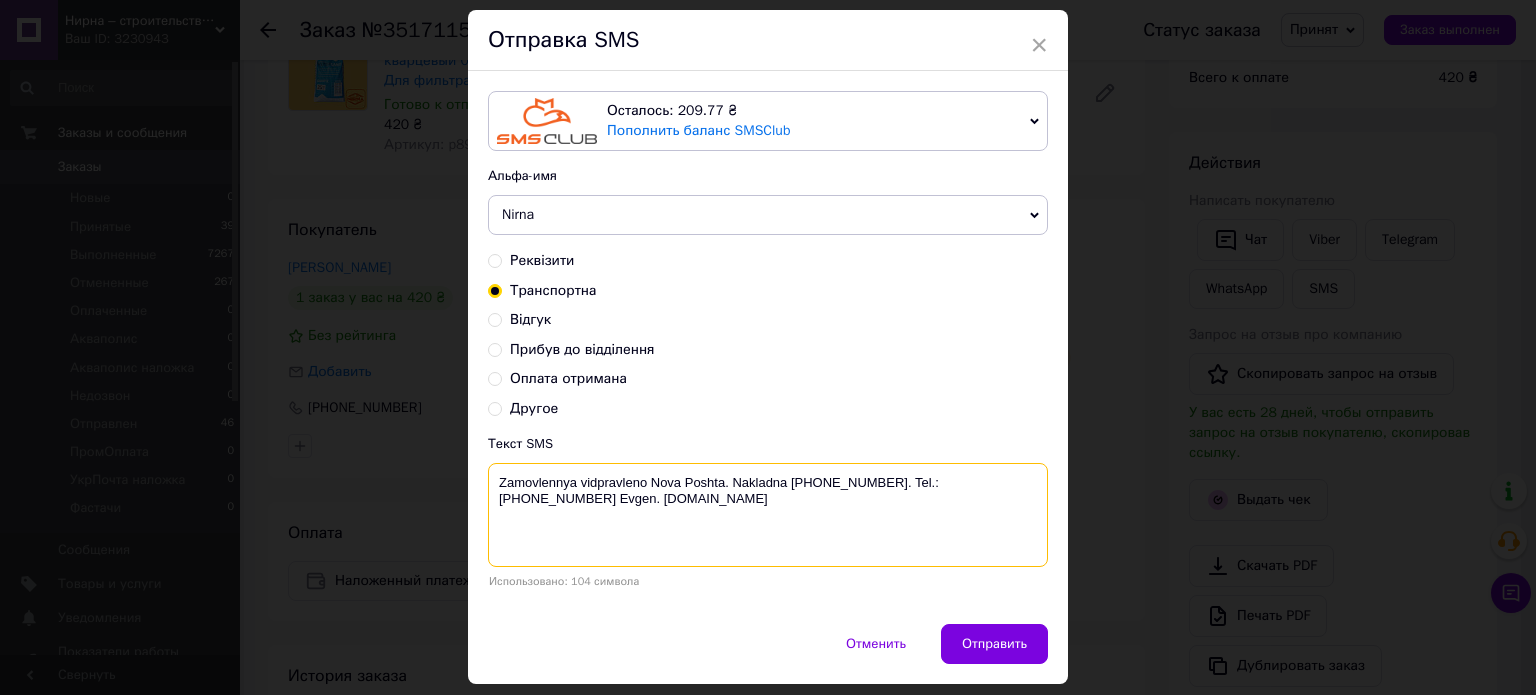 scroll, scrollTop: 116, scrollLeft: 0, axis: vertical 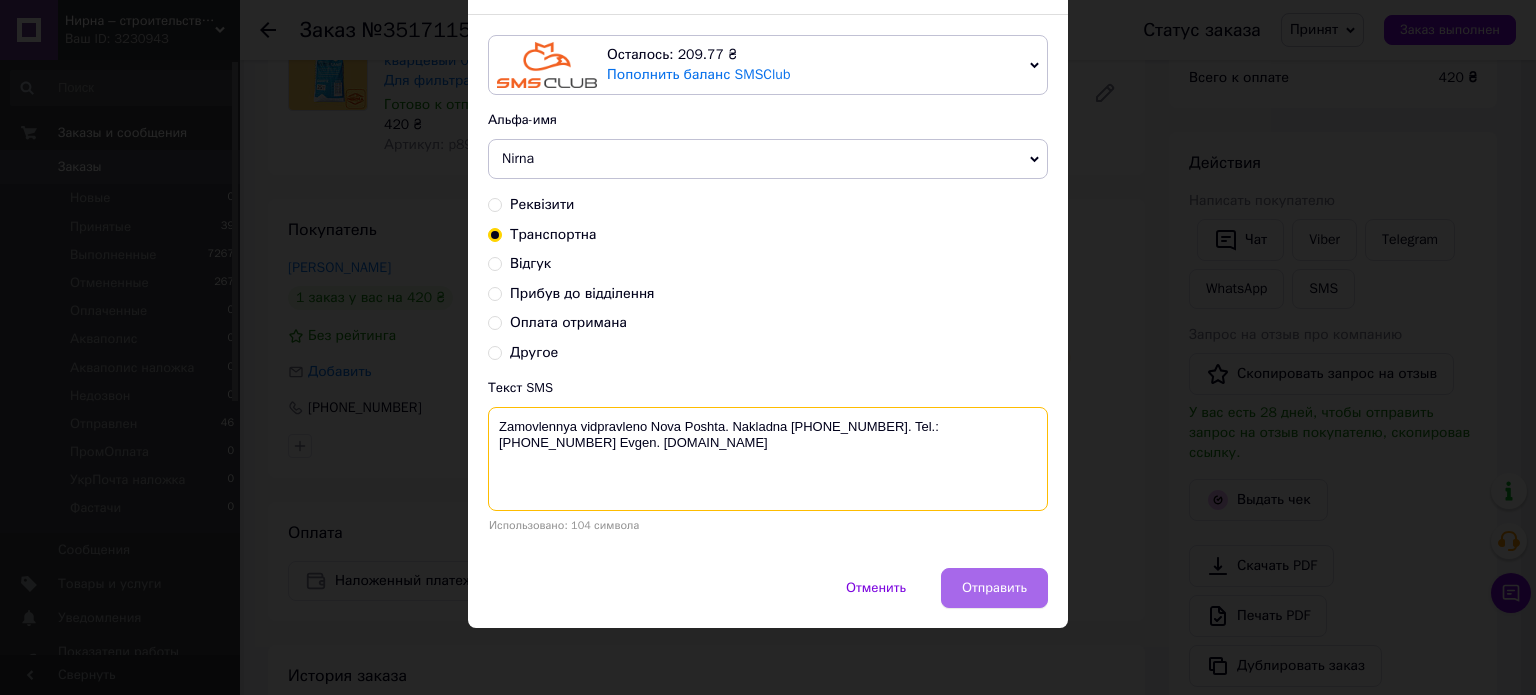 type on "Zamovlennya vidpravleno Nova Poshta. Nakladna 20451201312054. Tel.:+380960244885 Evgen. www.nirna.com.ua" 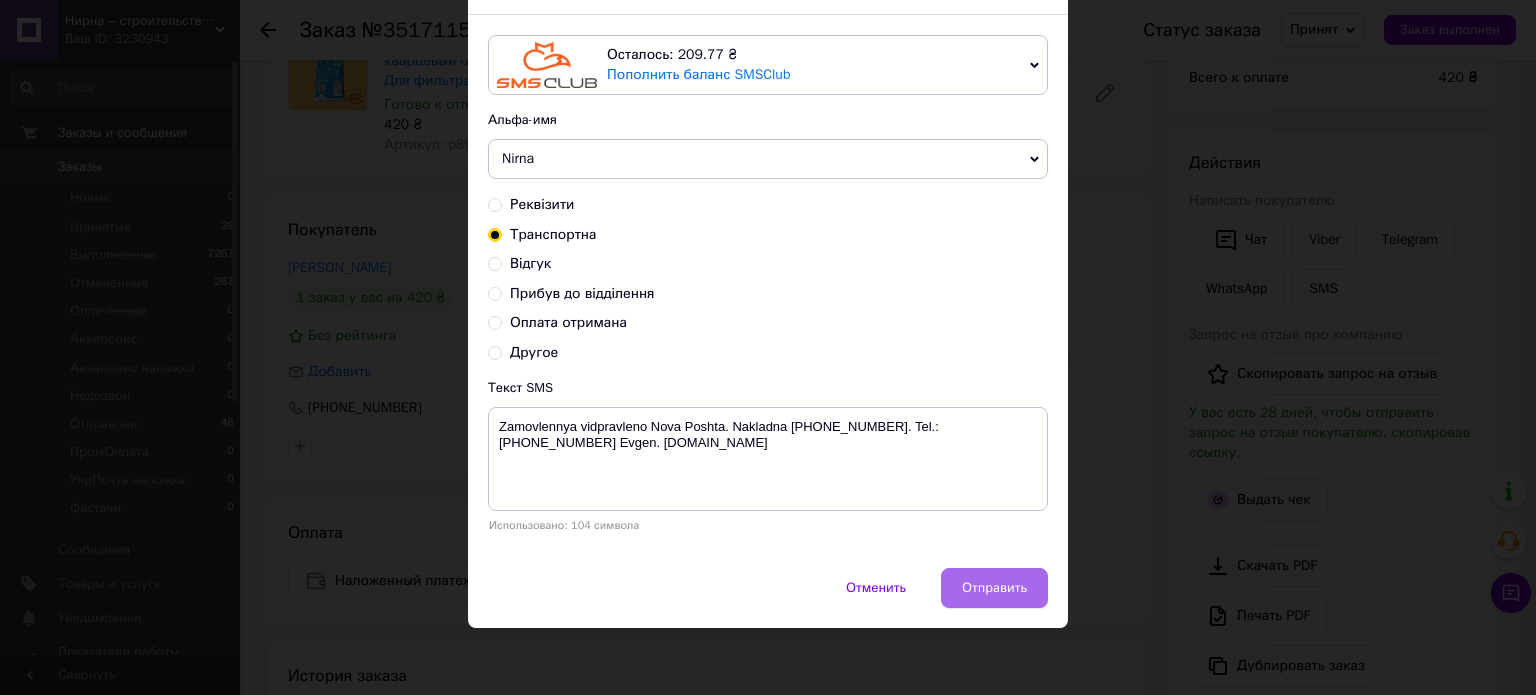 click on "Отправить" at bounding box center [994, 588] 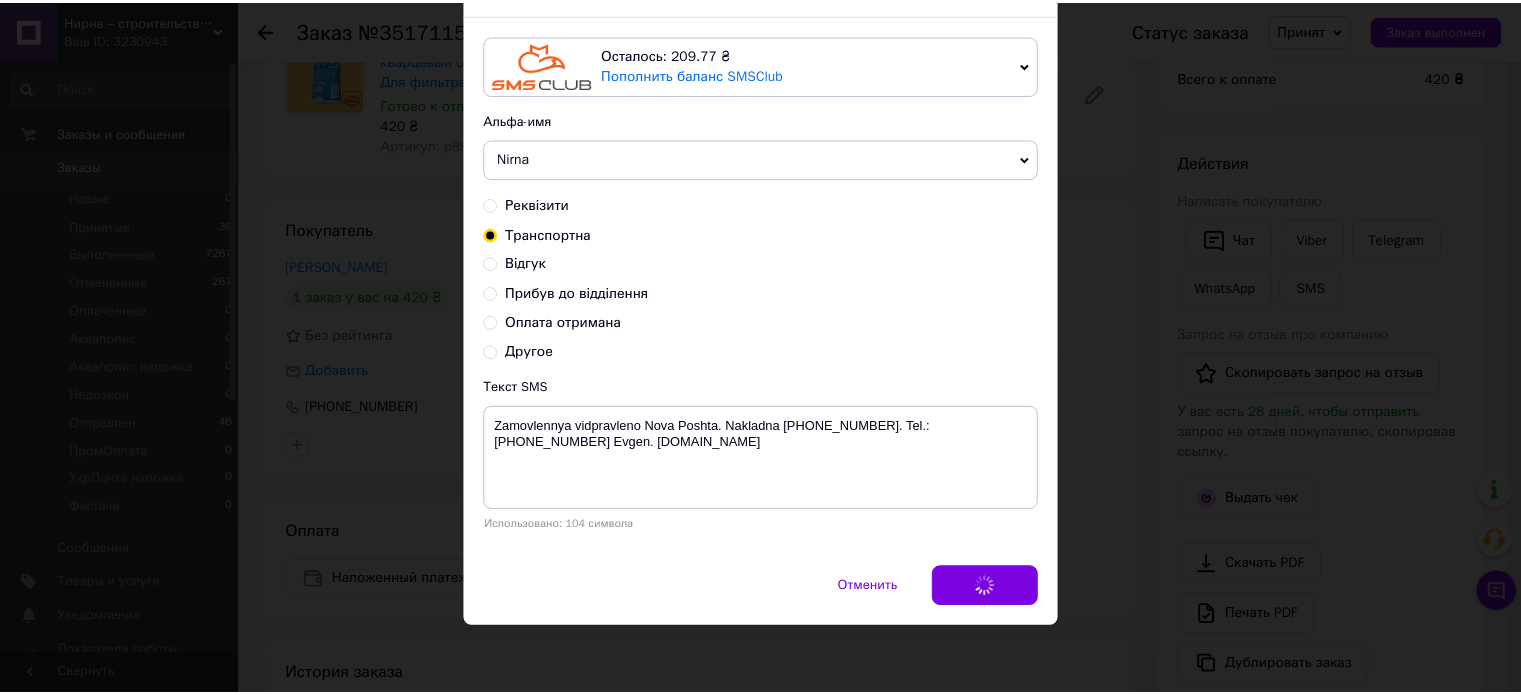 scroll, scrollTop: 0, scrollLeft: 0, axis: both 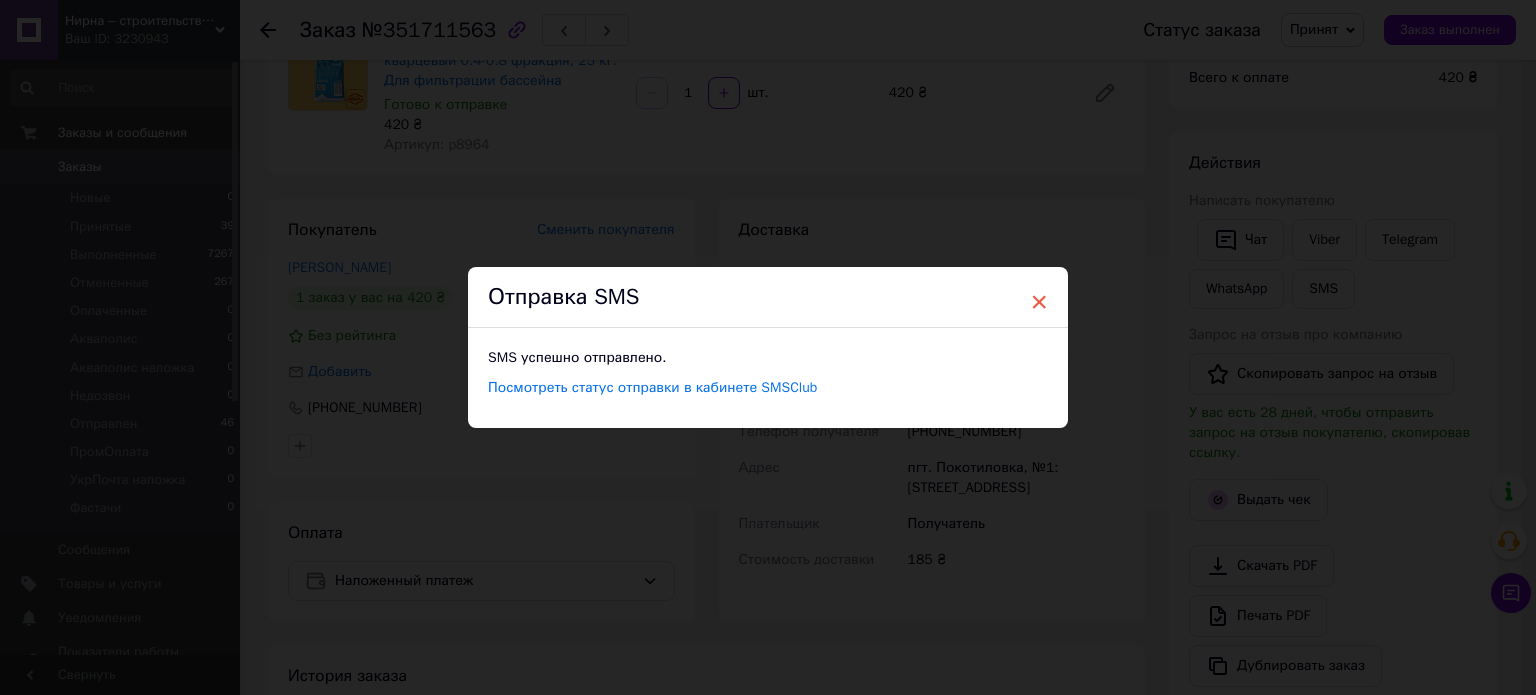 click on "×" at bounding box center [1039, 302] 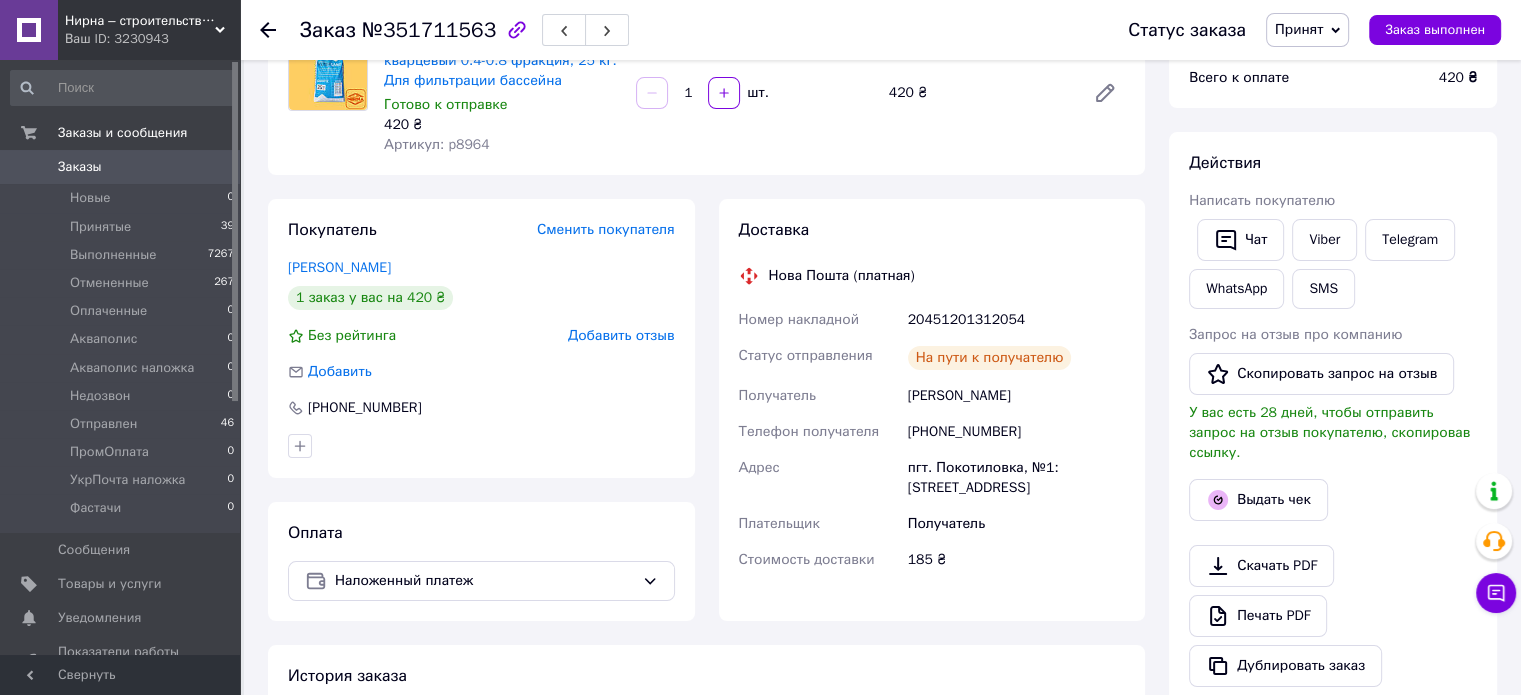 click 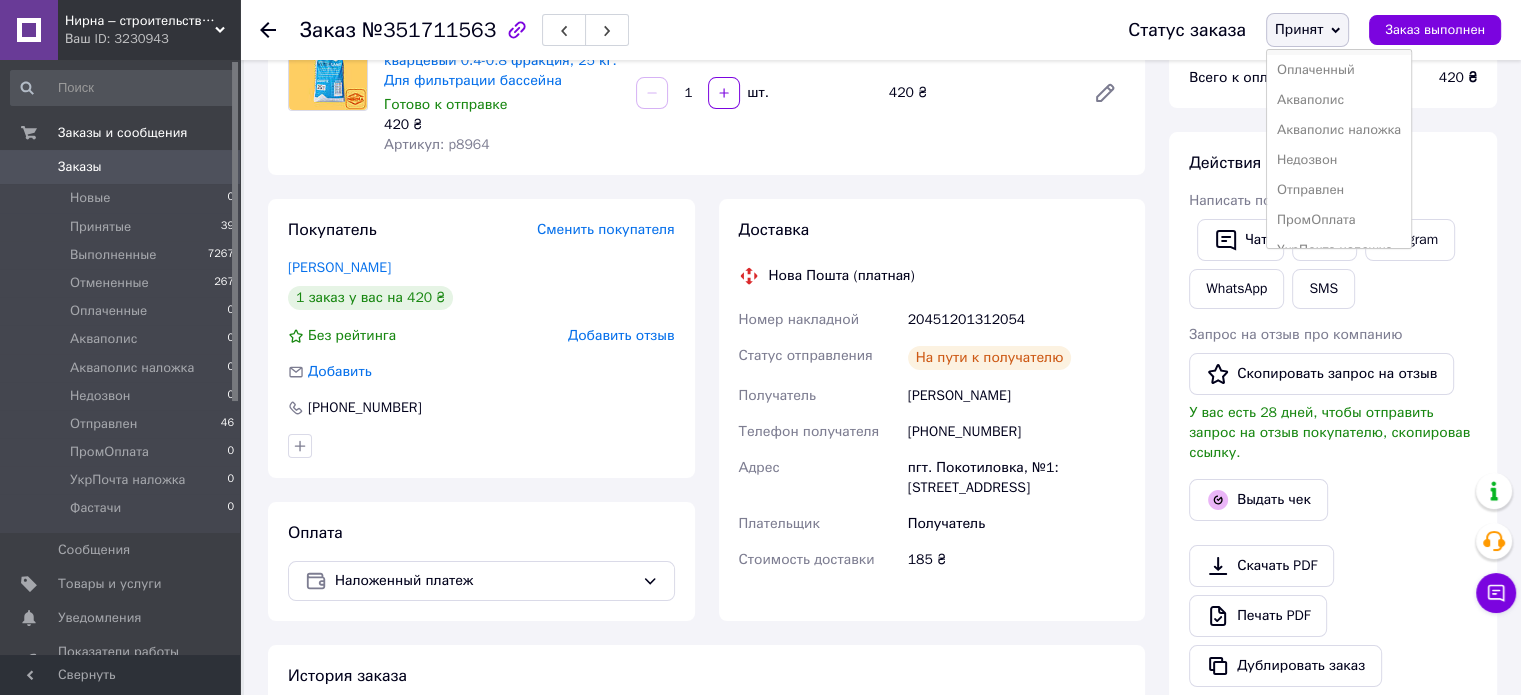 scroll, scrollTop: 112, scrollLeft: 0, axis: vertical 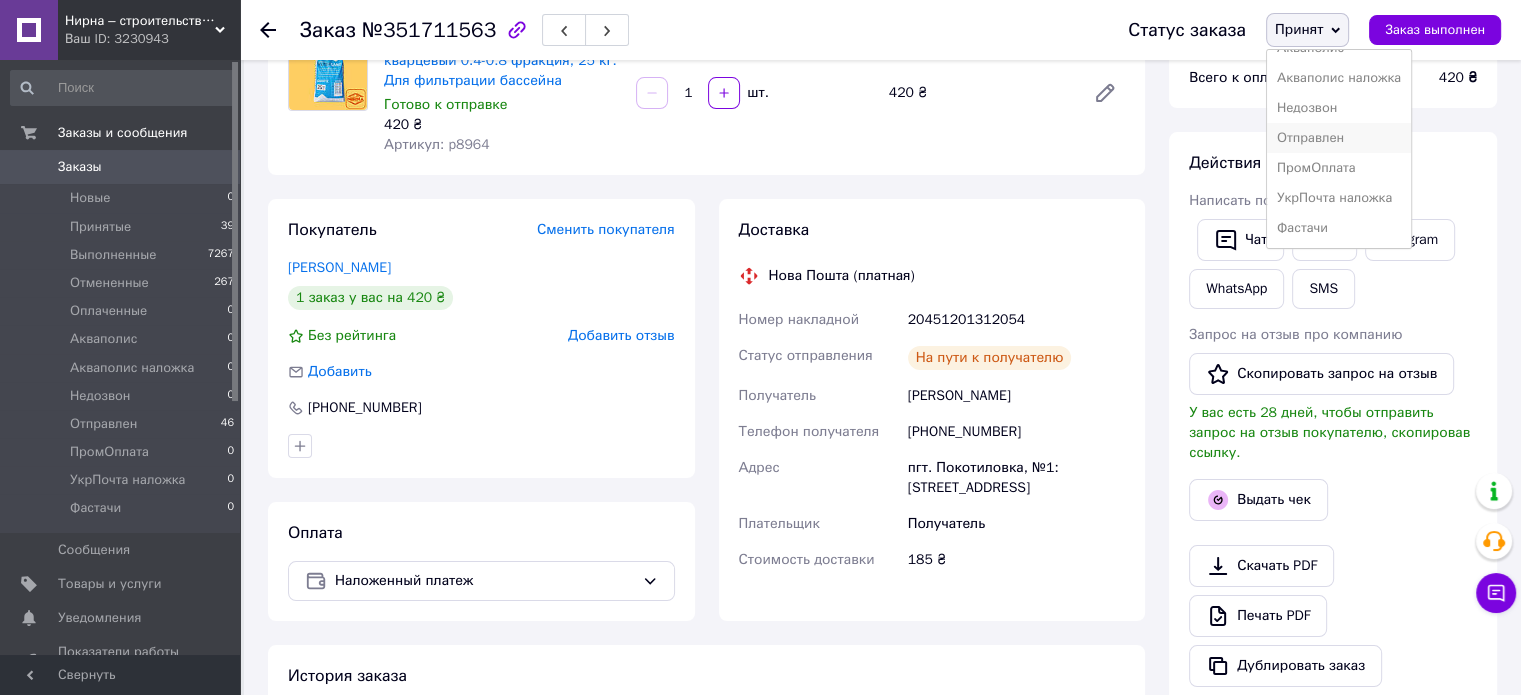 click on "Отправлен" at bounding box center (1339, 138) 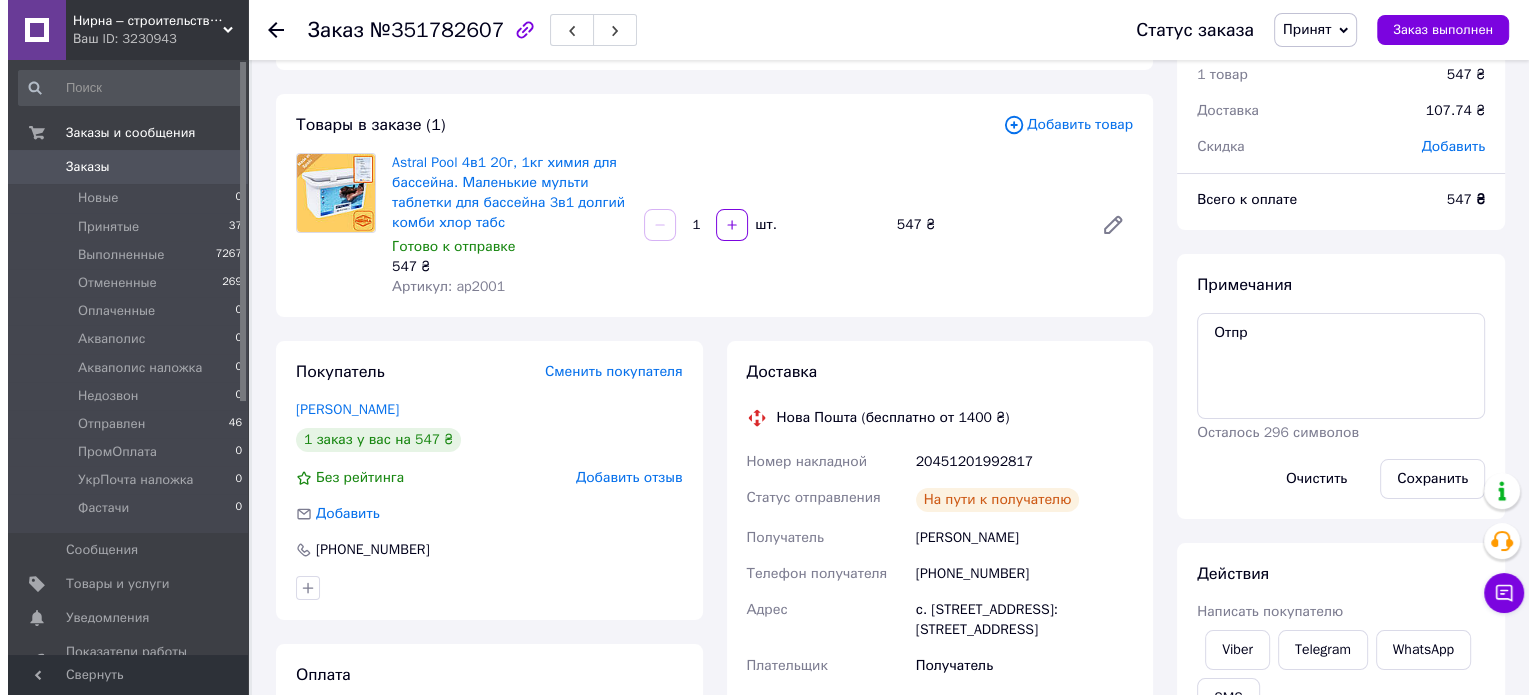 scroll, scrollTop: 200, scrollLeft: 0, axis: vertical 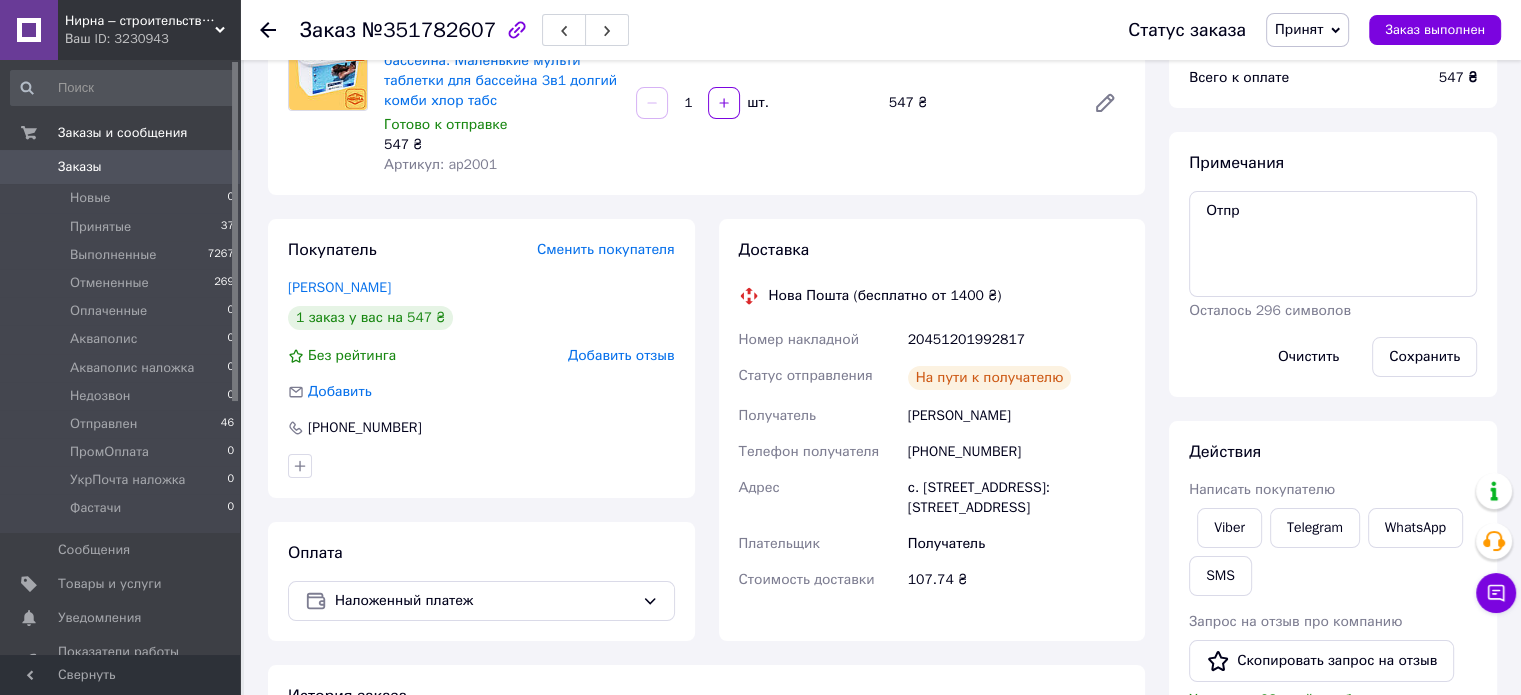 click on "20451201992817" at bounding box center (1016, 340) 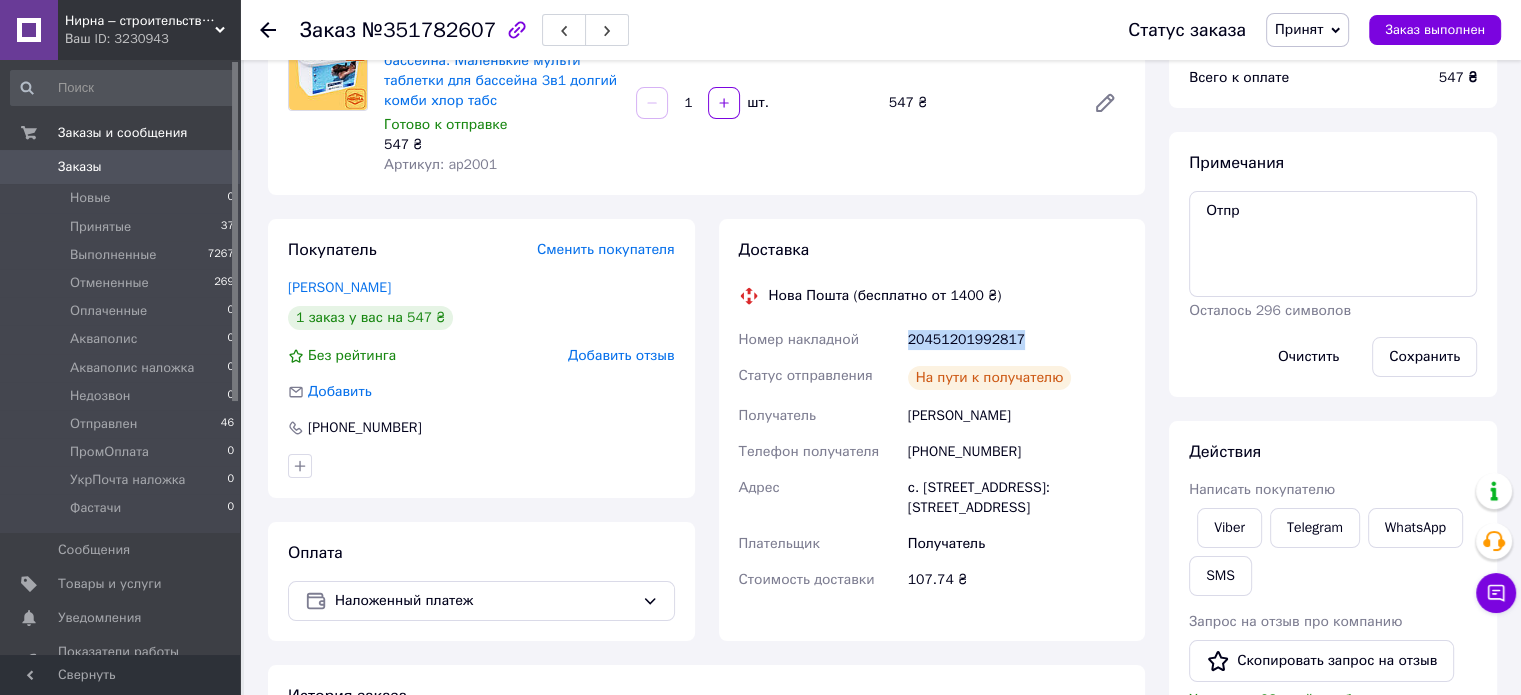click on "20451201992817" at bounding box center (1016, 340) 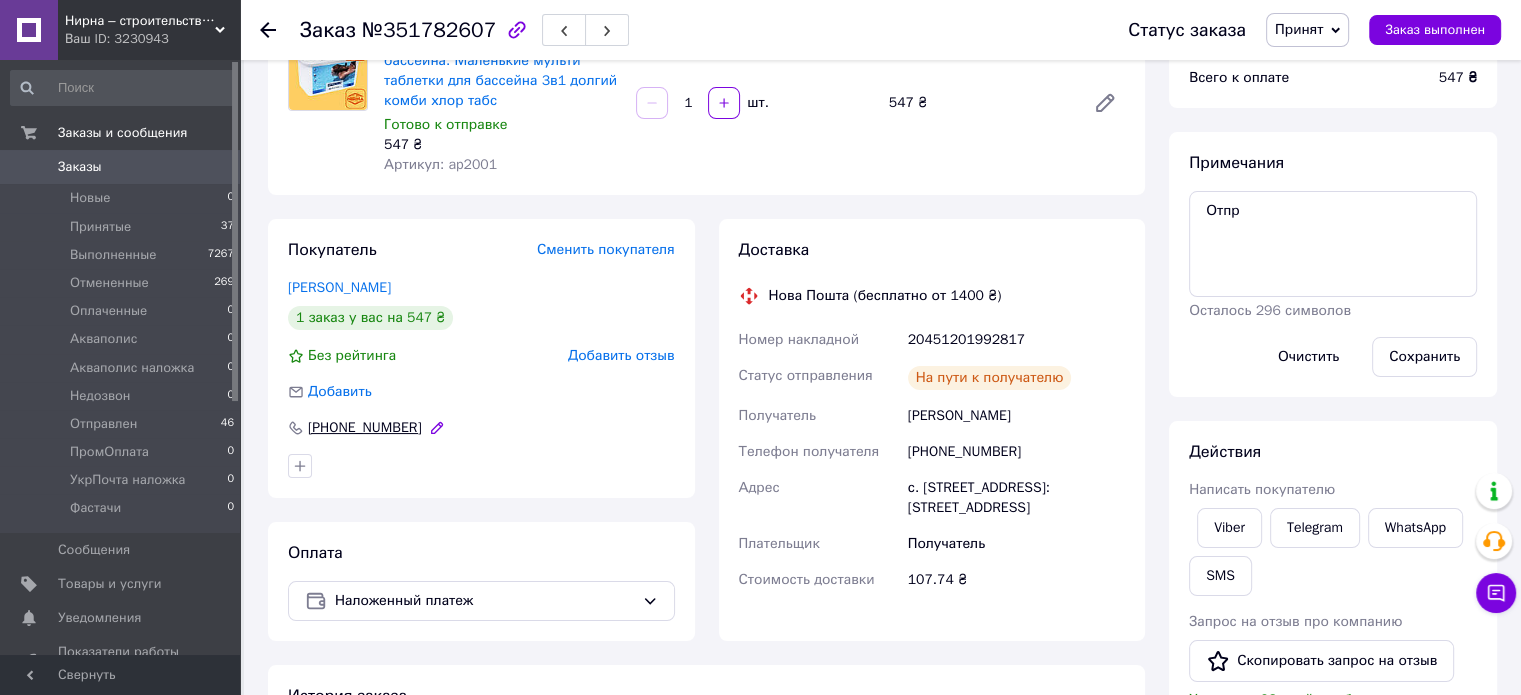 click on "[PHONE_NUMBER]" at bounding box center [365, 428] 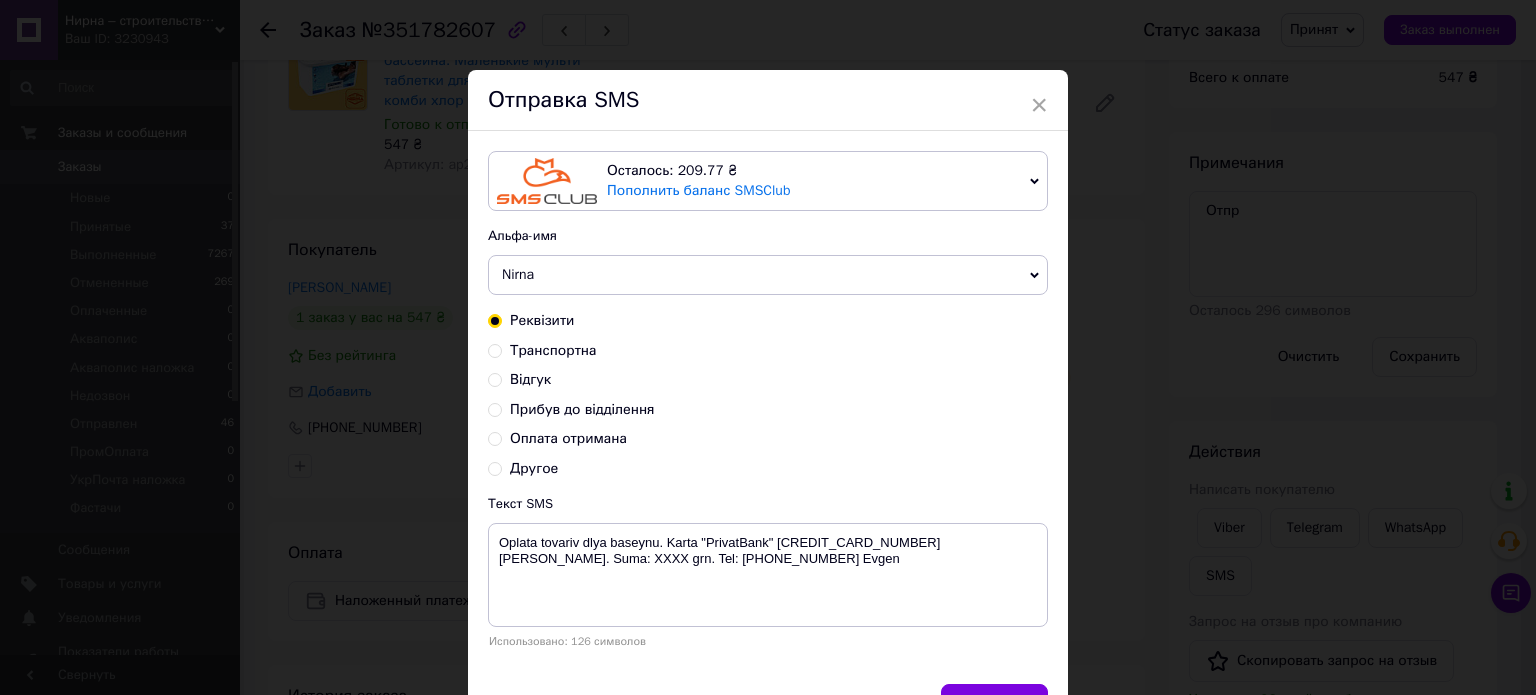 click on "Реквізити" at bounding box center [768, 321] 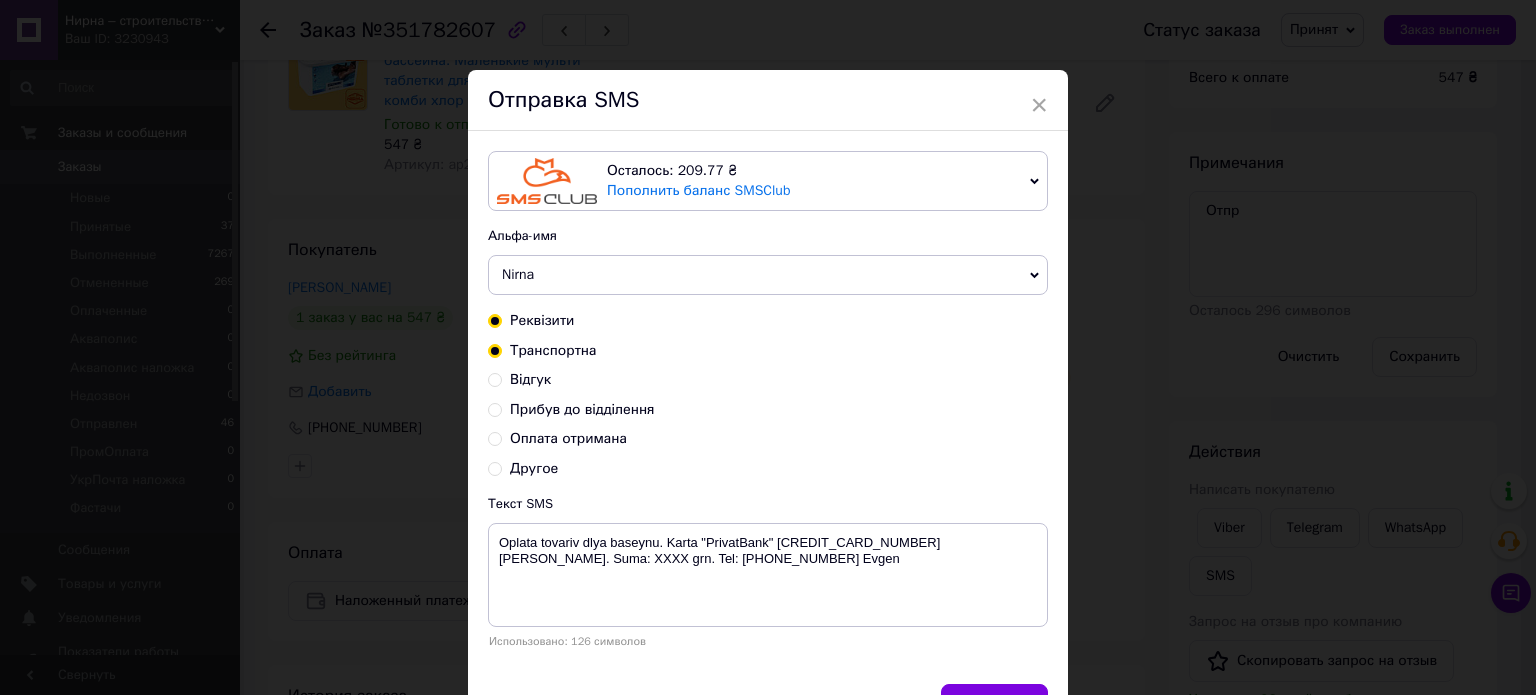 radio on "false" 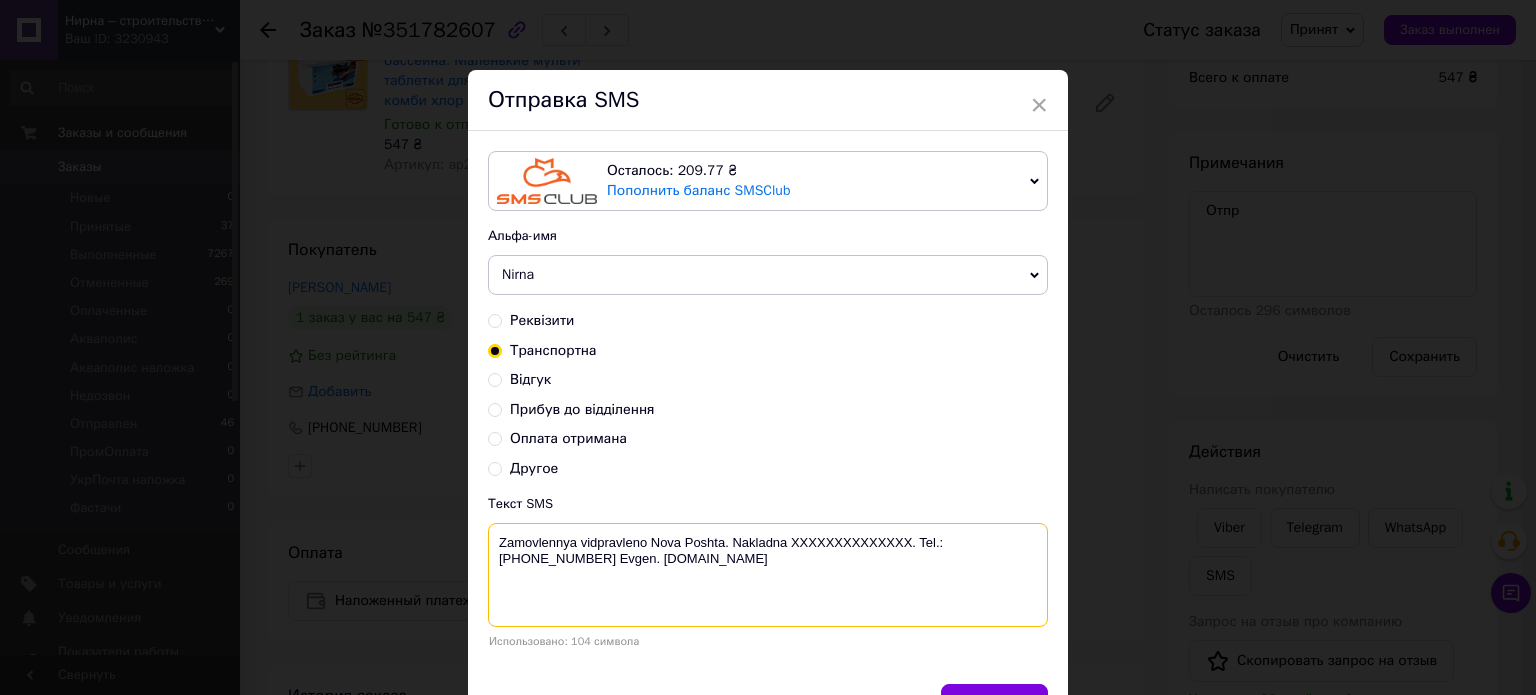 click on "Zamovlennya vidpravleno Nova Poshta. Nakladna XXXXXXXXXXXXXX. Tel.:[PHONE_NUMBER] Evgen. [DOMAIN_NAME]" at bounding box center [768, 575] 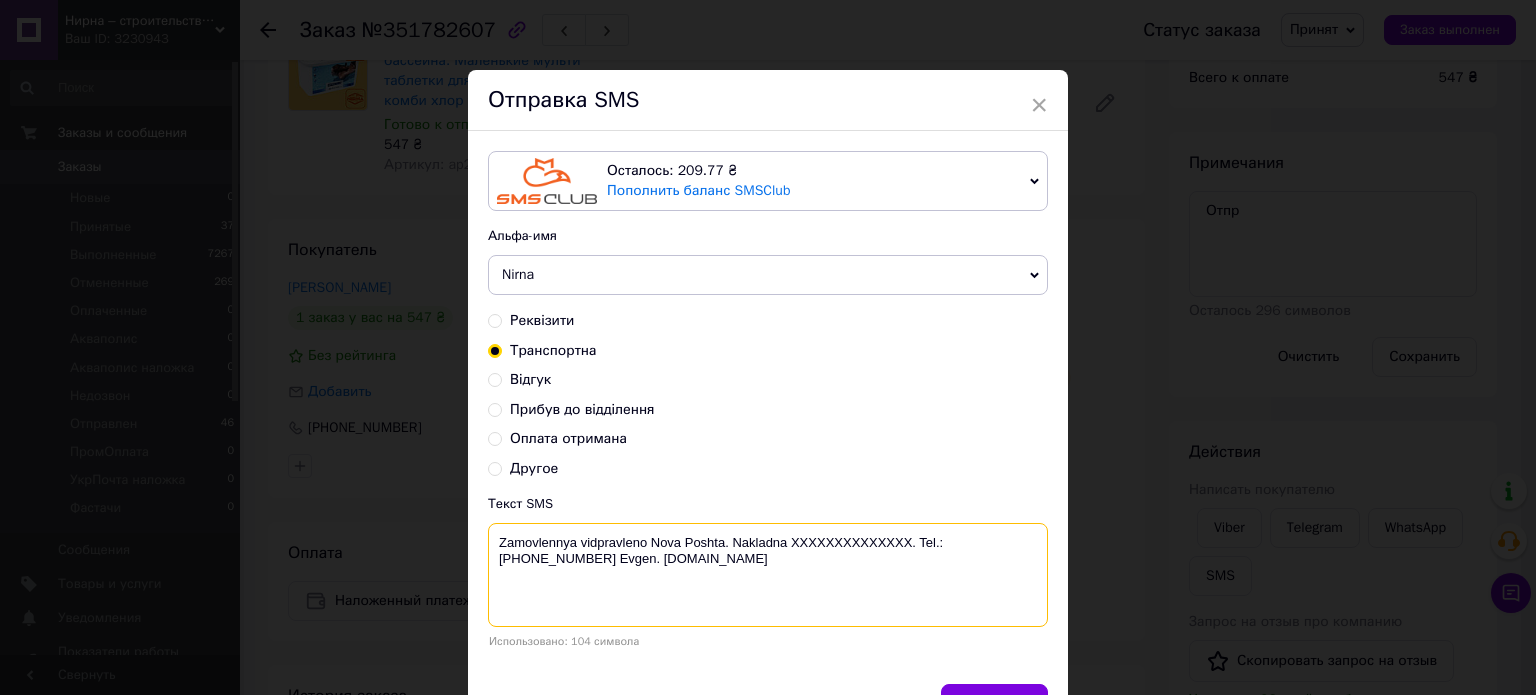 paste on "20451201992817" 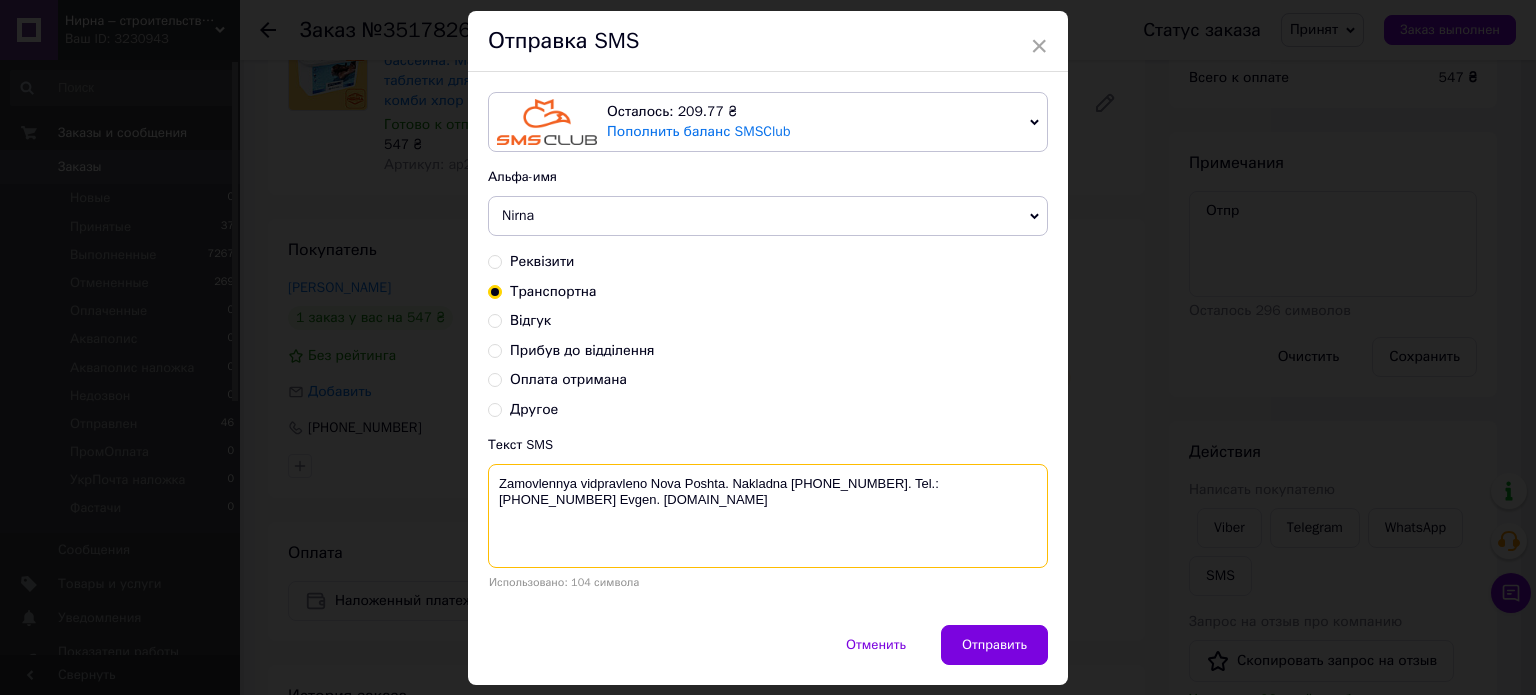 scroll, scrollTop: 116, scrollLeft: 0, axis: vertical 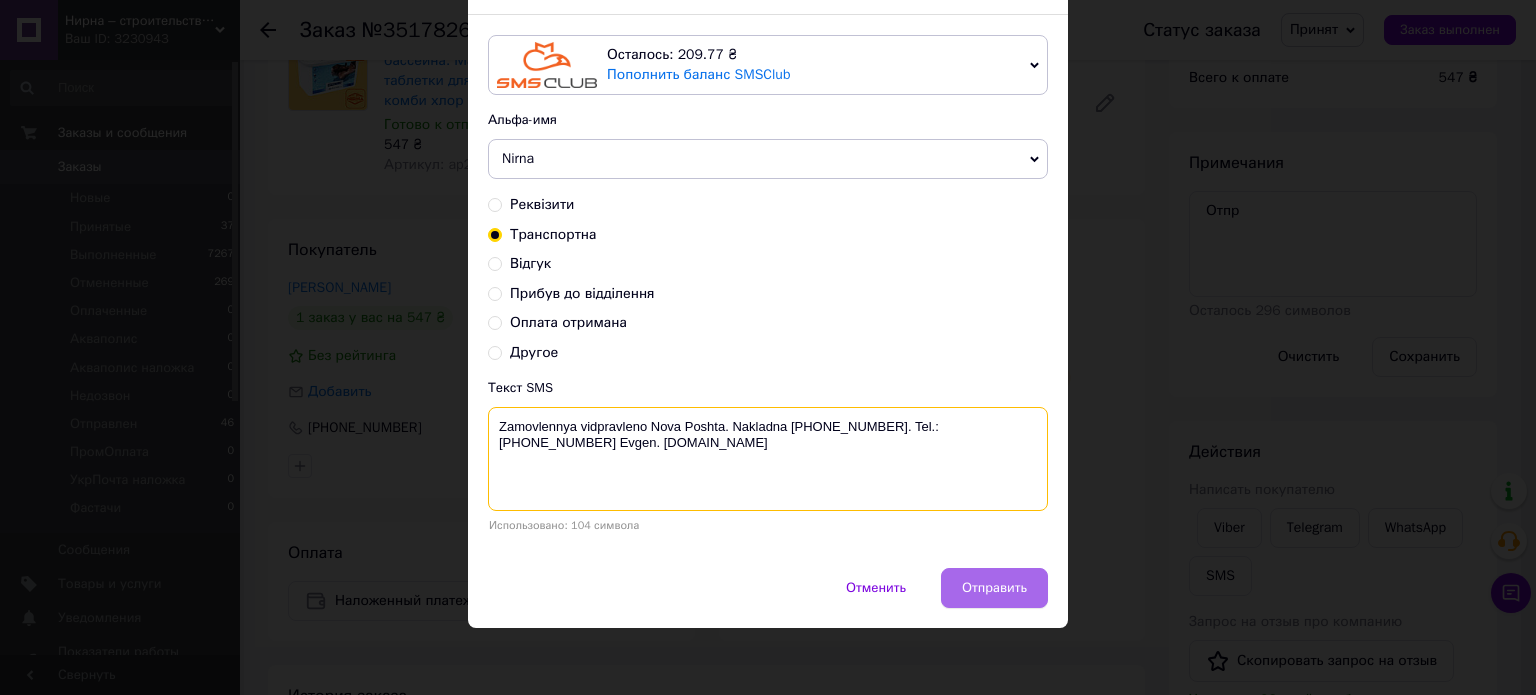 type on "Zamovlennya vidpravleno Nova Poshta. Nakladna 20451201992817. Tel.:+380960244885 Evgen. www.nirna.com.ua" 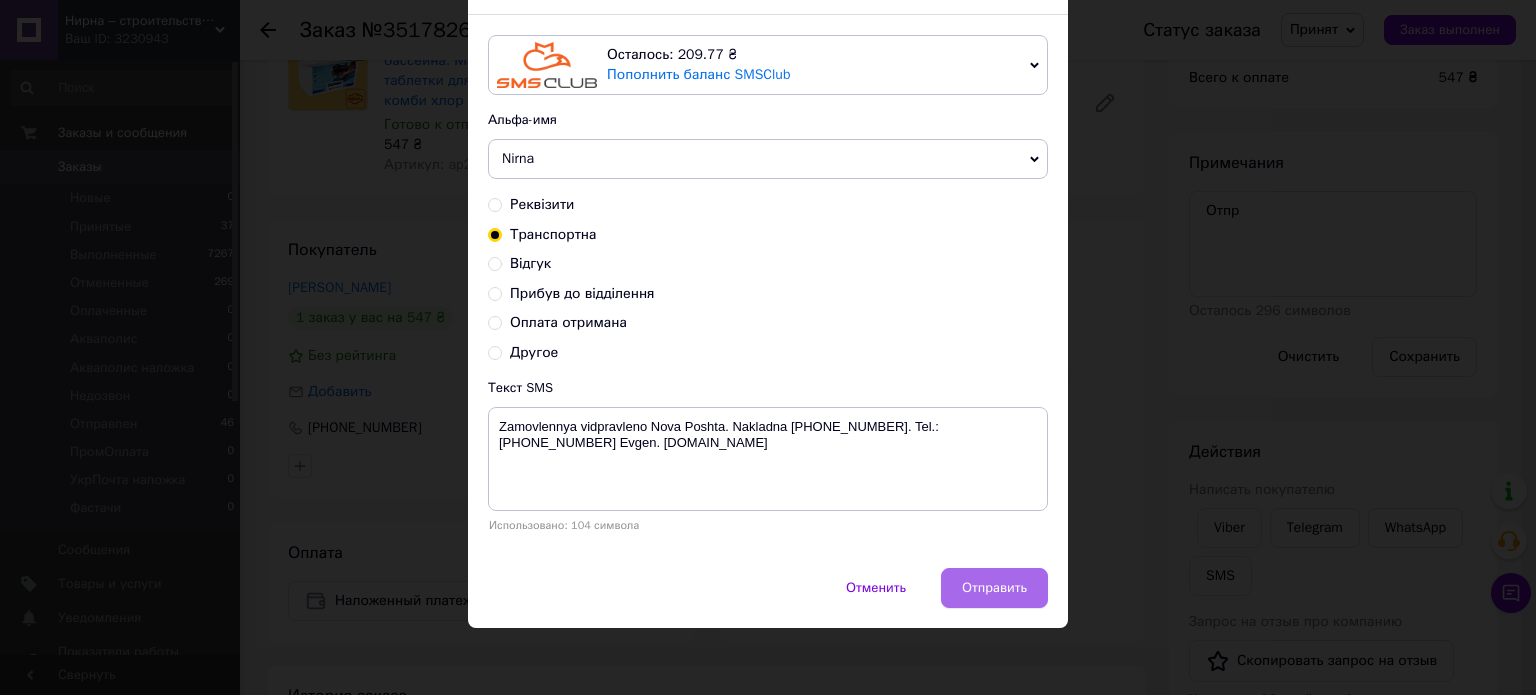 click on "Отправить" at bounding box center (994, 588) 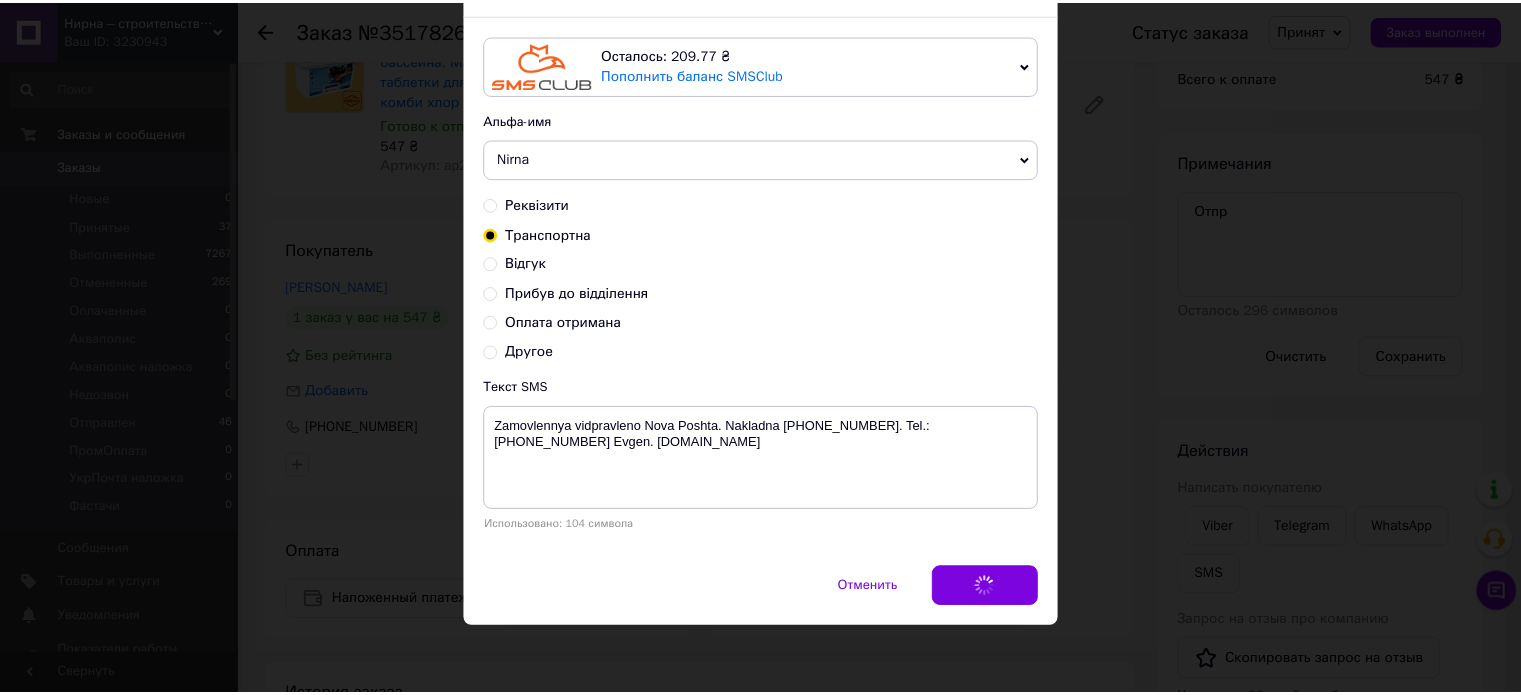 scroll, scrollTop: 0, scrollLeft: 0, axis: both 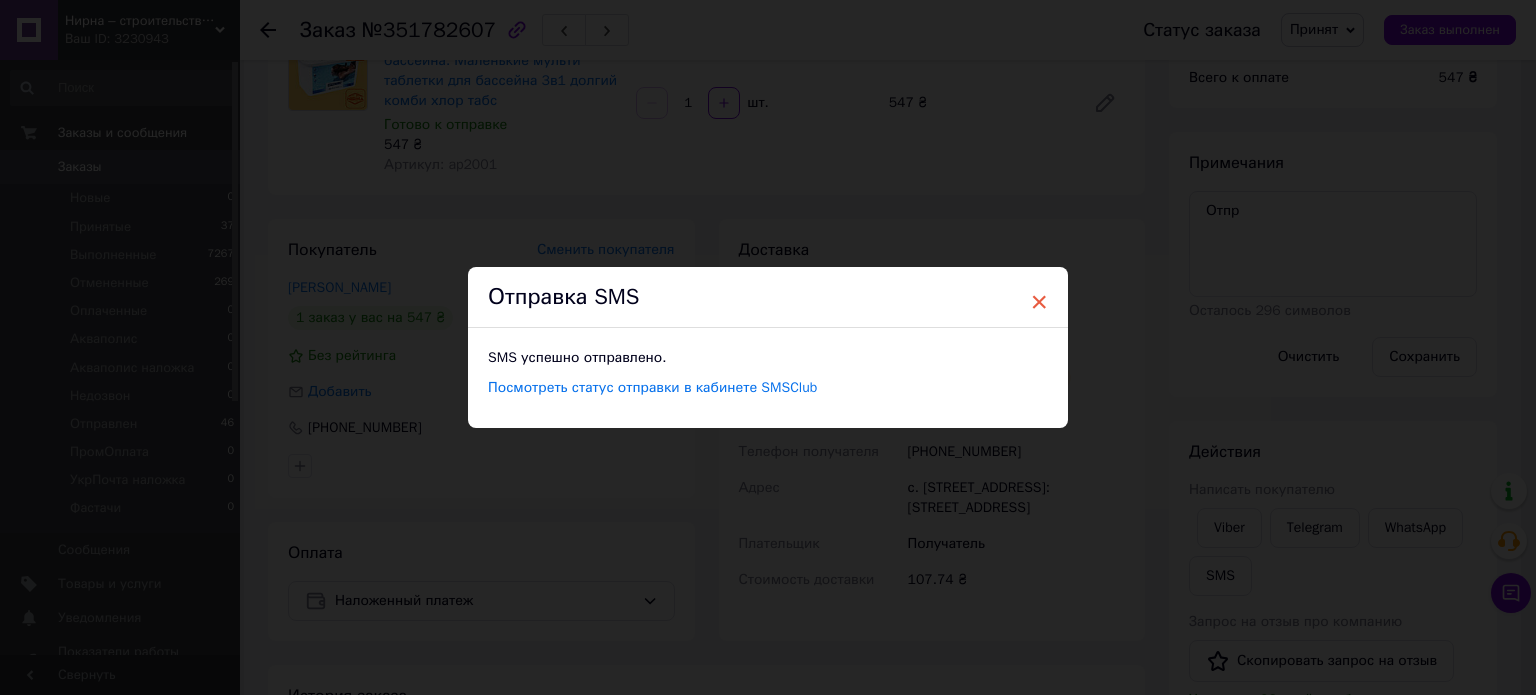 click on "×" at bounding box center [1039, 302] 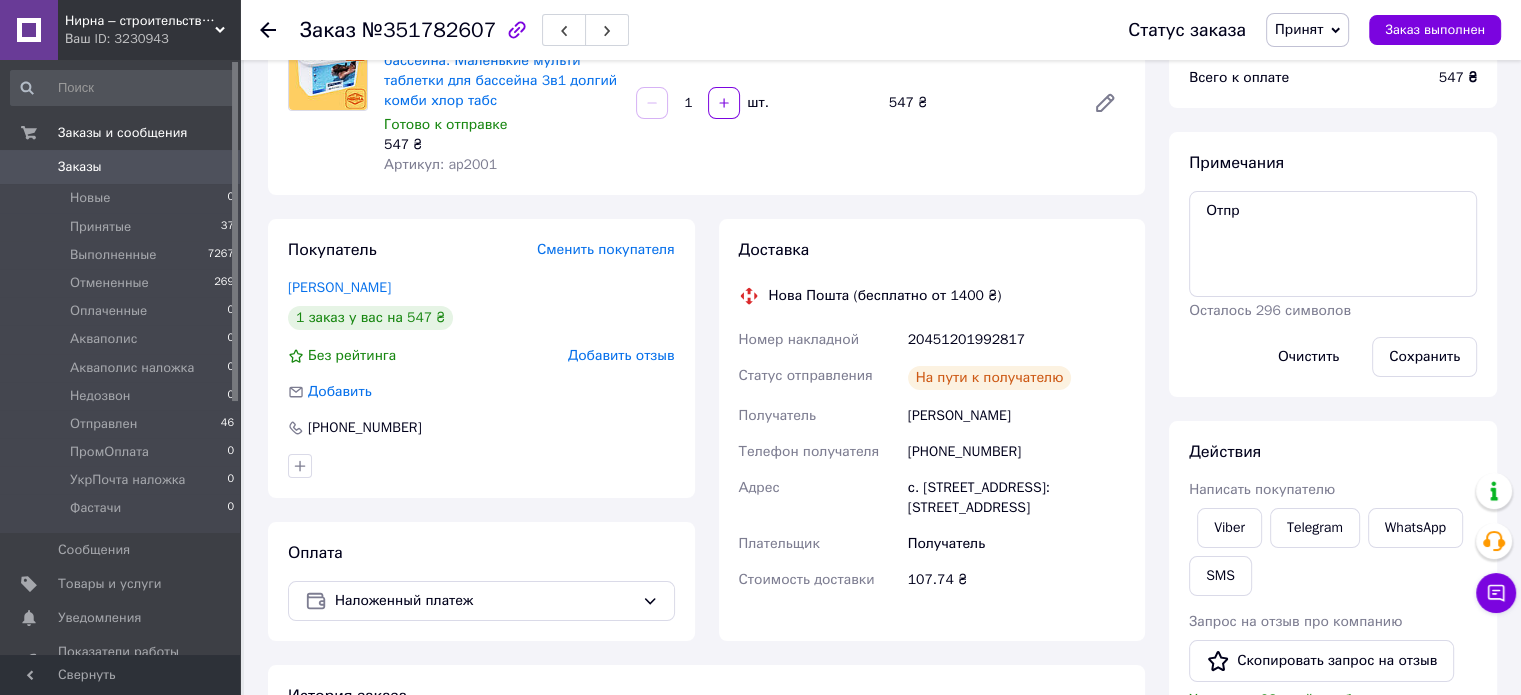 click 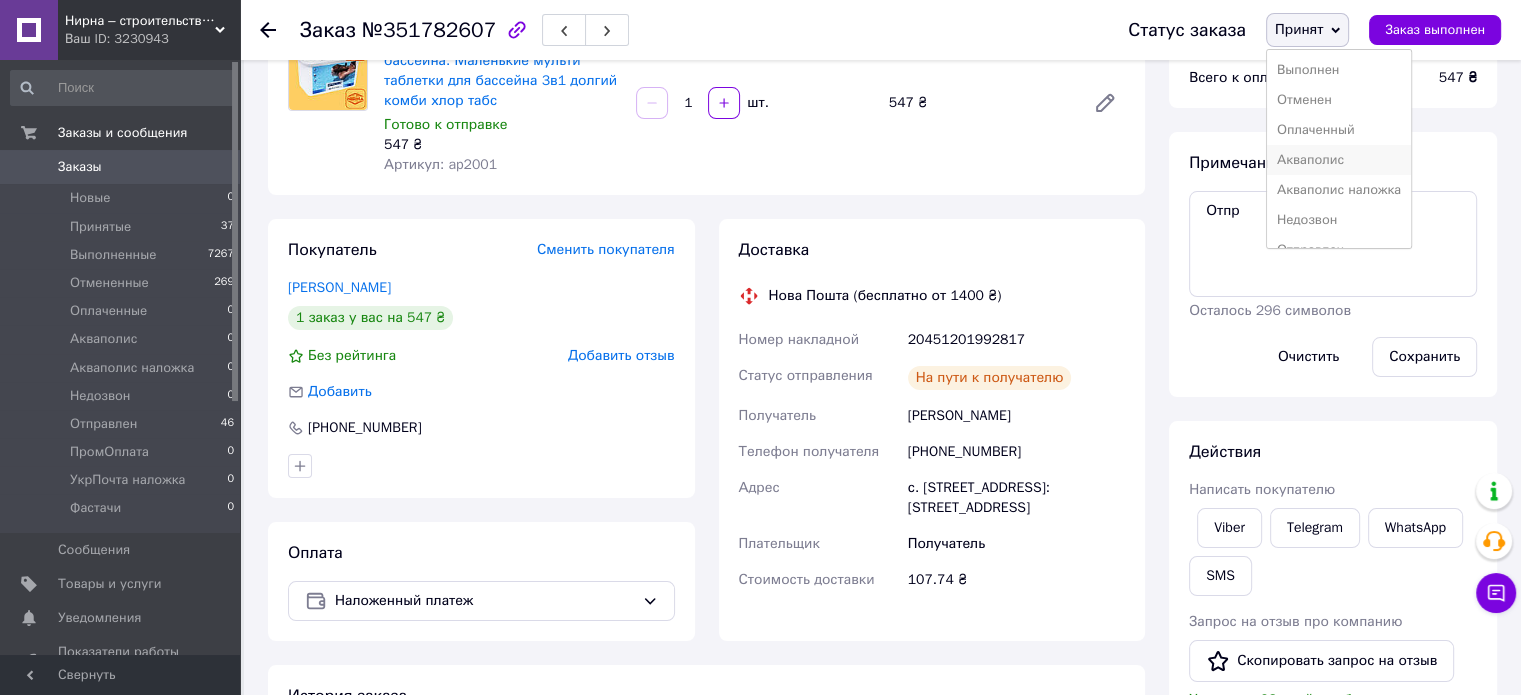 scroll, scrollTop: 100, scrollLeft: 0, axis: vertical 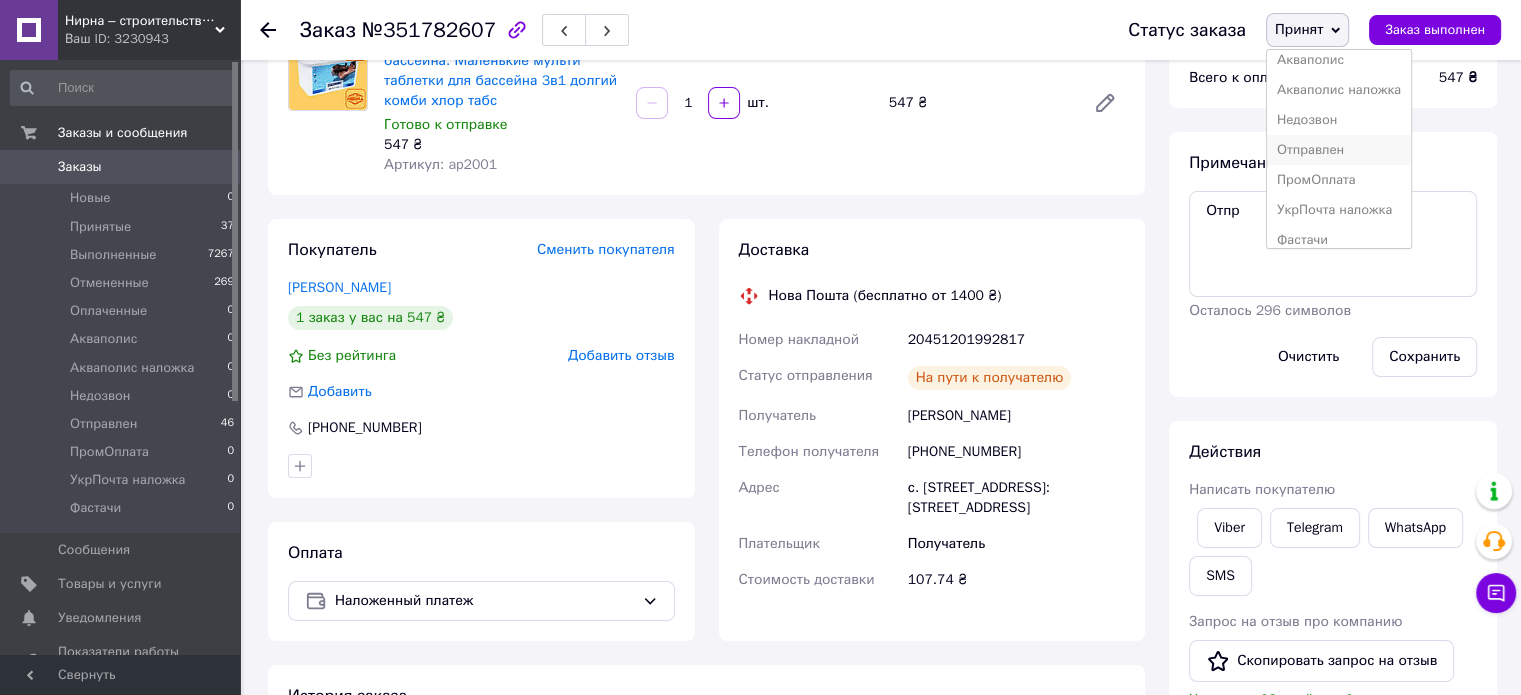 click on "Отправлен" at bounding box center [1339, 150] 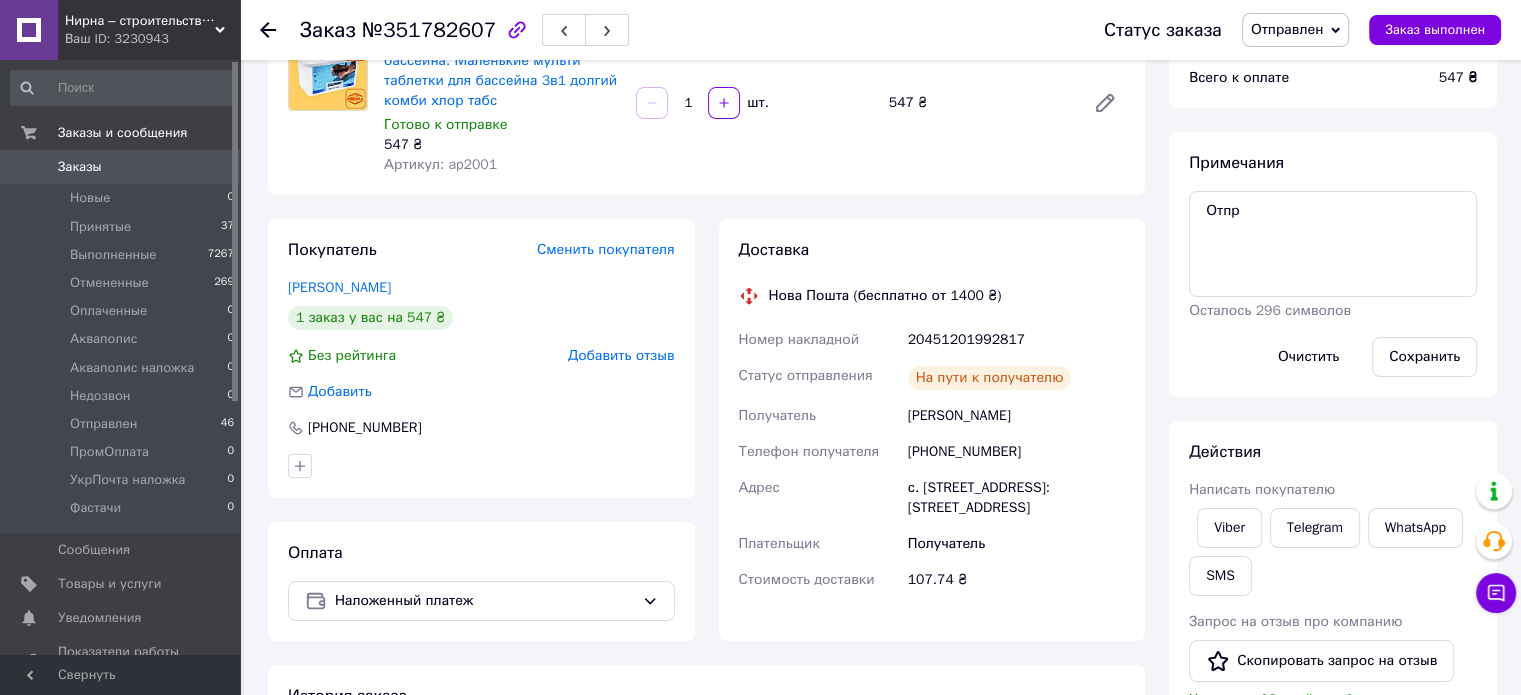 click on "Всего к оплате 547 ₴" at bounding box center (1333, 88) 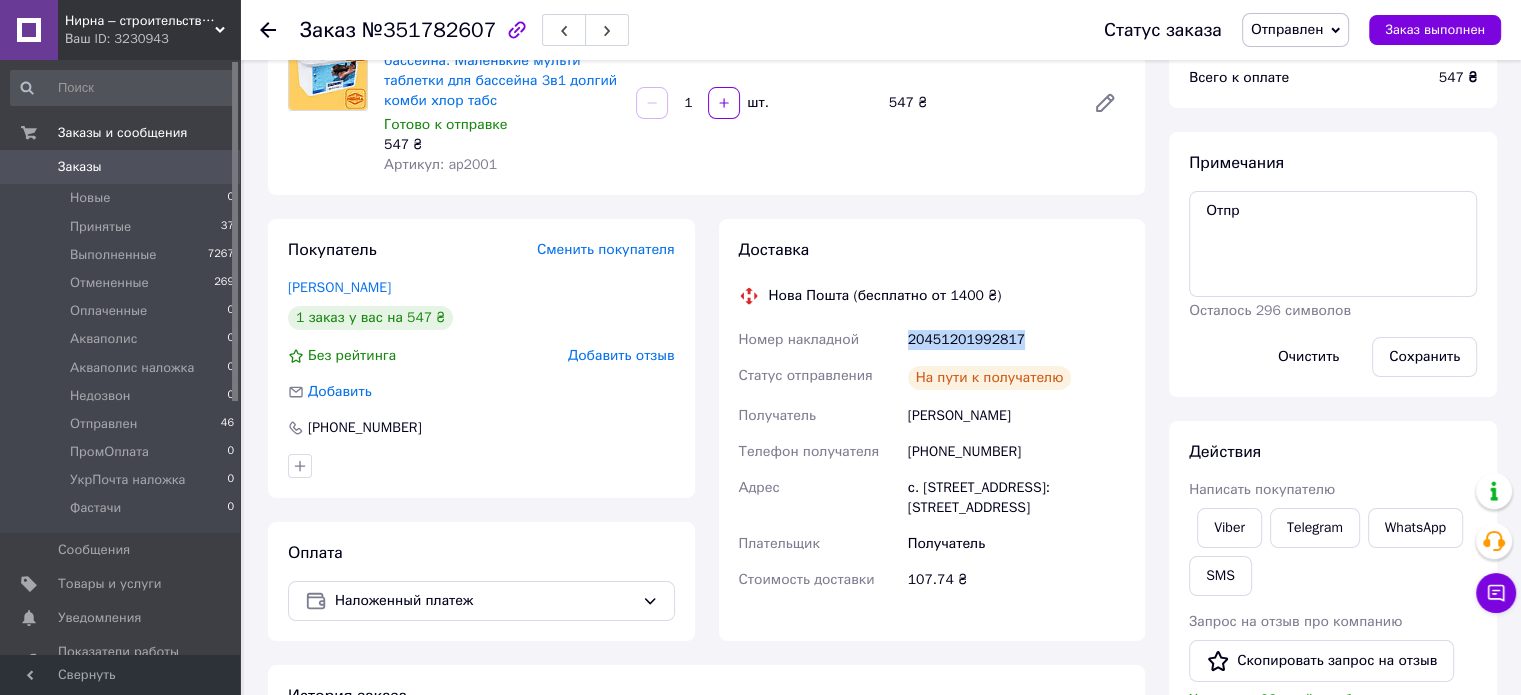 click on "20451201992817" at bounding box center [1016, 340] 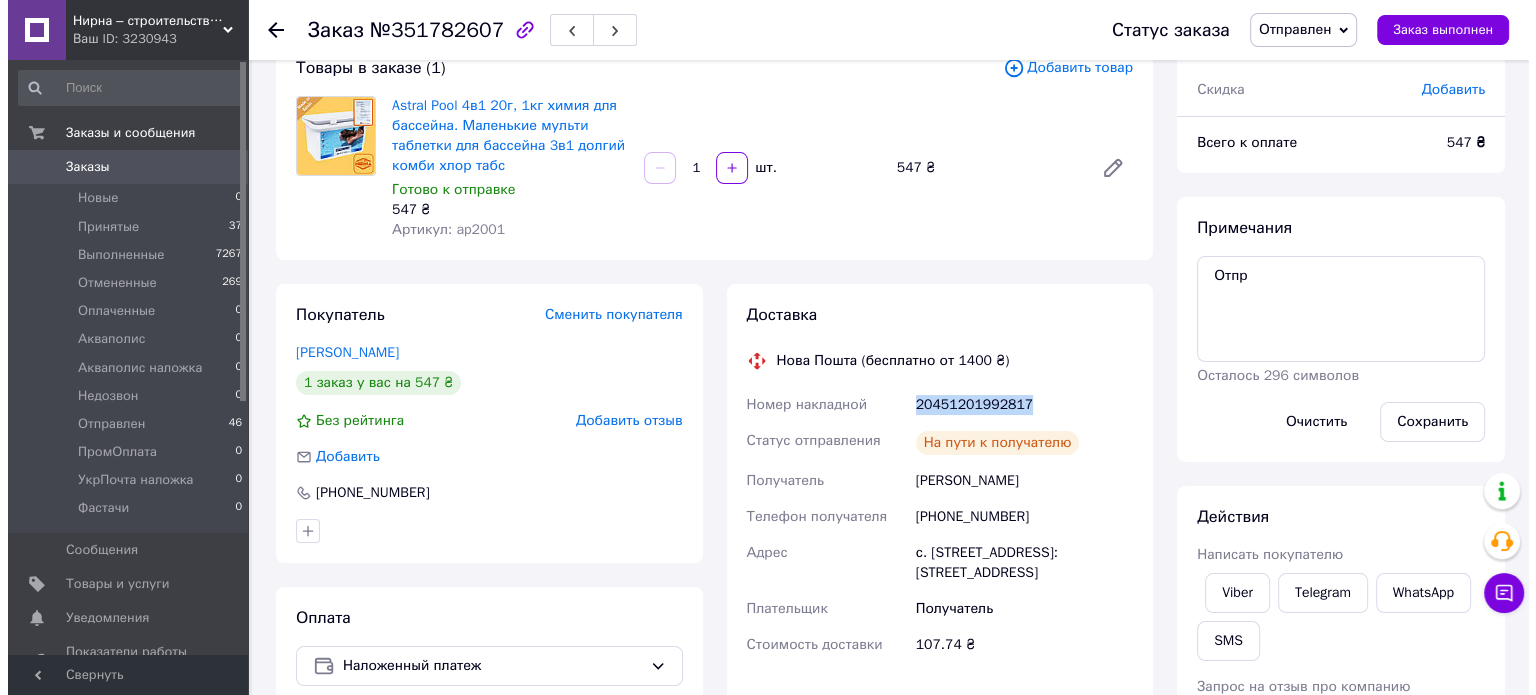 scroll, scrollTop: 200, scrollLeft: 0, axis: vertical 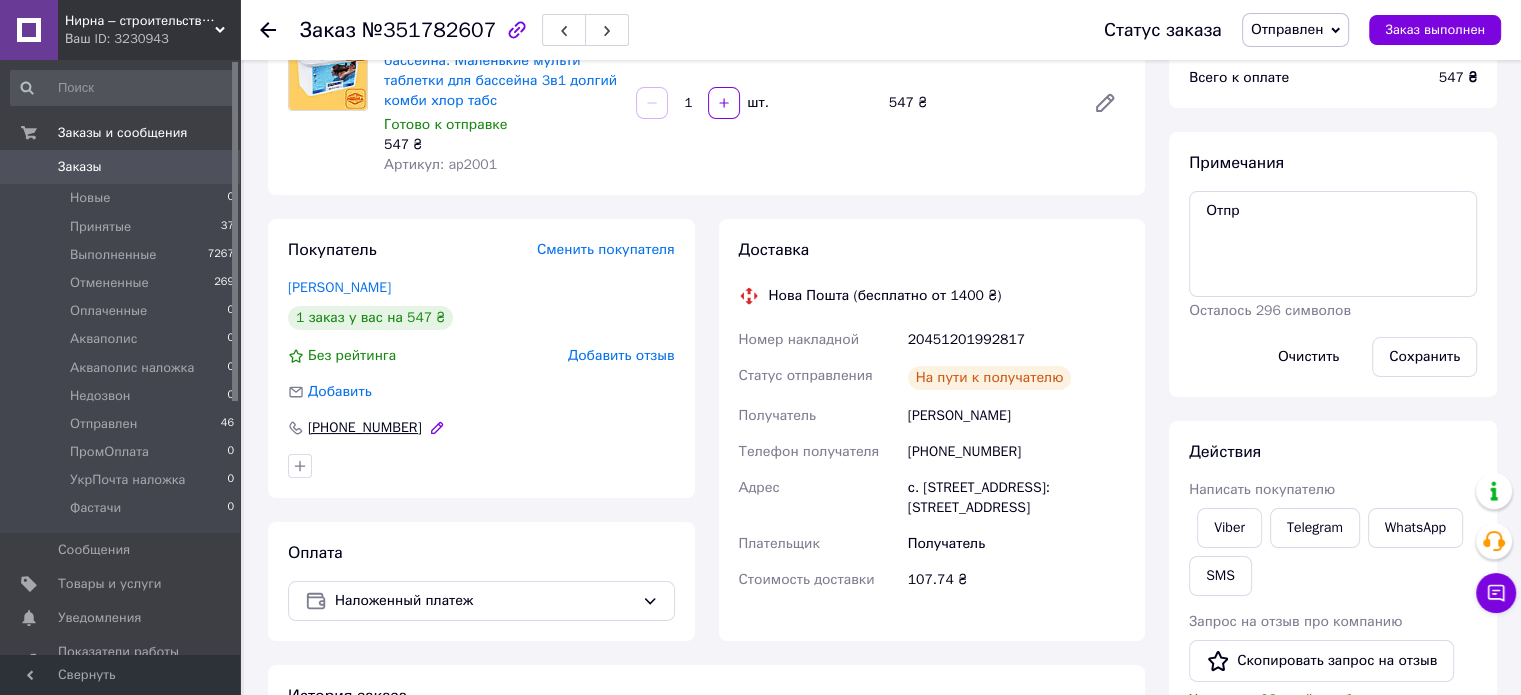 click on "+380660775083" at bounding box center (365, 428) 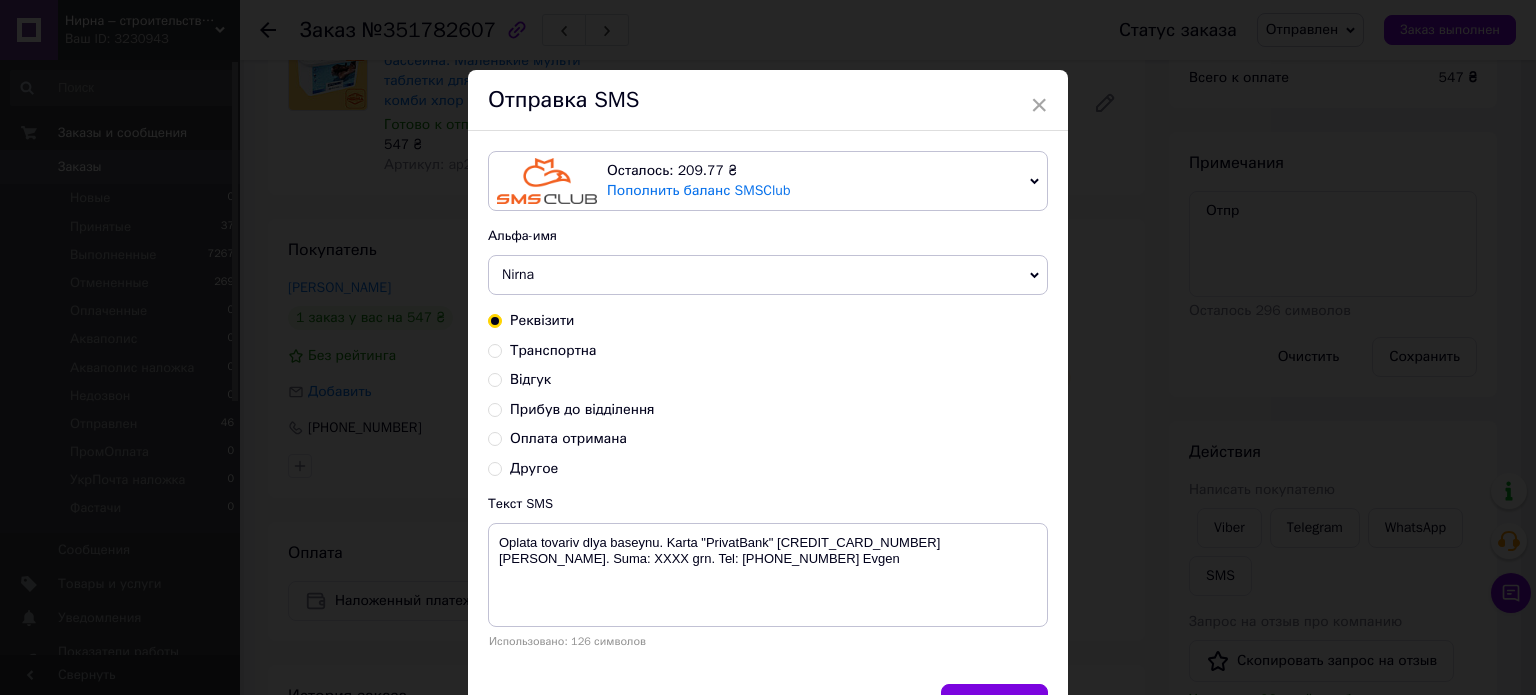 click on "Транспортна" at bounding box center [495, 349] 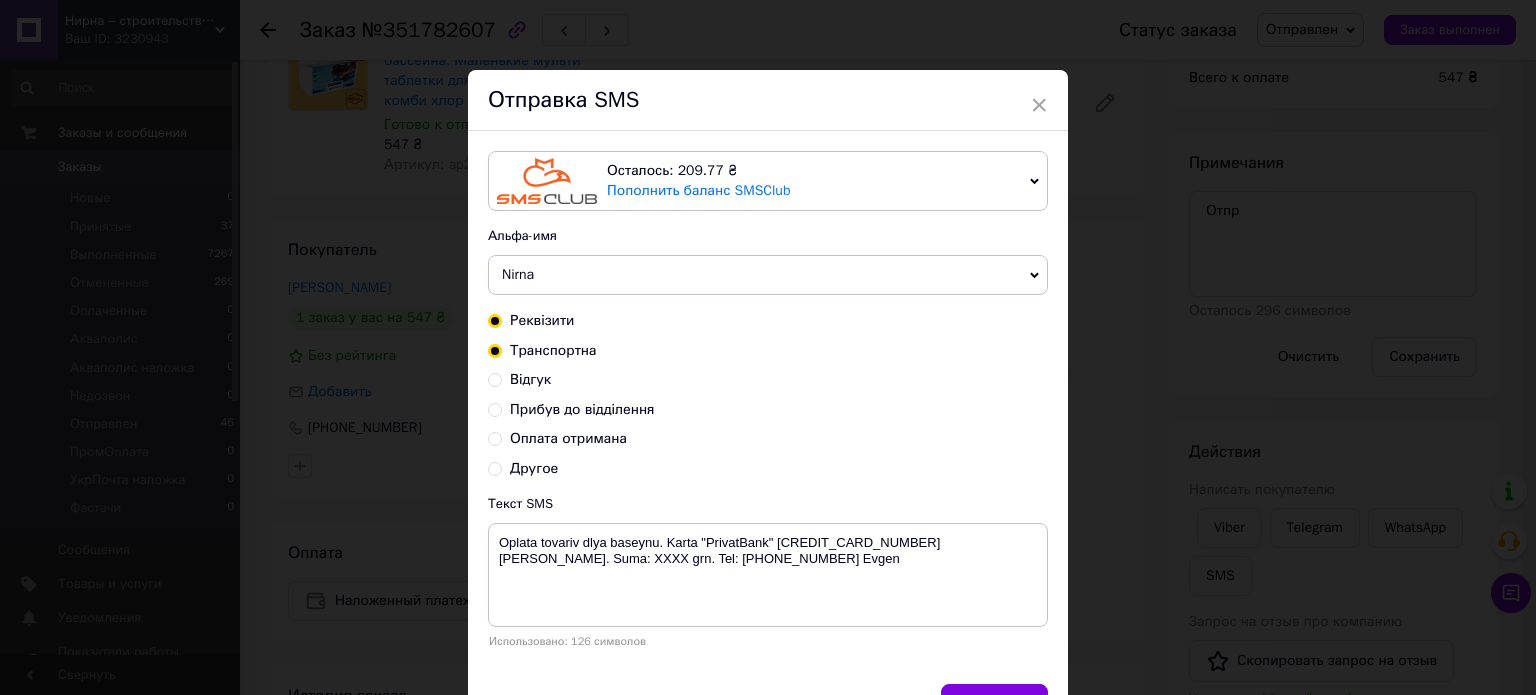 radio on "true" 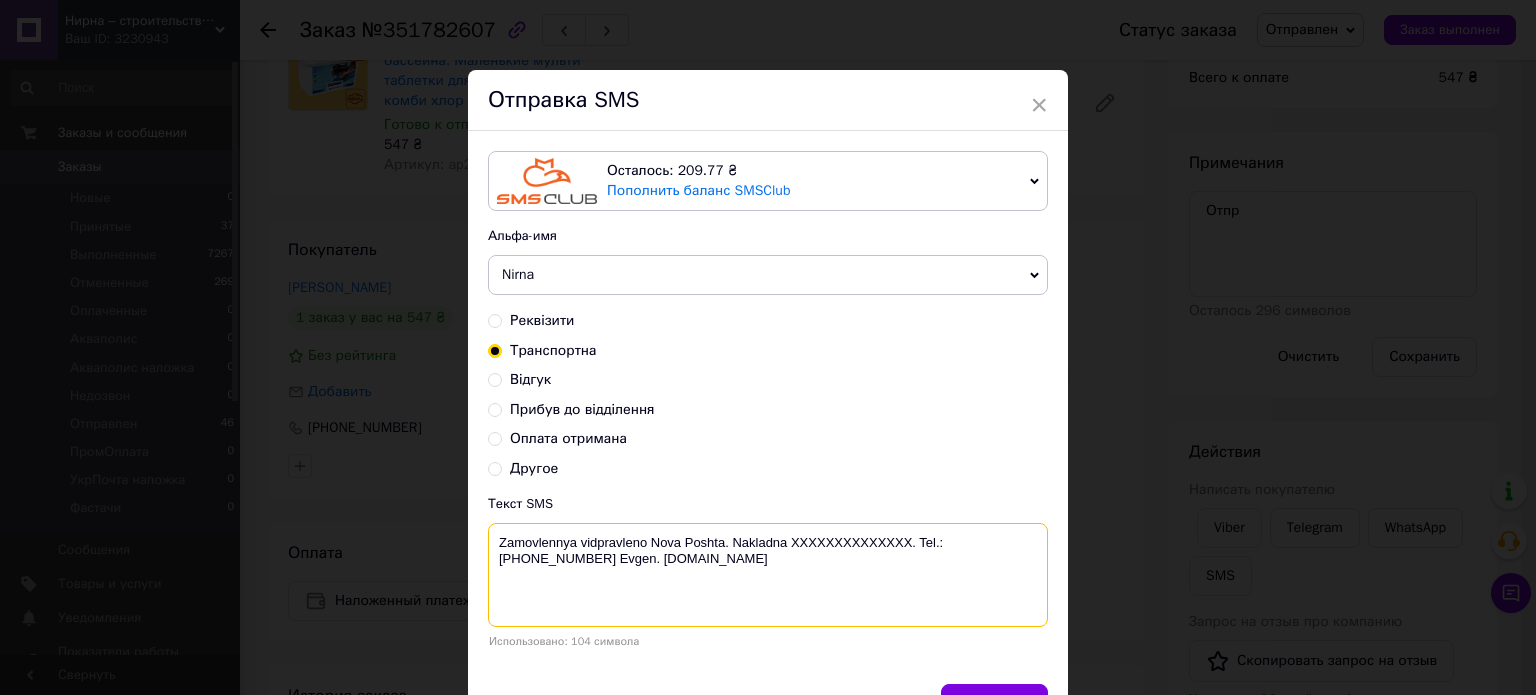 click on "Zamovlennya vidpravleno Nova Poshta. Nakladna XXXXXXXXXXXXXX. Tel.:[PHONE_NUMBER] [PERSON_NAME]. [DOMAIN_NAME]" at bounding box center [768, 575] 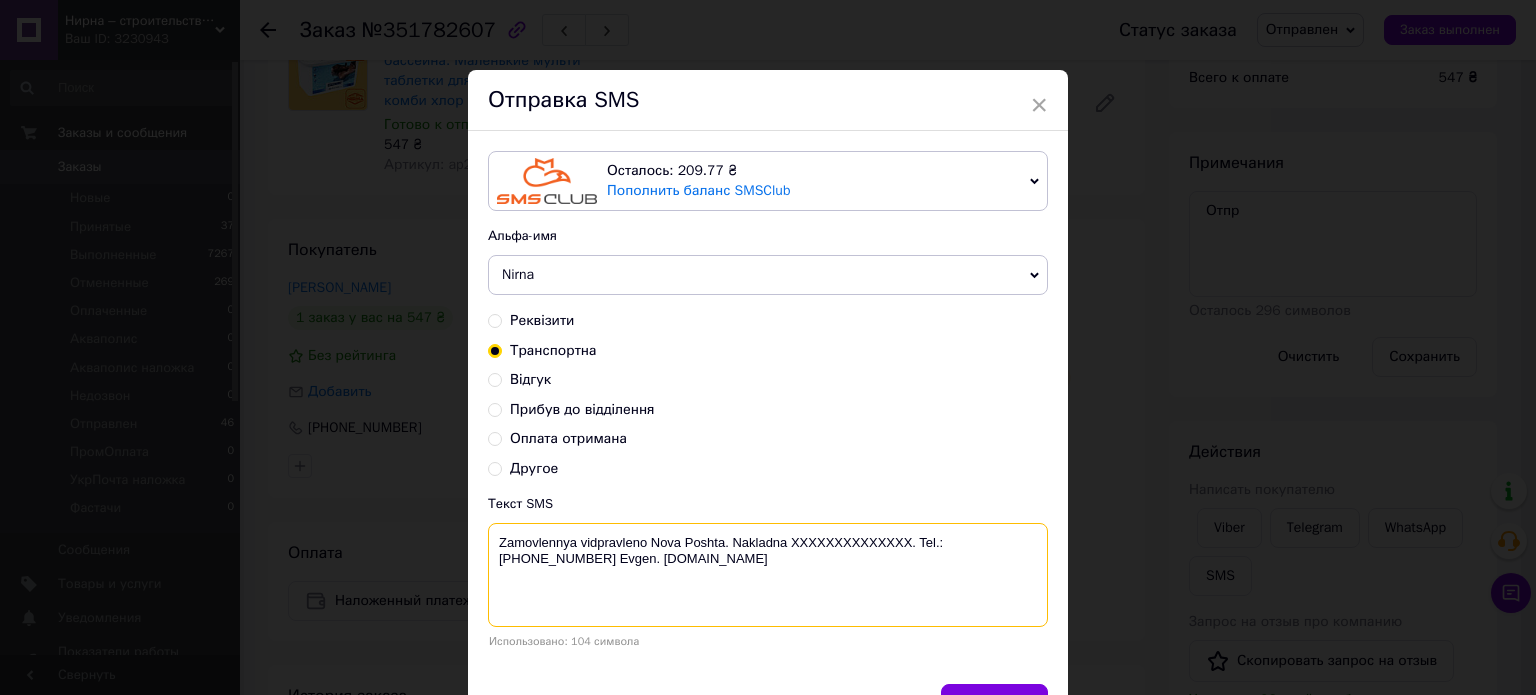 paste on "20451201992817" 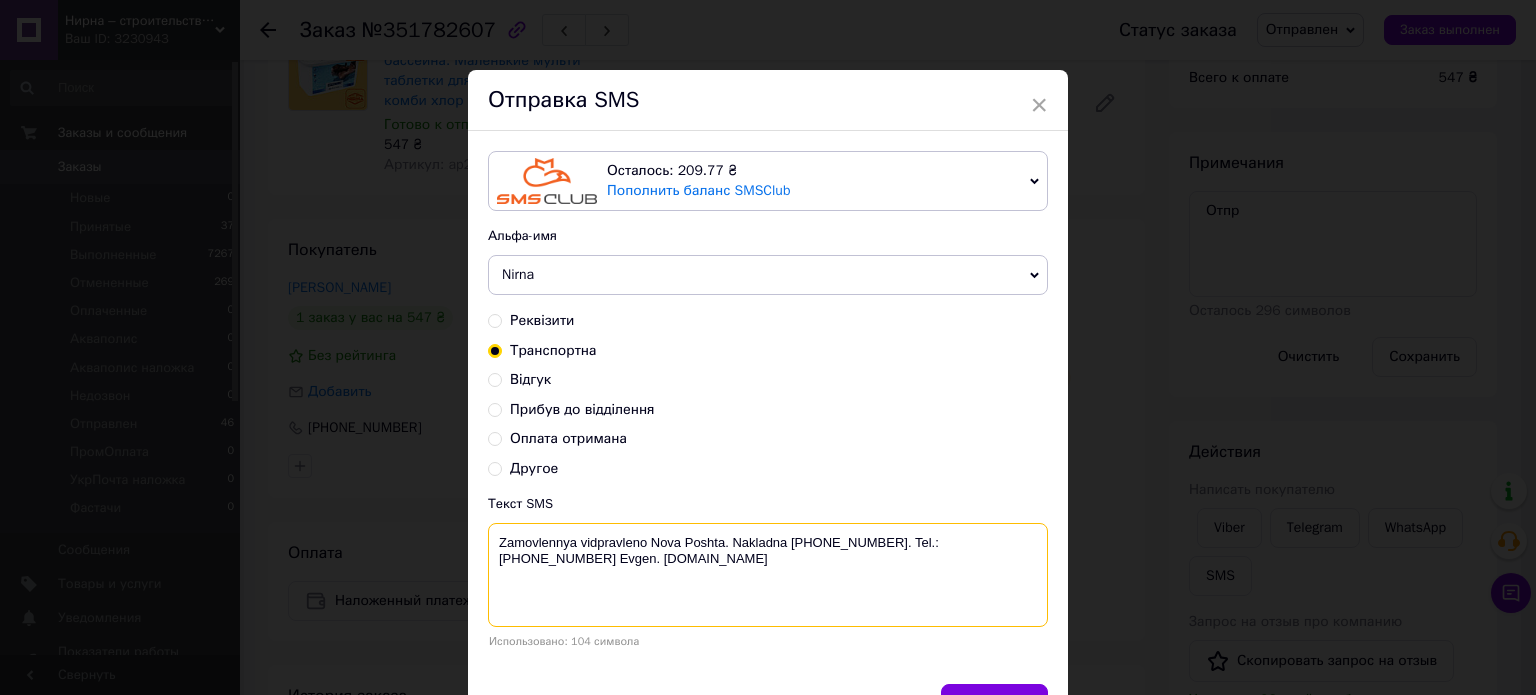 scroll, scrollTop: 116, scrollLeft: 0, axis: vertical 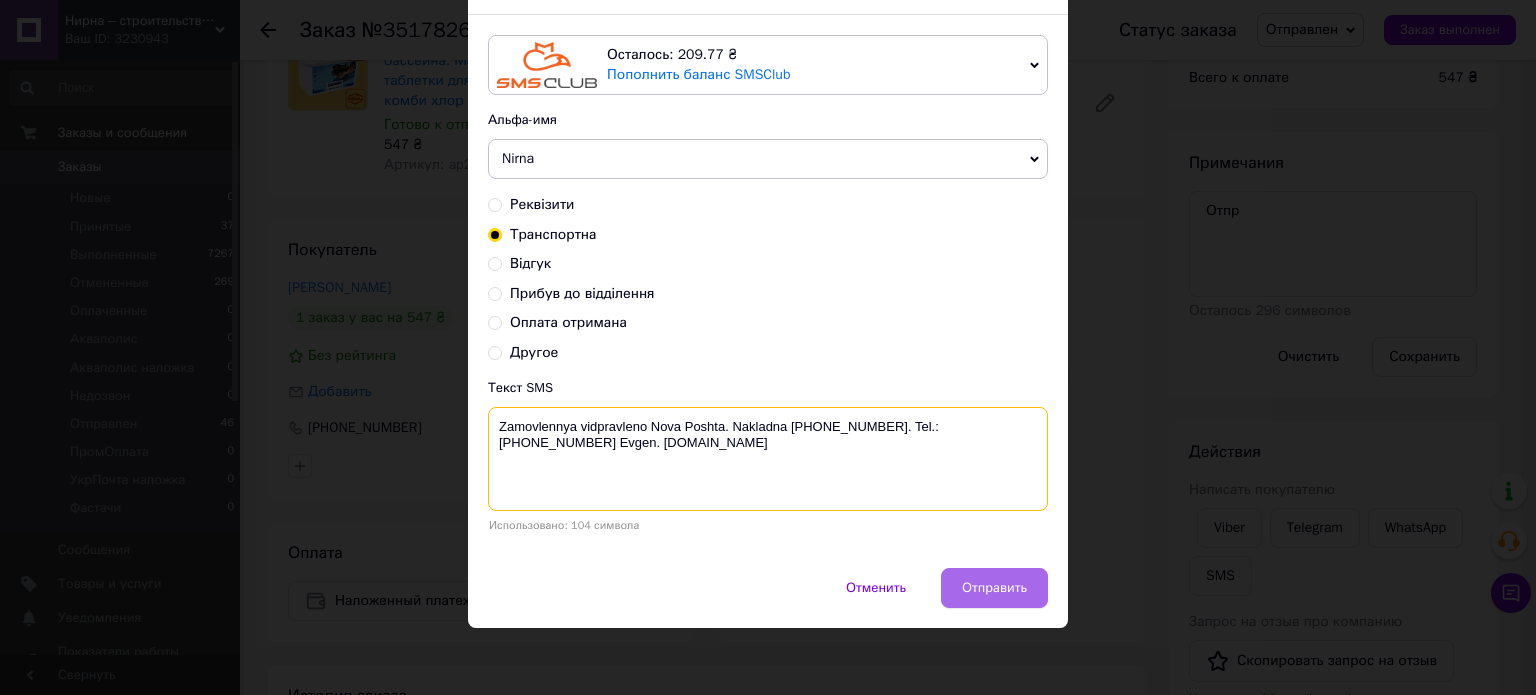 type on "Zamovlennya vidpravleno Nova Poshta. Nakladna 20451201992817. Tel.:+380960244885 Evgen. www.nirna.com.ua" 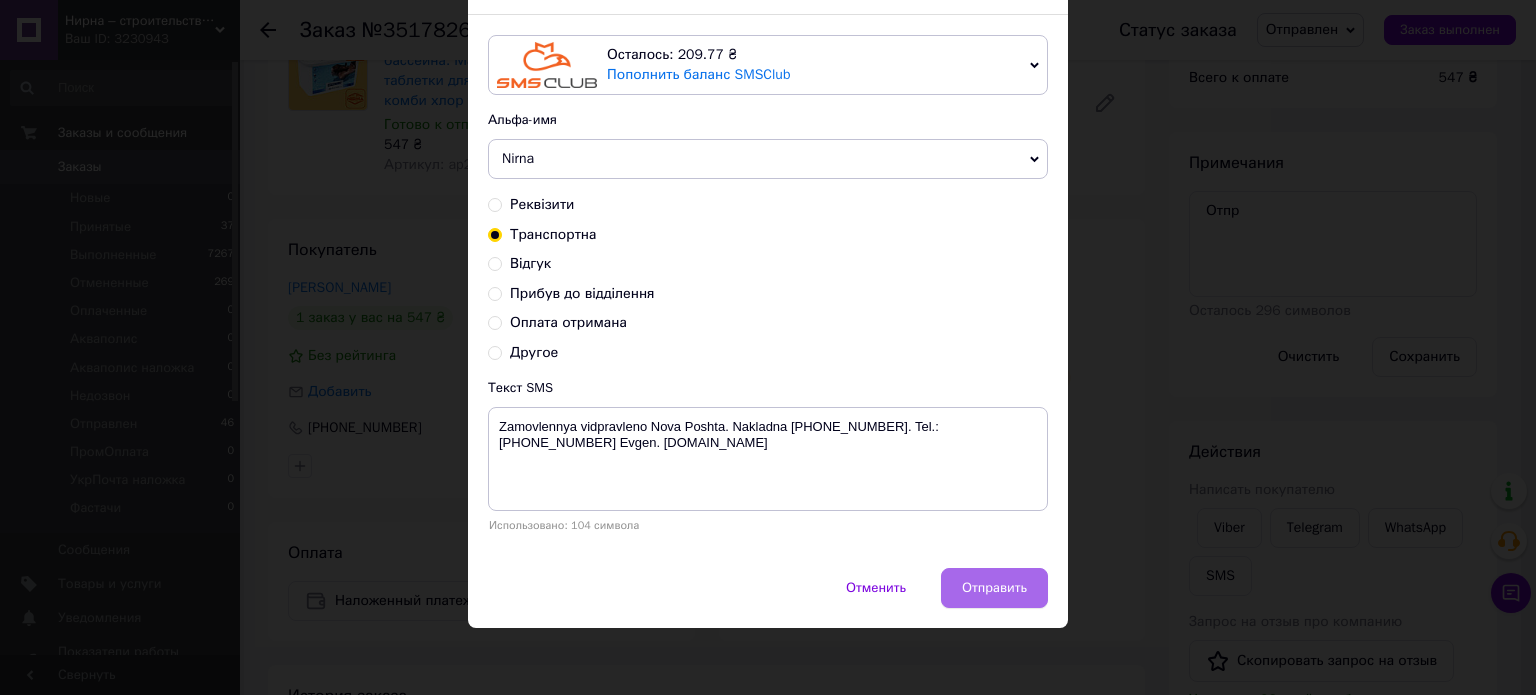 click on "Отправить" at bounding box center (994, 588) 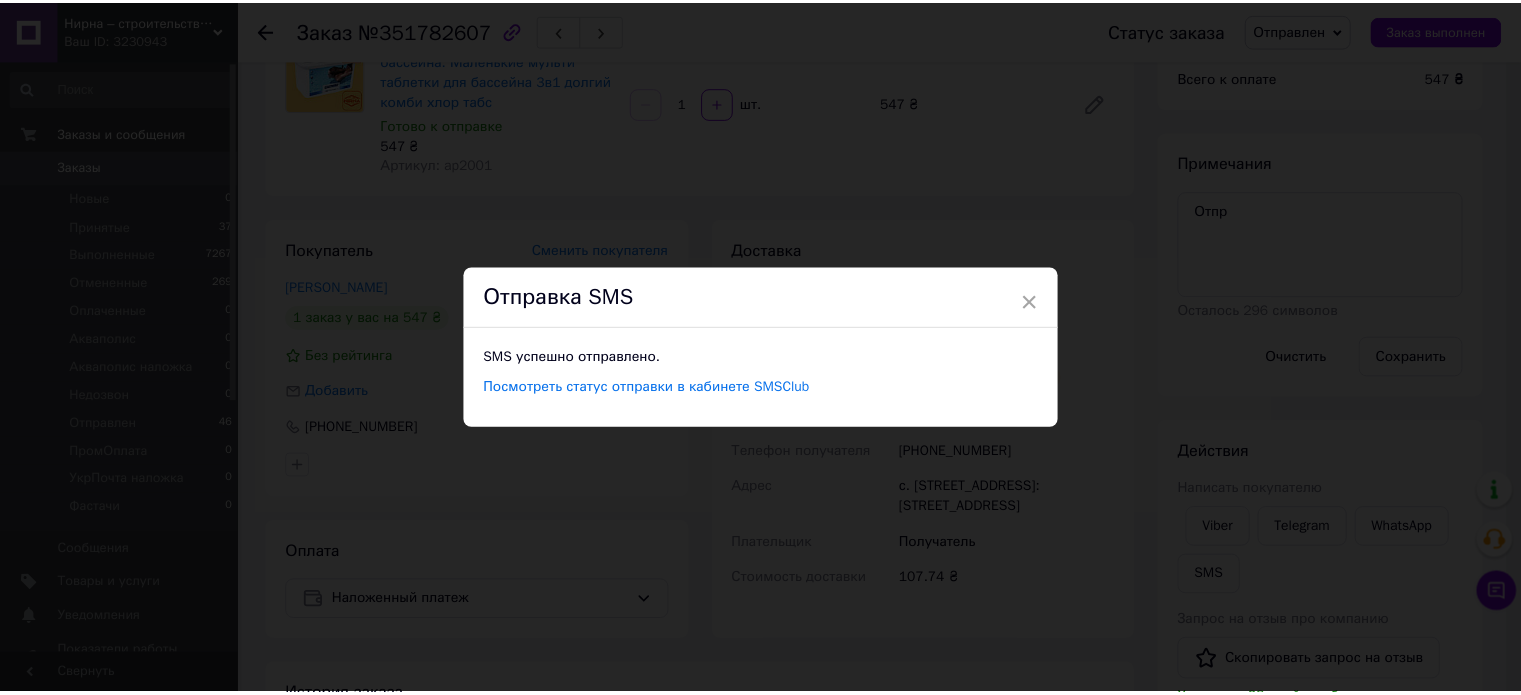 scroll, scrollTop: 0, scrollLeft: 0, axis: both 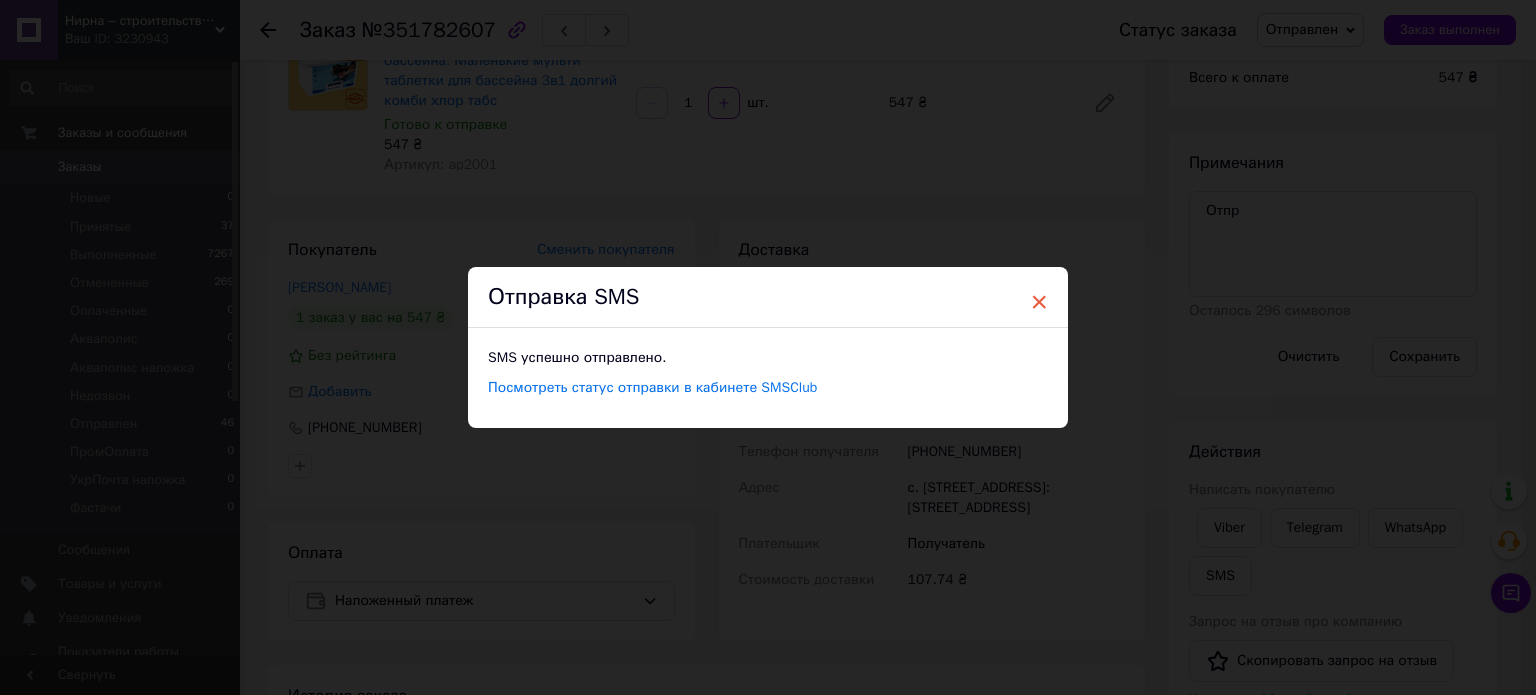 click on "×" at bounding box center [1039, 302] 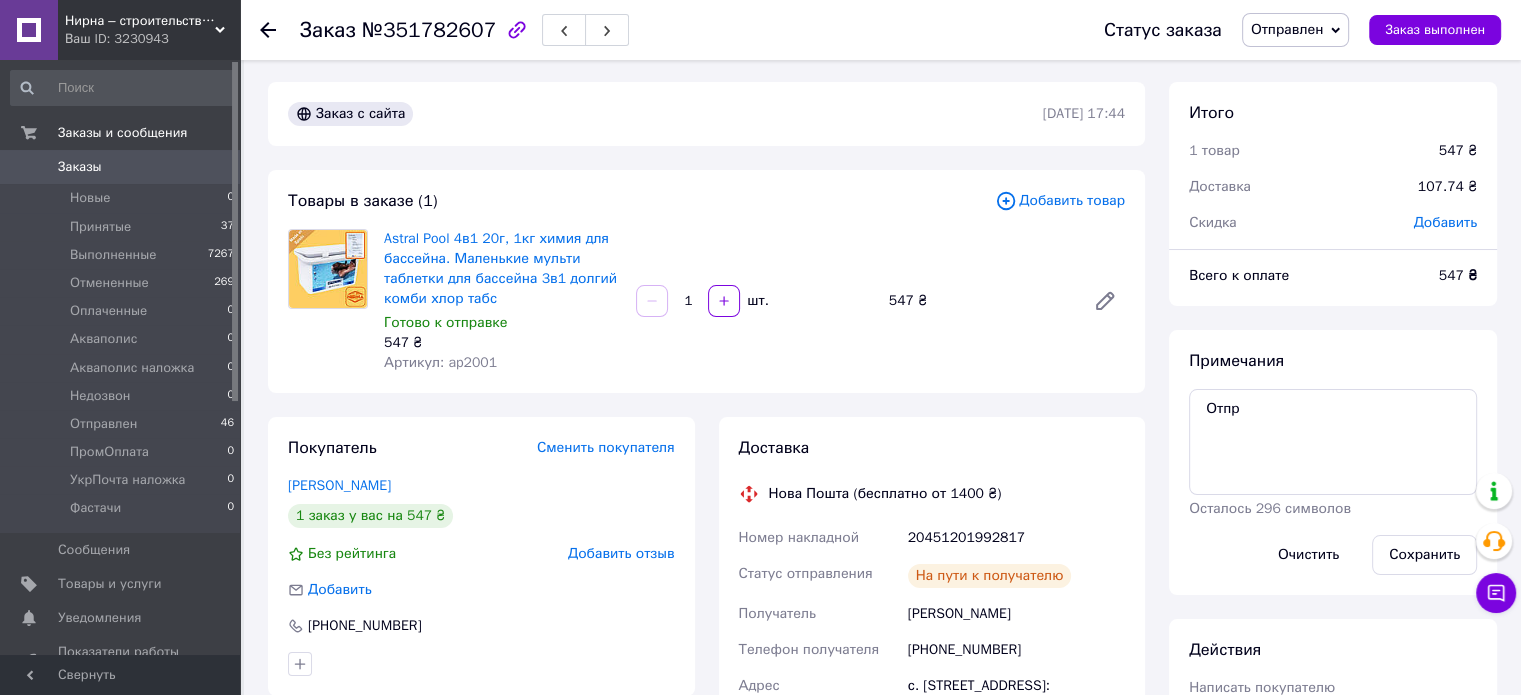scroll, scrollTop: 0, scrollLeft: 0, axis: both 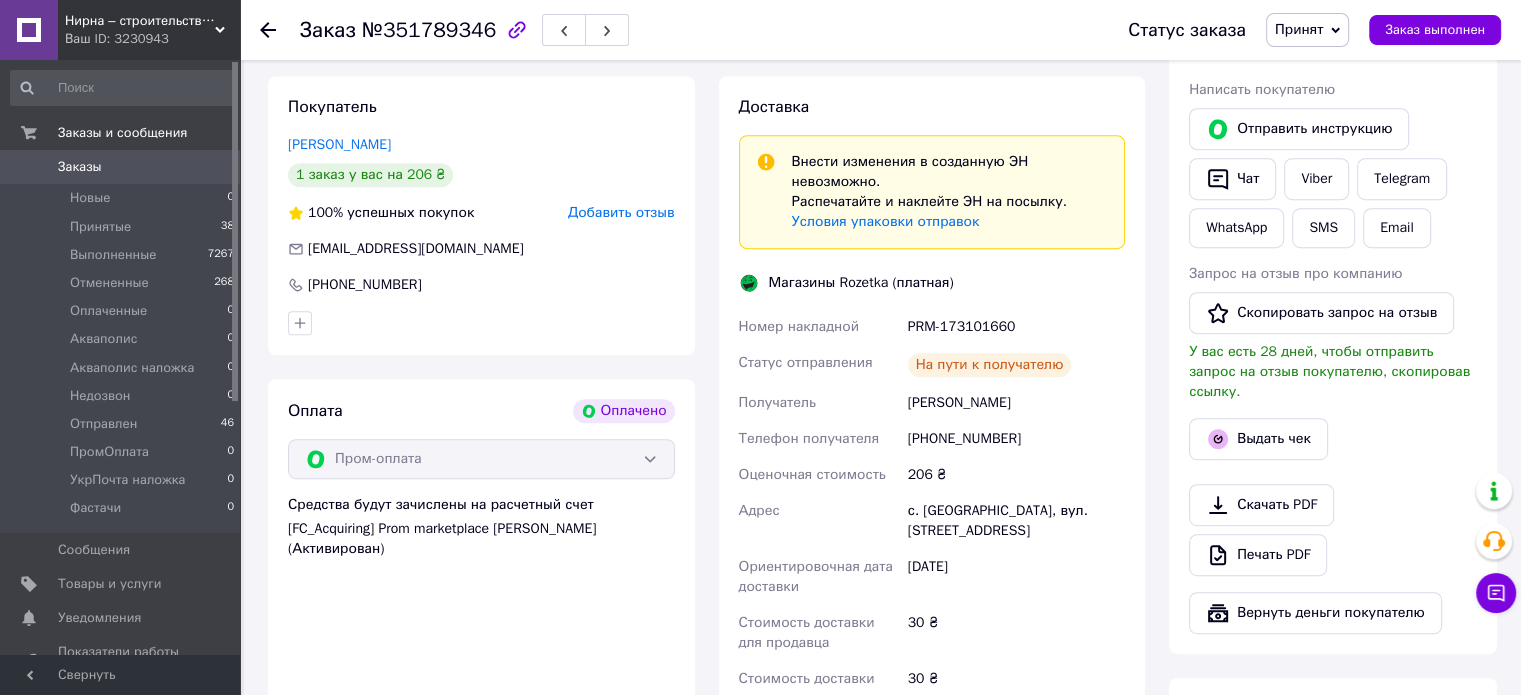 click on "PRM-173101660" at bounding box center [1016, 327] 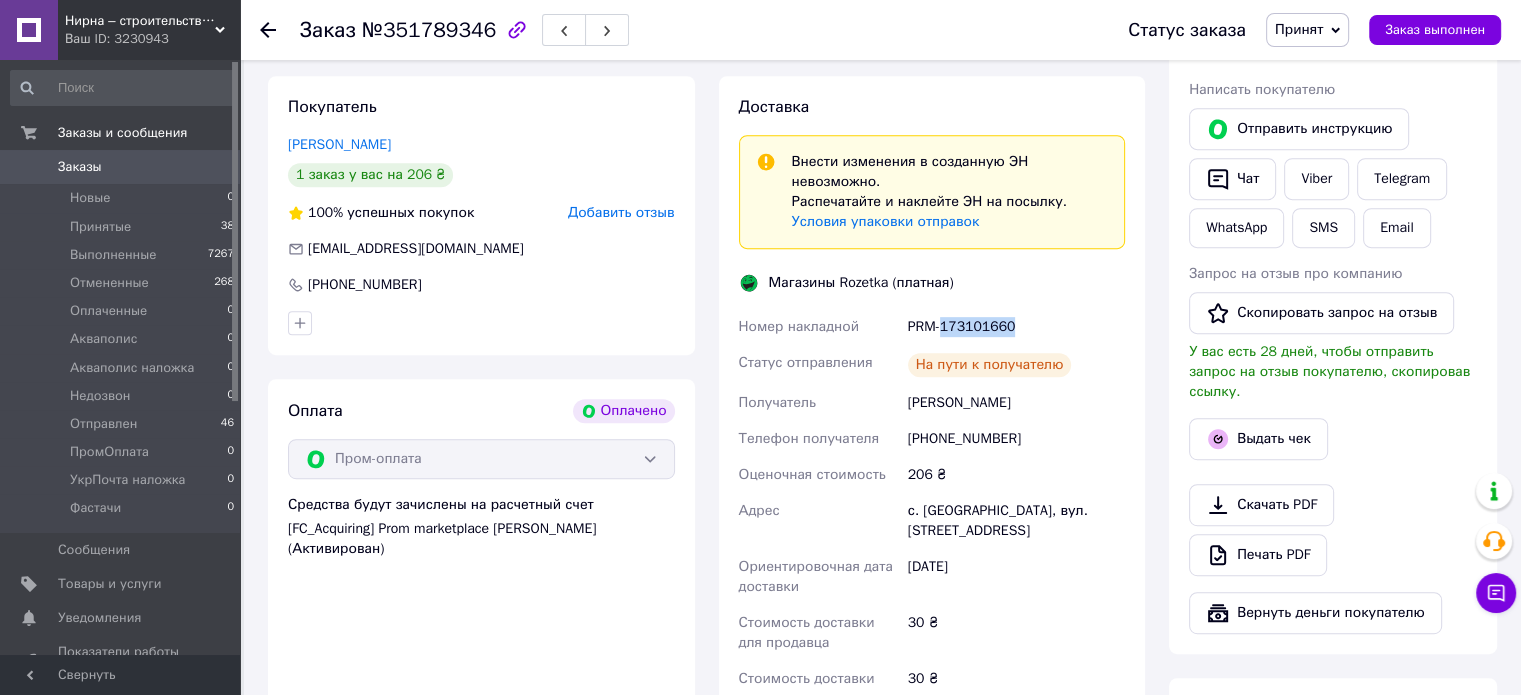 click on "PRM-173101660" at bounding box center (1016, 327) 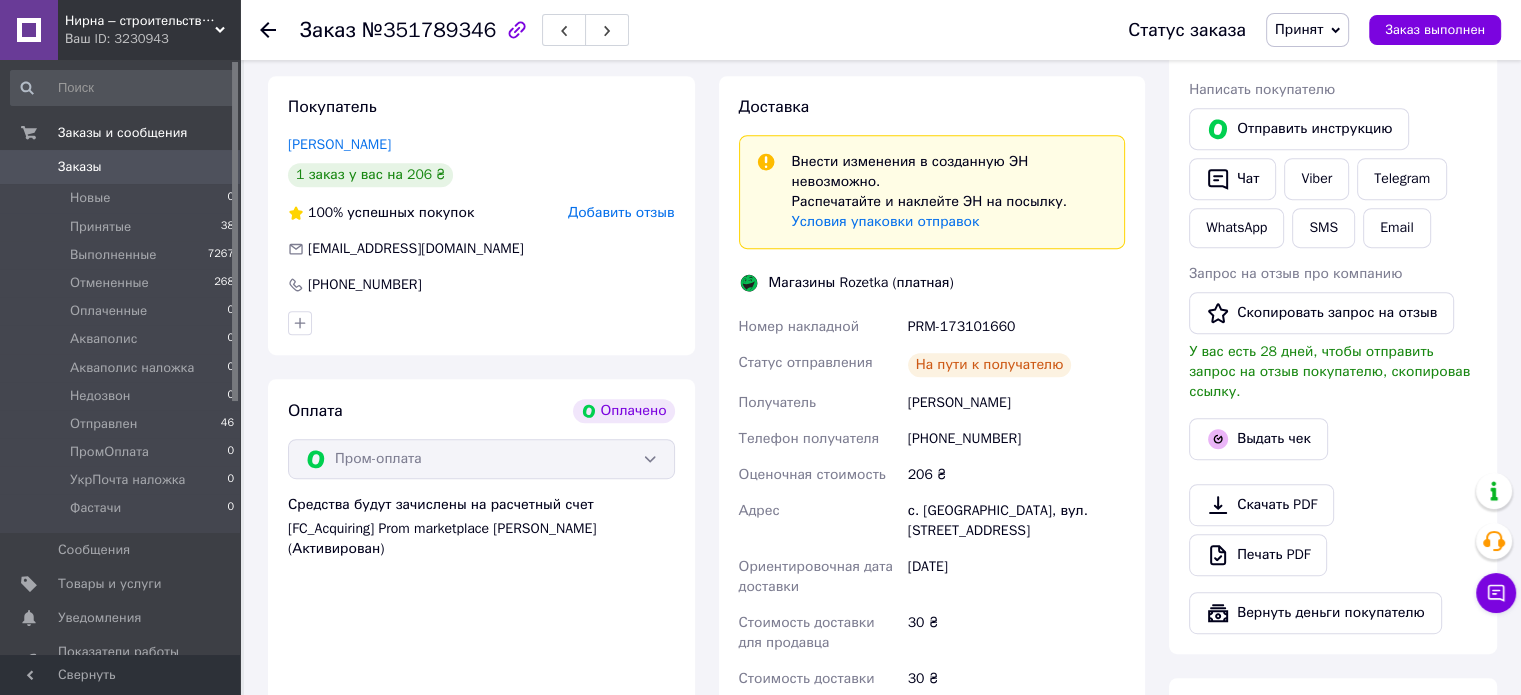 click on "PRM-173101660" at bounding box center [1016, 327] 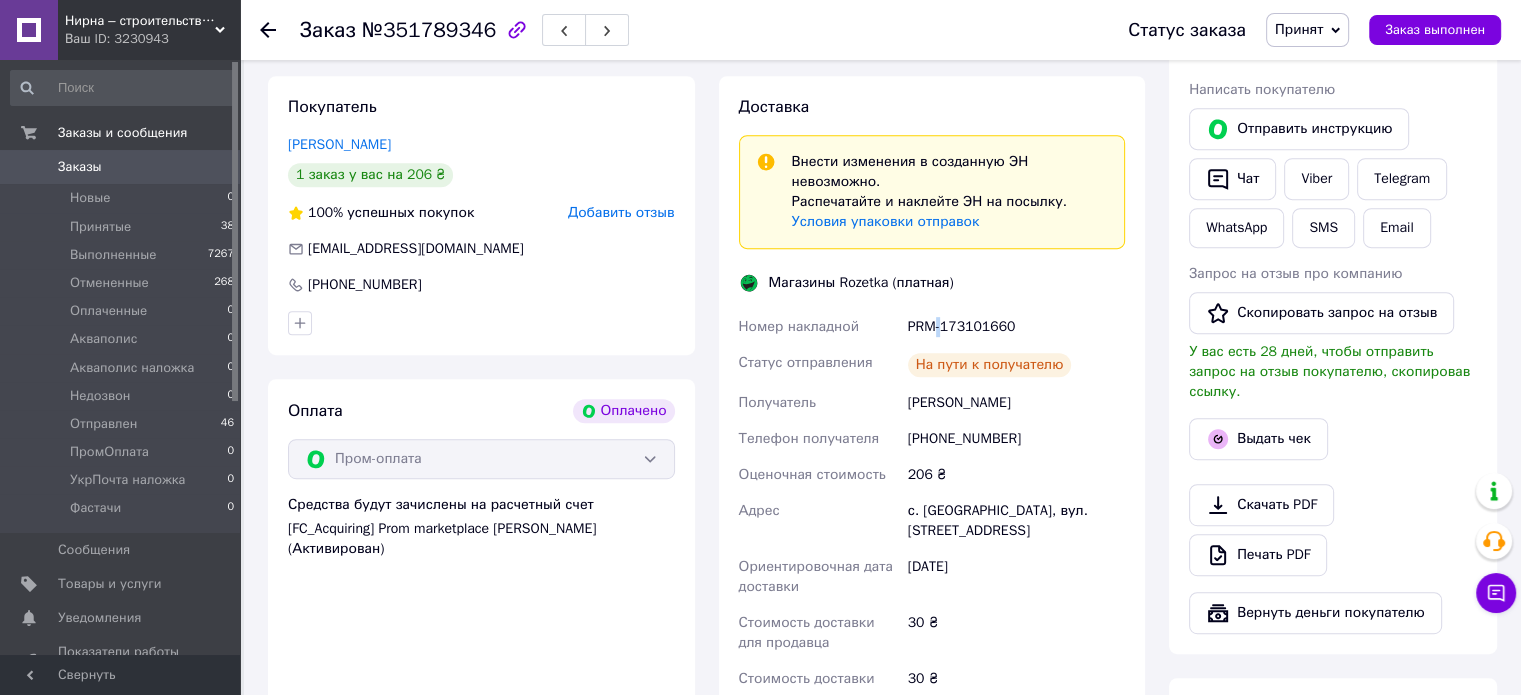 click on "PRM-173101660" at bounding box center [1016, 327] 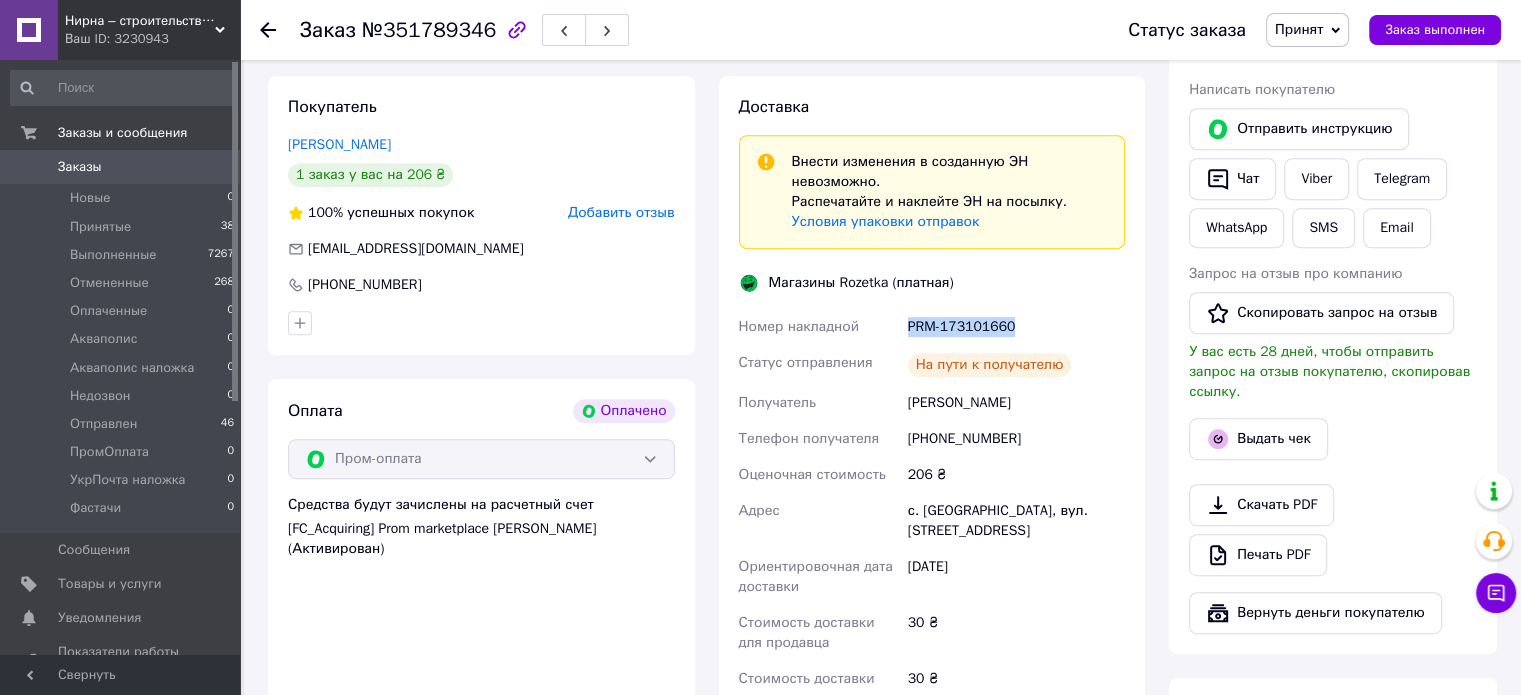 click on "PRM-173101660" at bounding box center (1016, 327) 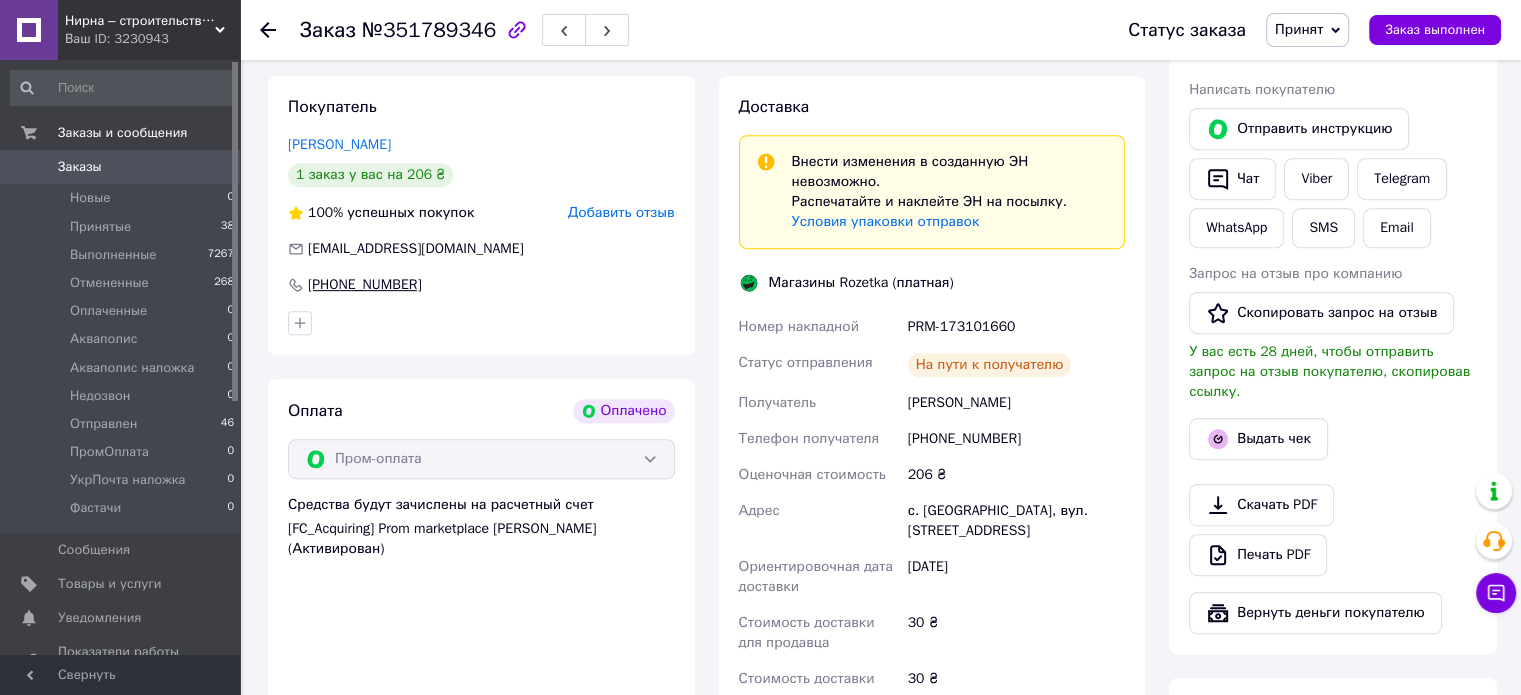 click on "[PHONE_NUMBER]" at bounding box center [365, 285] 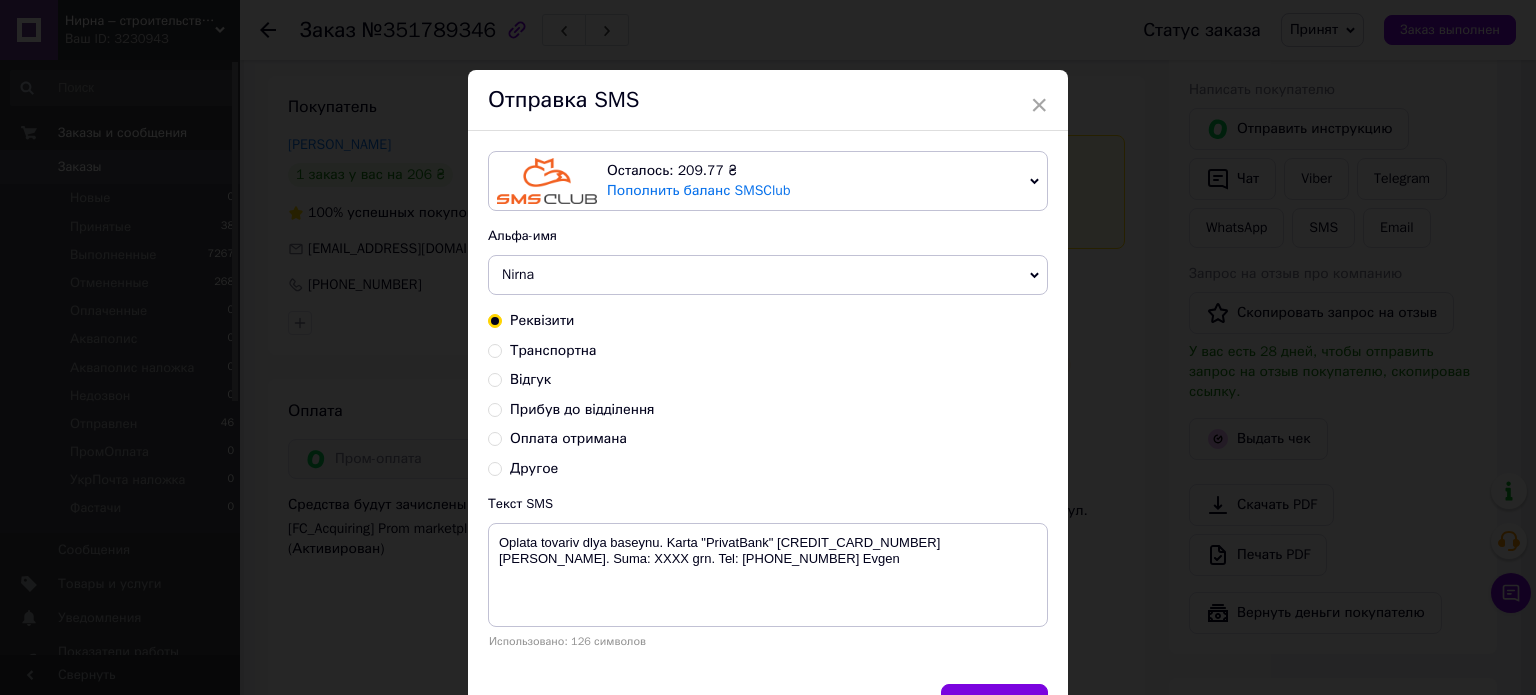 click on "Транспортна" at bounding box center [495, 349] 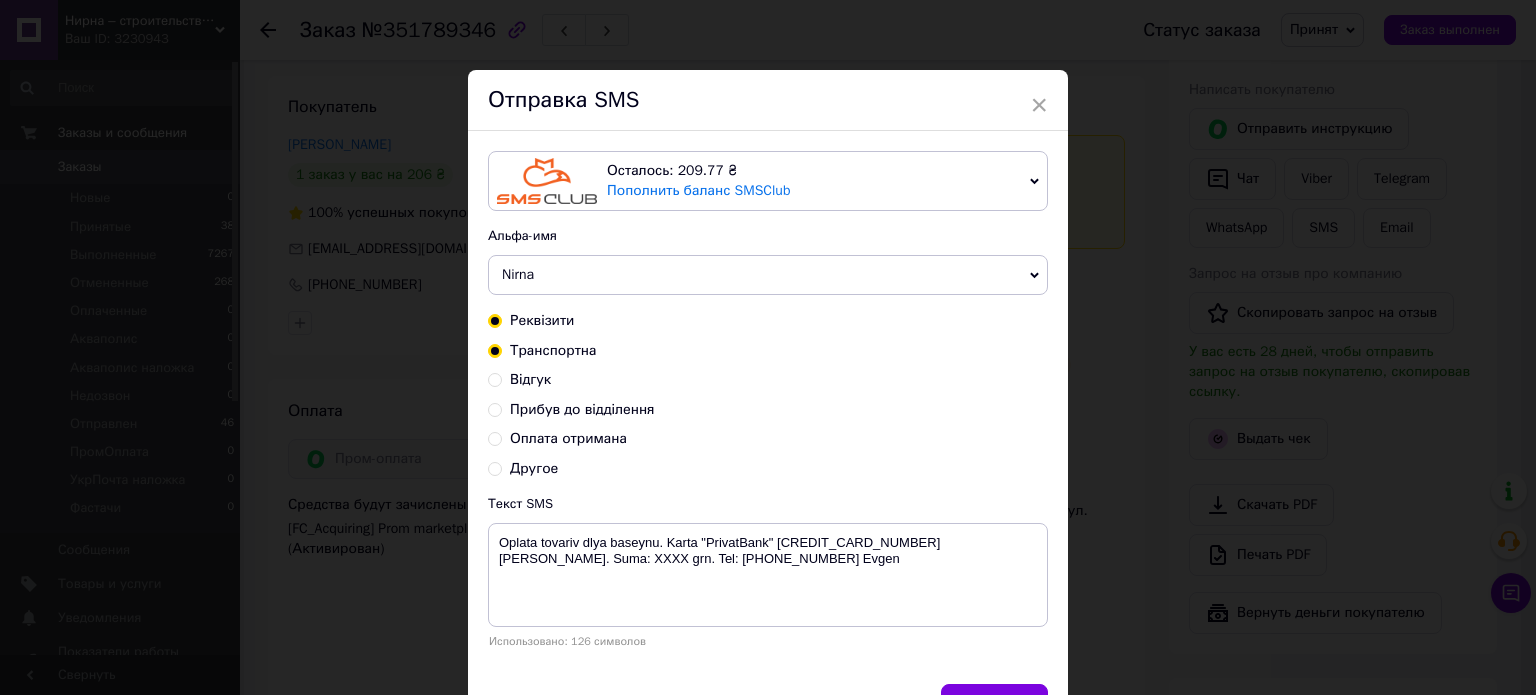 radio on "false" 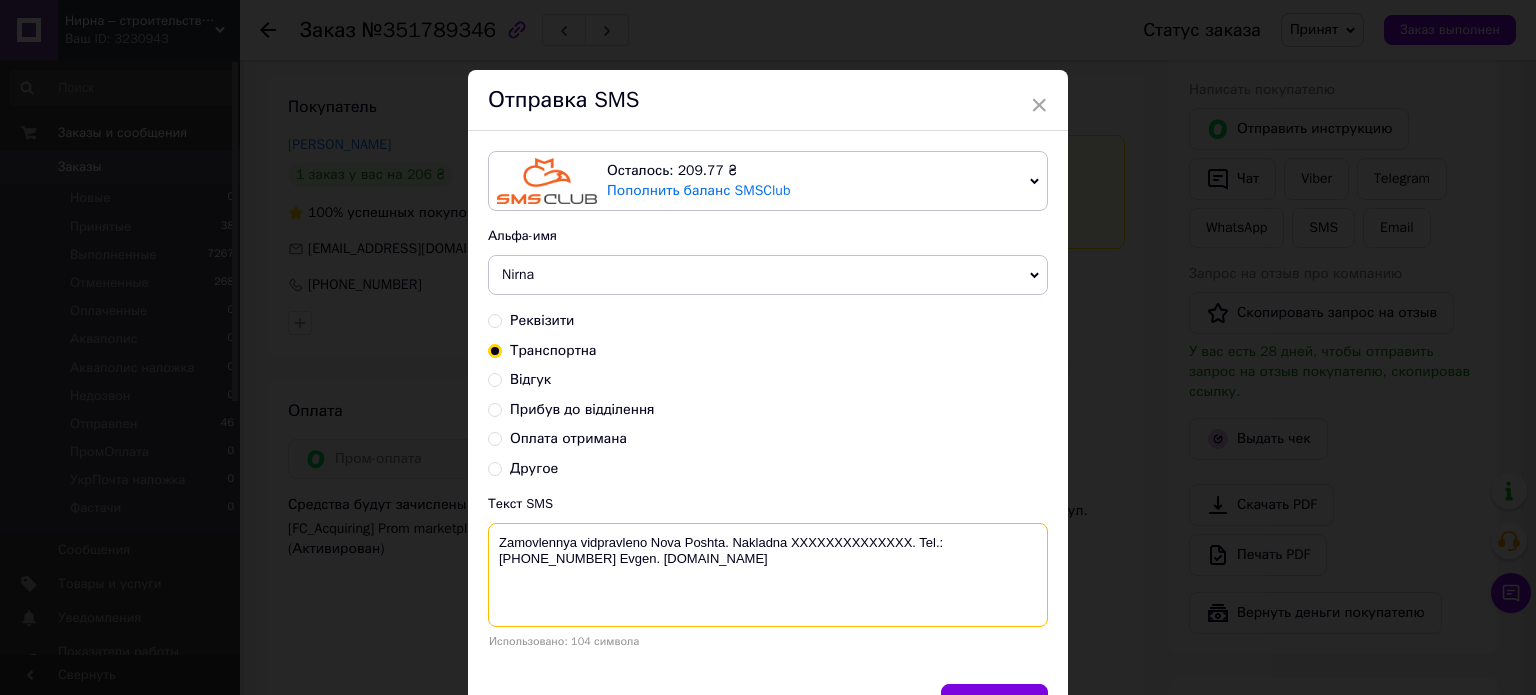 drag, startPoint x: 649, startPoint y: 542, endPoint x: 720, endPoint y: 534, distance: 71.44928 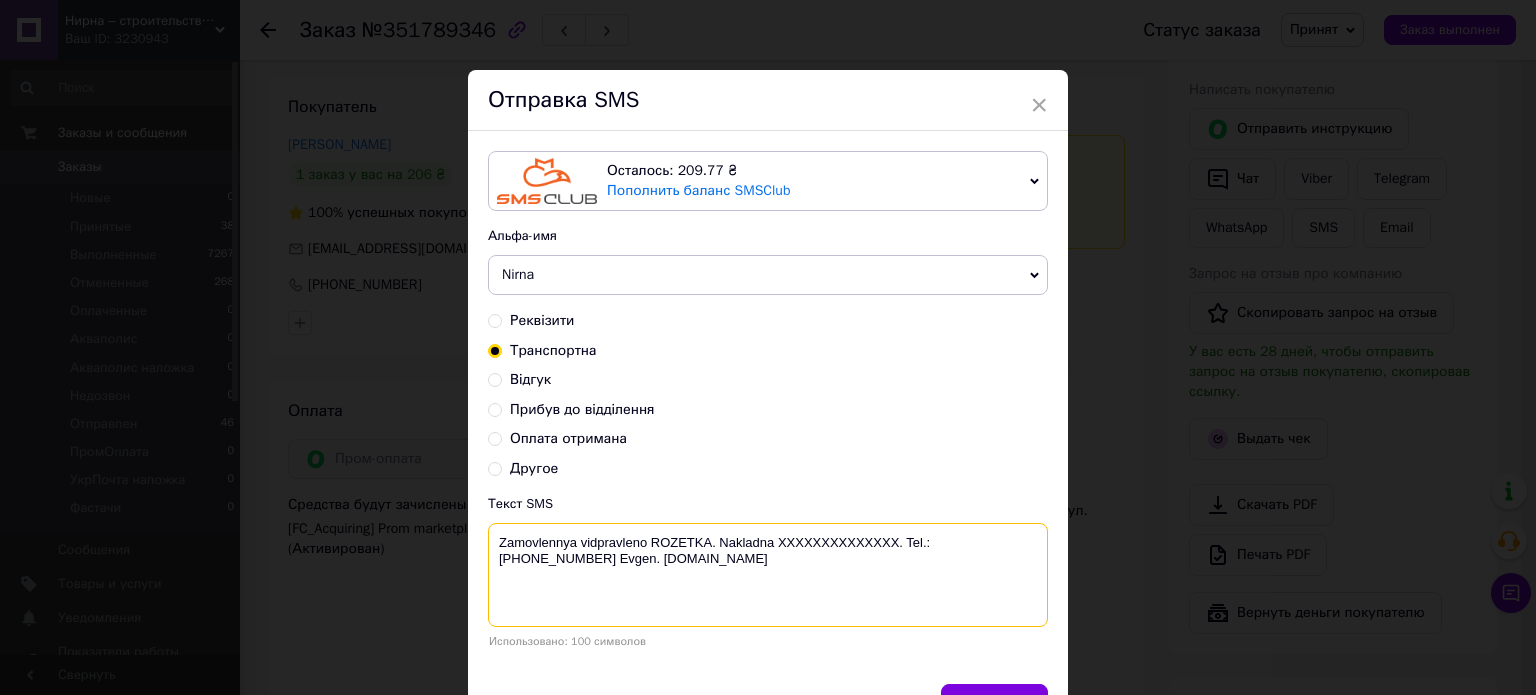 click on "Zamovlennya vidpravleno ROZETKA. Nakladna XXXXXXXXXXXXXX. Tel.:+380960244885 Evgen. www.nirna.com.ua" at bounding box center (768, 575) 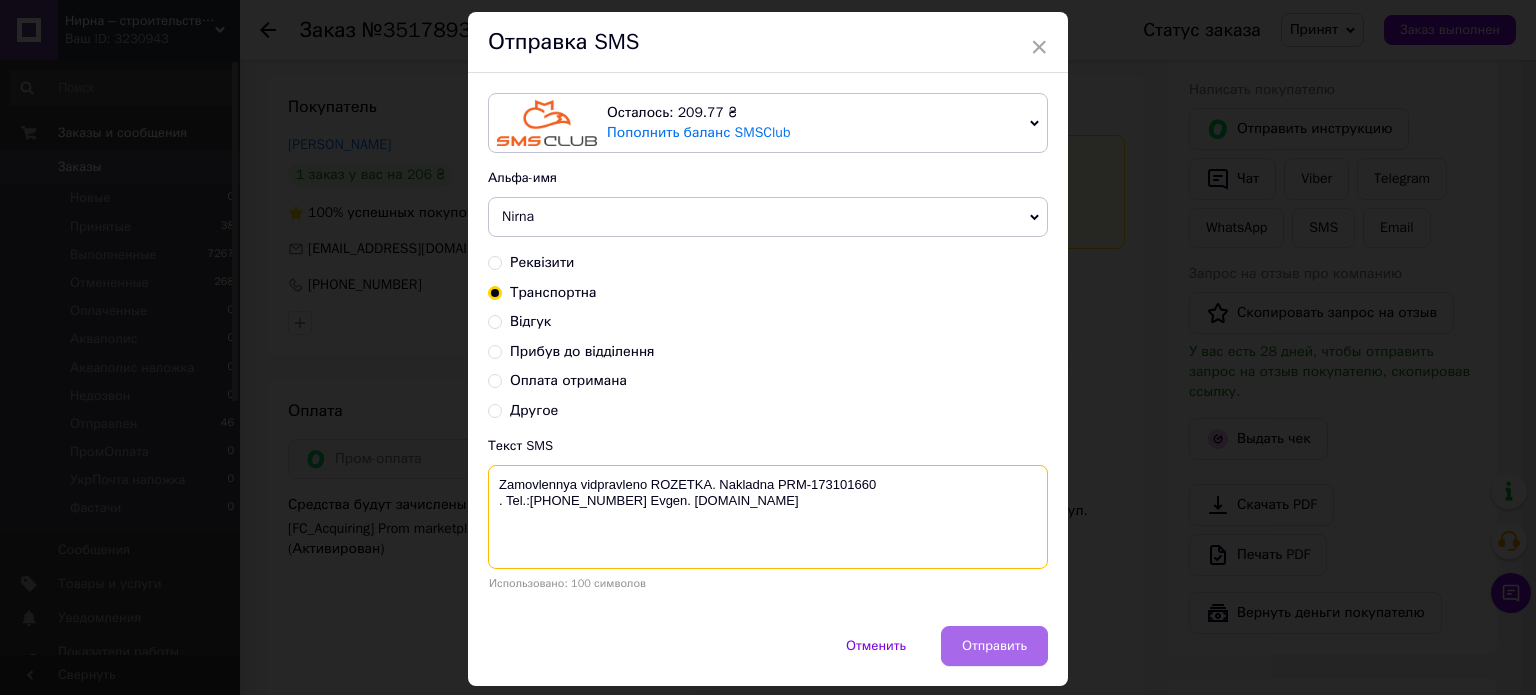 scroll, scrollTop: 116, scrollLeft: 0, axis: vertical 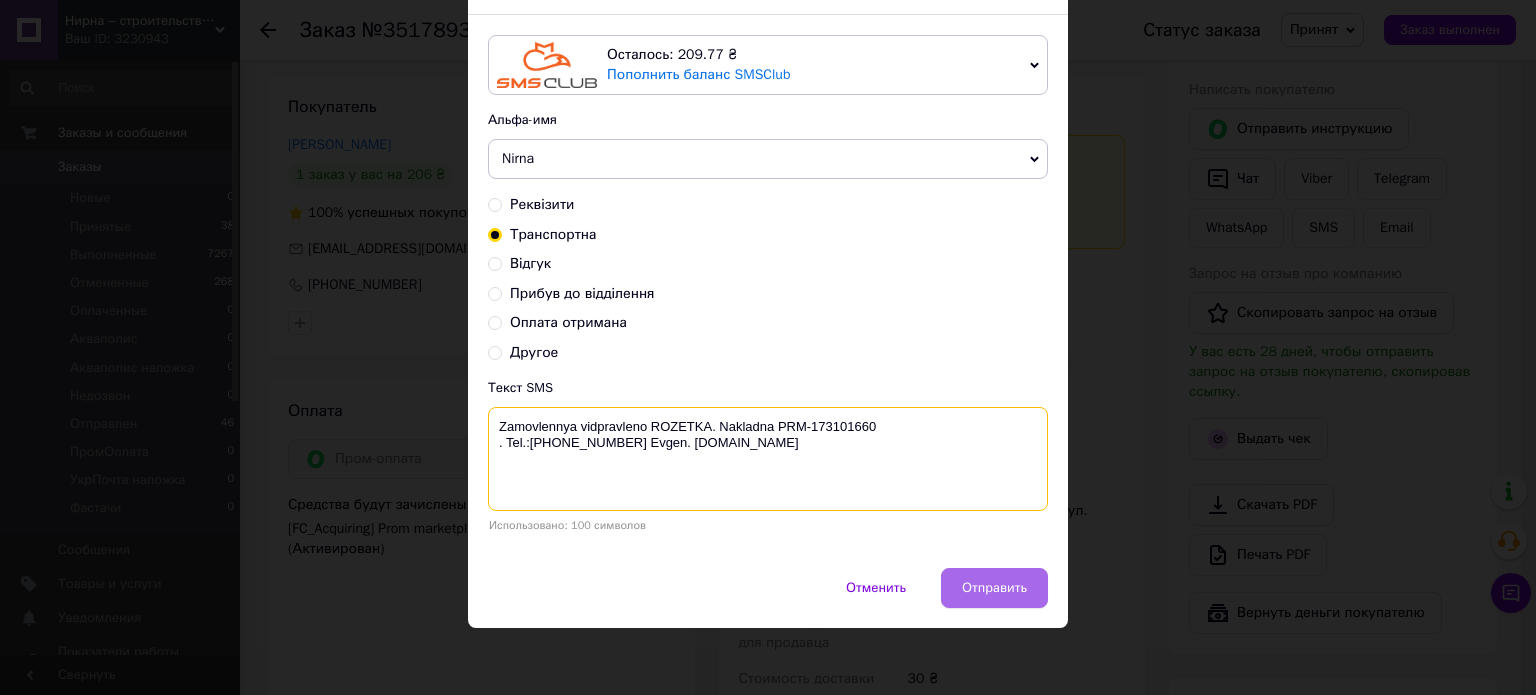 type on "Zamovlennya vidpravleno ROZETKA. Nakladna PRM-173101660
. Tel.:+380960244885 Evgen. www.nirna.com.ua" 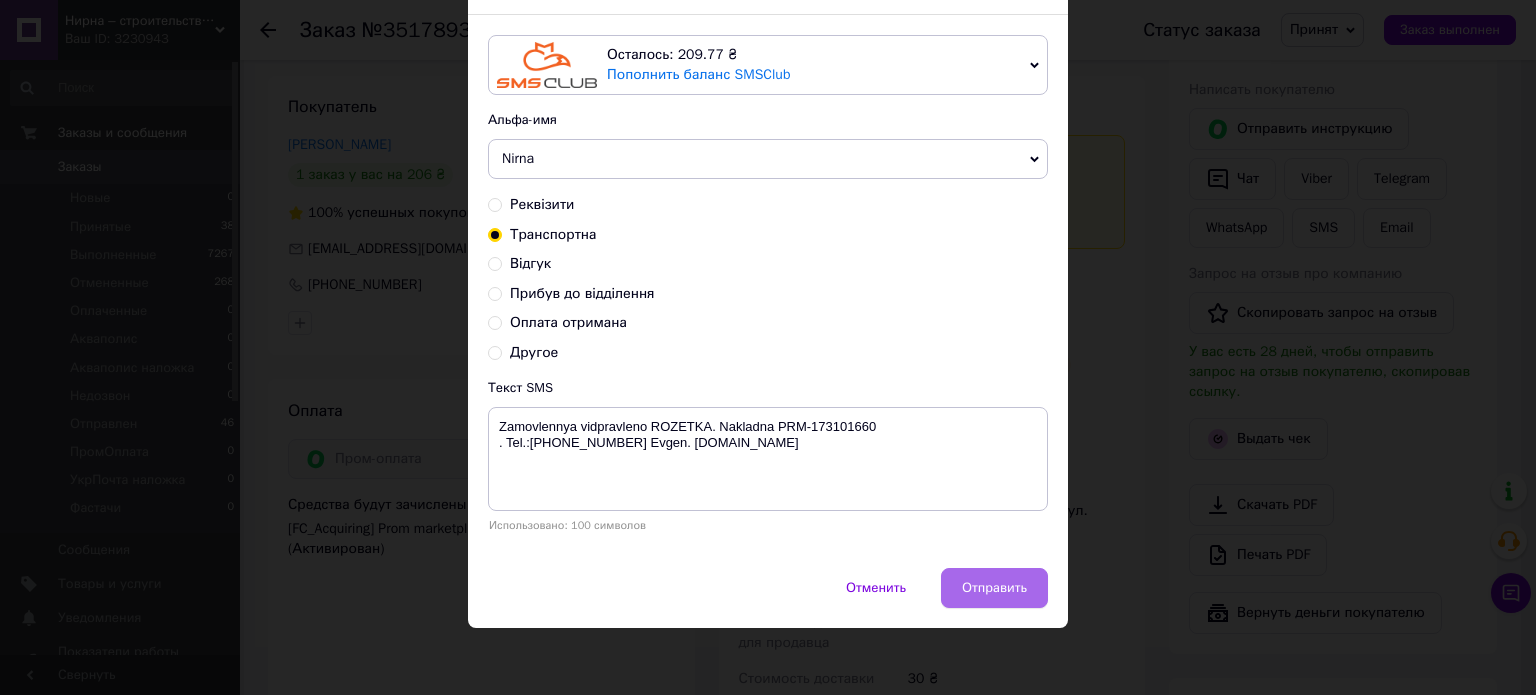 click on "Отправить" at bounding box center (994, 588) 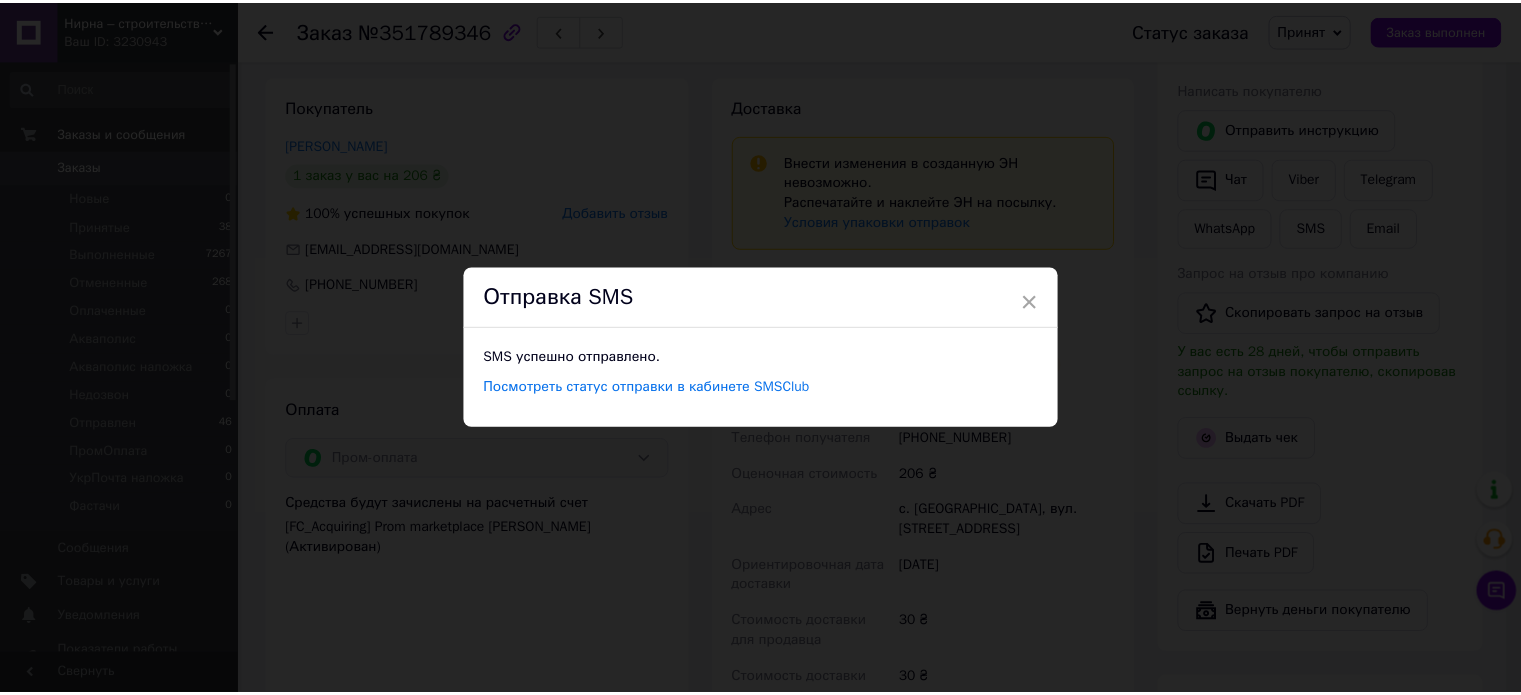 scroll, scrollTop: 0, scrollLeft: 0, axis: both 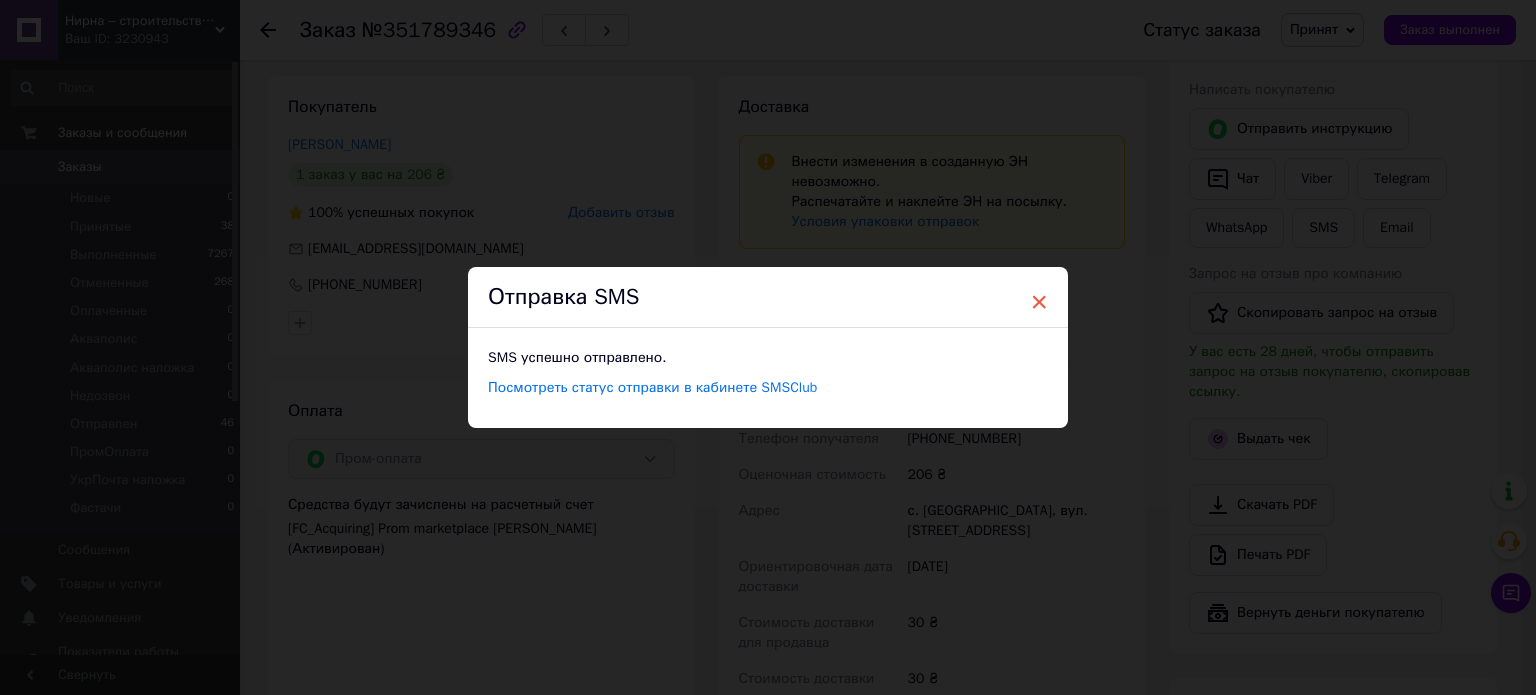 click on "×" at bounding box center (1039, 302) 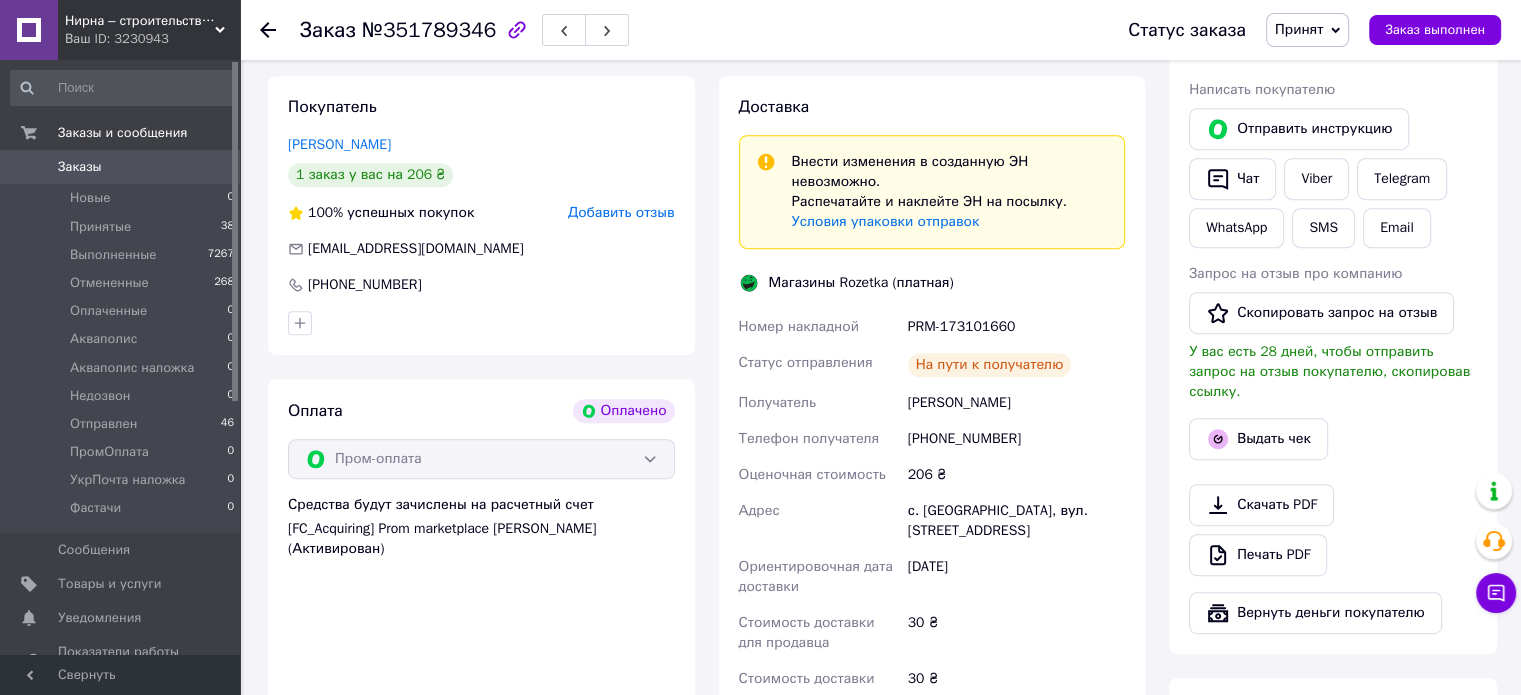 click on "Принят" at bounding box center (1299, 29) 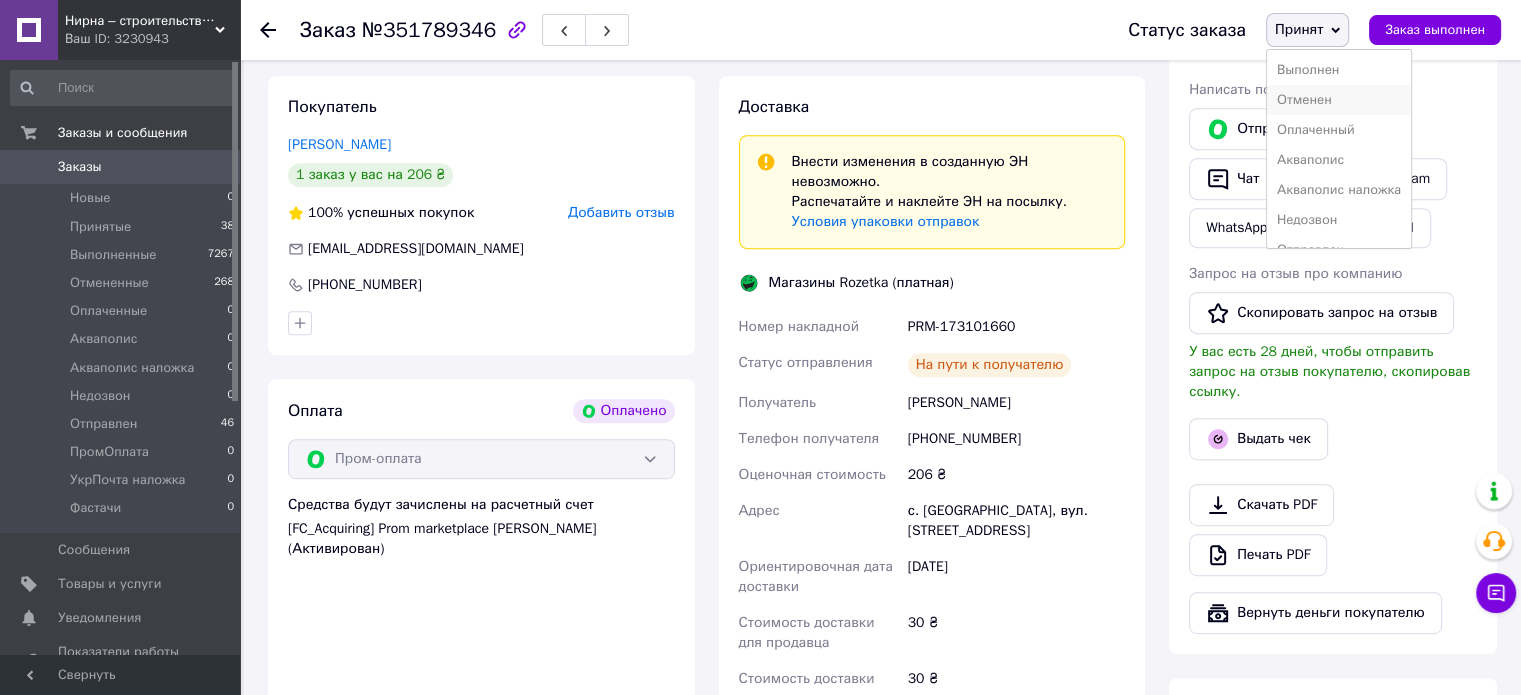 scroll, scrollTop: 100, scrollLeft: 0, axis: vertical 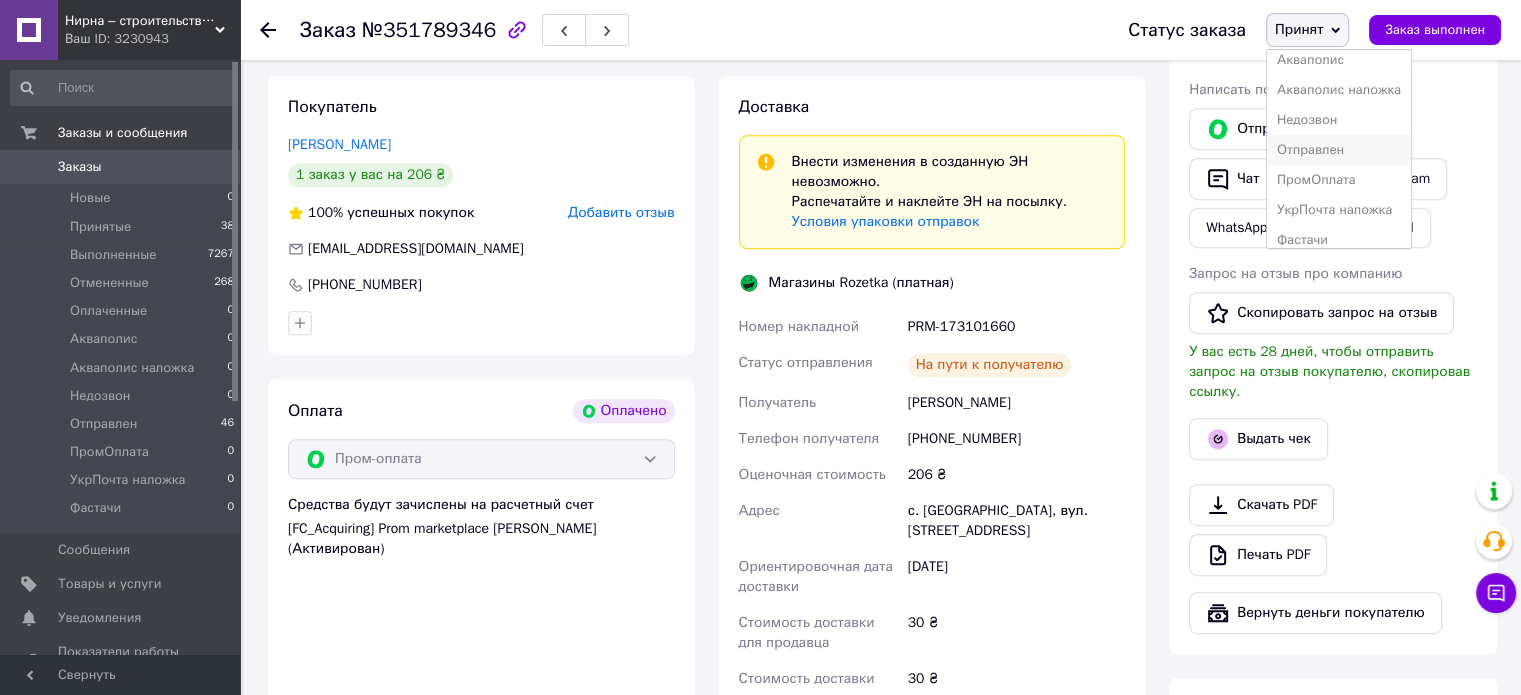 click on "Отправлен" at bounding box center (1339, 150) 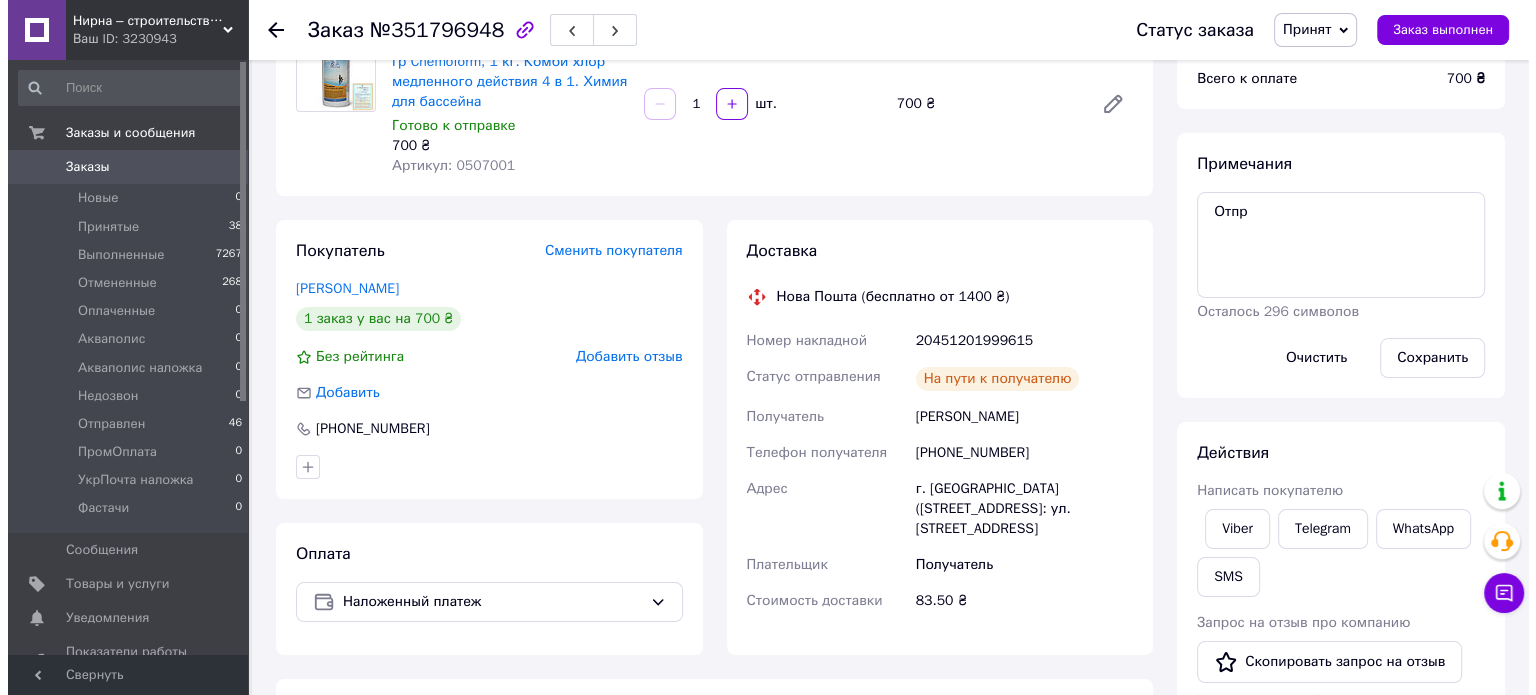 scroll, scrollTop: 200, scrollLeft: 0, axis: vertical 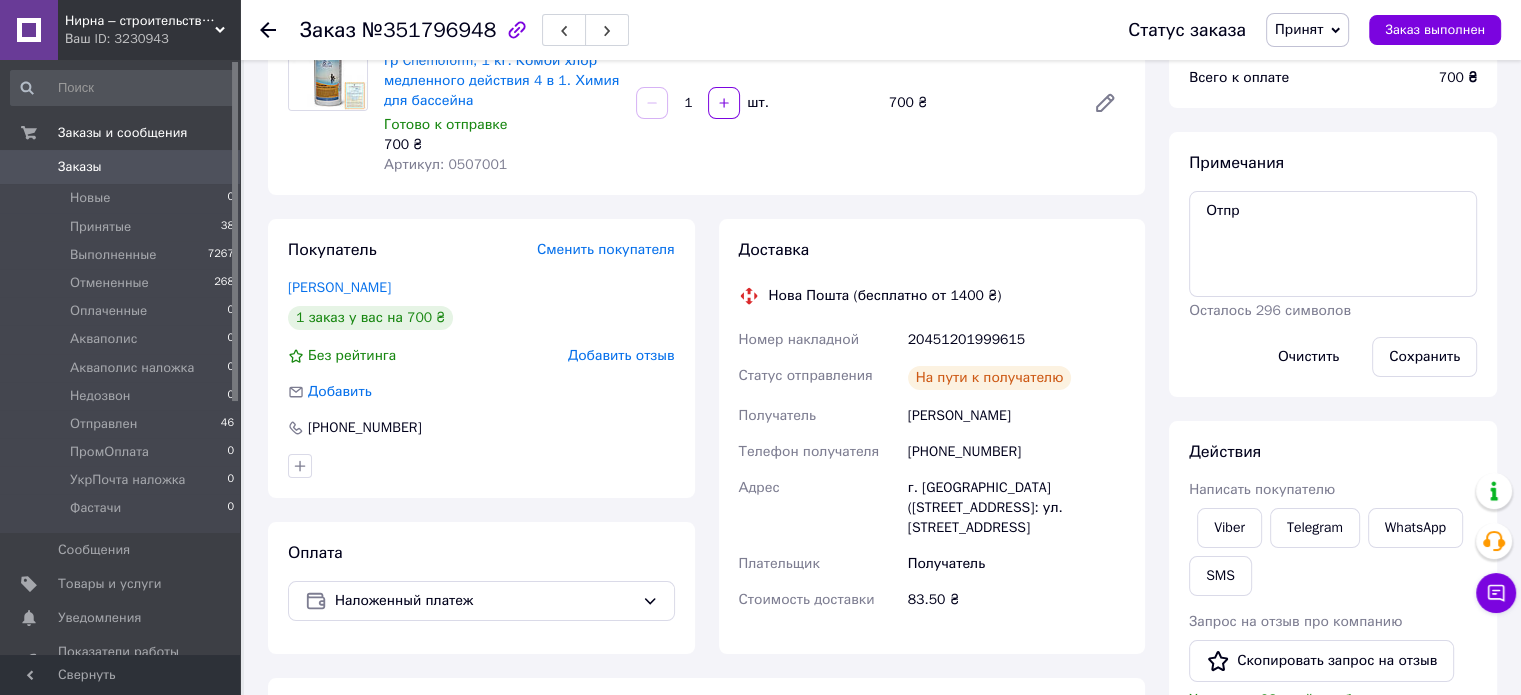 click on "20451201999615" at bounding box center [1016, 340] 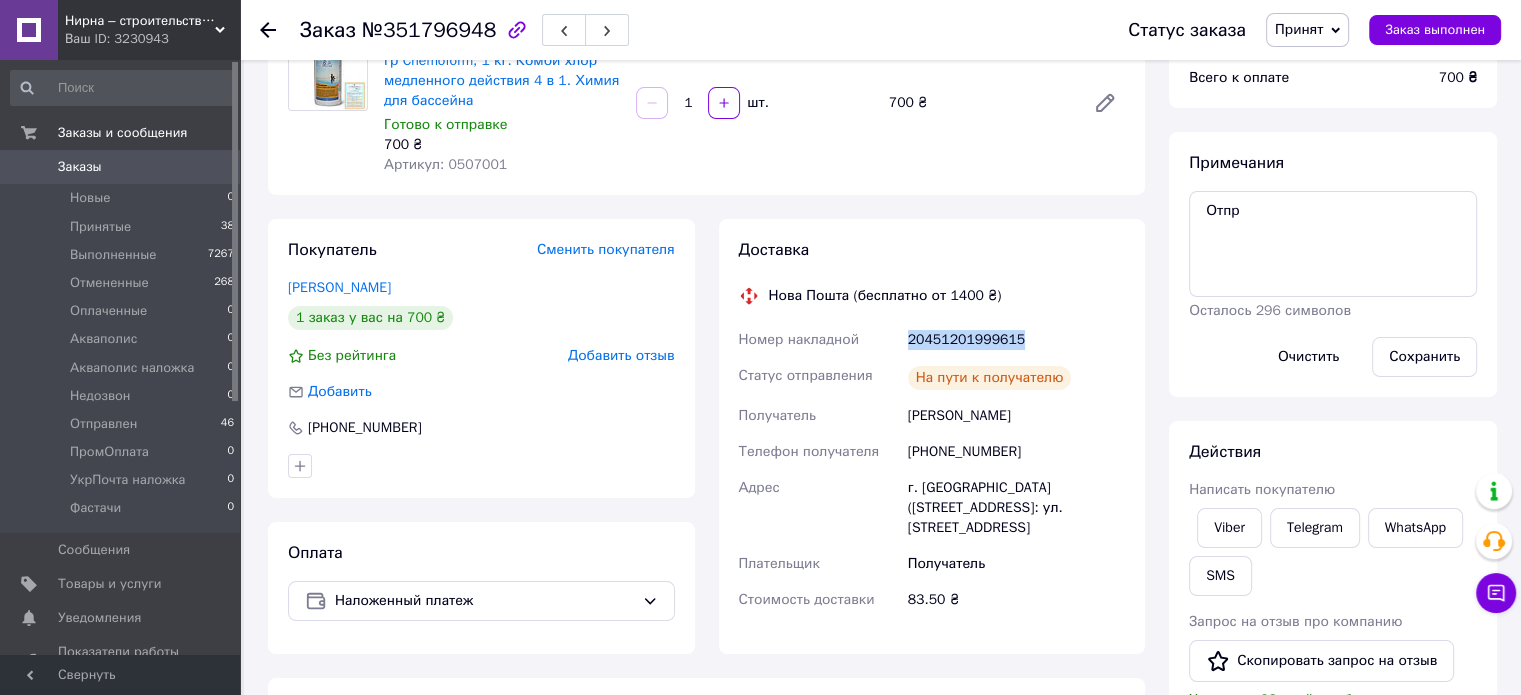 click on "20451201999615" at bounding box center (1016, 340) 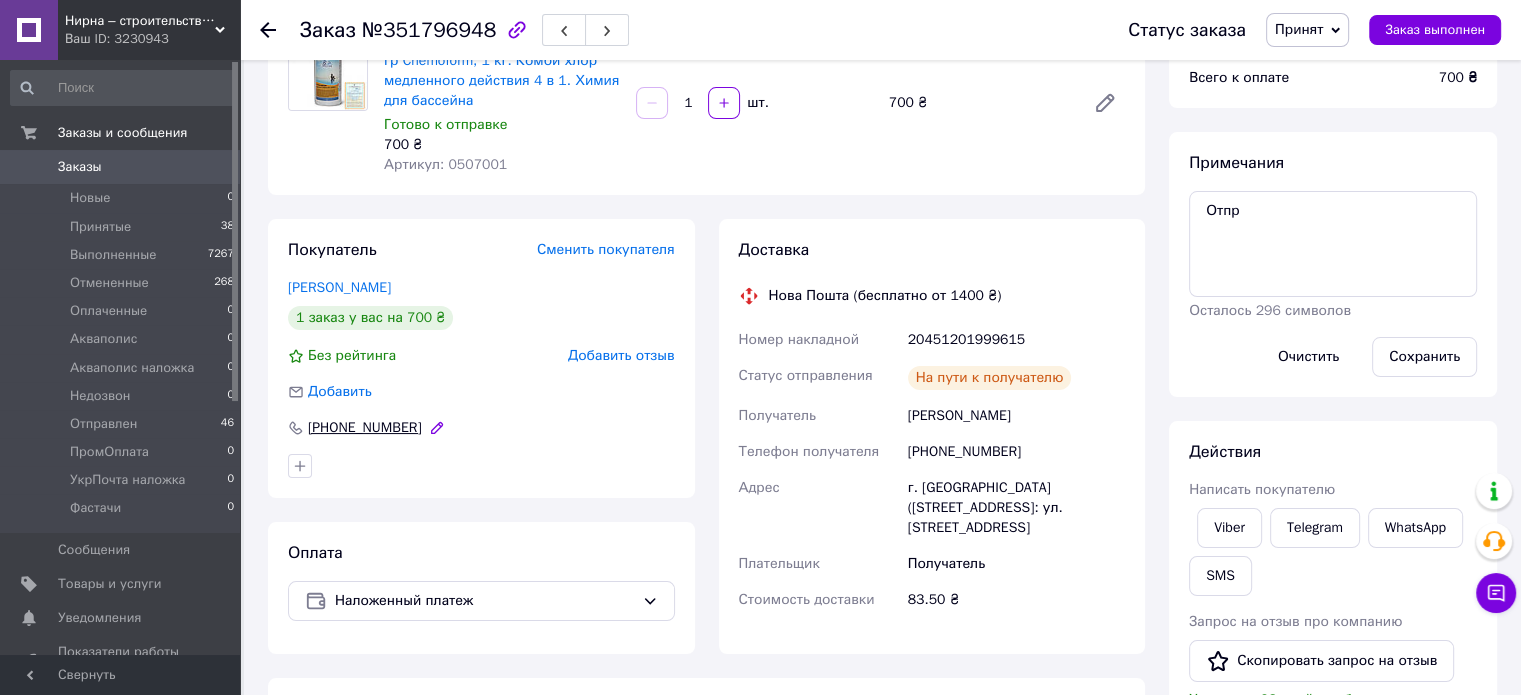 click on "[PHONE_NUMBER]" at bounding box center (365, 428) 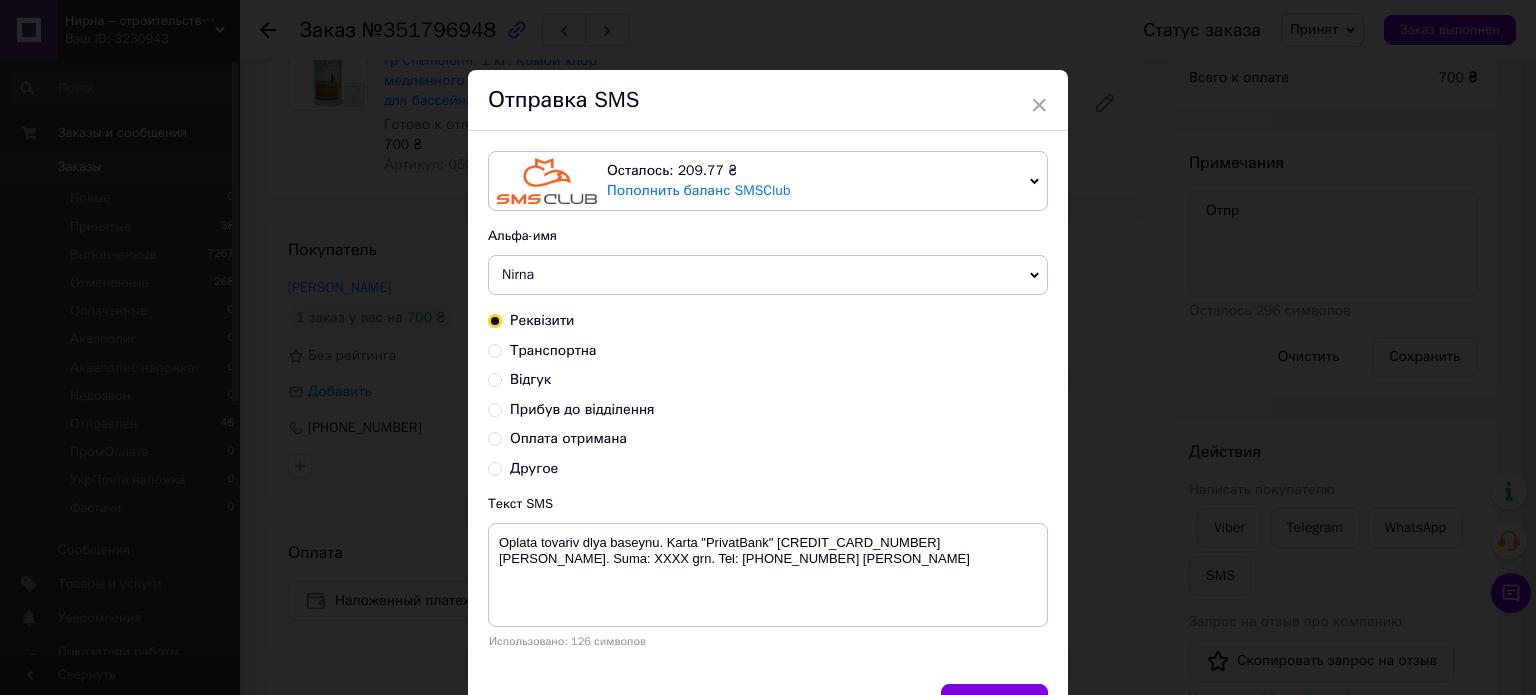 click on "Транспортна" at bounding box center (495, 349) 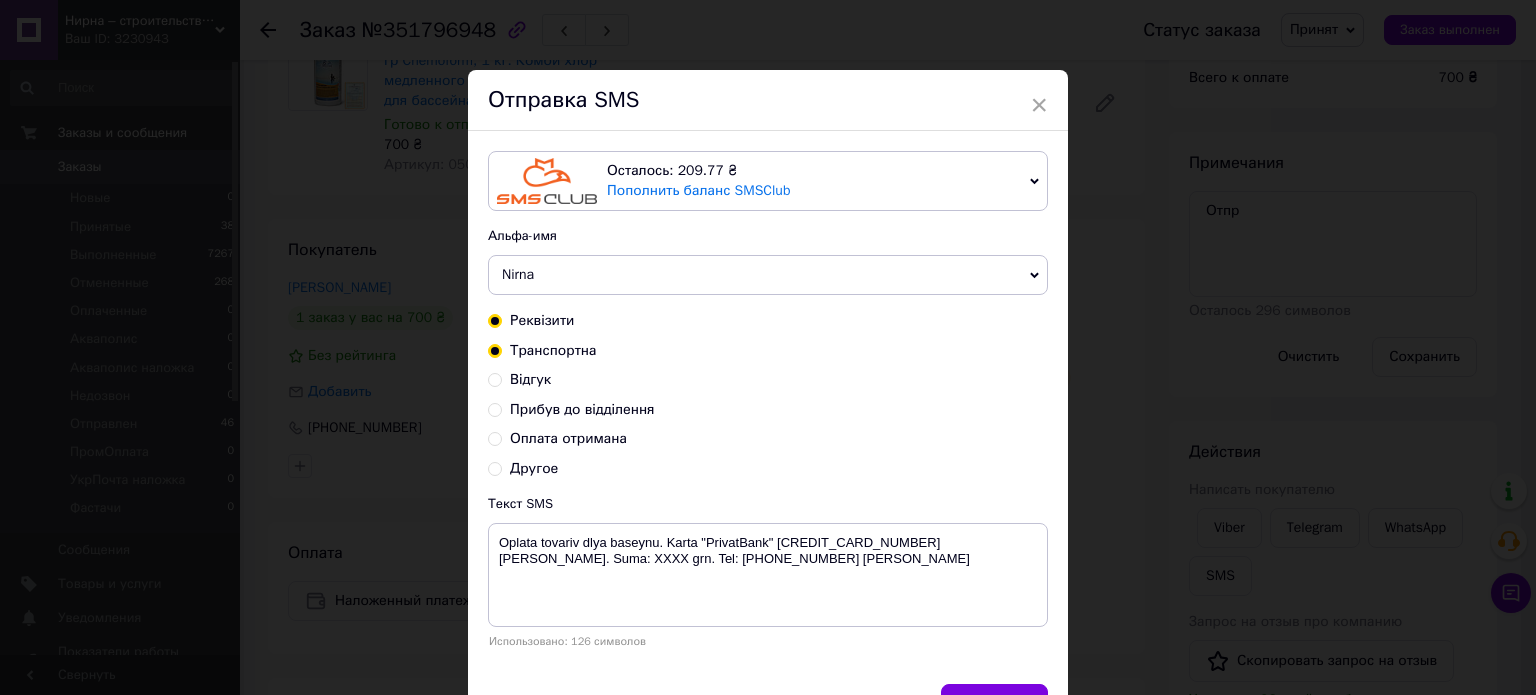 radio on "true" 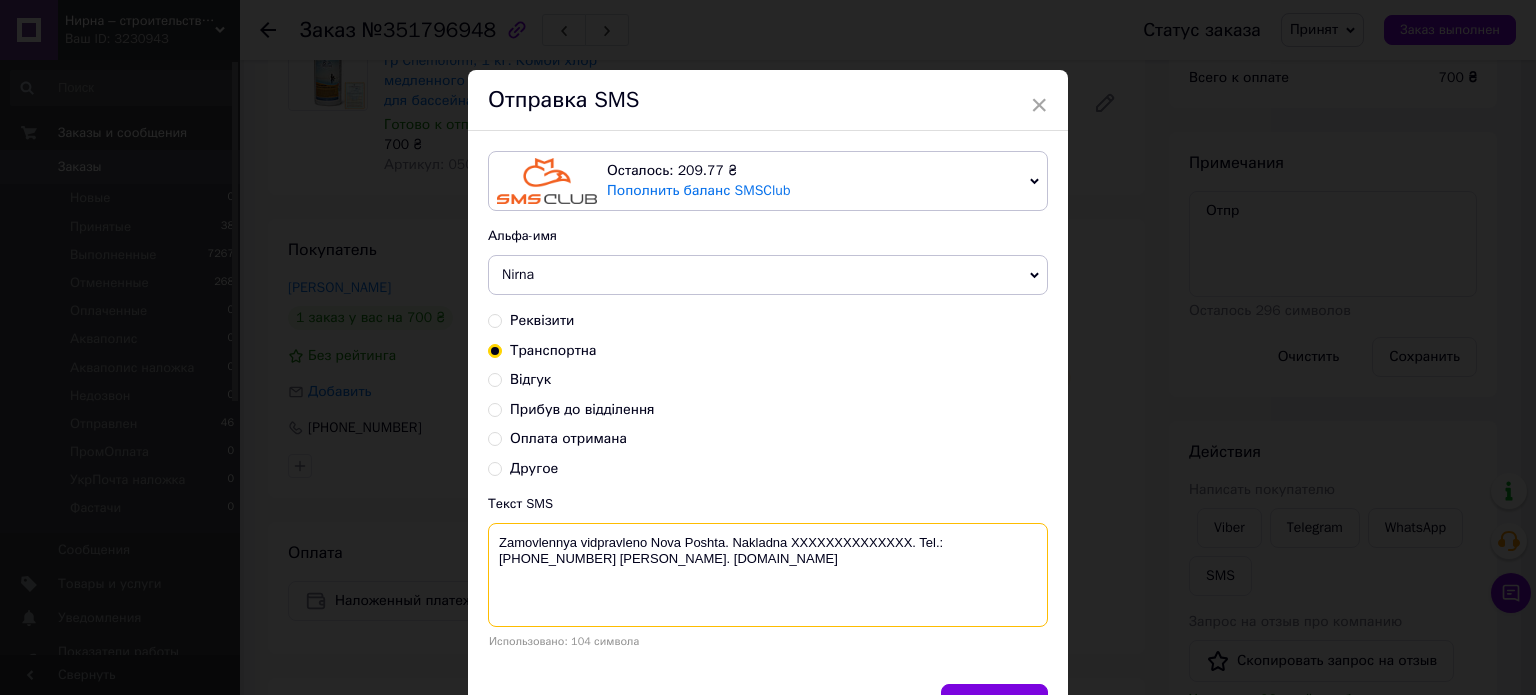 click on "Zamovlennya vidpravleno Nova Poshta. Nakladna XXXXXXXXXXXXXX. Tel.:[PHONE_NUMBER] [PERSON_NAME]. [DOMAIN_NAME]" at bounding box center (768, 575) 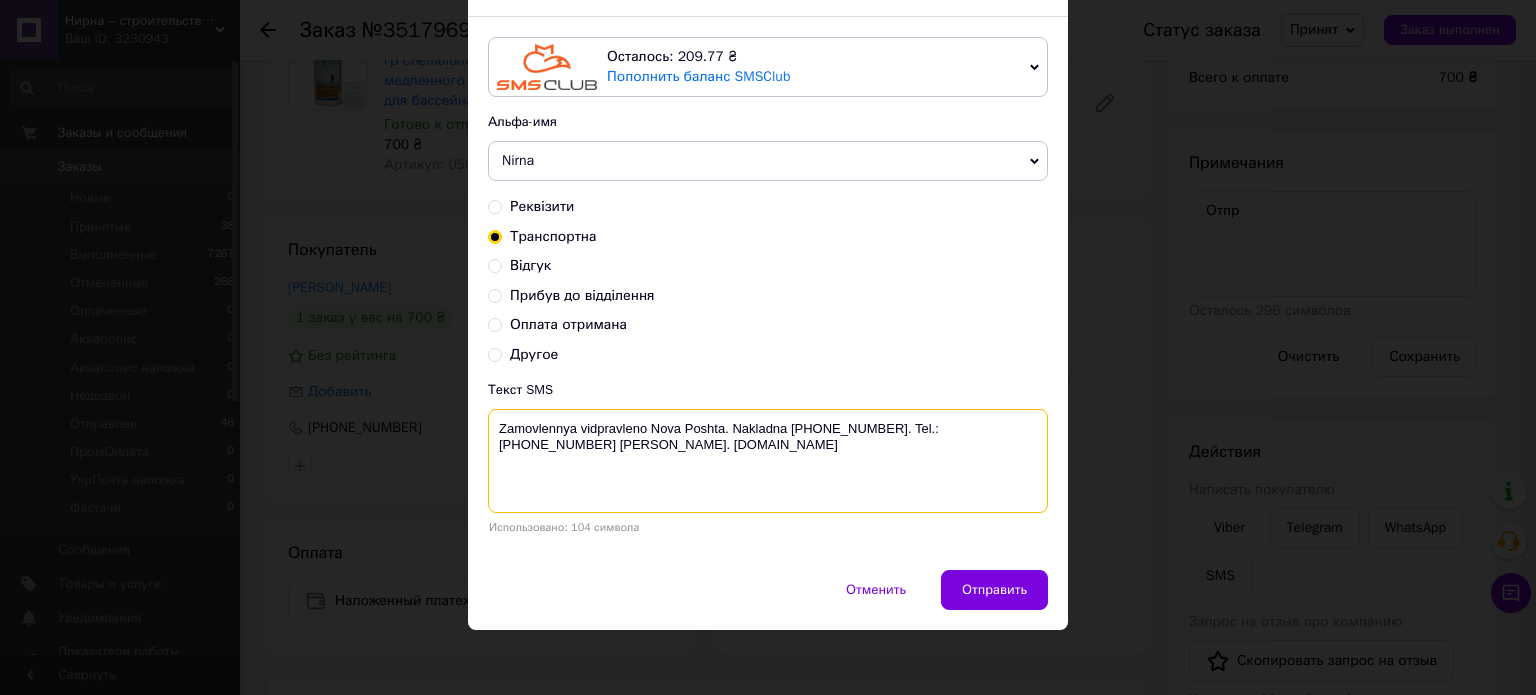 scroll, scrollTop: 116, scrollLeft: 0, axis: vertical 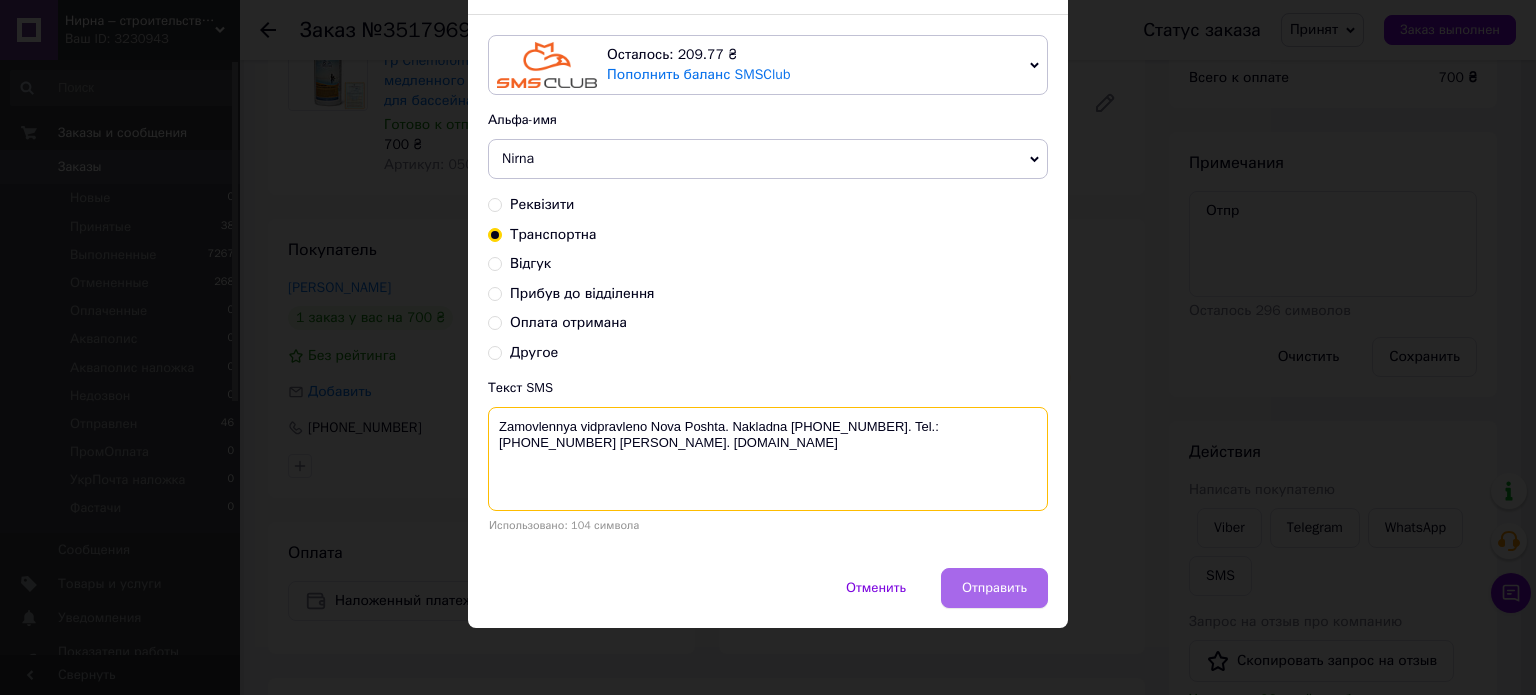 type on "Zamovlennya vidpravleno Nova Poshta. Nakladna [PHONE_NUMBER]. Tel.:[PHONE_NUMBER] [PERSON_NAME]. [DOMAIN_NAME]" 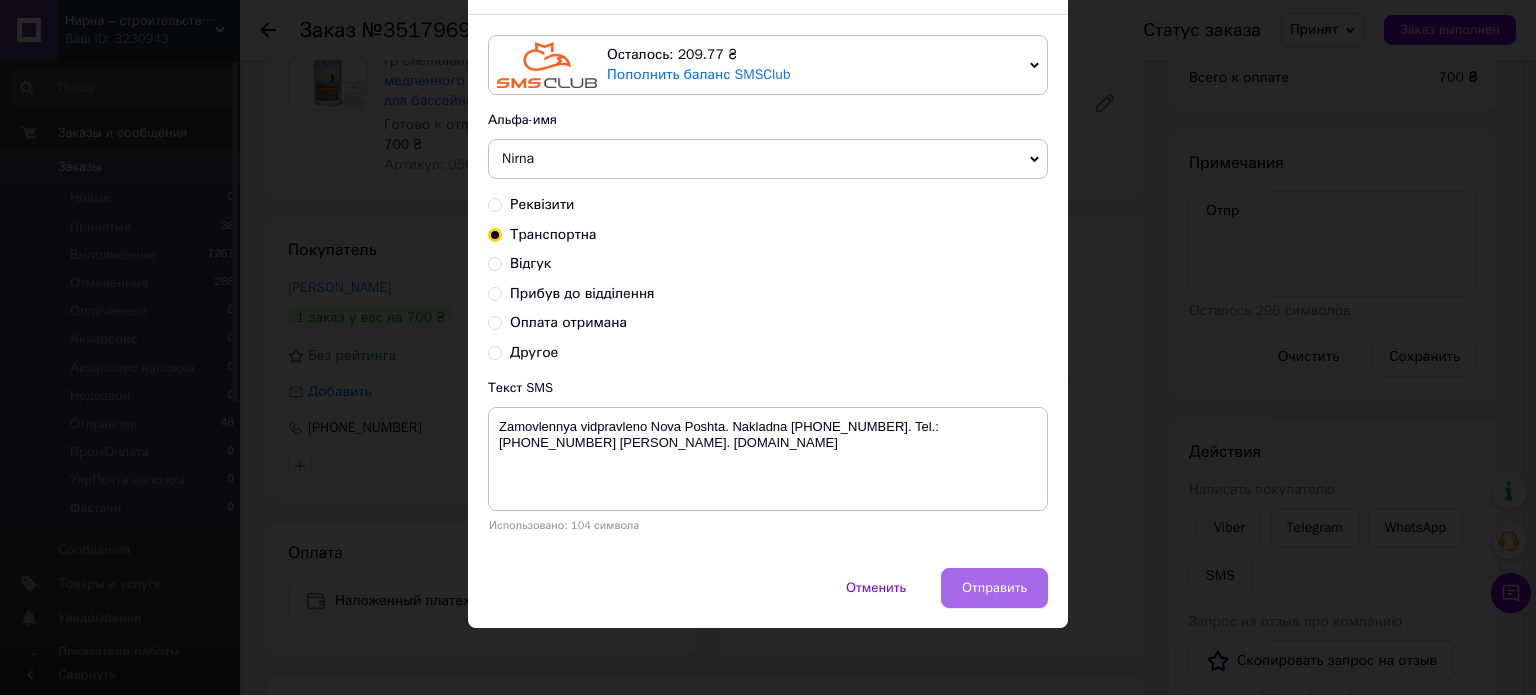 click on "Отправить" at bounding box center (994, 588) 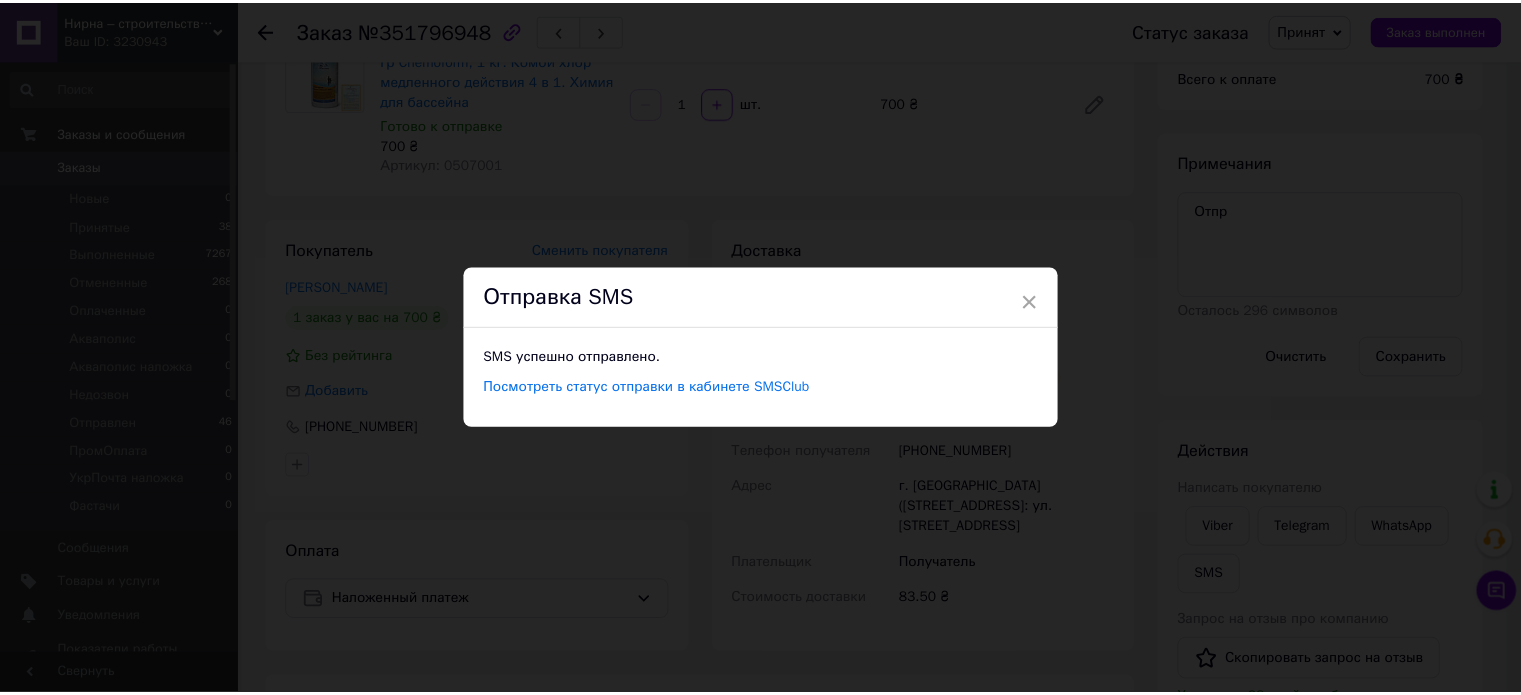 scroll, scrollTop: 0, scrollLeft: 0, axis: both 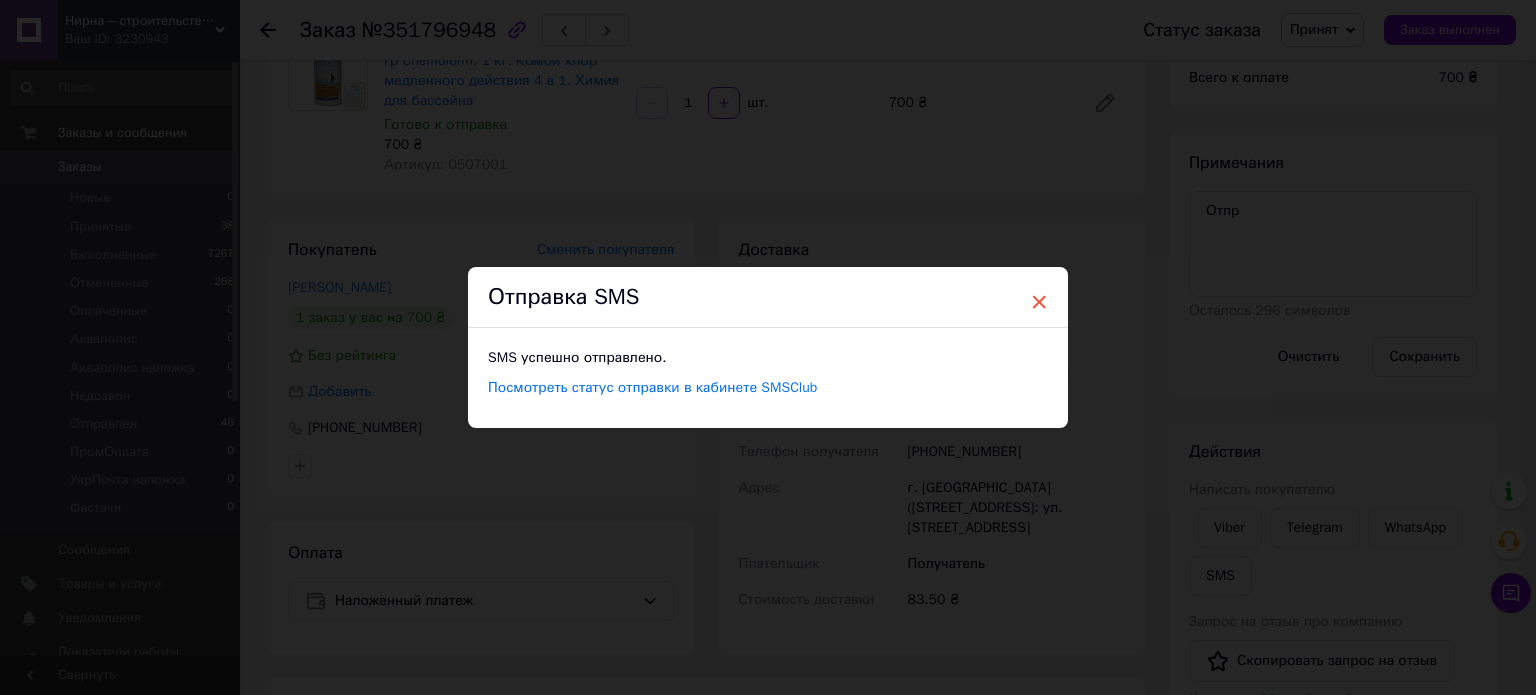 click on "×" at bounding box center (1039, 302) 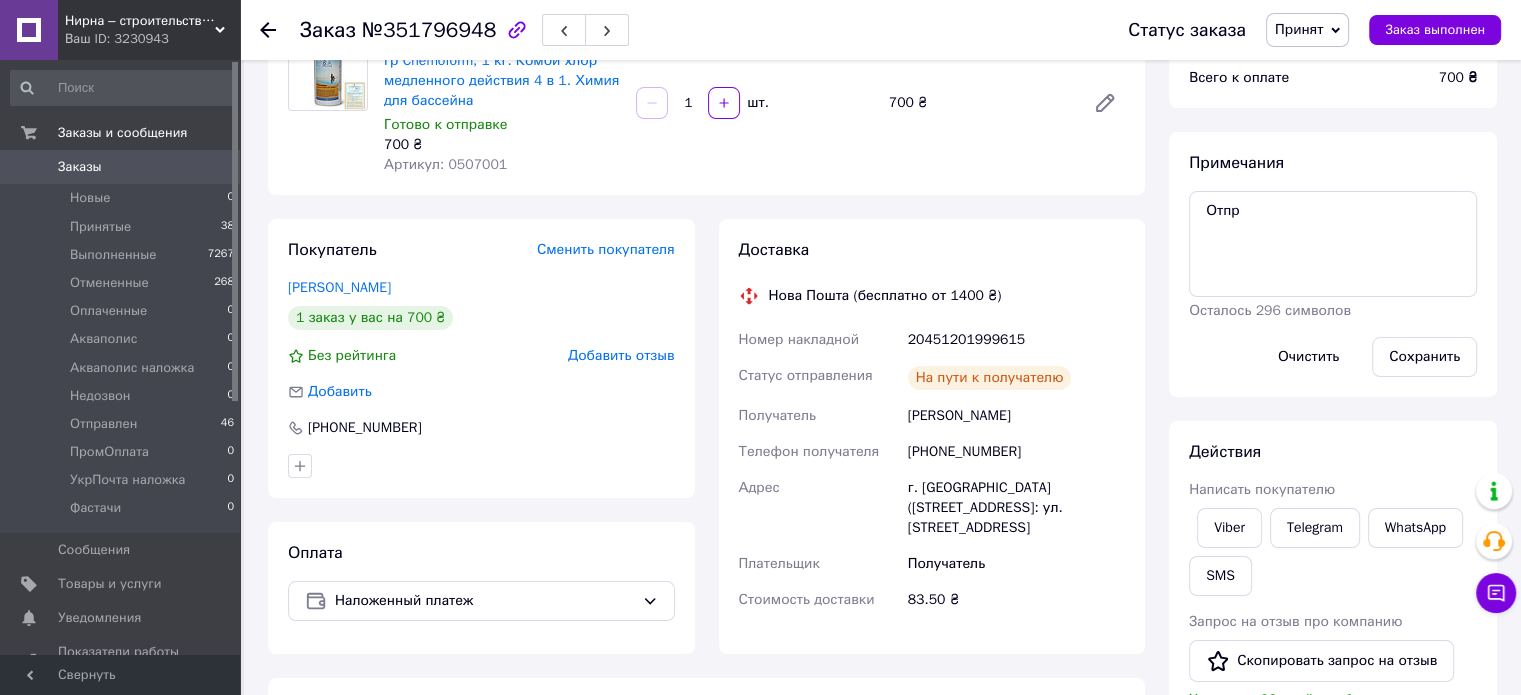click on "Принят" at bounding box center (1299, 29) 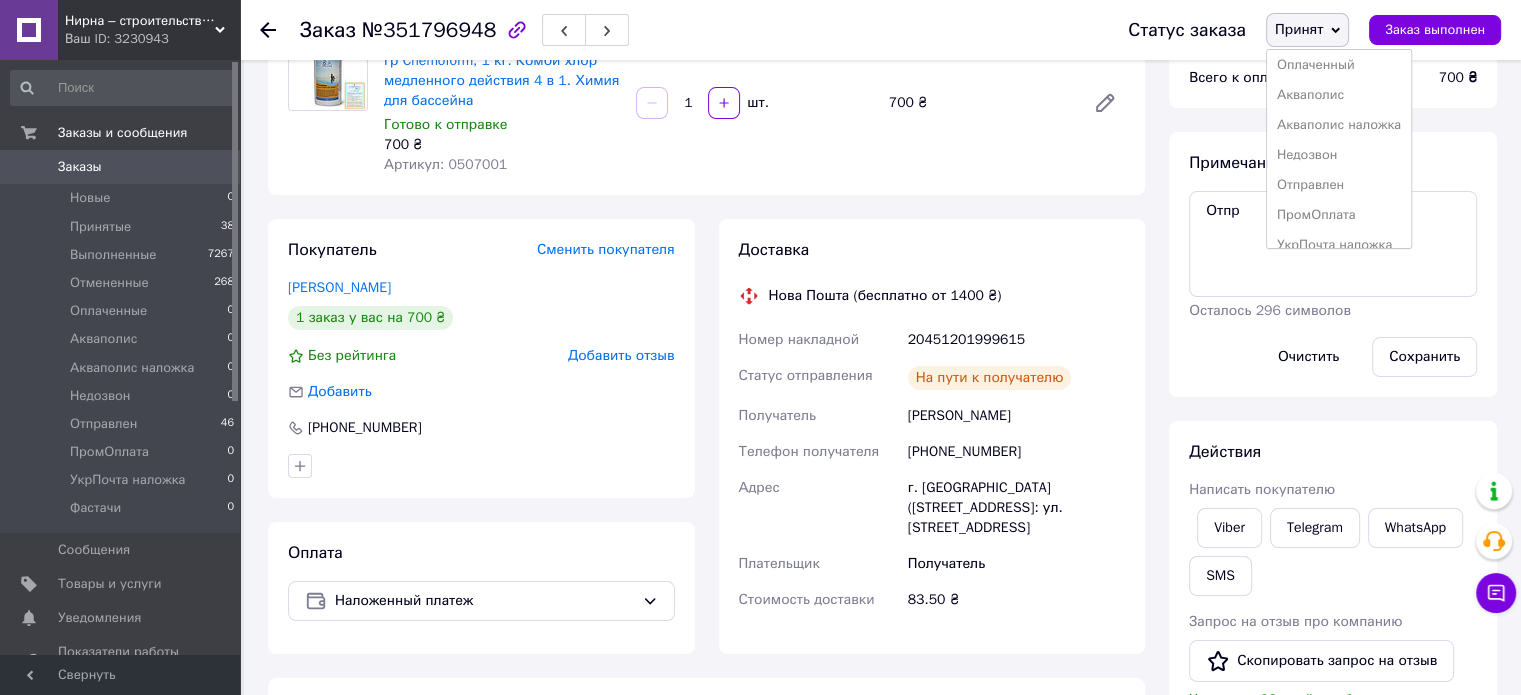 scroll, scrollTop: 100, scrollLeft: 0, axis: vertical 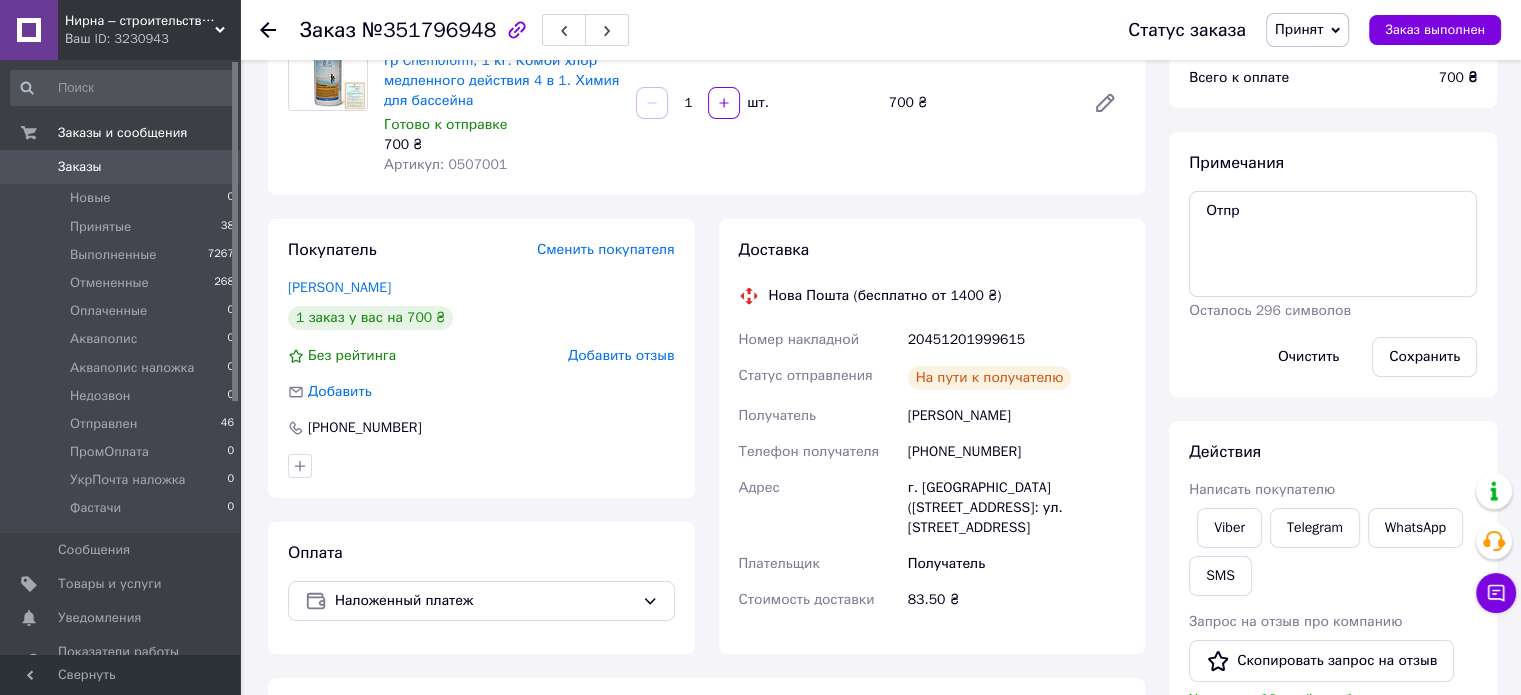 click on "Всё-в-одном мульти-таблетки 200 гр Chemoform, 1 кг. Комби хлор медленного действия 4 в 1. Химия для бассейна Готово к отправке 700 ₴ Артикул: 0507001 1   шт. 700 ₴" at bounding box center [754, 103] 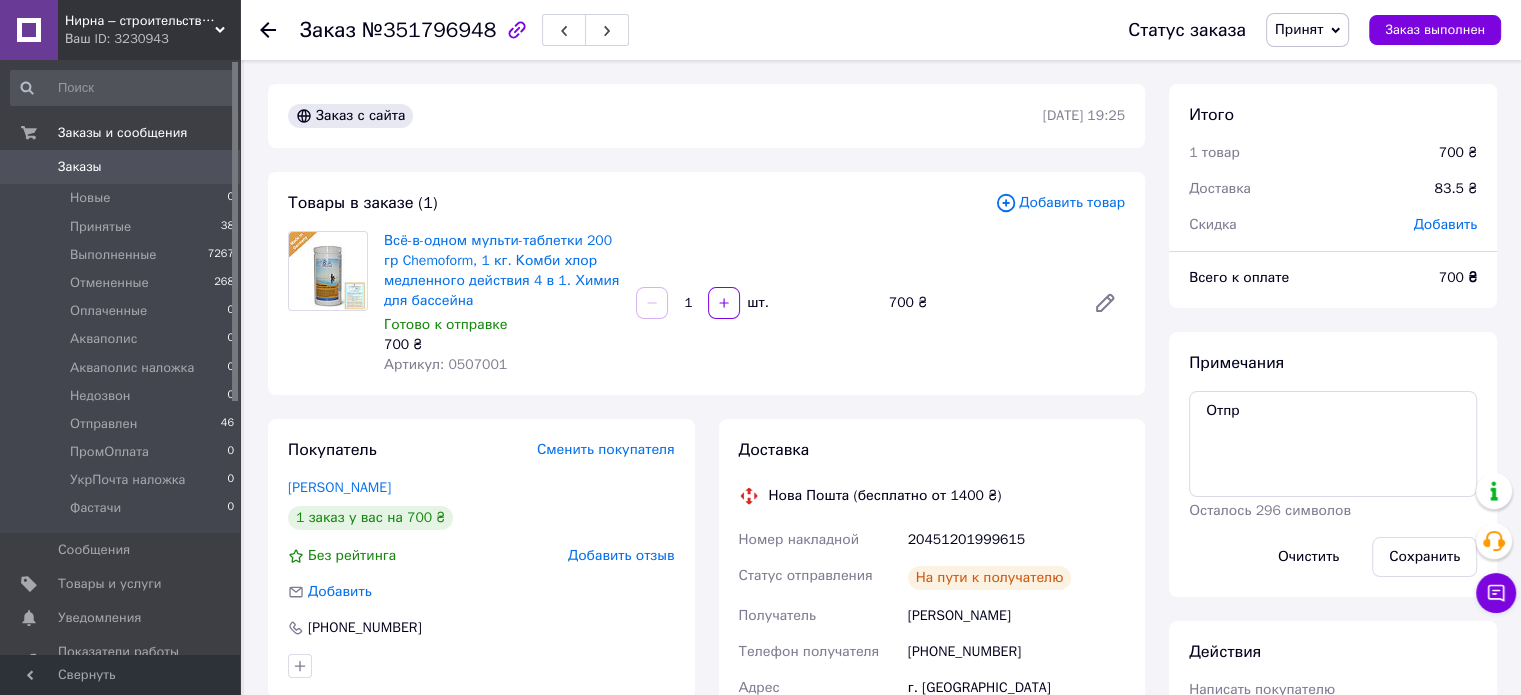 click on "Принят" at bounding box center (1307, 30) 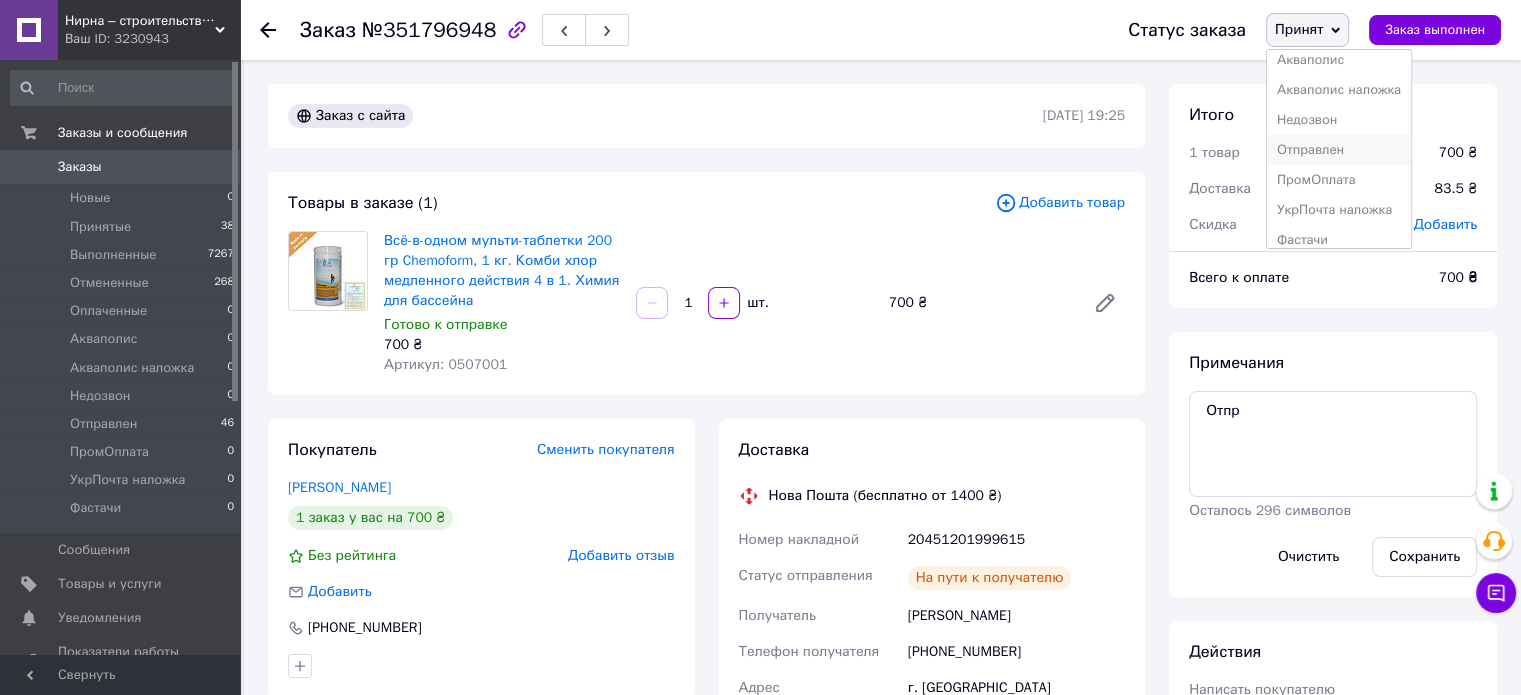 click on "Отправлен" at bounding box center [1339, 150] 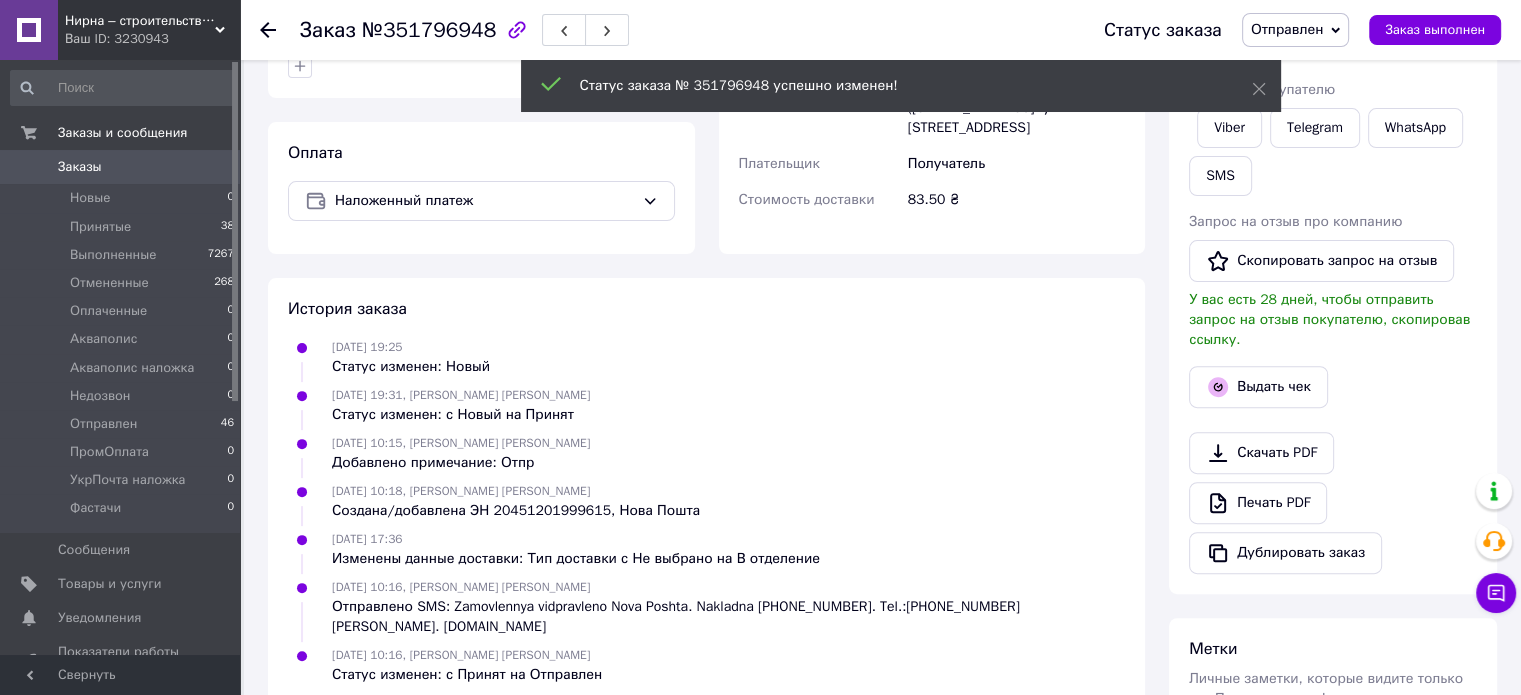 scroll, scrollTop: 675, scrollLeft: 0, axis: vertical 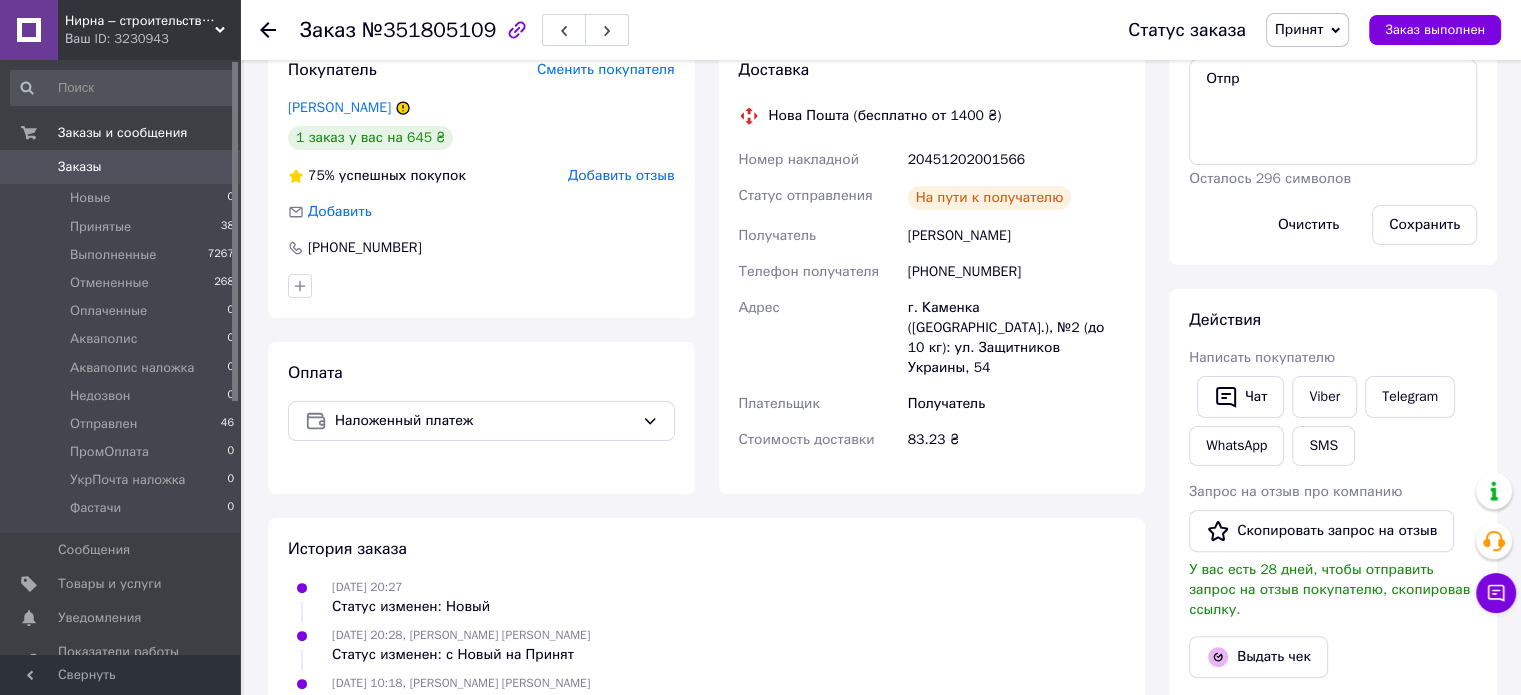 click on "20451202001566" at bounding box center (1016, 160) 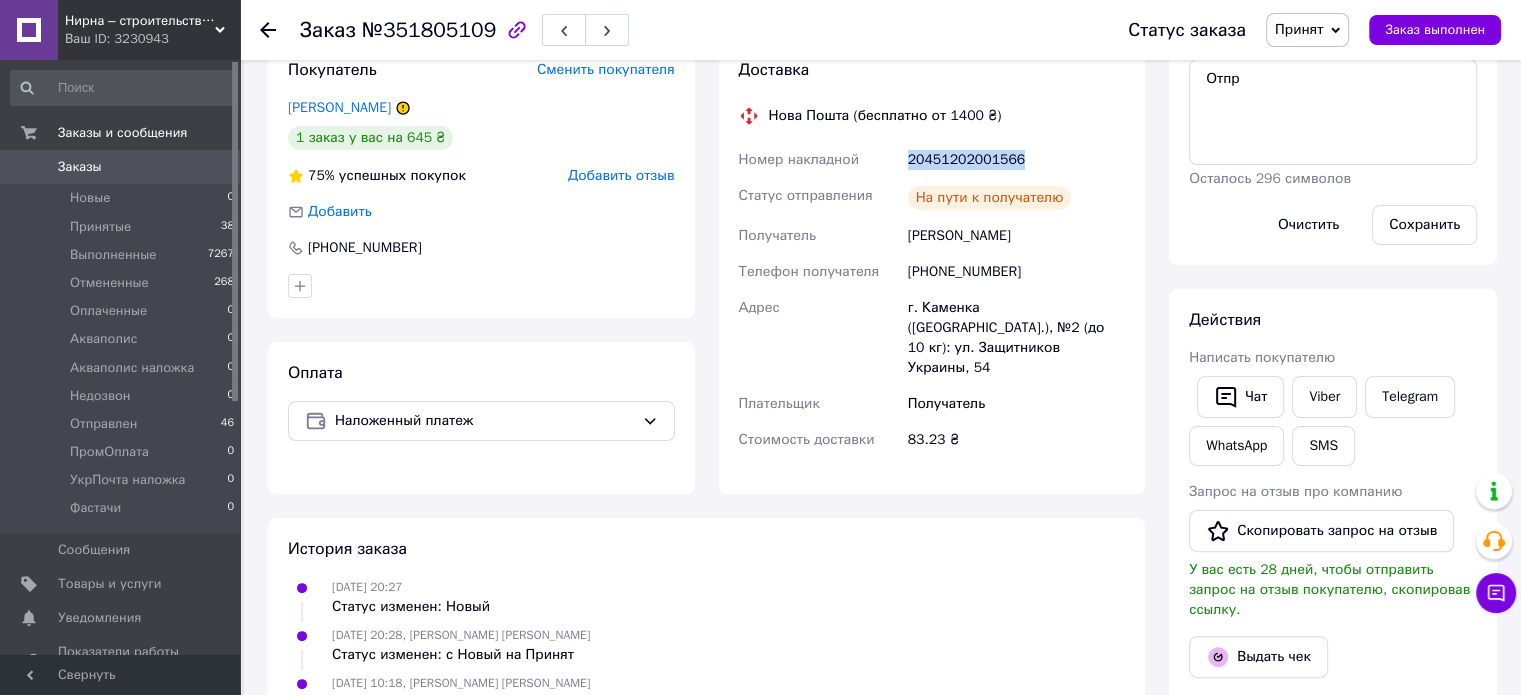 click on "20451202001566" at bounding box center [1016, 160] 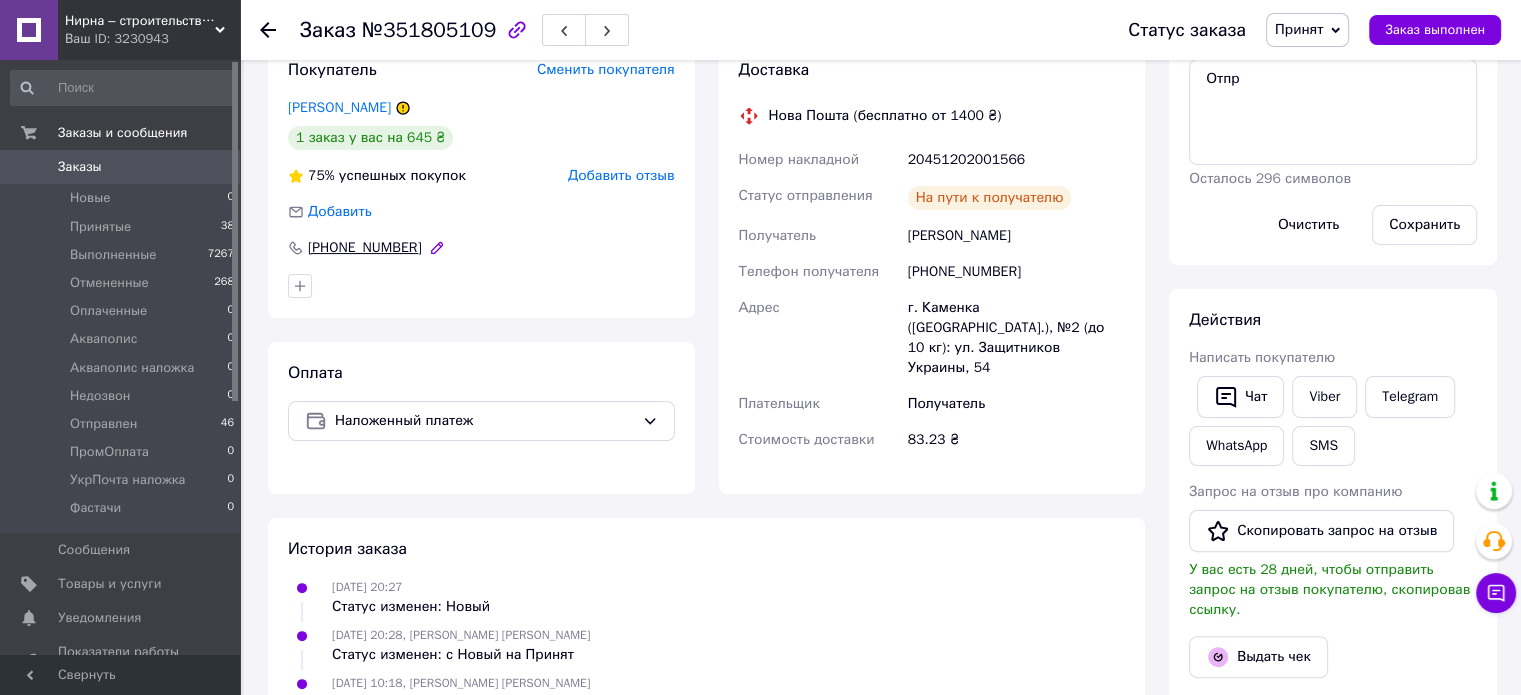 click on "[PHONE_NUMBER]" at bounding box center (365, 248) 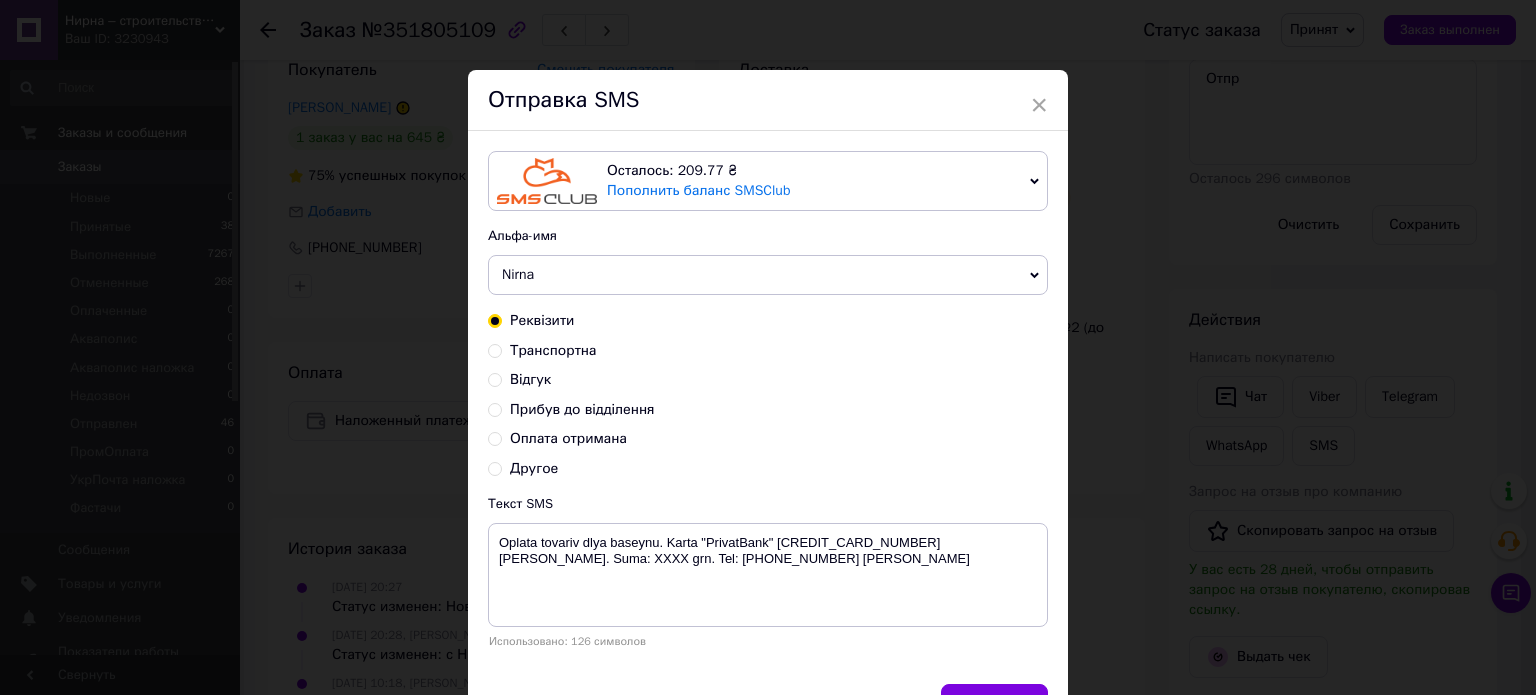 click on "Транспортна" at bounding box center [495, 349] 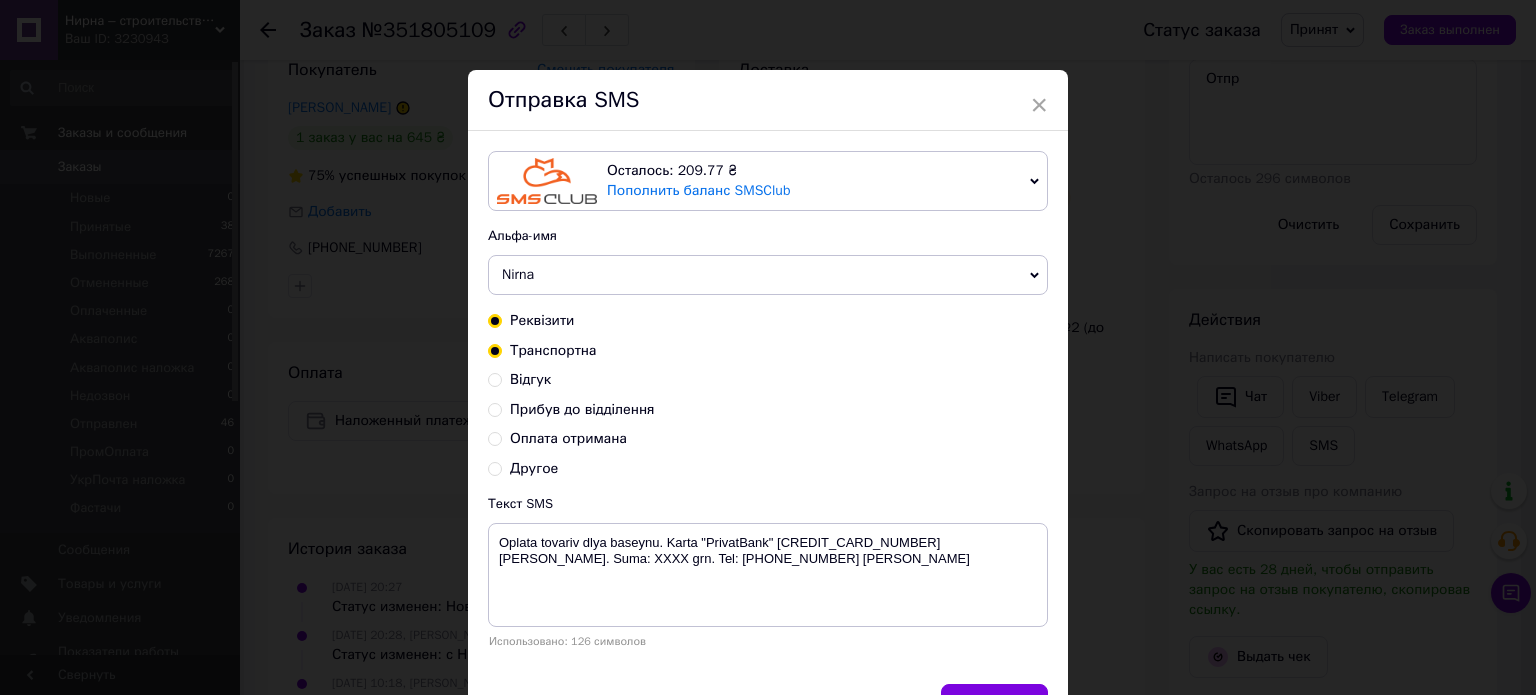 radio on "false" 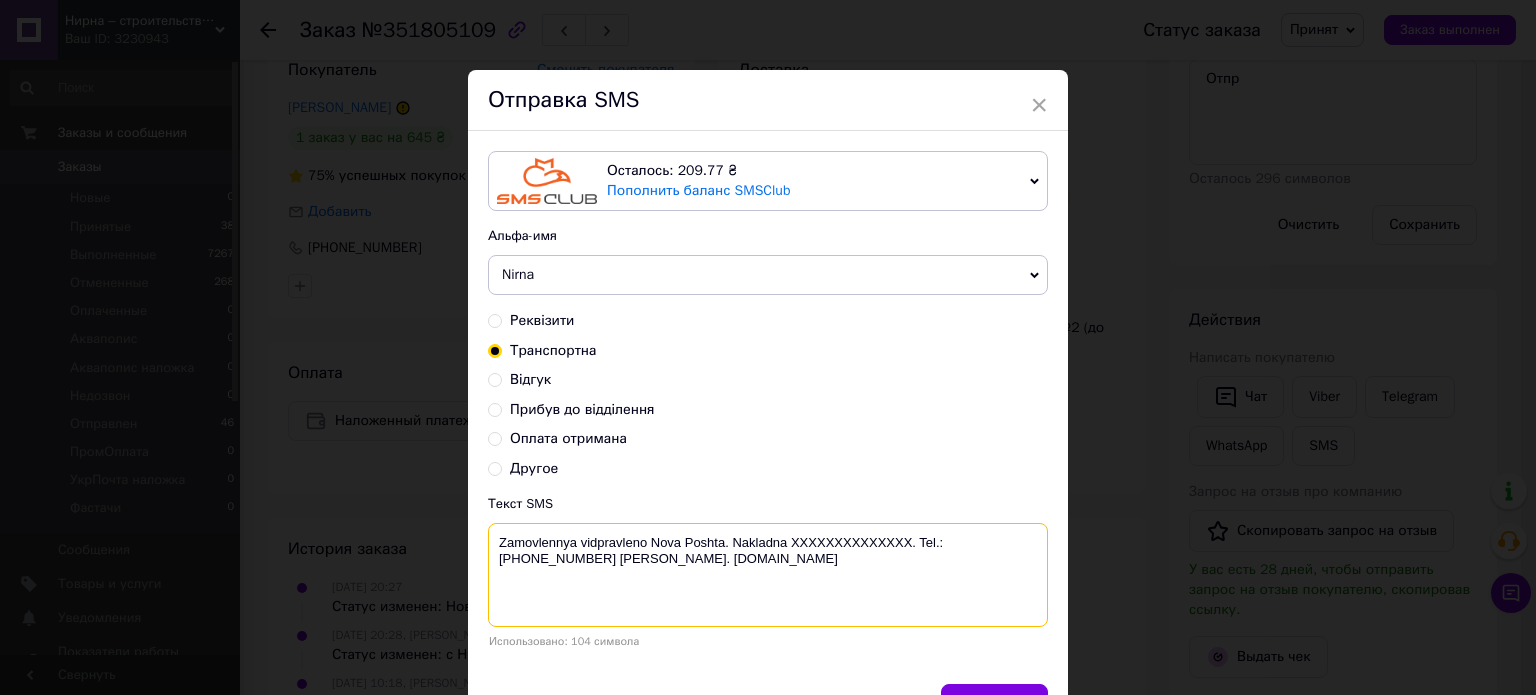 click on "Zamovlennya vidpravleno Nova Poshta. Nakladna XXXXXXXXXXXXXX. Tel.:[PHONE_NUMBER] [PERSON_NAME]. [DOMAIN_NAME]" at bounding box center [768, 575] 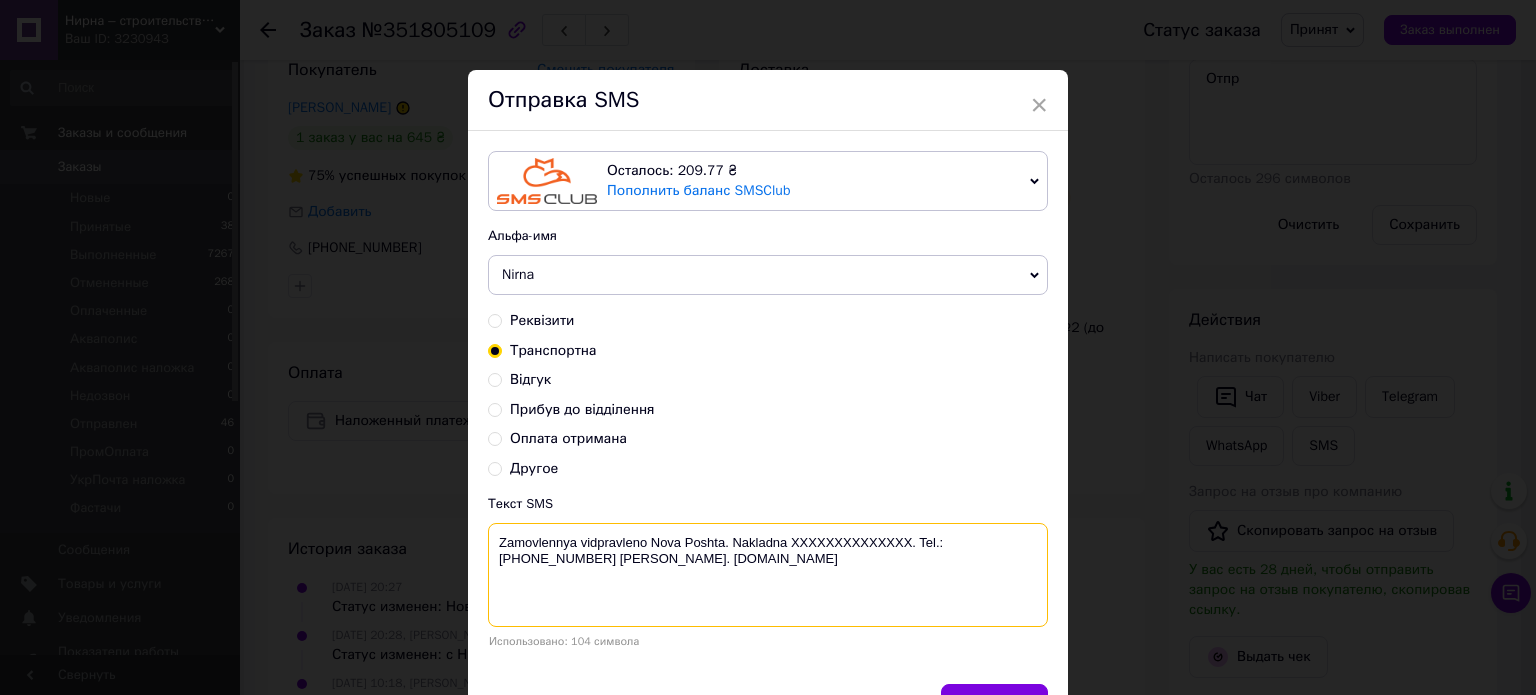 paste on "20451202001566" 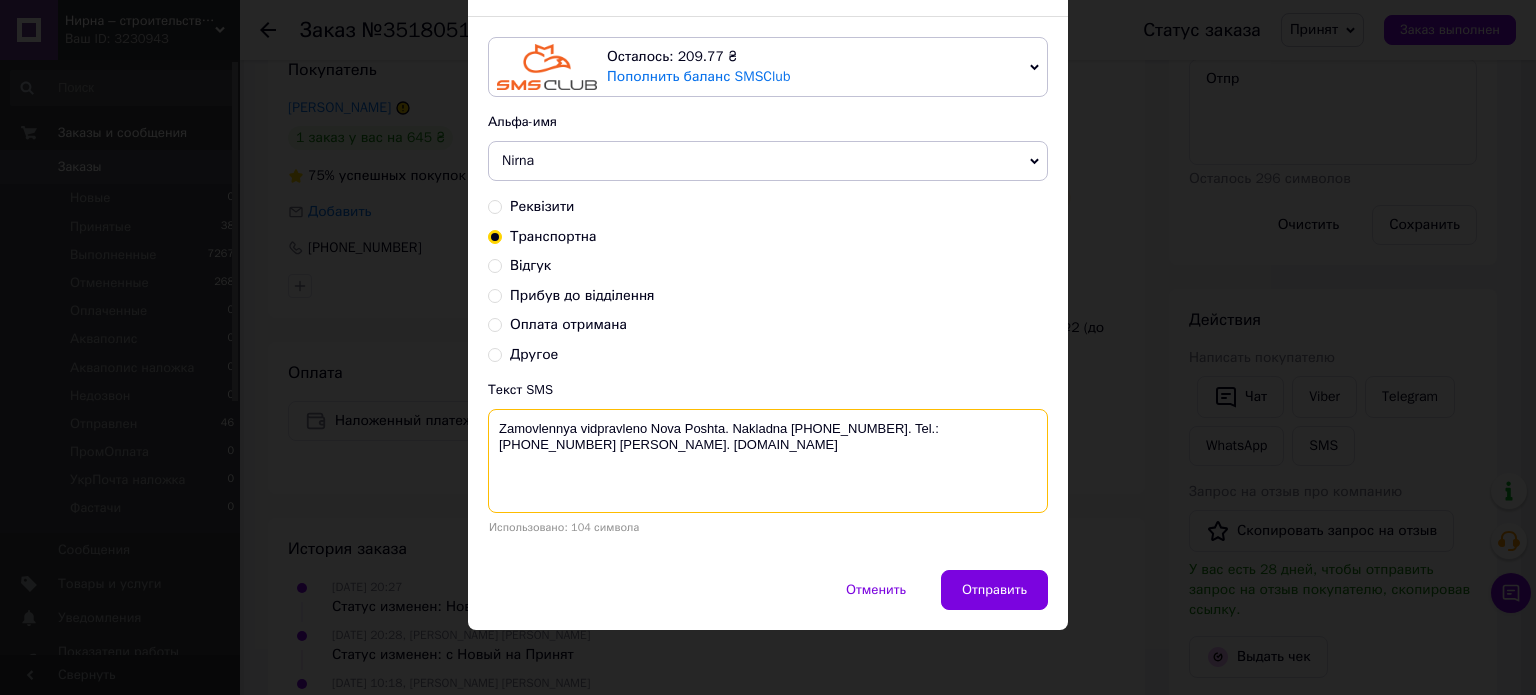 scroll, scrollTop: 116, scrollLeft: 0, axis: vertical 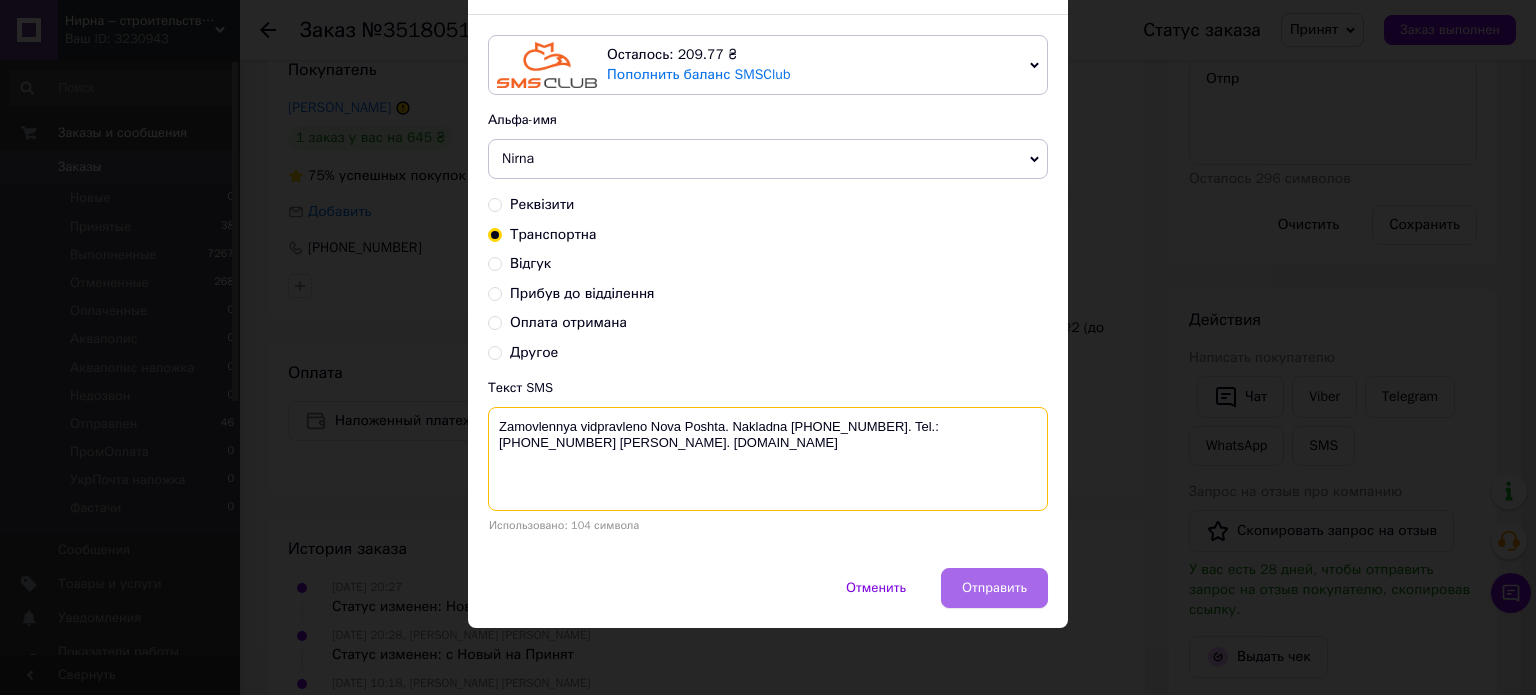 type on "Zamovlennya vidpravleno Nova Poshta. Nakladna [PHONE_NUMBER]. Tel.:[PHONE_NUMBER] [PERSON_NAME]. [DOMAIN_NAME]" 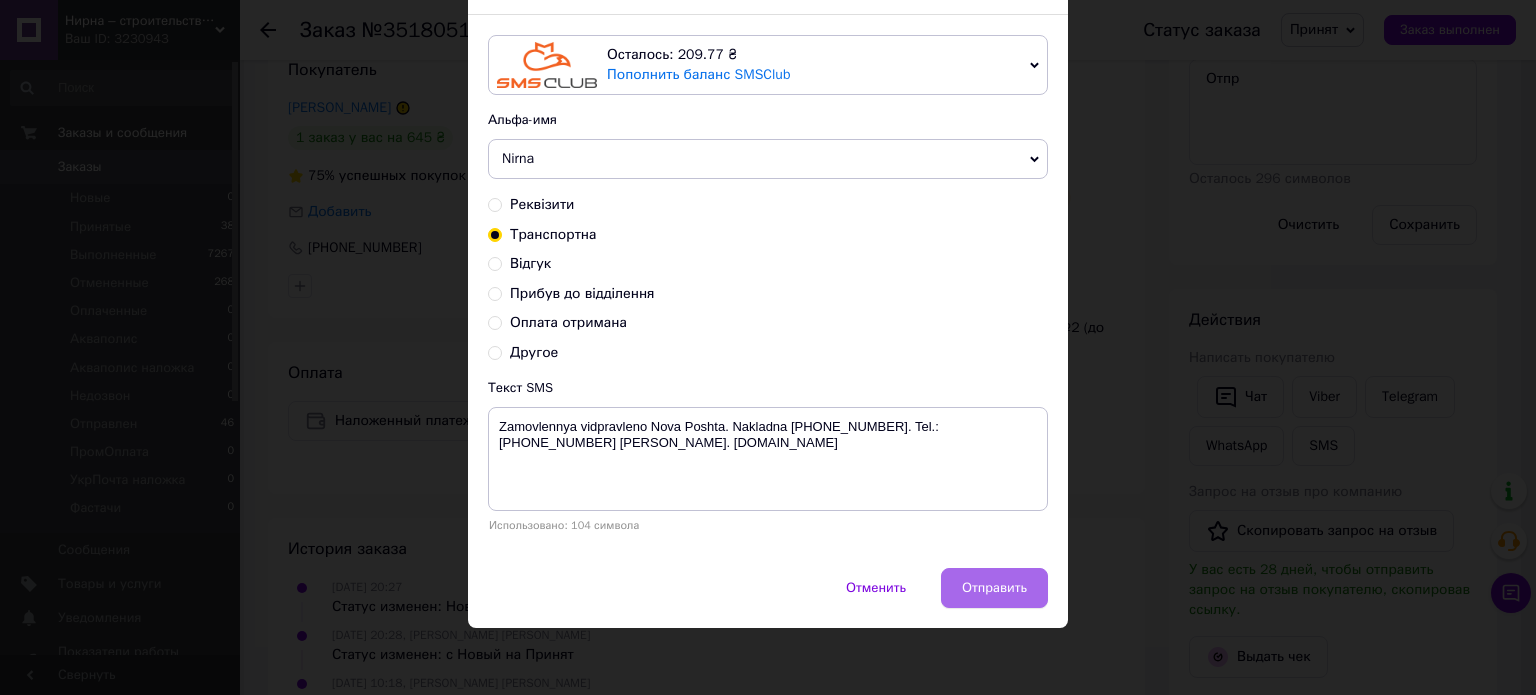 click on "Отправить" at bounding box center [994, 588] 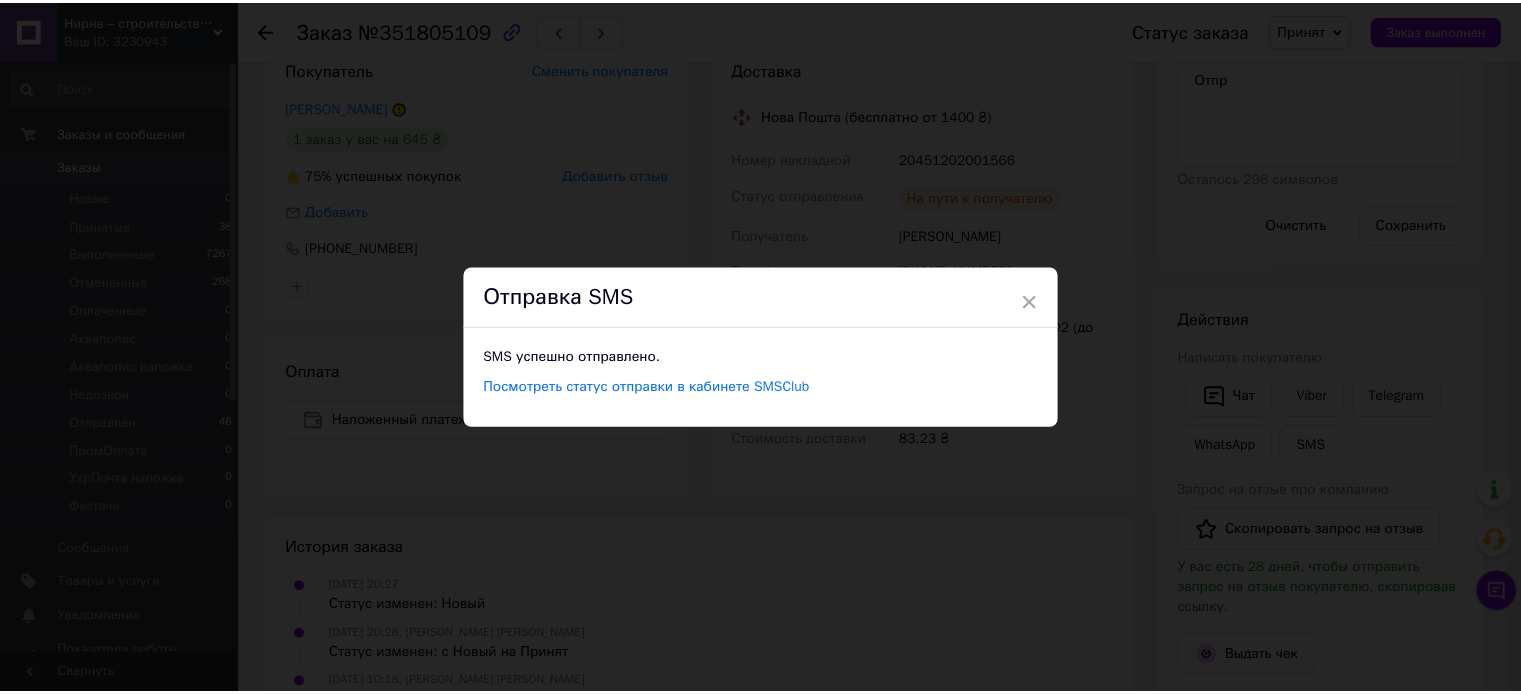 scroll, scrollTop: 0, scrollLeft: 0, axis: both 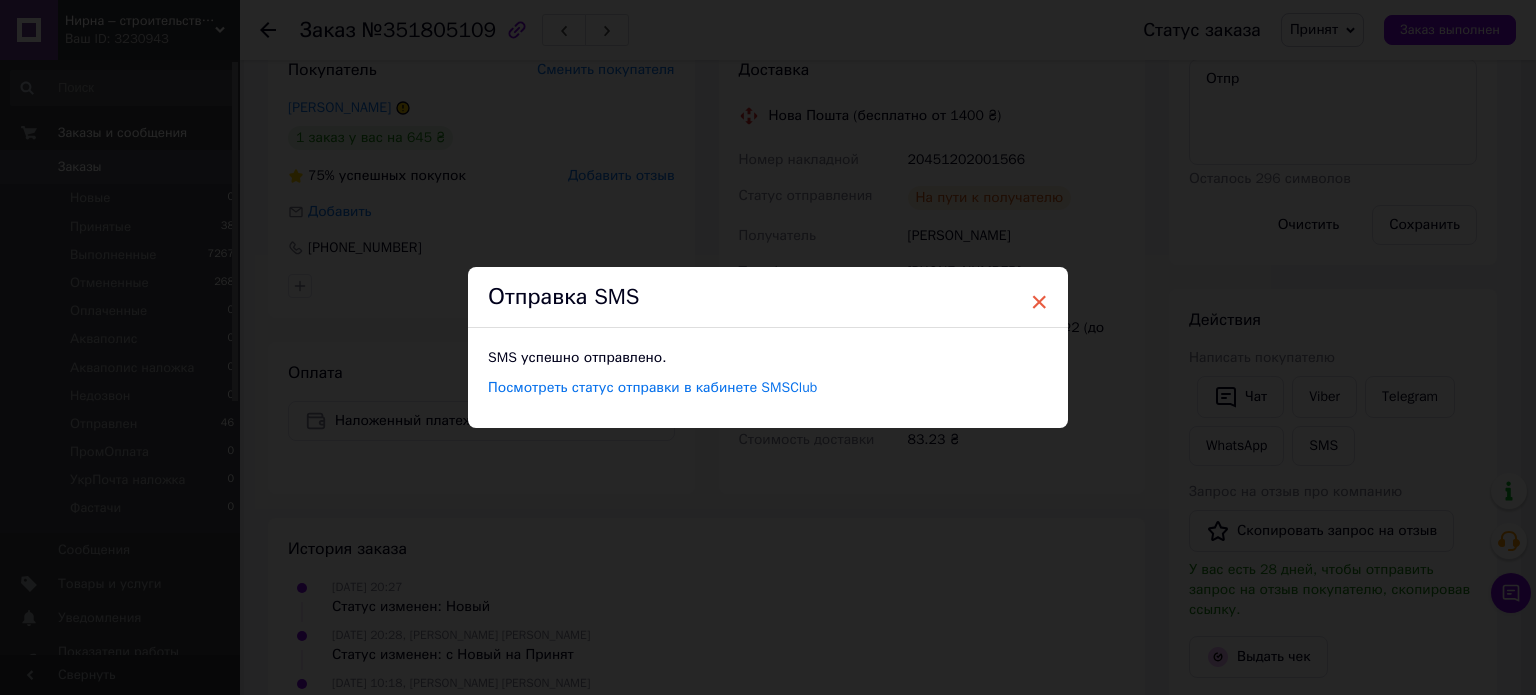 click on "×" at bounding box center [1039, 302] 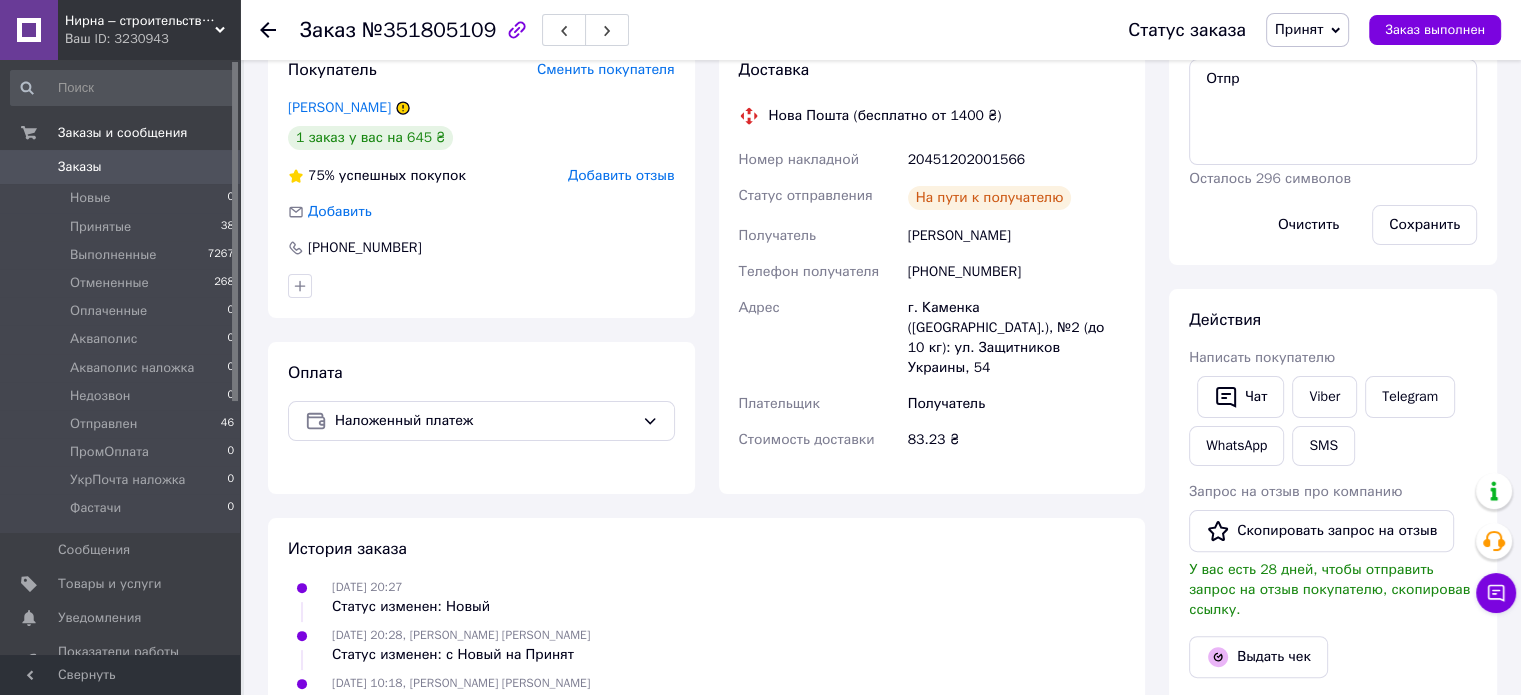 click on "Принят" at bounding box center [1299, 29] 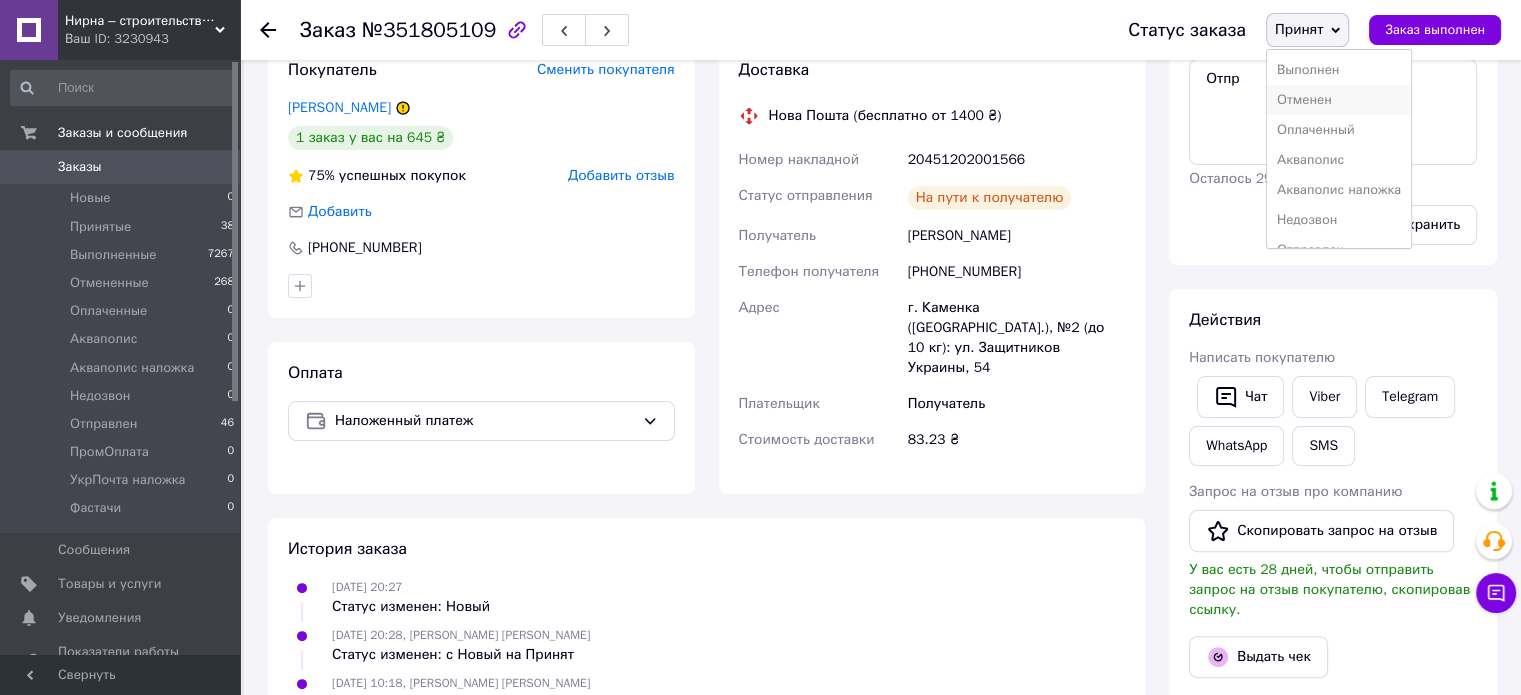 scroll, scrollTop: 100, scrollLeft: 0, axis: vertical 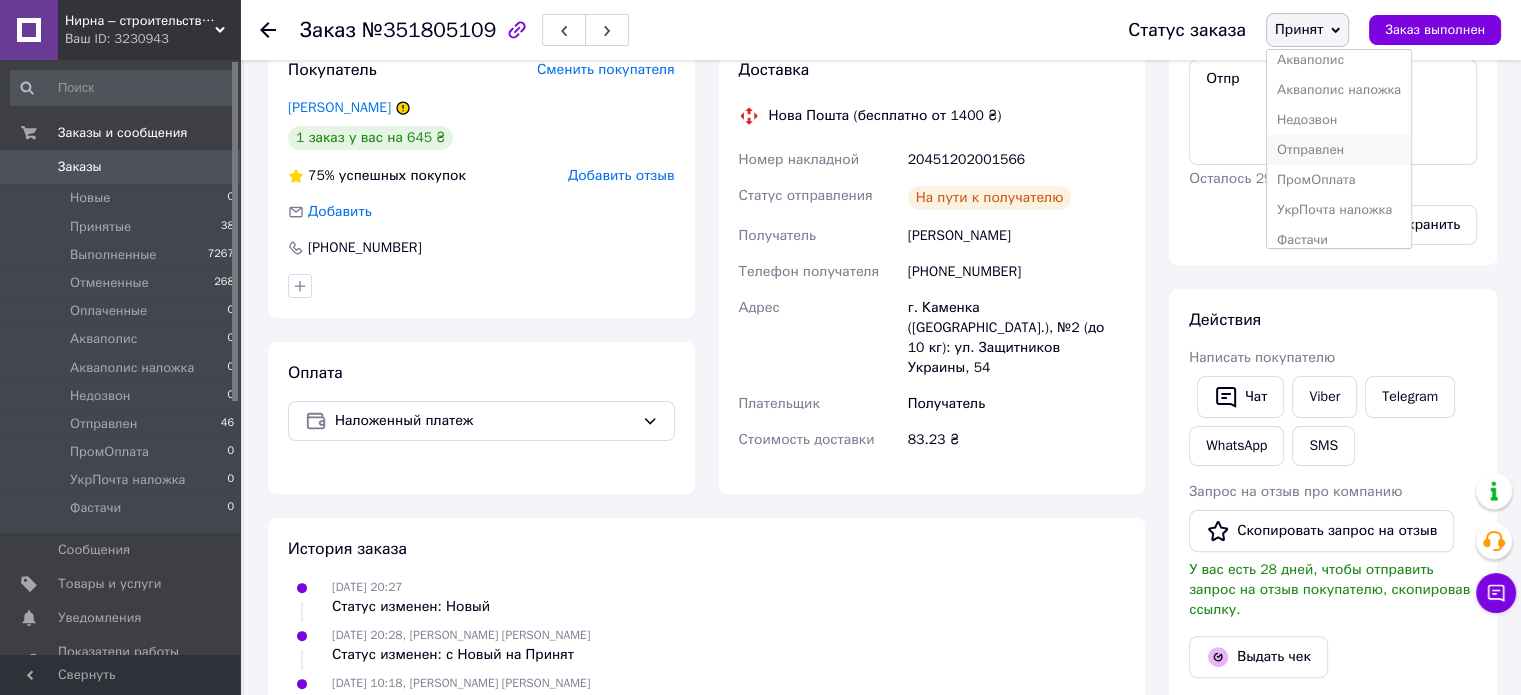 click on "Отправлен" at bounding box center [1339, 150] 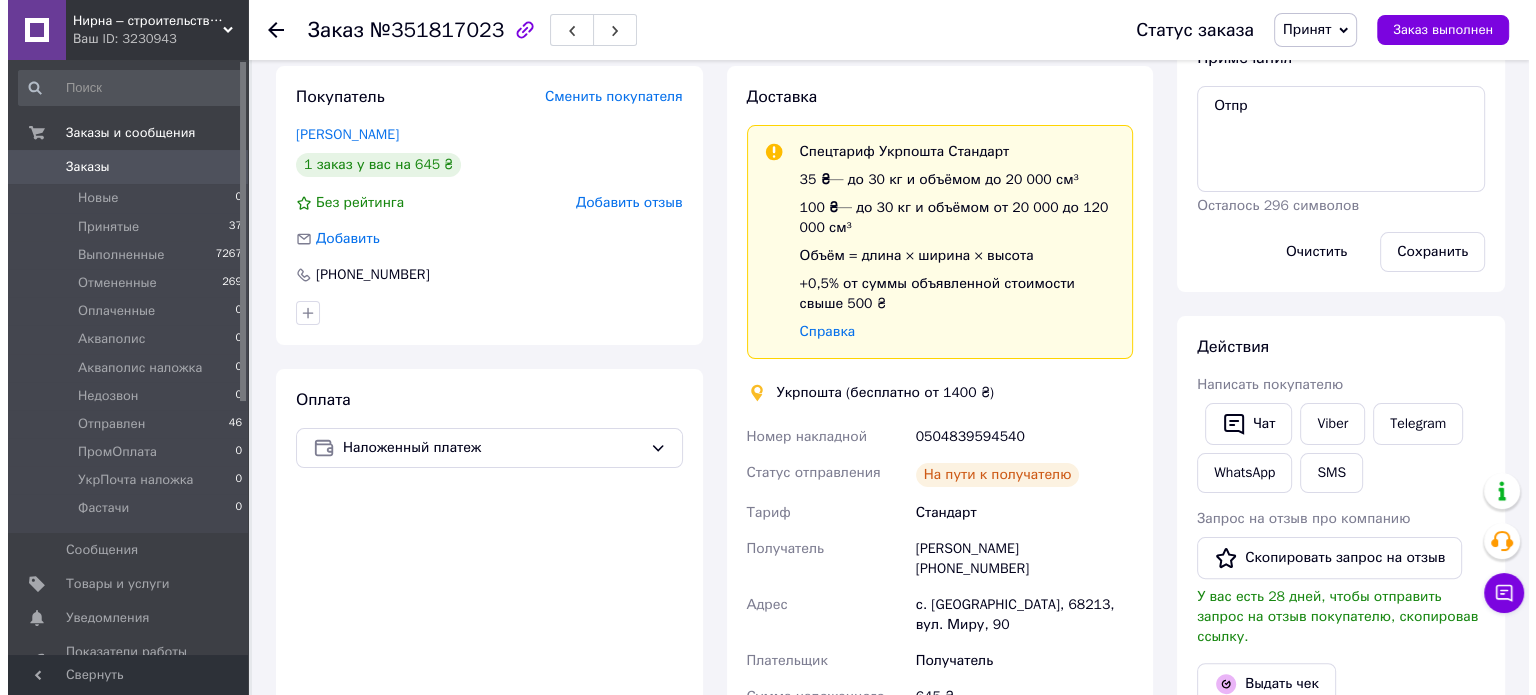 scroll, scrollTop: 400, scrollLeft: 0, axis: vertical 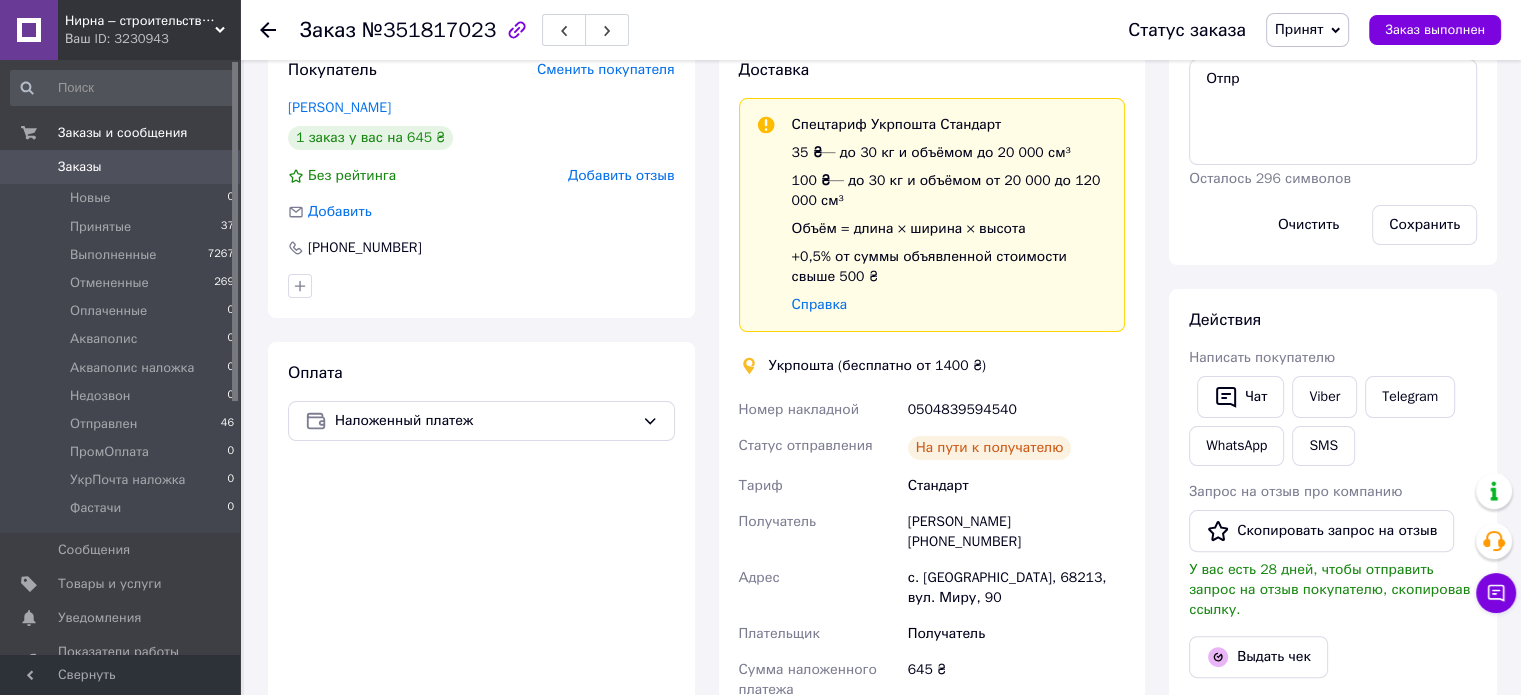 click on "0504839594540" at bounding box center [1016, 410] 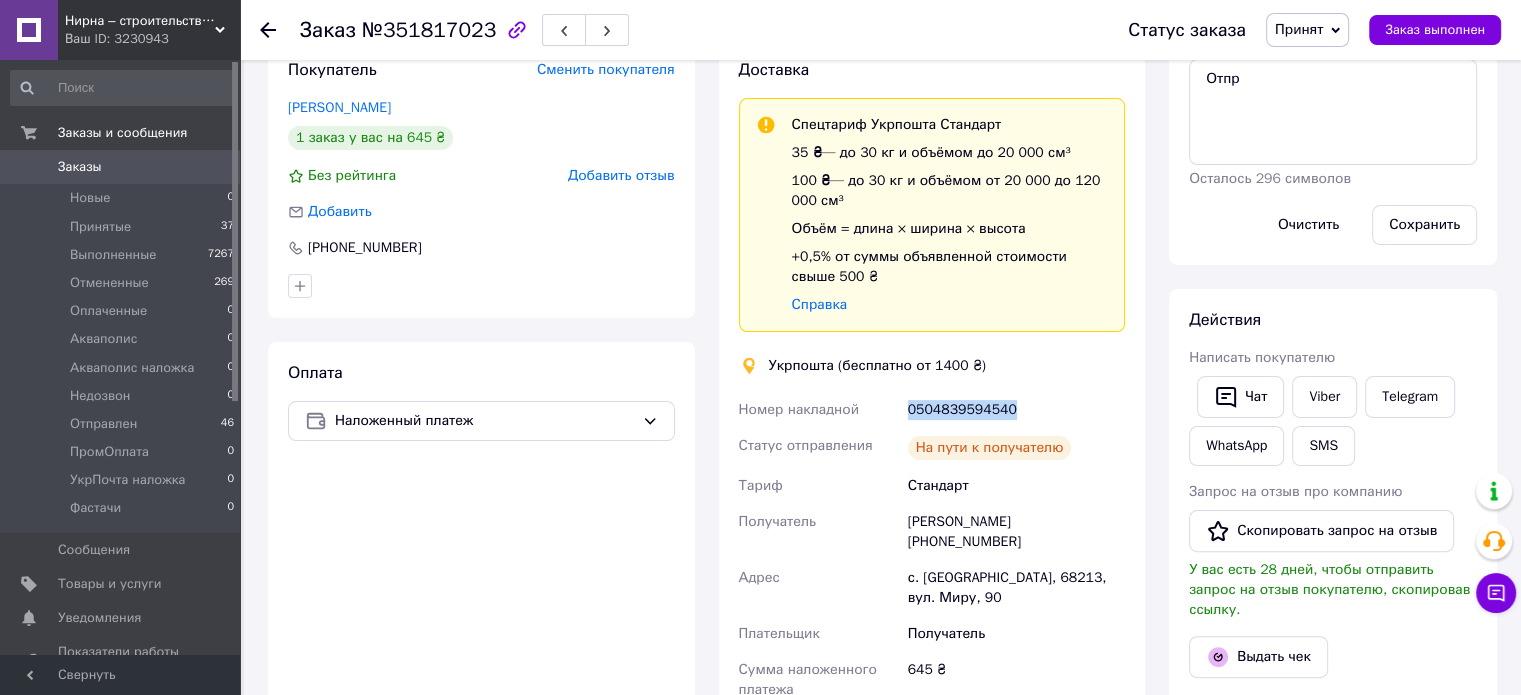click on "0504839594540" at bounding box center (1016, 410) 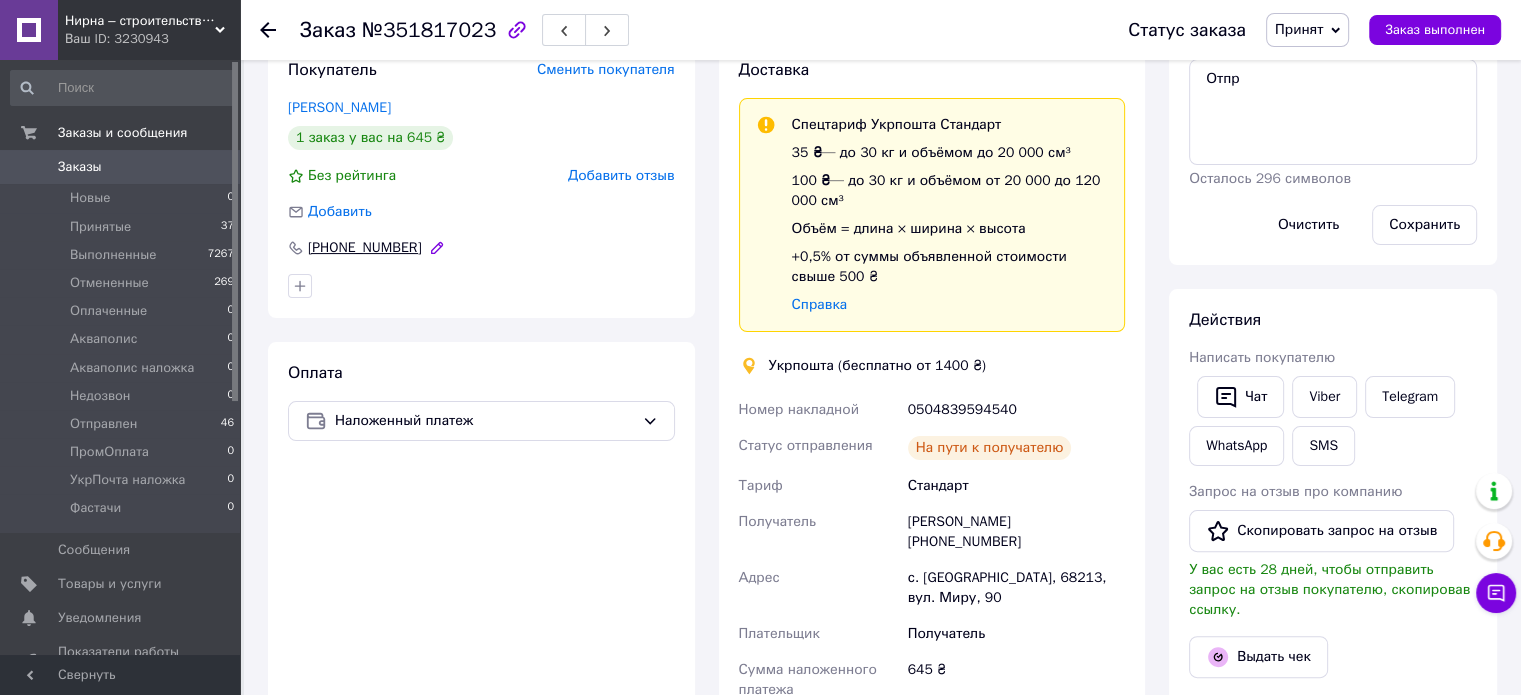click on "+380989403427" at bounding box center (365, 248) 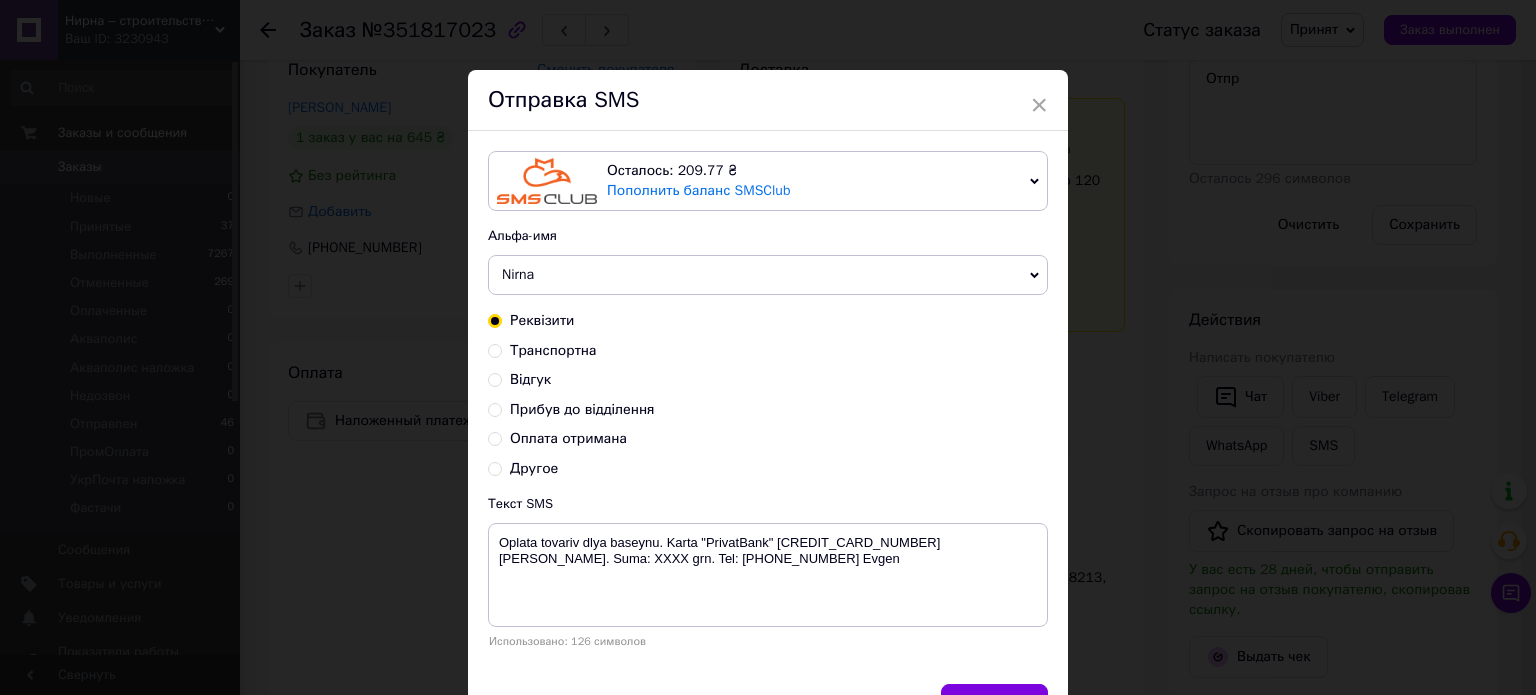 click on "Транспортна" at bounding box center (768, 351) 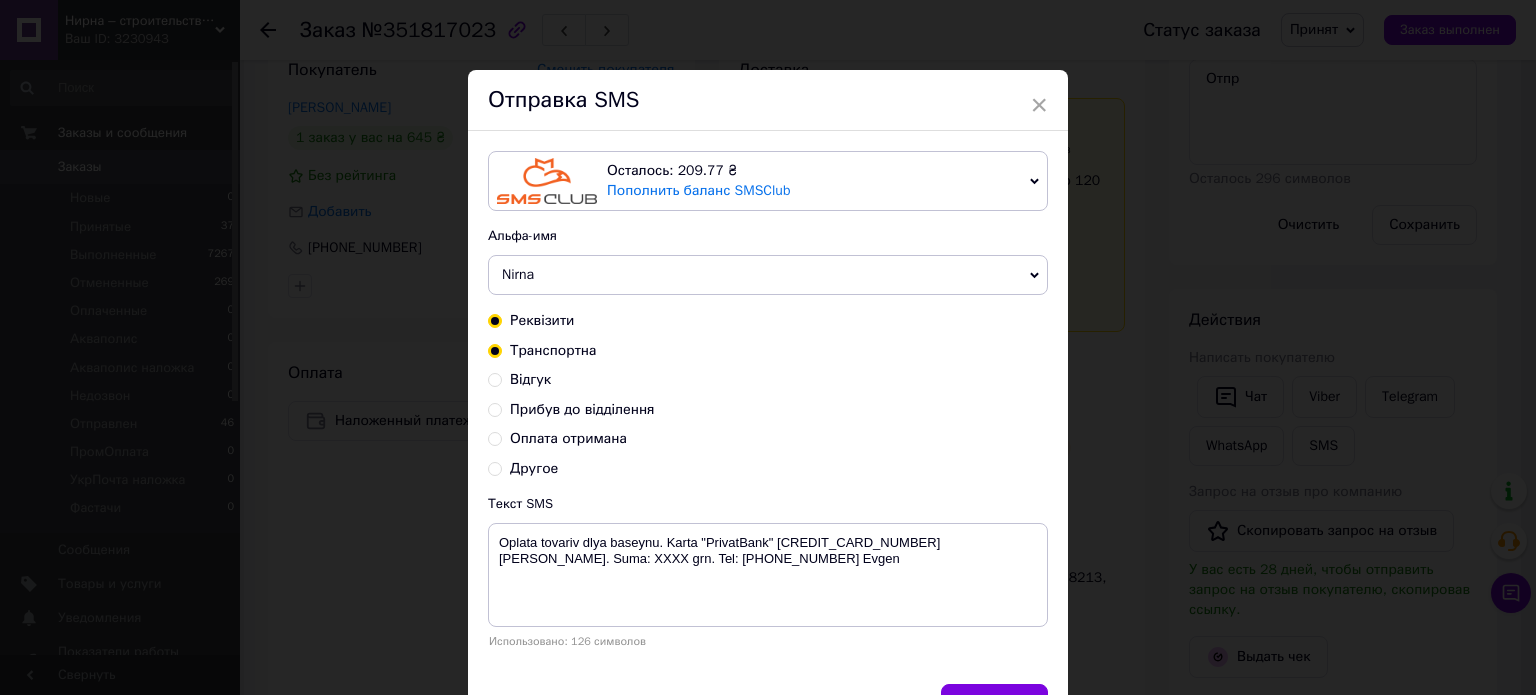 radio on "true" 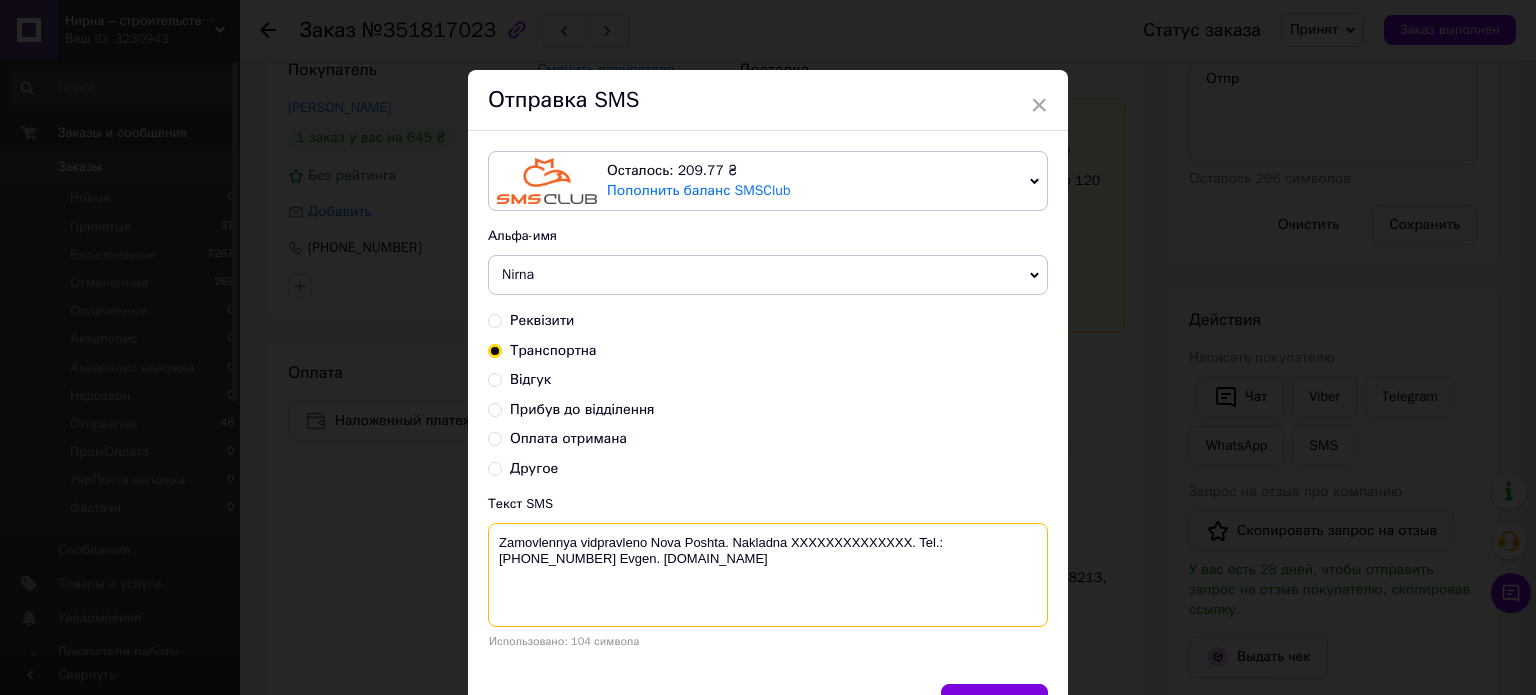 click on "Zamovlennya vidpravleno Nova Poshta. Nakladna XXXXXXXXXXXXXX. Tel.:[PHONE_NUMBER] Evgen. [DOMAIN_NAME]" at bounding box center [768, 575] 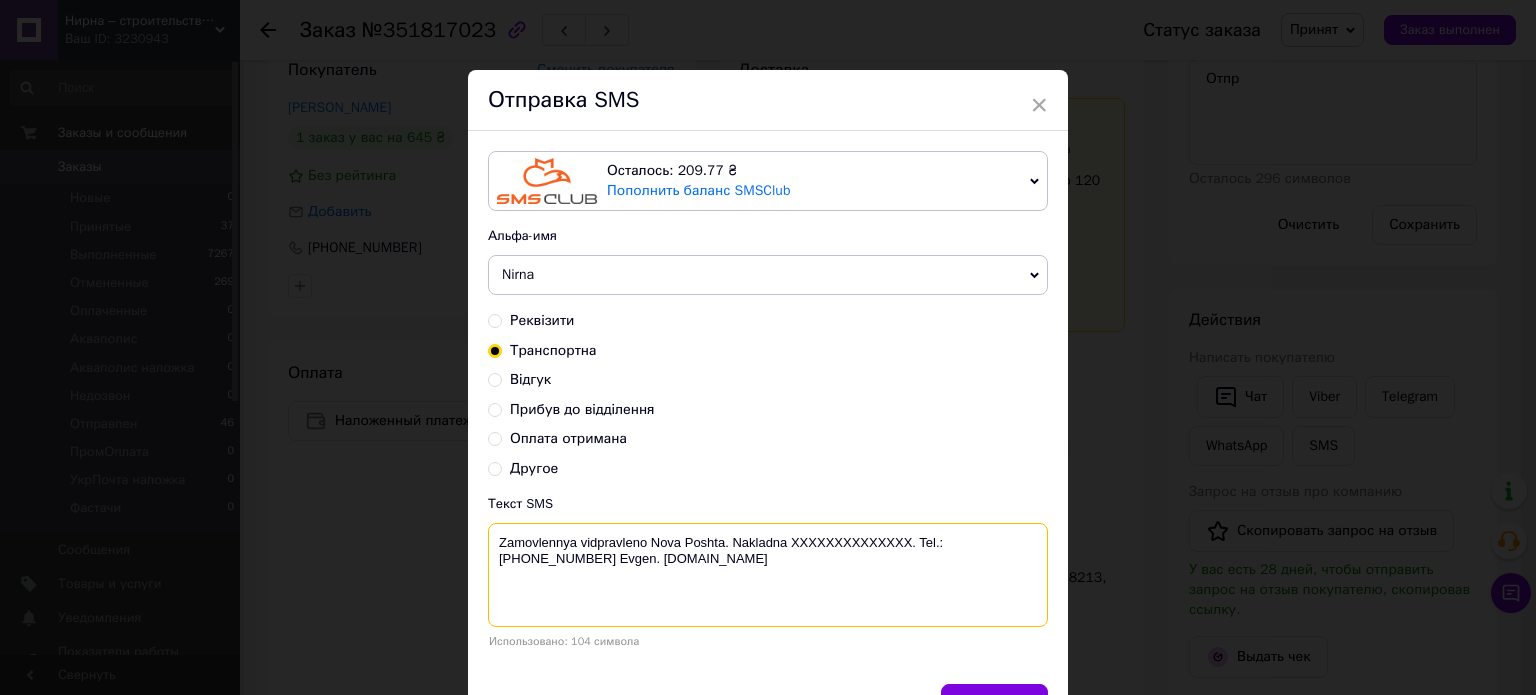 paste on "0504839594540" 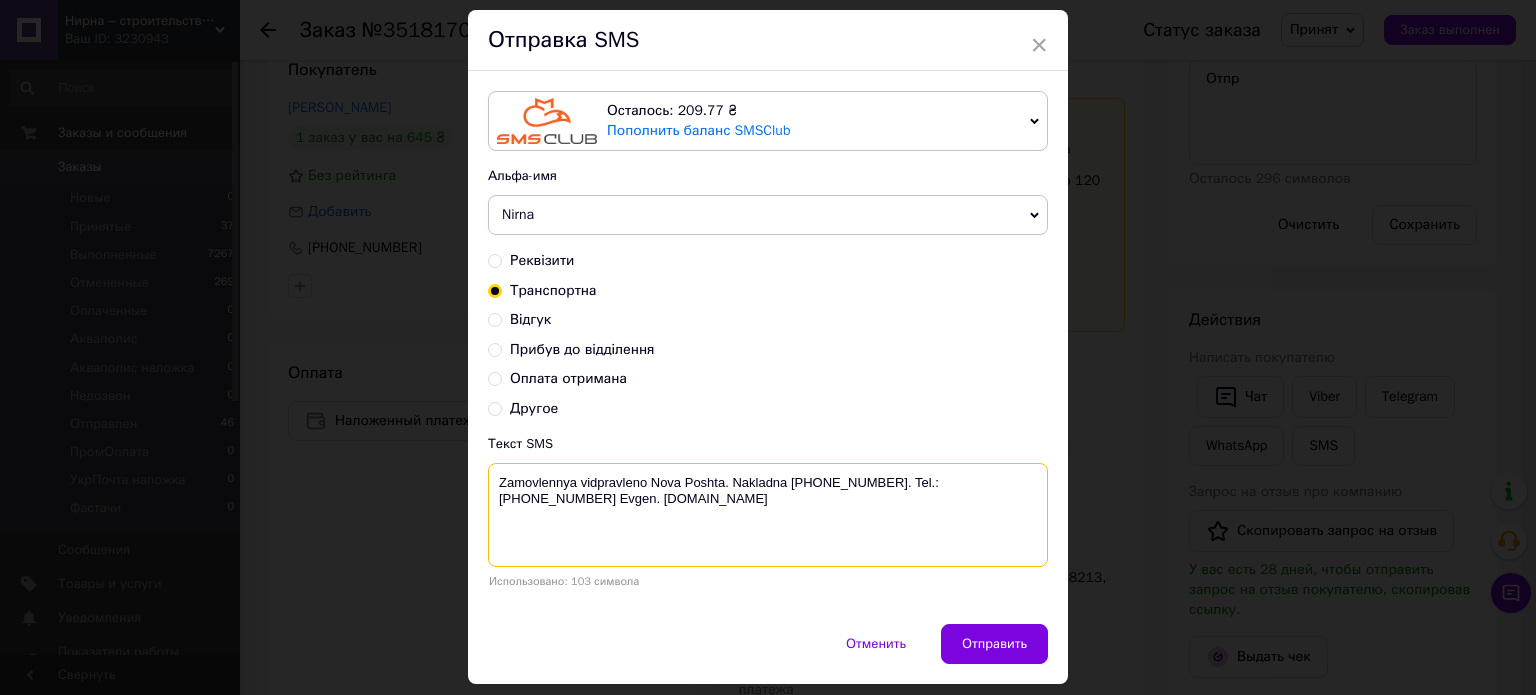 scroll, scrollTop: 116, scrollLeft: 0, axis: vertical 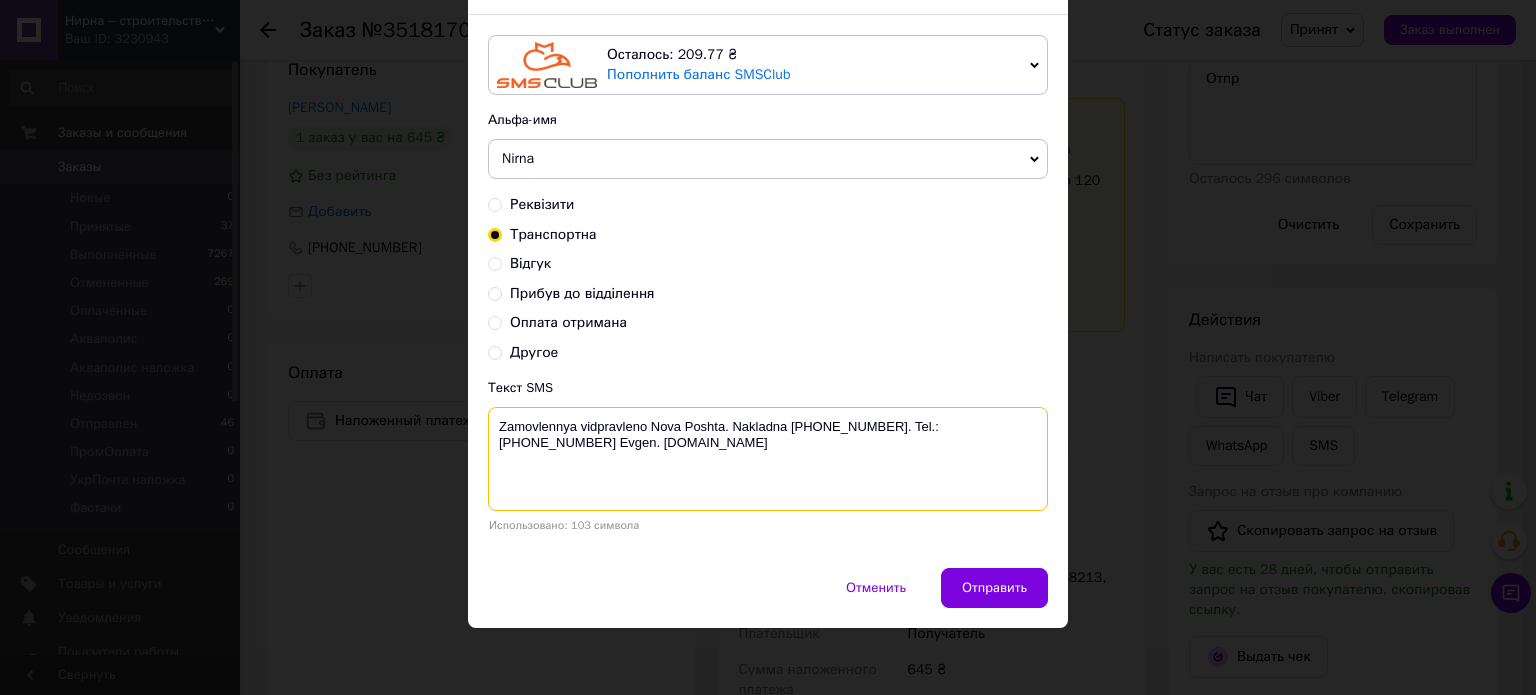 drag, startPoint x: 652, startPoint y: 427, endPoint x: 684, endPoint y: 428, distance: 32.01562 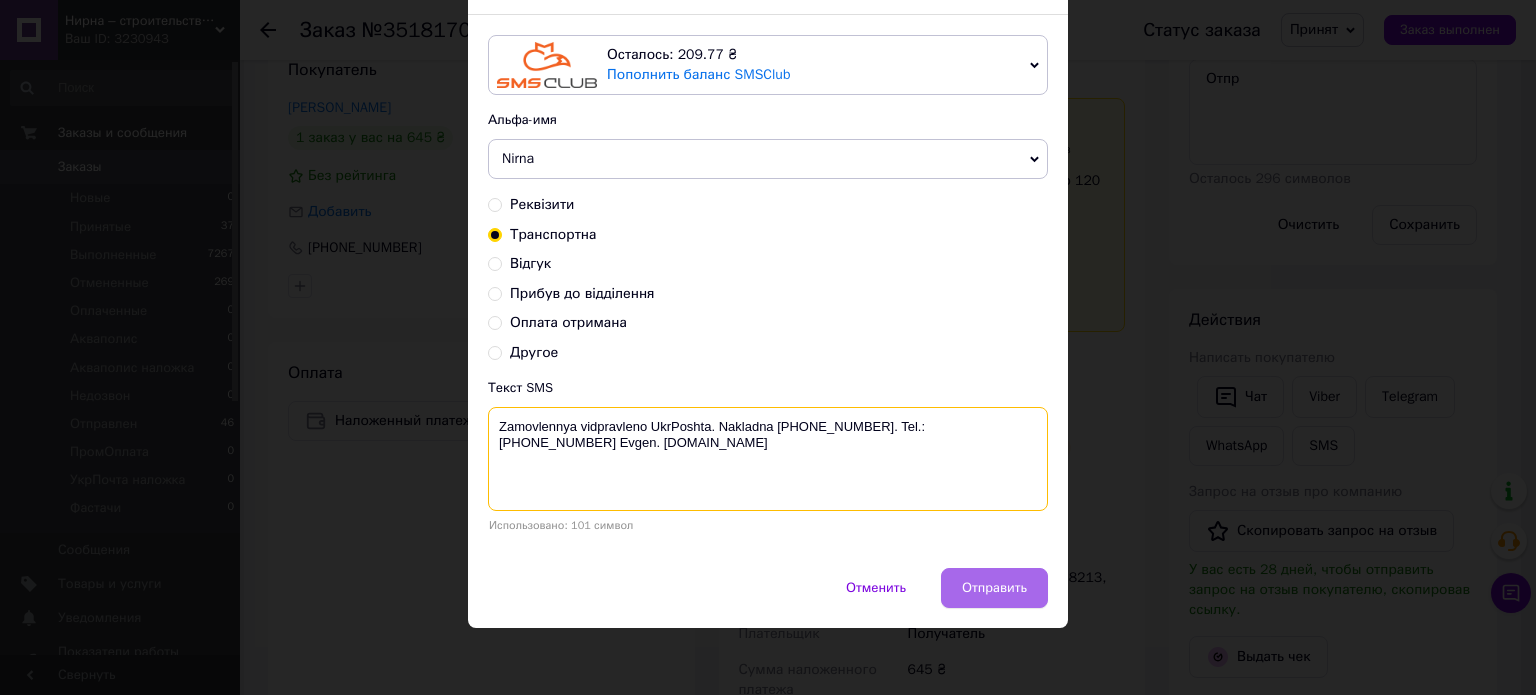 type on "Zamovlennya vidpravleno UkrPoshta. Nakladna 0504839594540. Tel.:+380960244885 Evgen. www.nirna.com.ua" 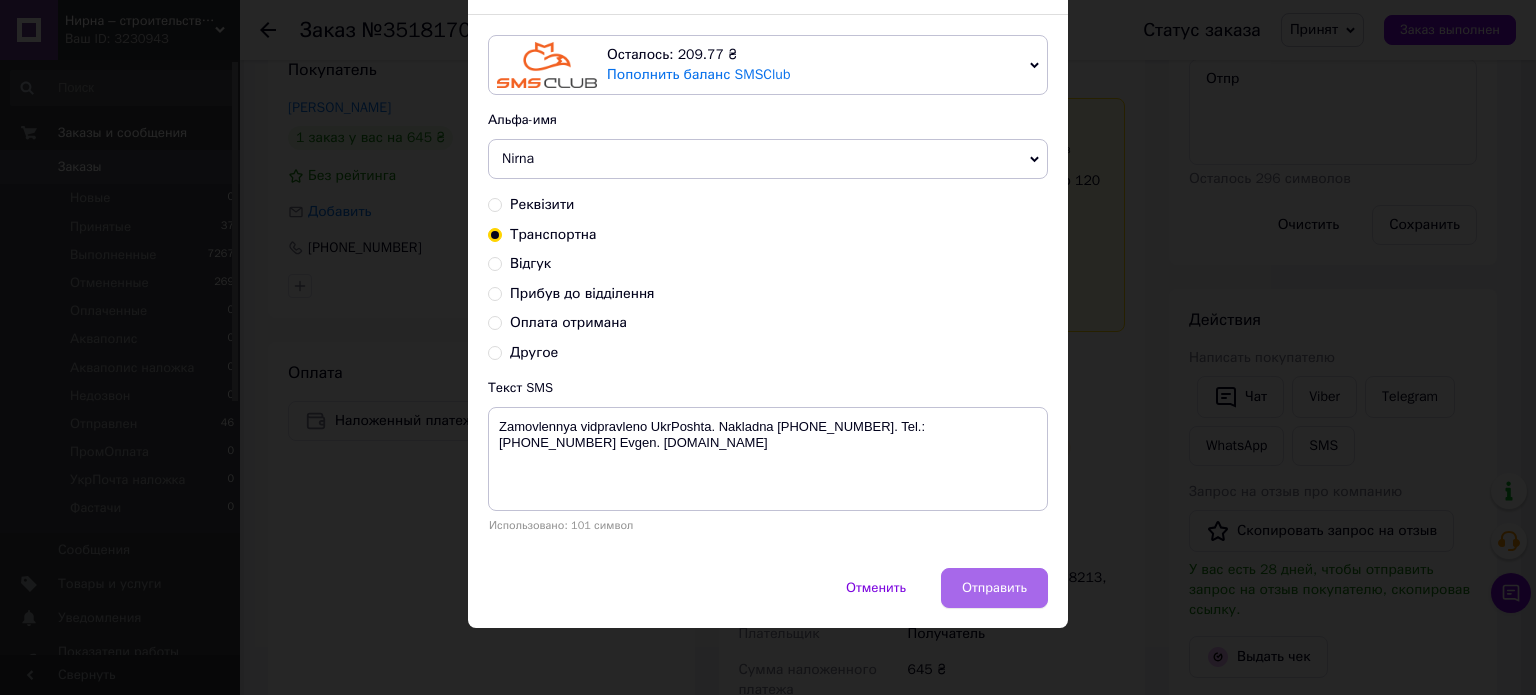 click on "Отправить" at bounding box center (994, 588) 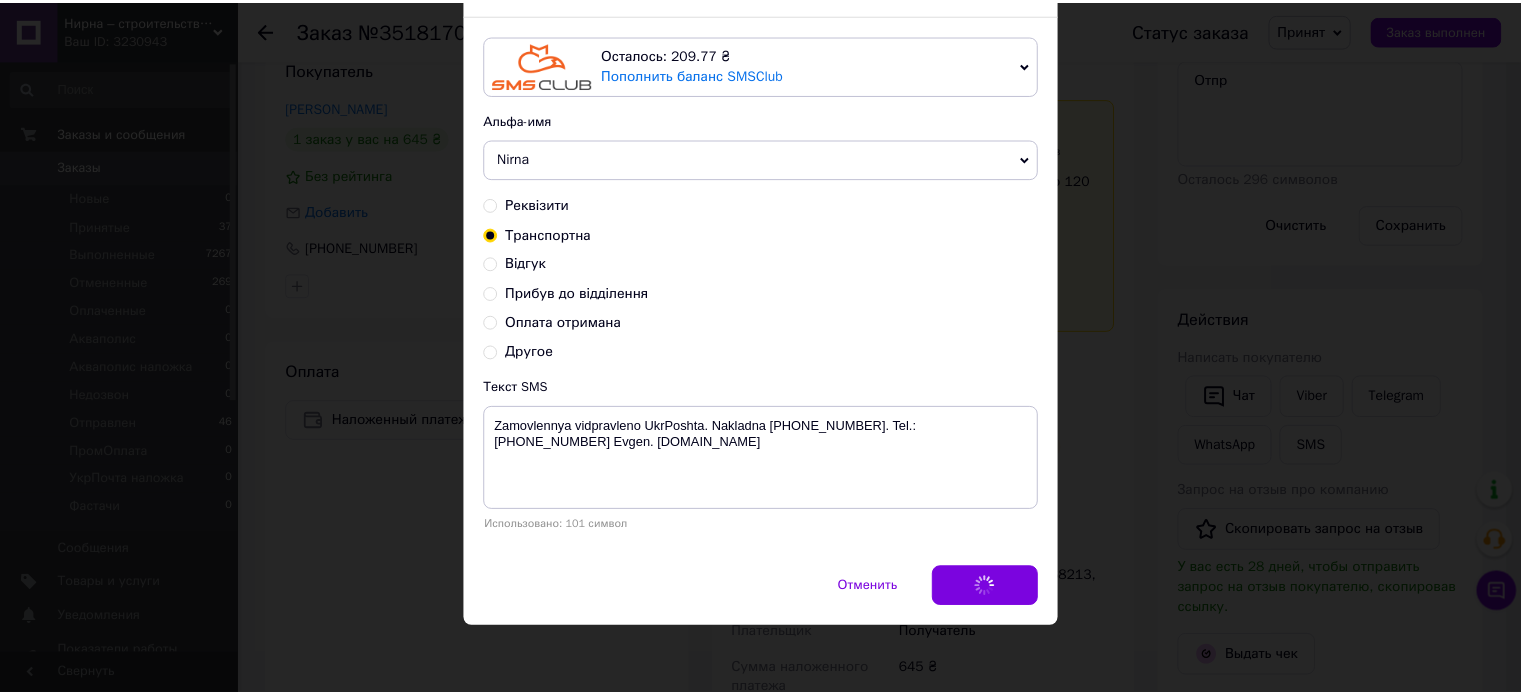 scroll, scrollTop: 0, scrollLeft: 0, axis: both 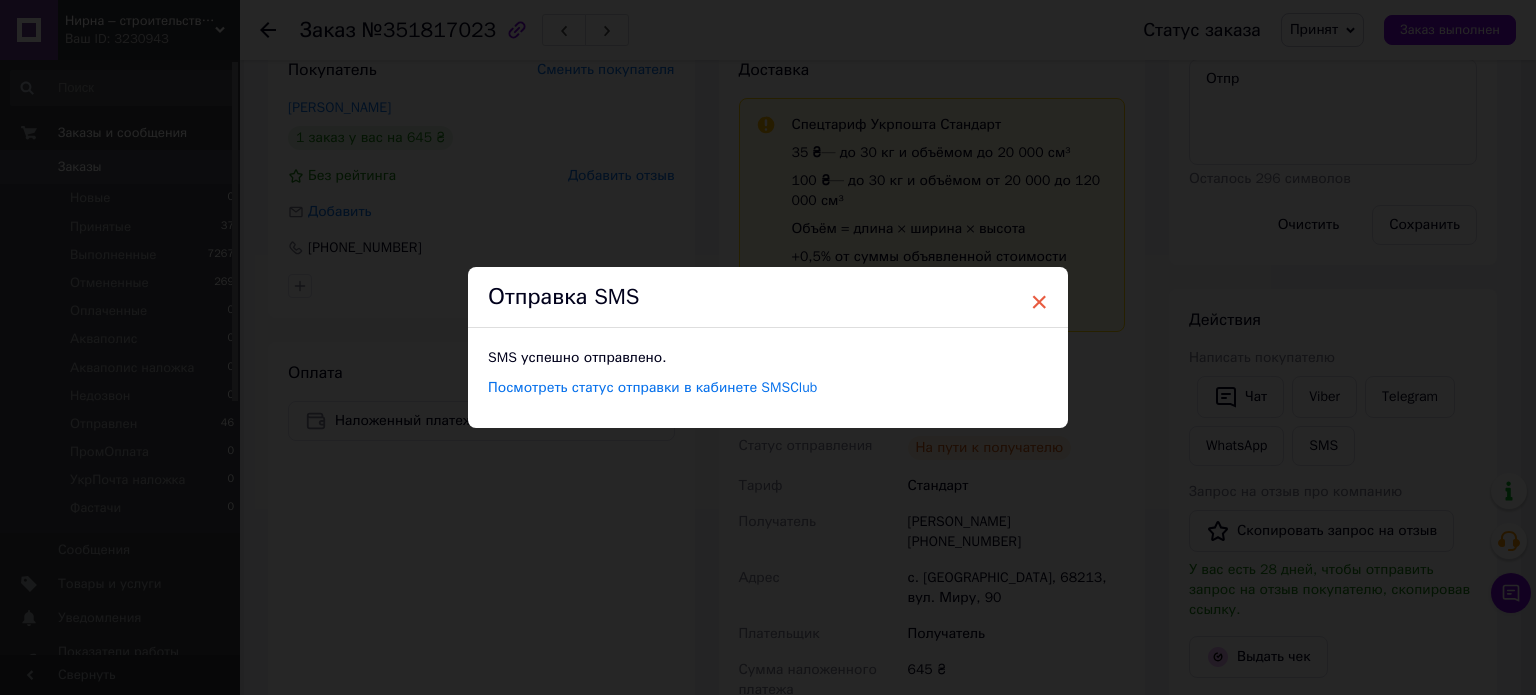 click on "×" at bounding box center (1039, 302) 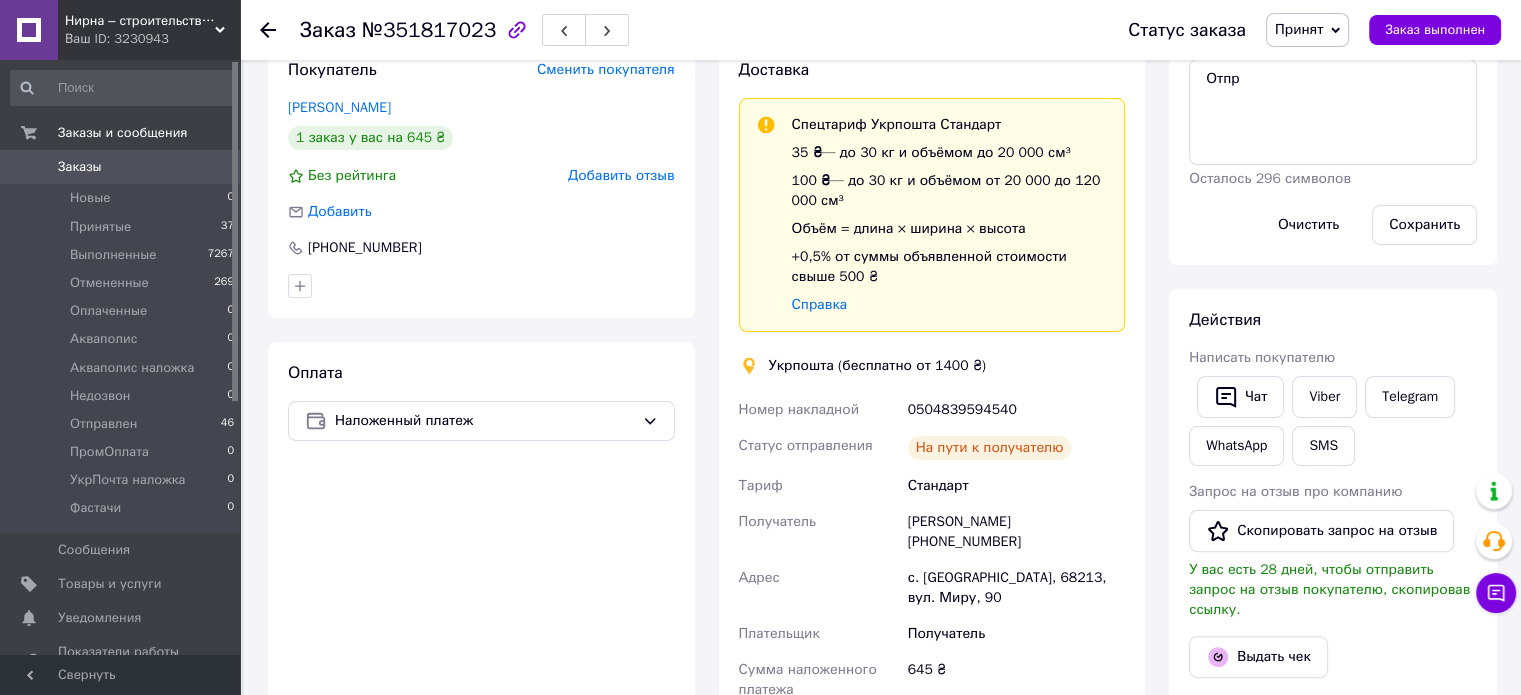 click on "Принят Выполнен Отменен Оплаченный Акваполис Акваполис наложка Недозвон Отправлен ПромОплата УкрПочта наложка Фастачи" at bounding box center [1307, 30] 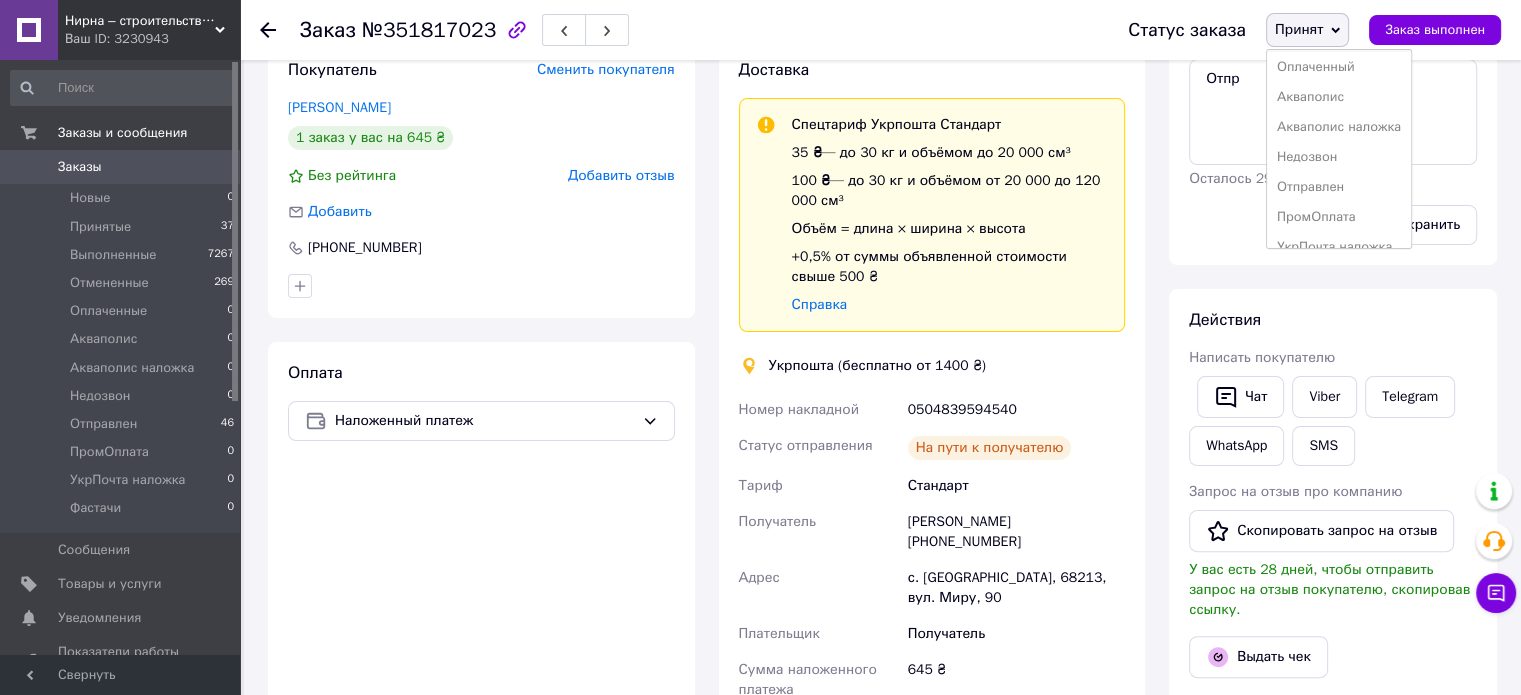 scroll, scrollTop: 112, scrollLeft: 0, axis: vertical 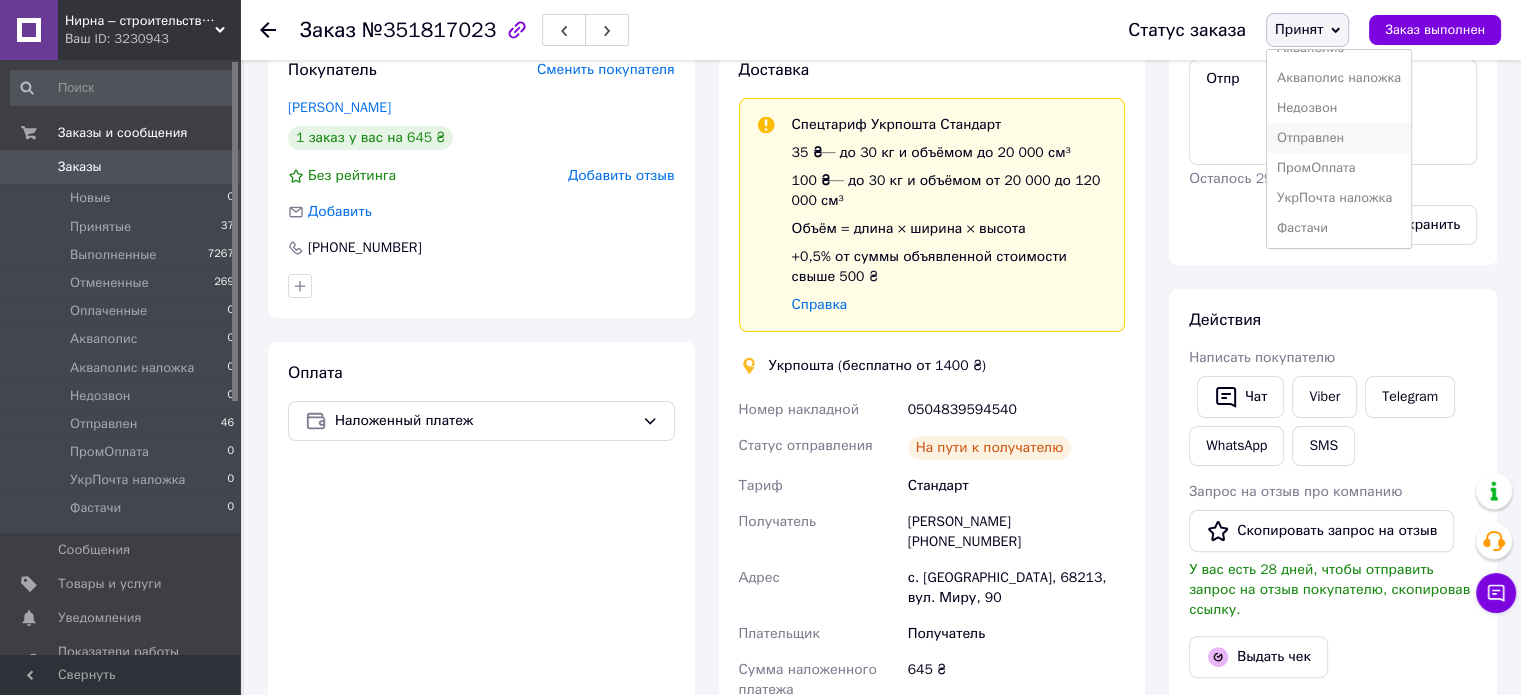 click on "Отправлен" at bounding box center [1339, 138] 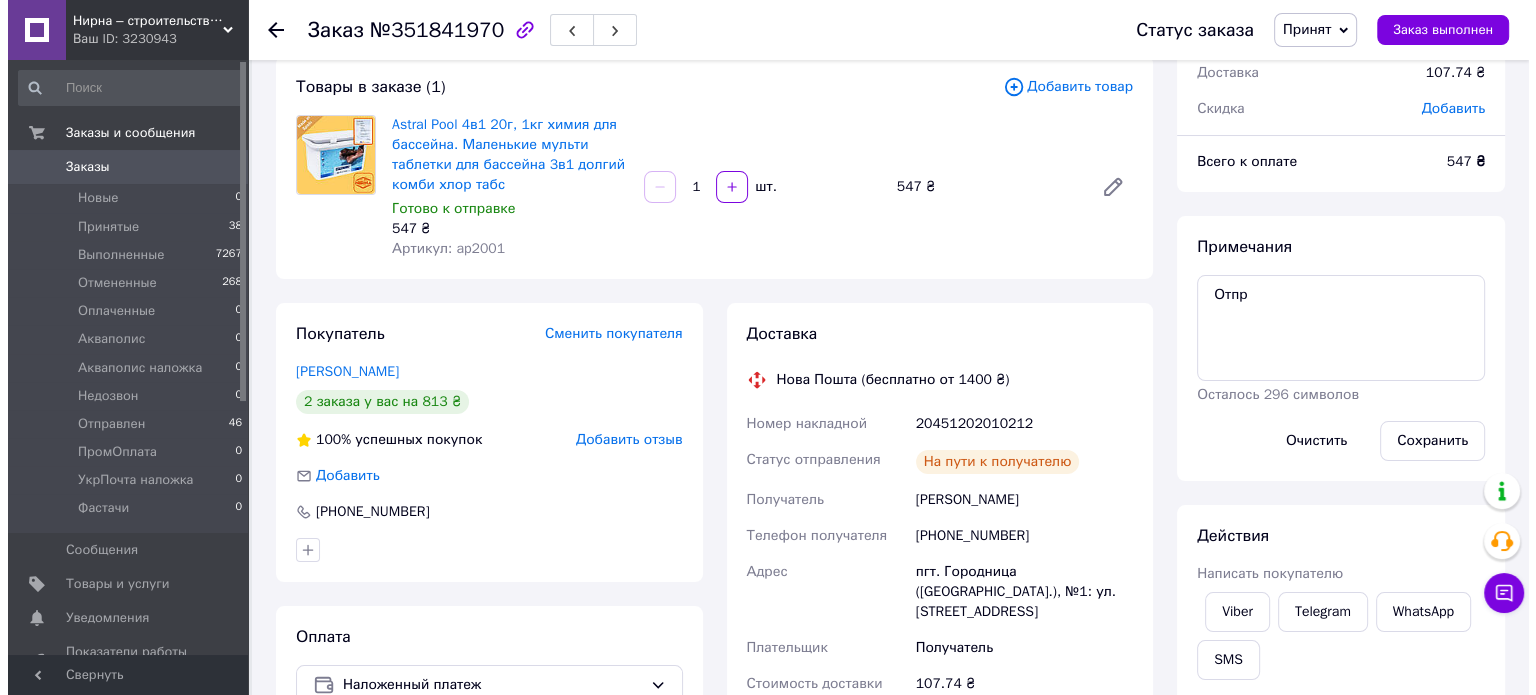 scroll, scrollTop: 200, scrollLeft: 0, axis: vertical 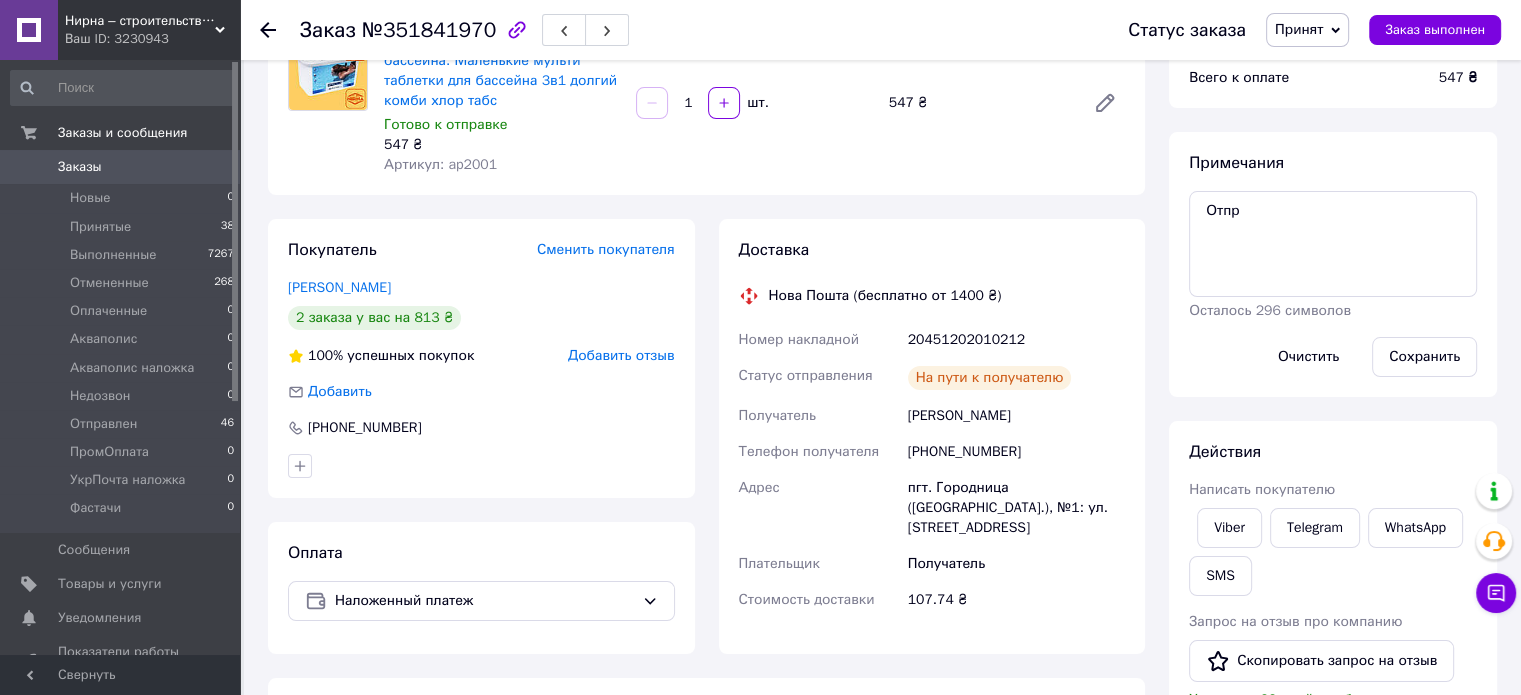 click on "20451202010212" at bounding box center (1016, 340) 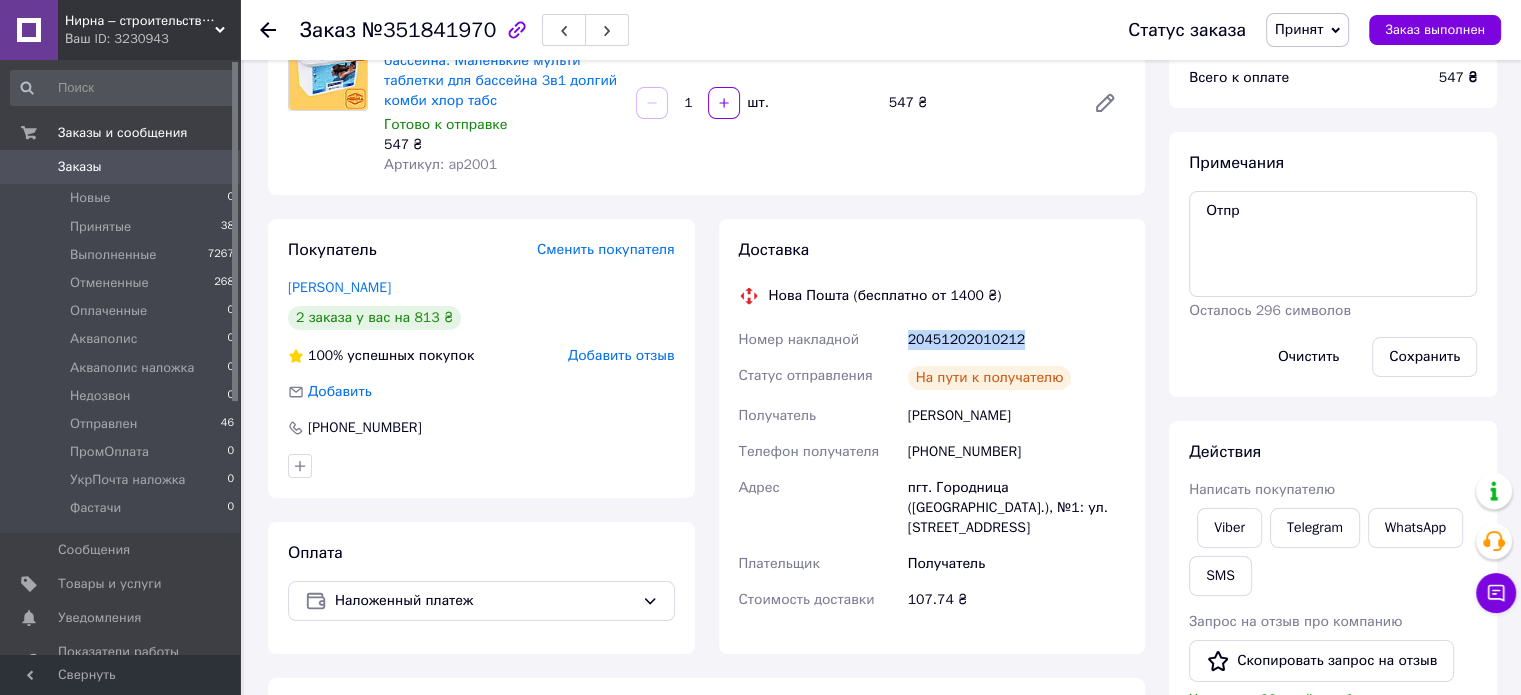 click on "20451202010212" at bounding box center [1016, 340] 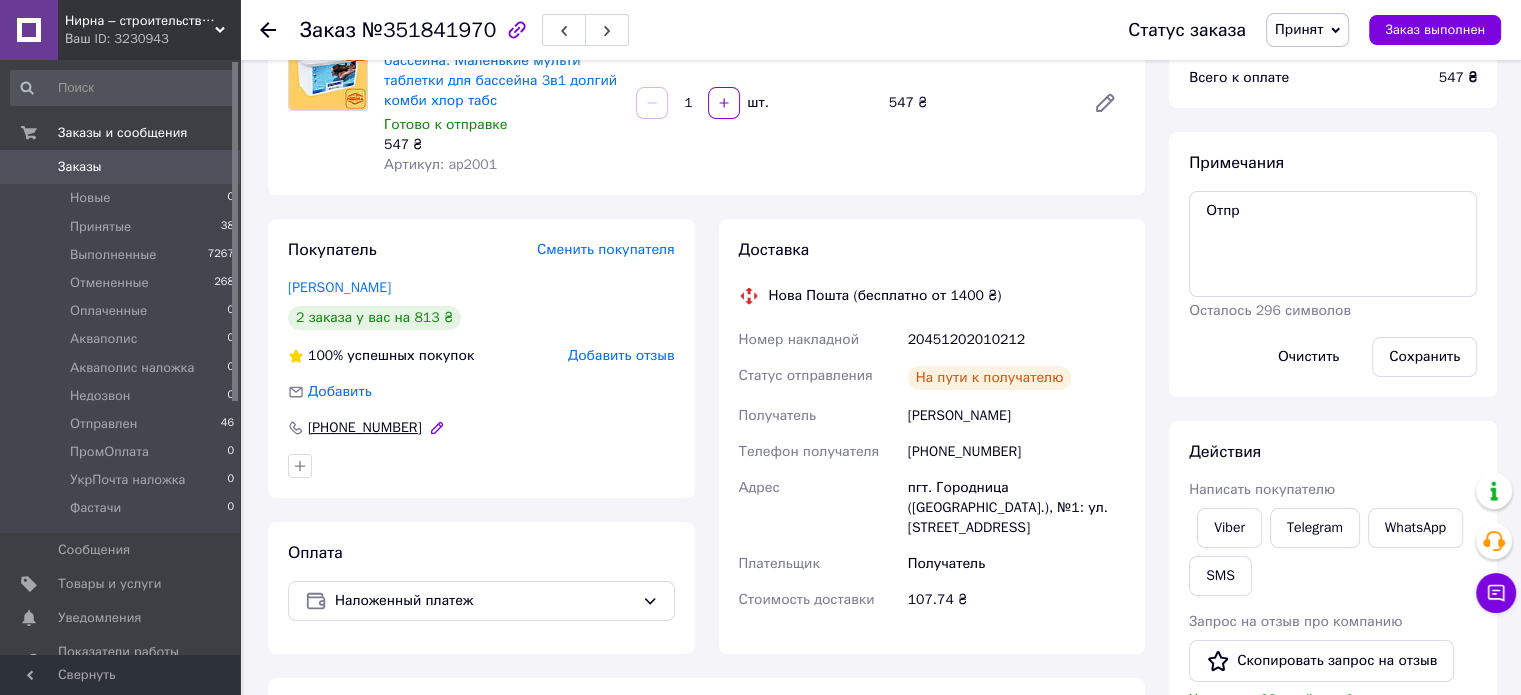 click on "+380985054333" at bounding box center [365, 428] 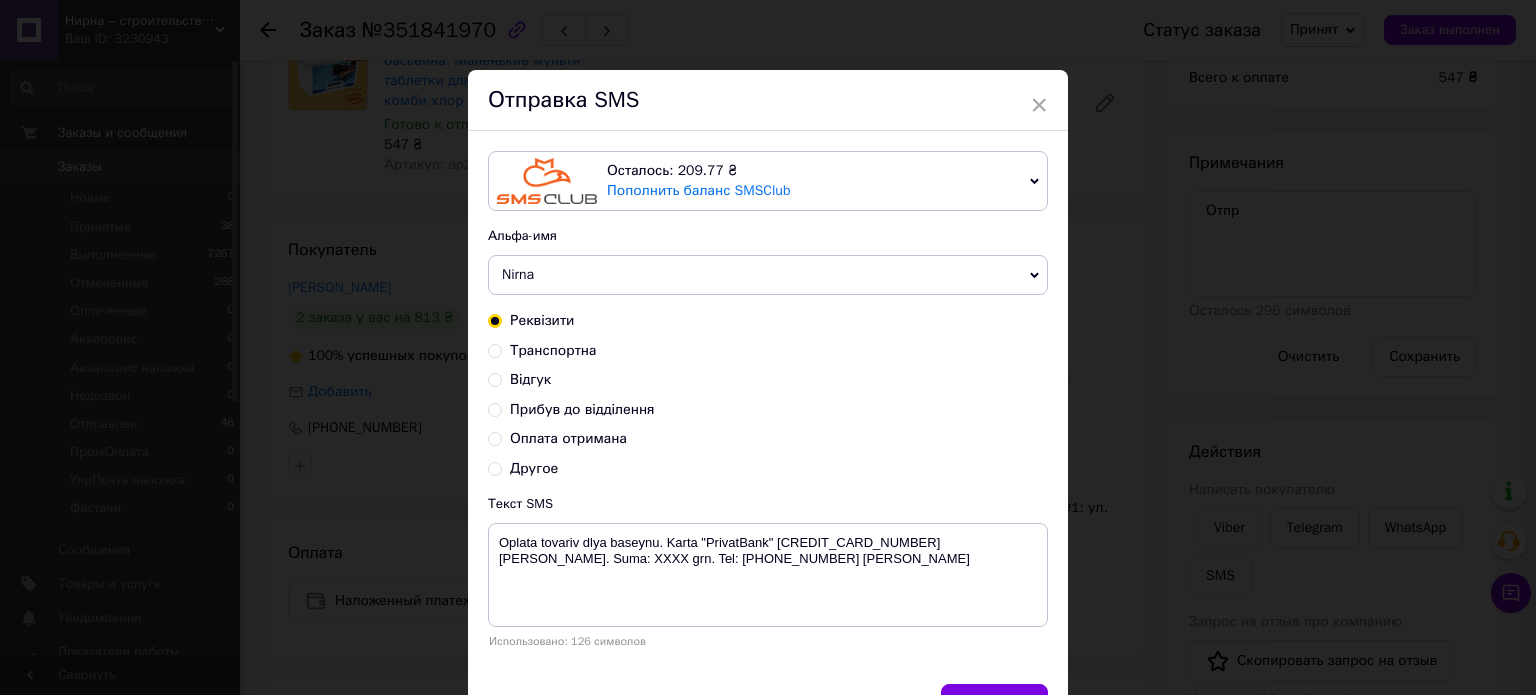 click on "Транспортна" at bounding box center [553, 350] 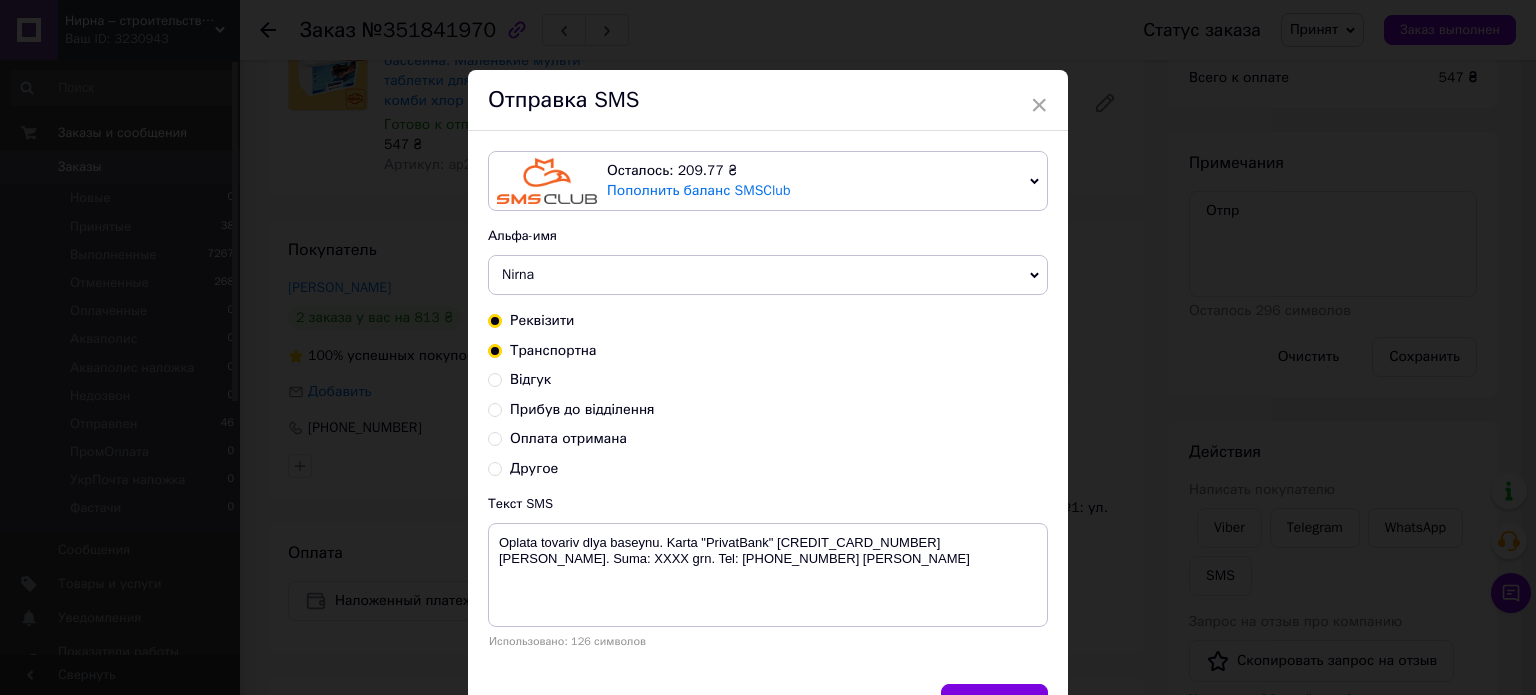 radio on "false" 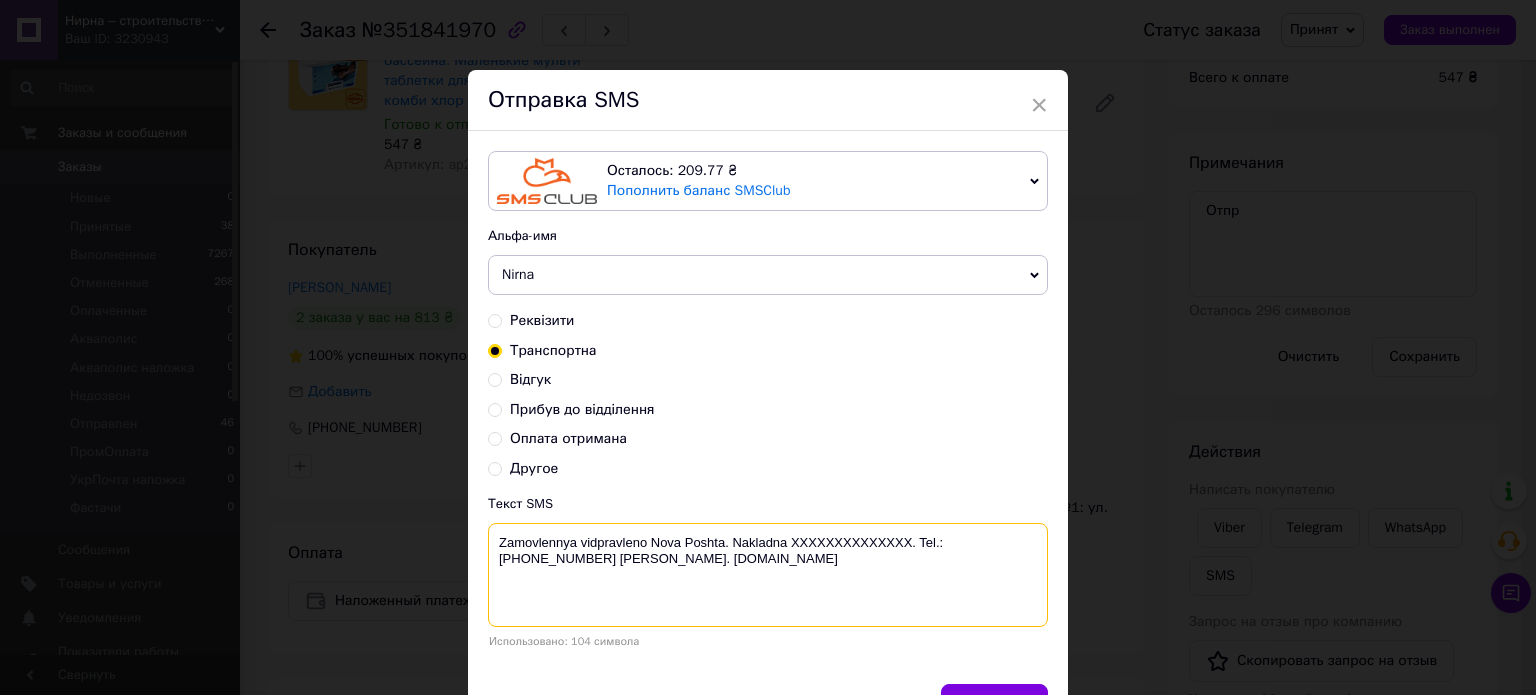 click on "Zamovlennya vidpravleno Nova Poshta. Nakladna XXXXXXXXXXXXXX. Tel.:[PHONE_NUMBER] [PERSON_NAME]. [DOMAIN_NAME]" at bounding box center (768, 575) 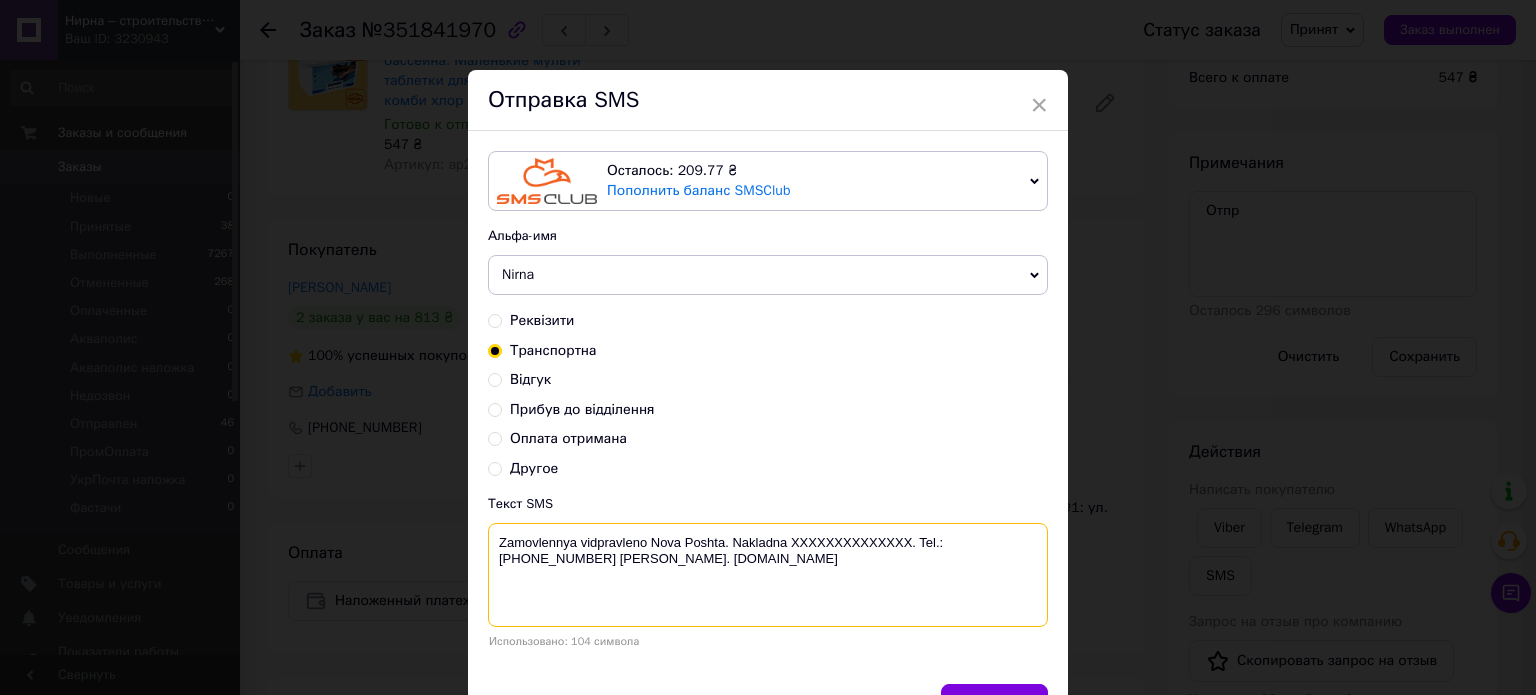 paste on "20451202010212" 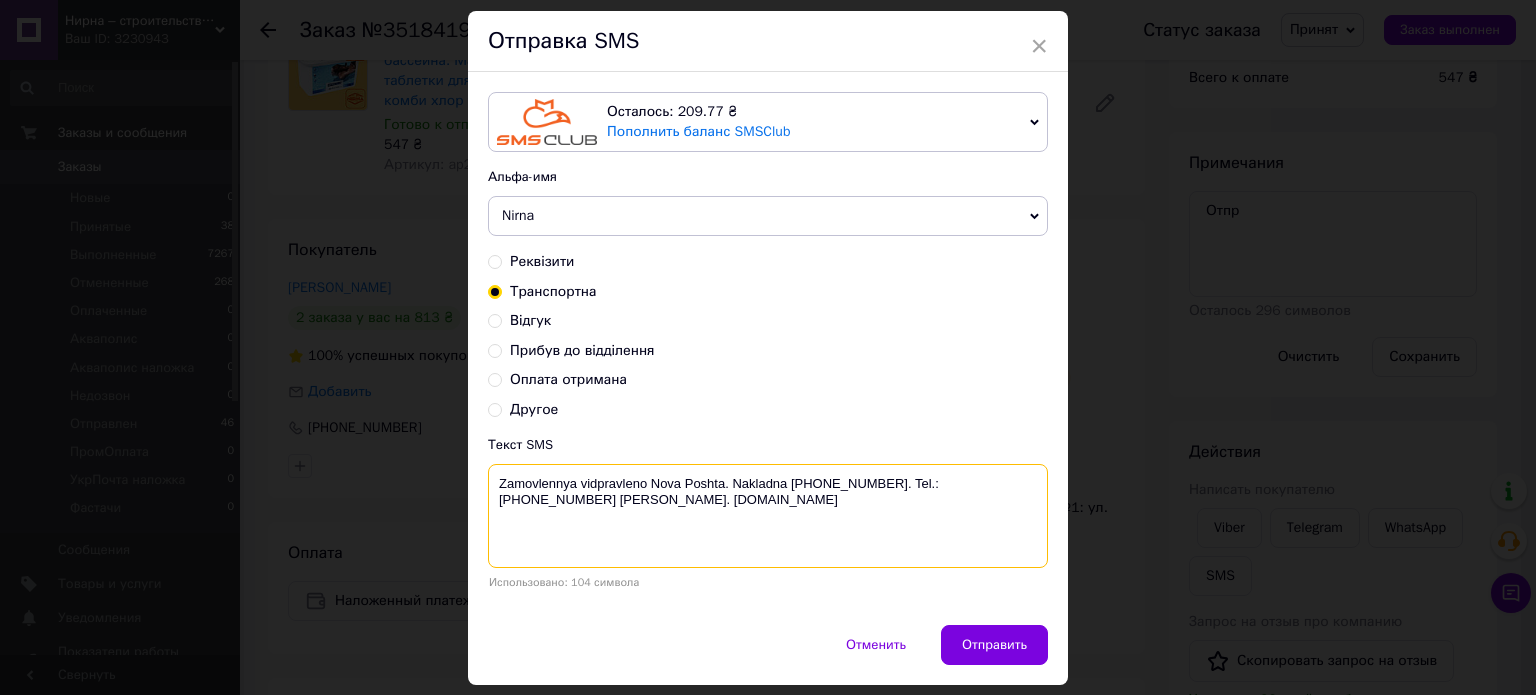 scroll, scrollTop: 116, scrollLeft: 0, axis: vertical 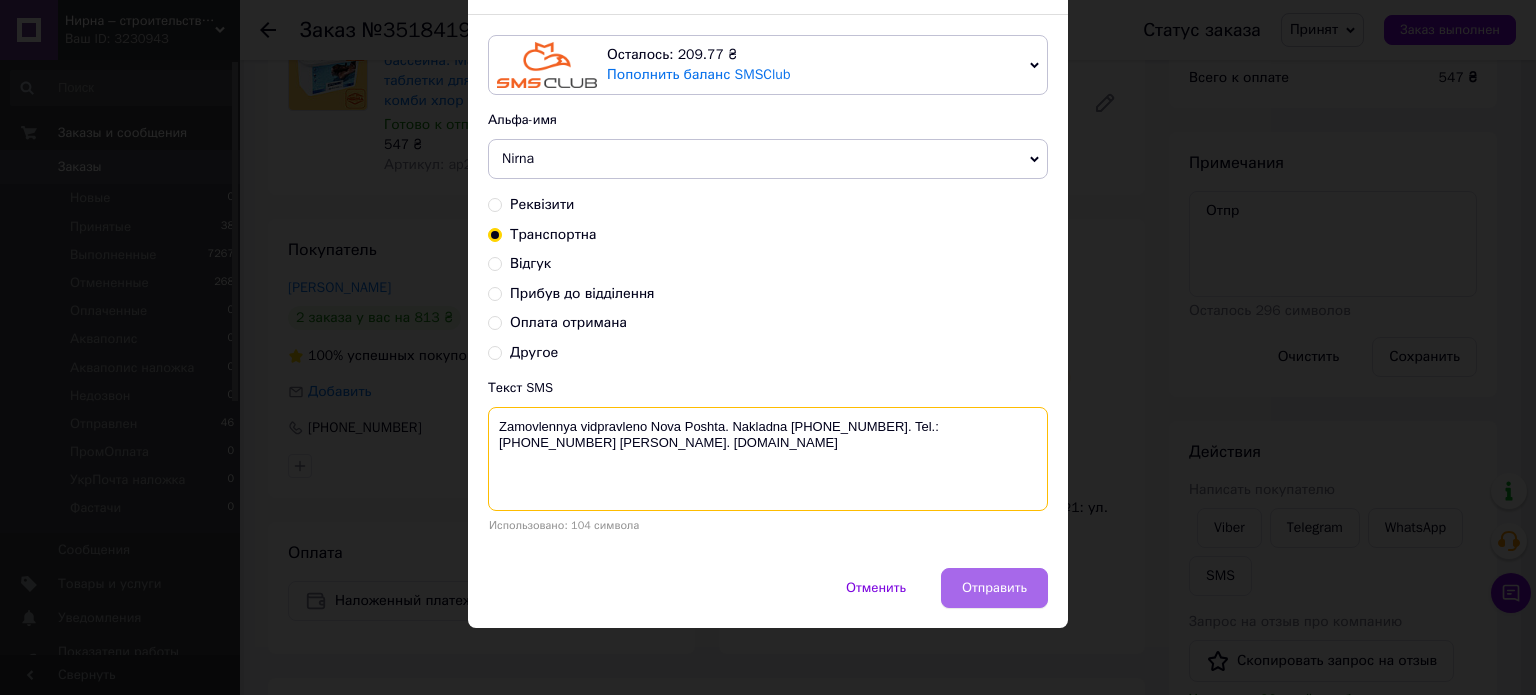 type on "Zamovlennya vidpravleno Nova Poshta. Nakladna 20451202010212. Tel.:+380960244885 Evgen. www.nirna.com.ua" 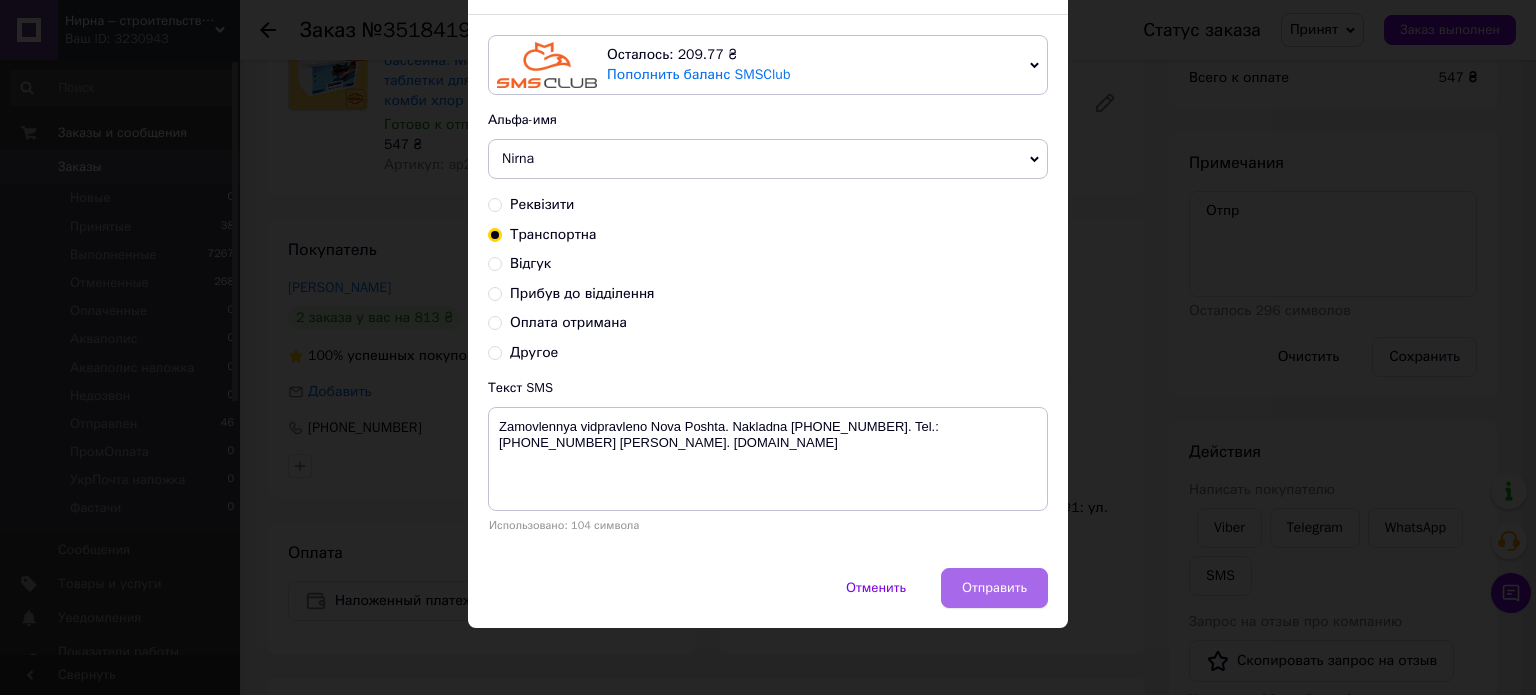 click on "Отправить" at bounding box center [994, 588] 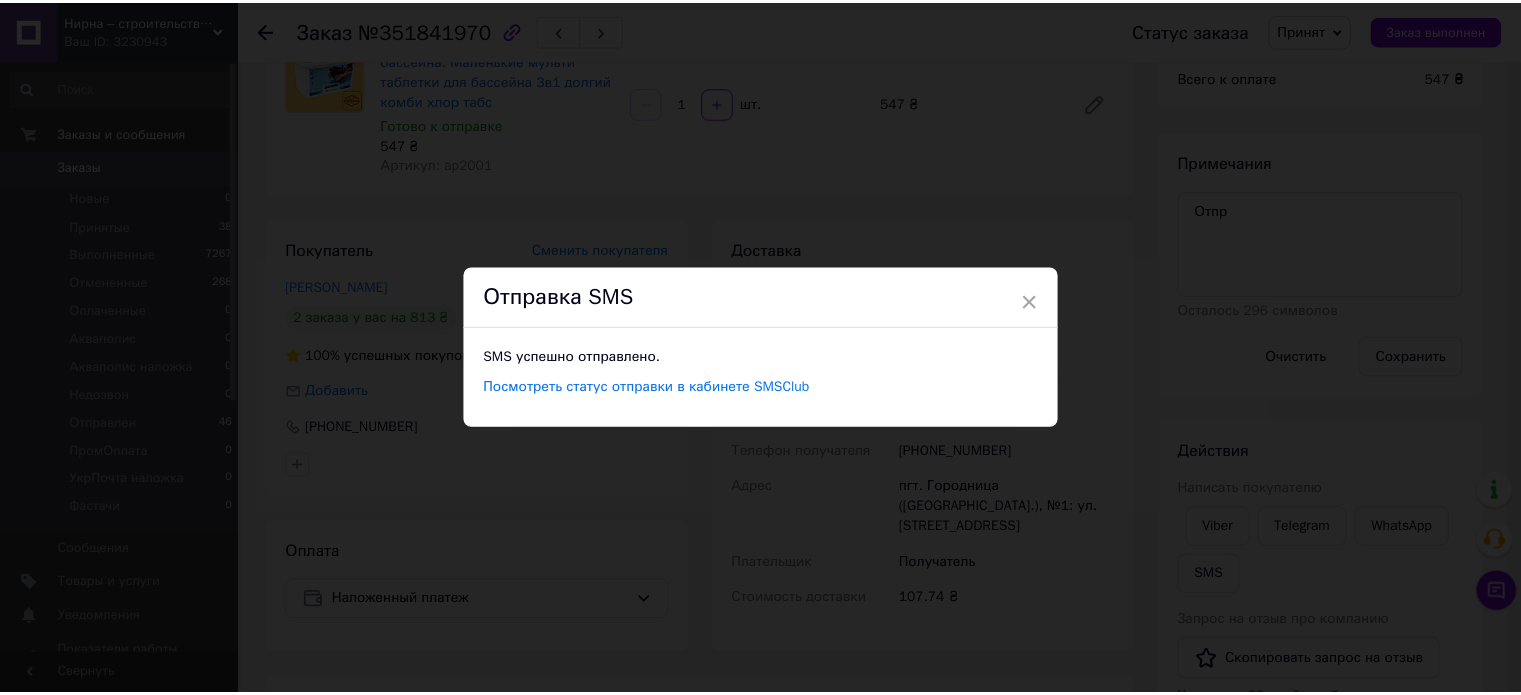 scroll, scrollTop: 0, scrollLeft: 0, axis: both 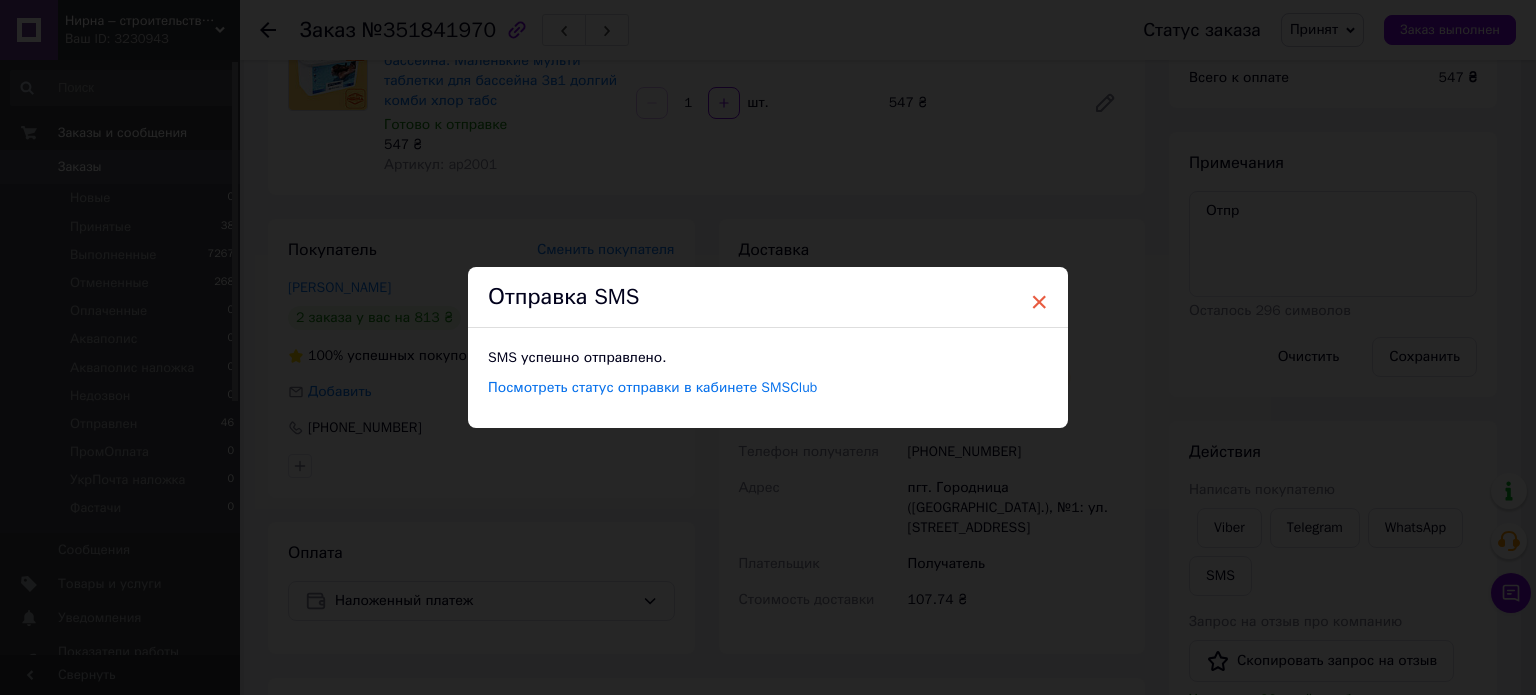 click on "×" at bounding box center (1039, 302) 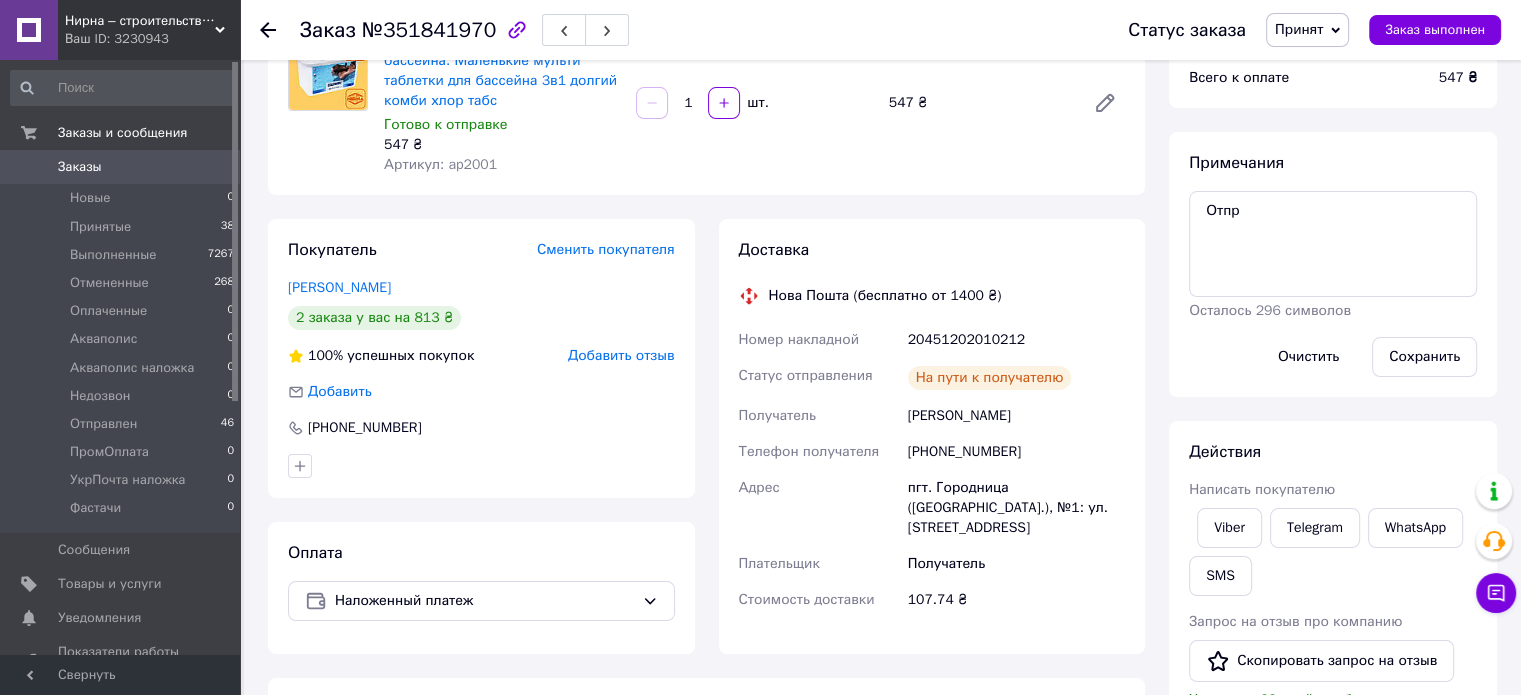 click on "Принят" at bounding box center (1299, 29) 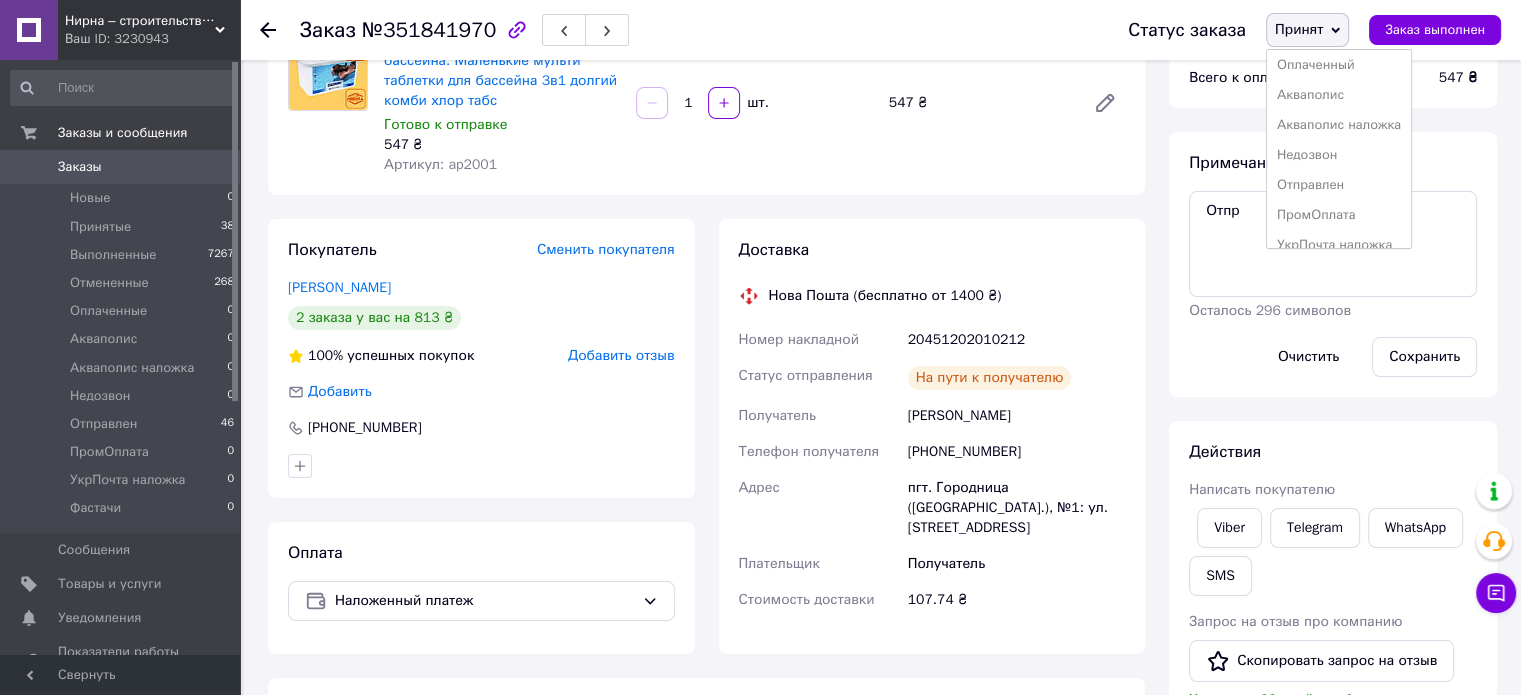 scroll, scrollTop: 100, scrollLeft: 0, axis: vertical 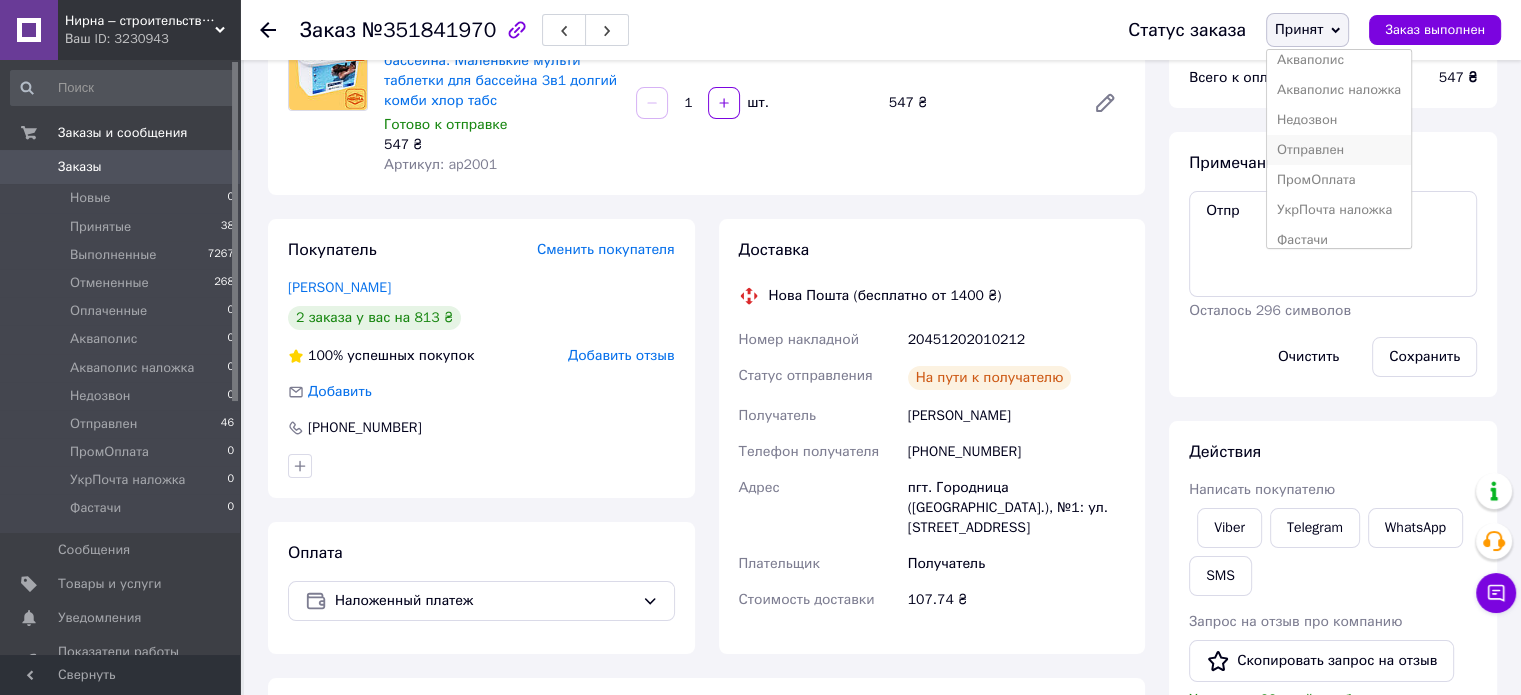 click on "Отправлен" at bounding box center (1339, 150) 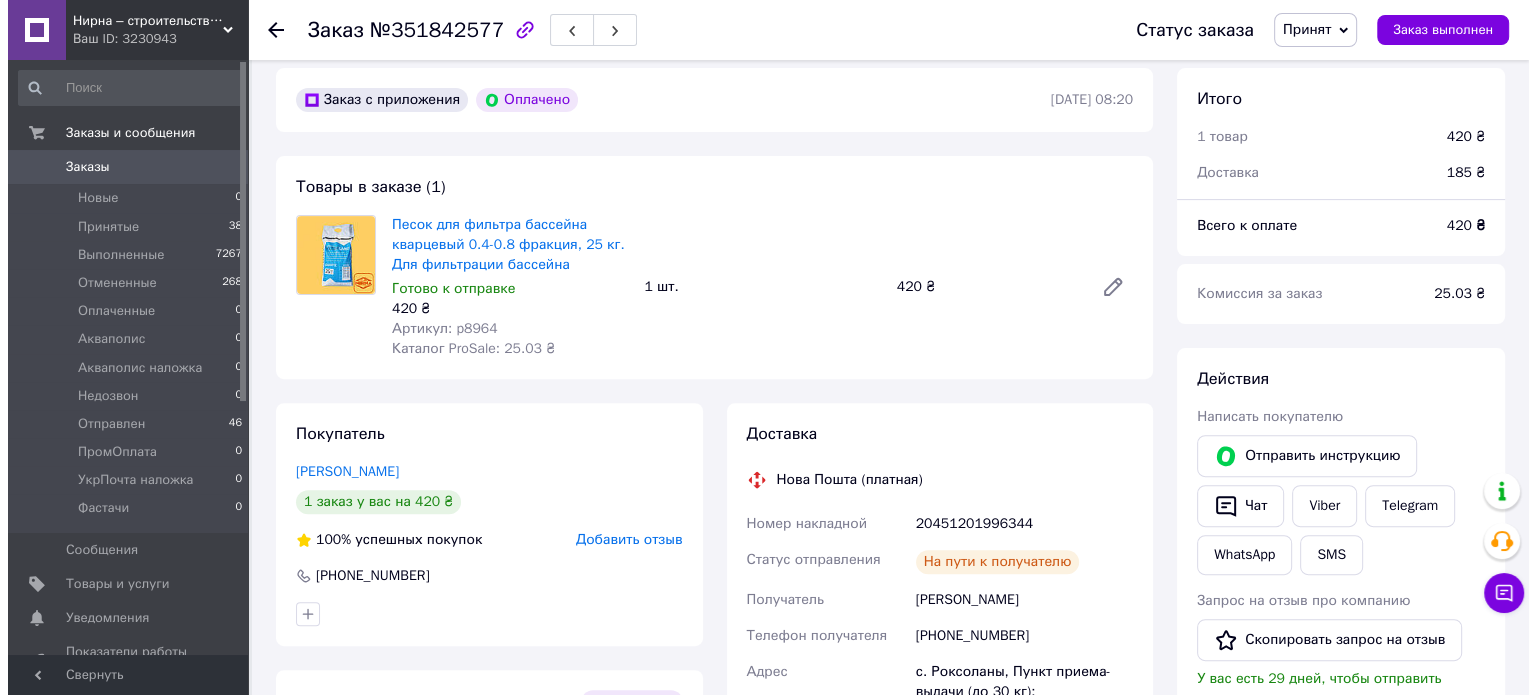 scroll, scrollTop: 800, scrollLeft: 0, axis: vertical 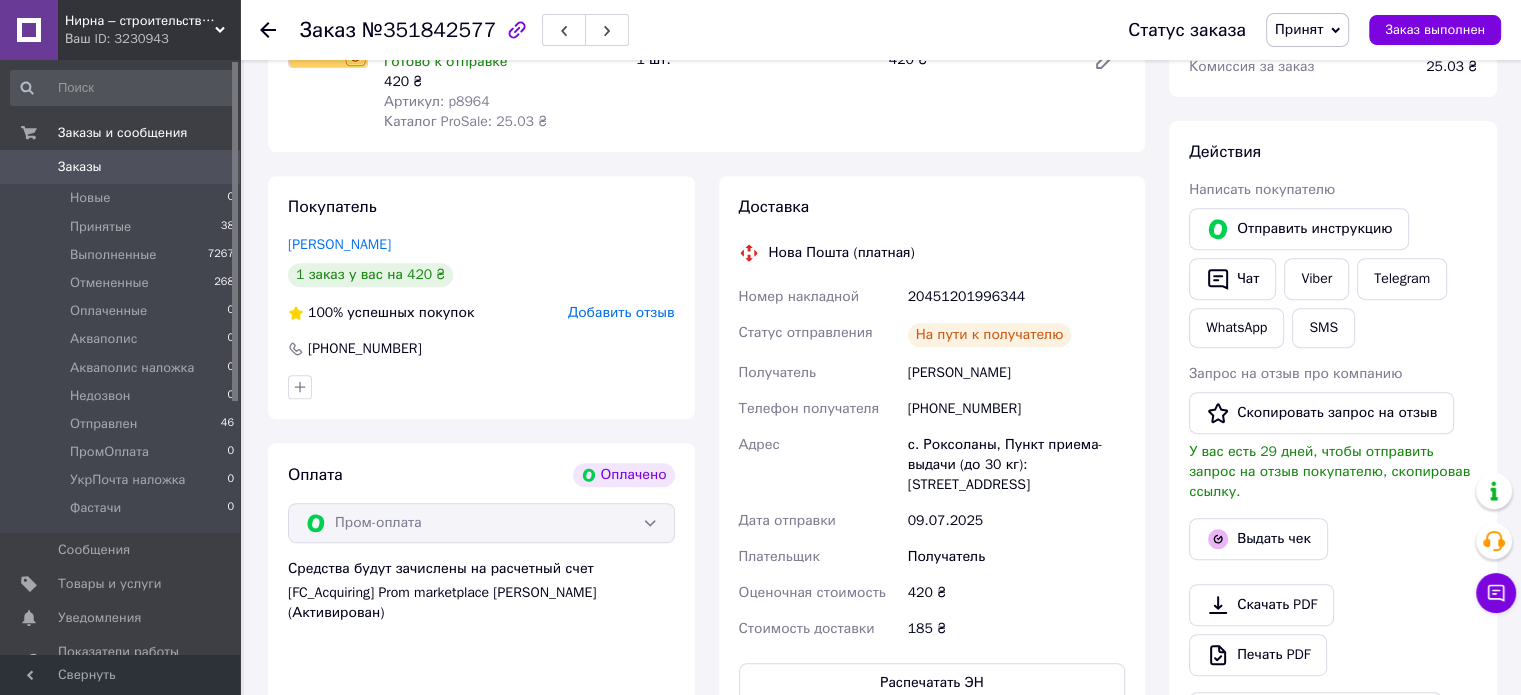 click on "20451201996344" at bounding box center (1016, 297) 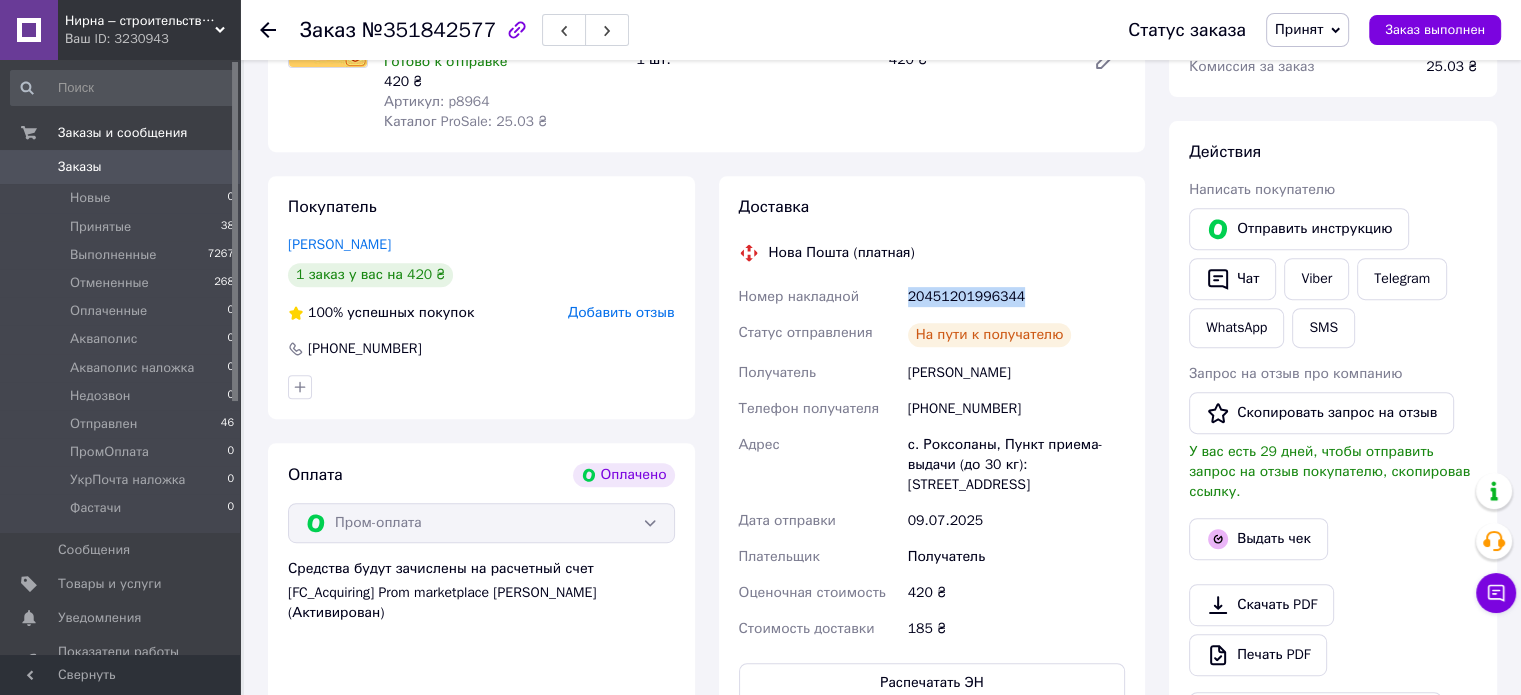 click on "20451201996344" at bounding box center (1016, 297) 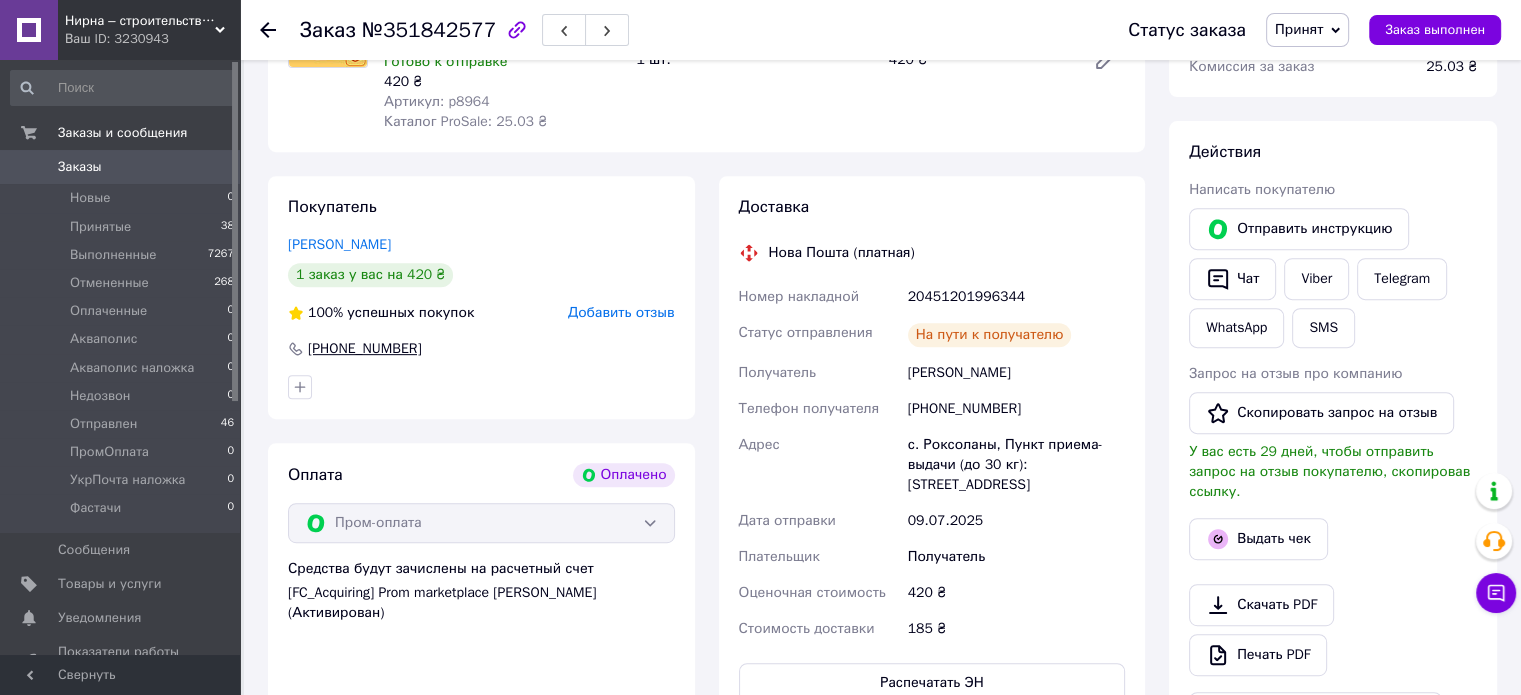 click on "+380978137543" at bounding box center (365, 349) 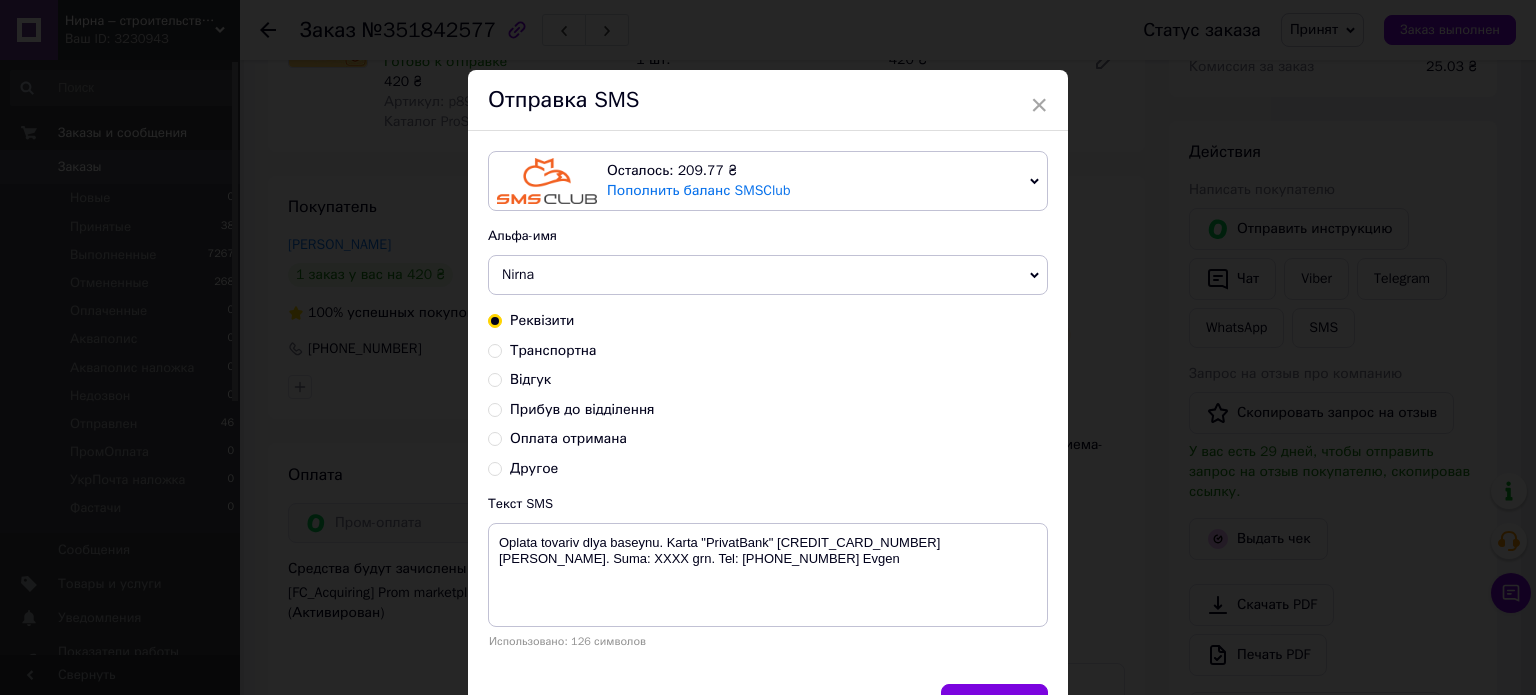 click at bounding box center (495, 351) 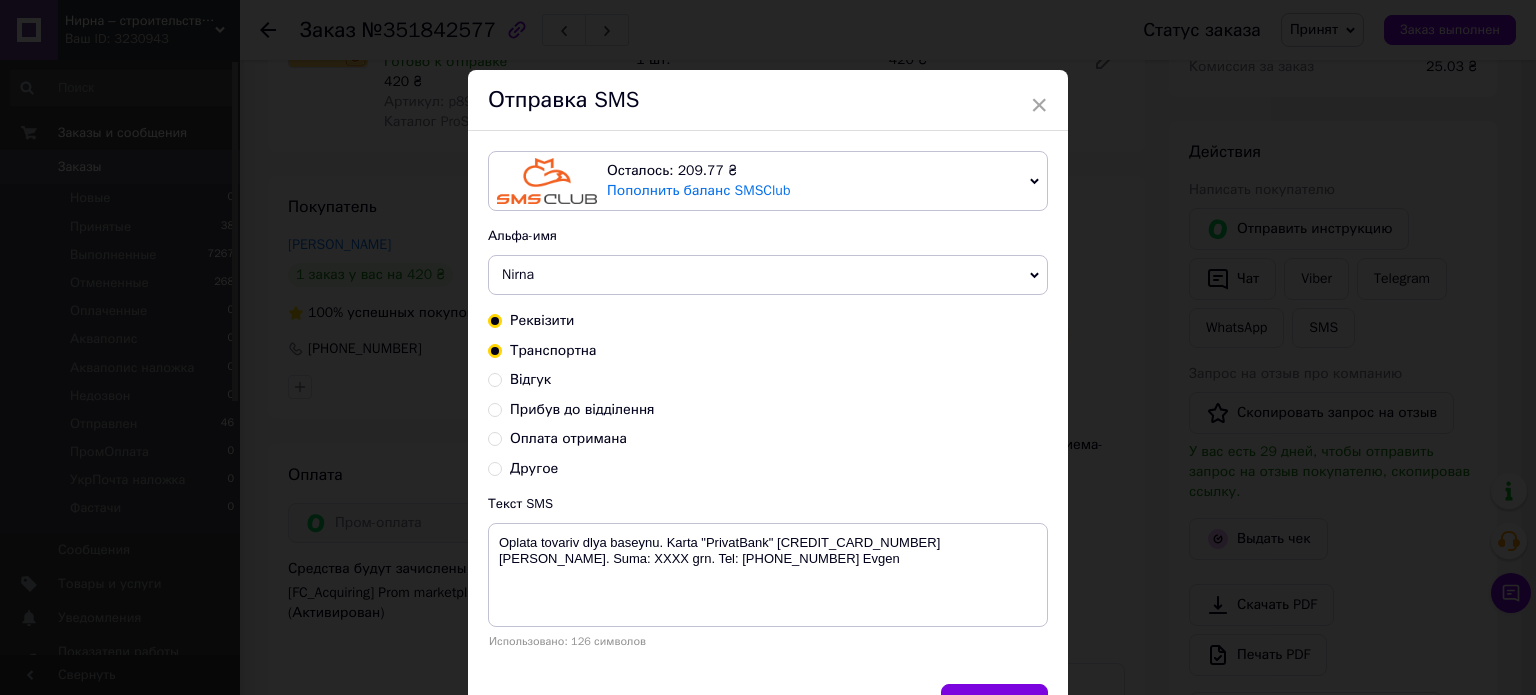 radio on "true" 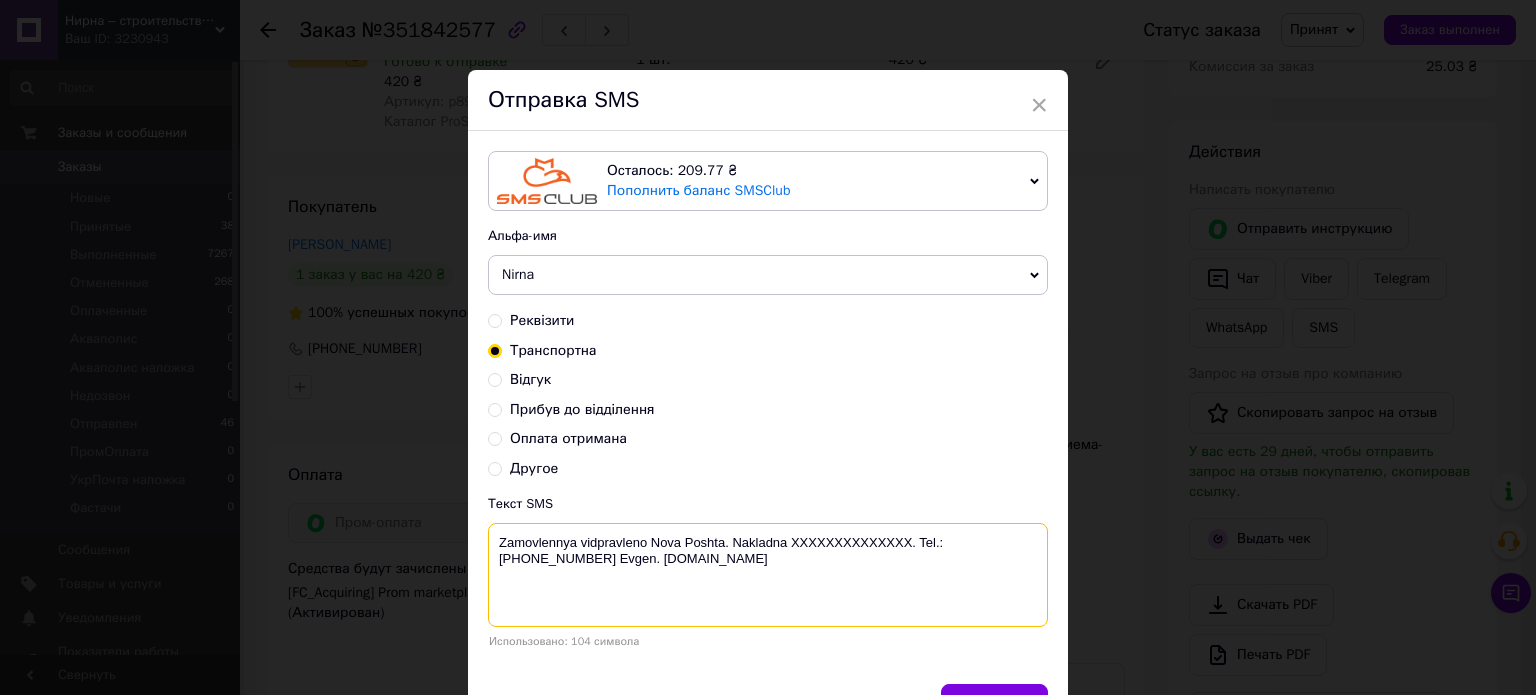 click on "Zamovlennya vidpravleno Nova Poshta. Nakladna XXXXXXXXXXXXXX. Tel.:[PHONE_NUMBER] [PERSON_NAME]. [DOMAIN_NAME]" at bounding box center (768, 575) 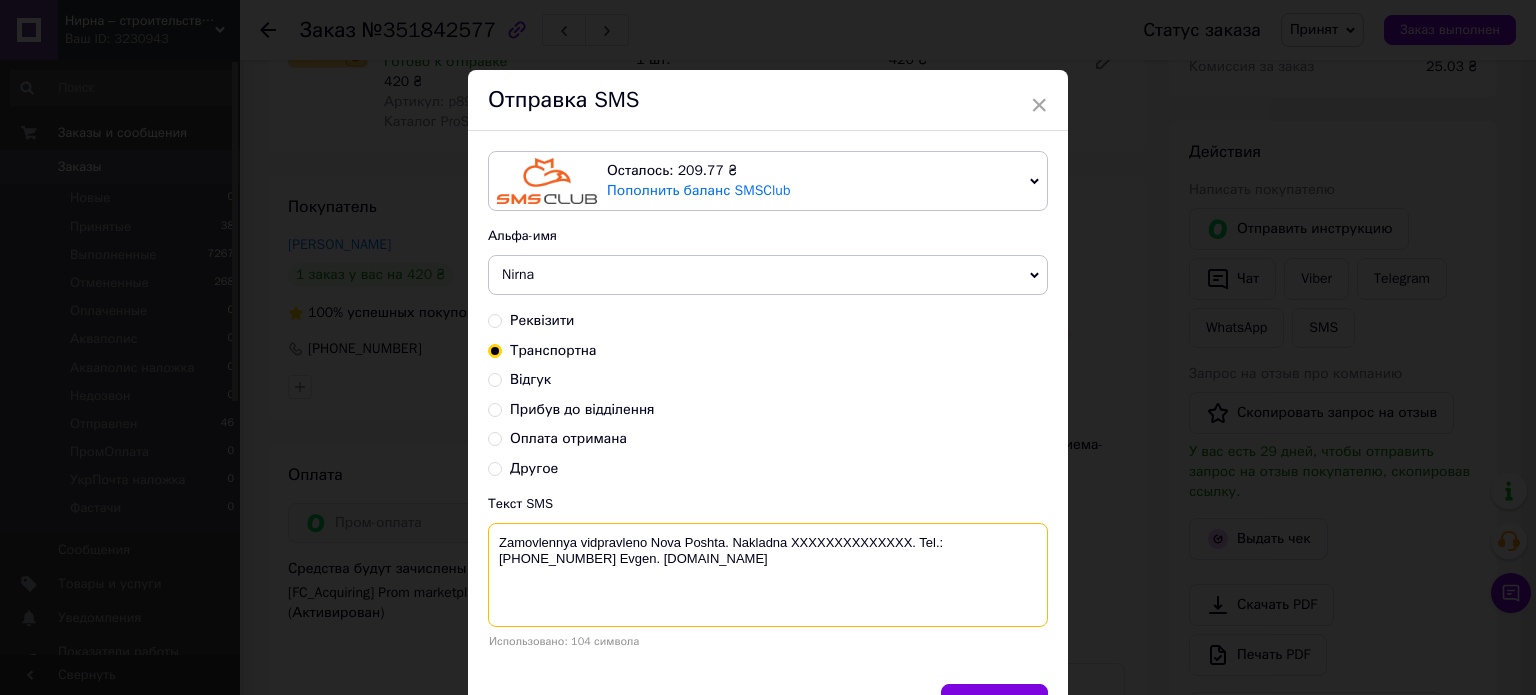 paste on "20451201996344" 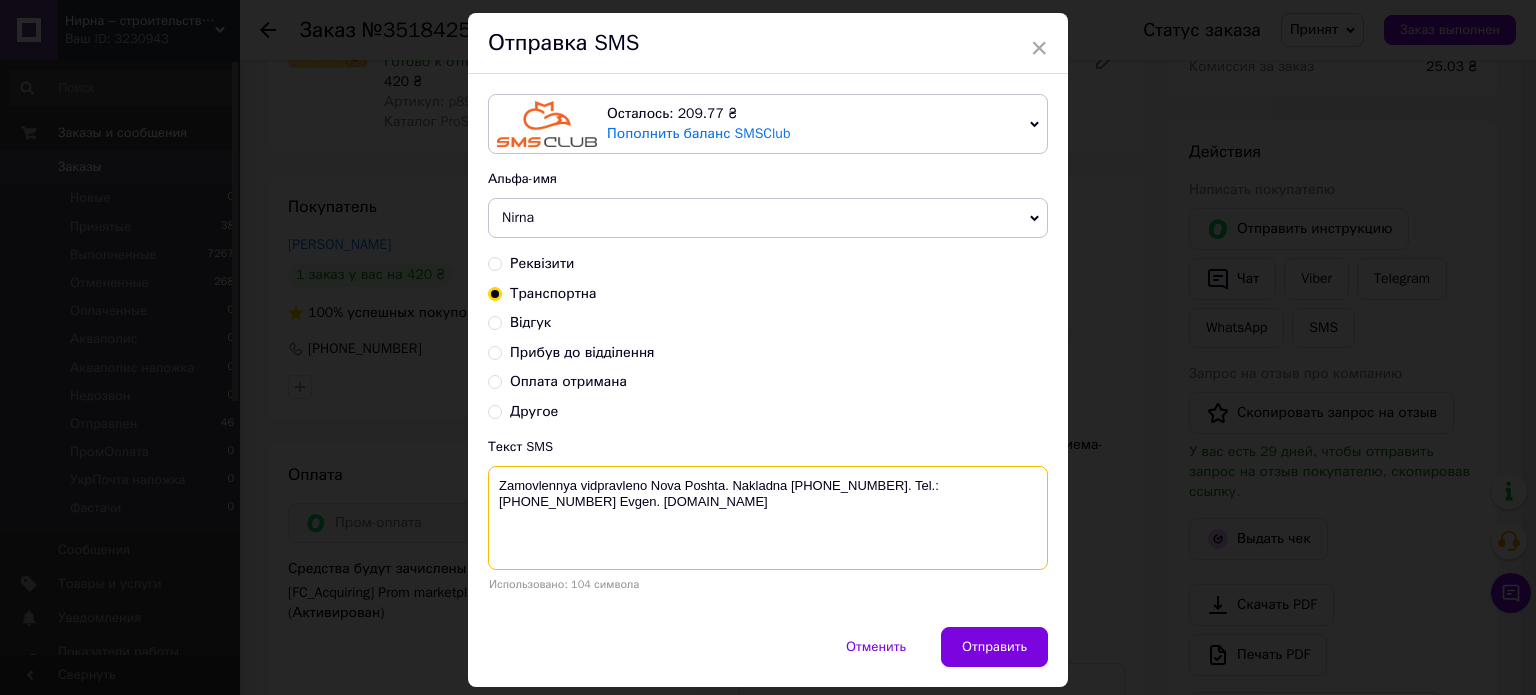 scroll, scrollTop: 116, scrollLeft: 0, axis: vertical 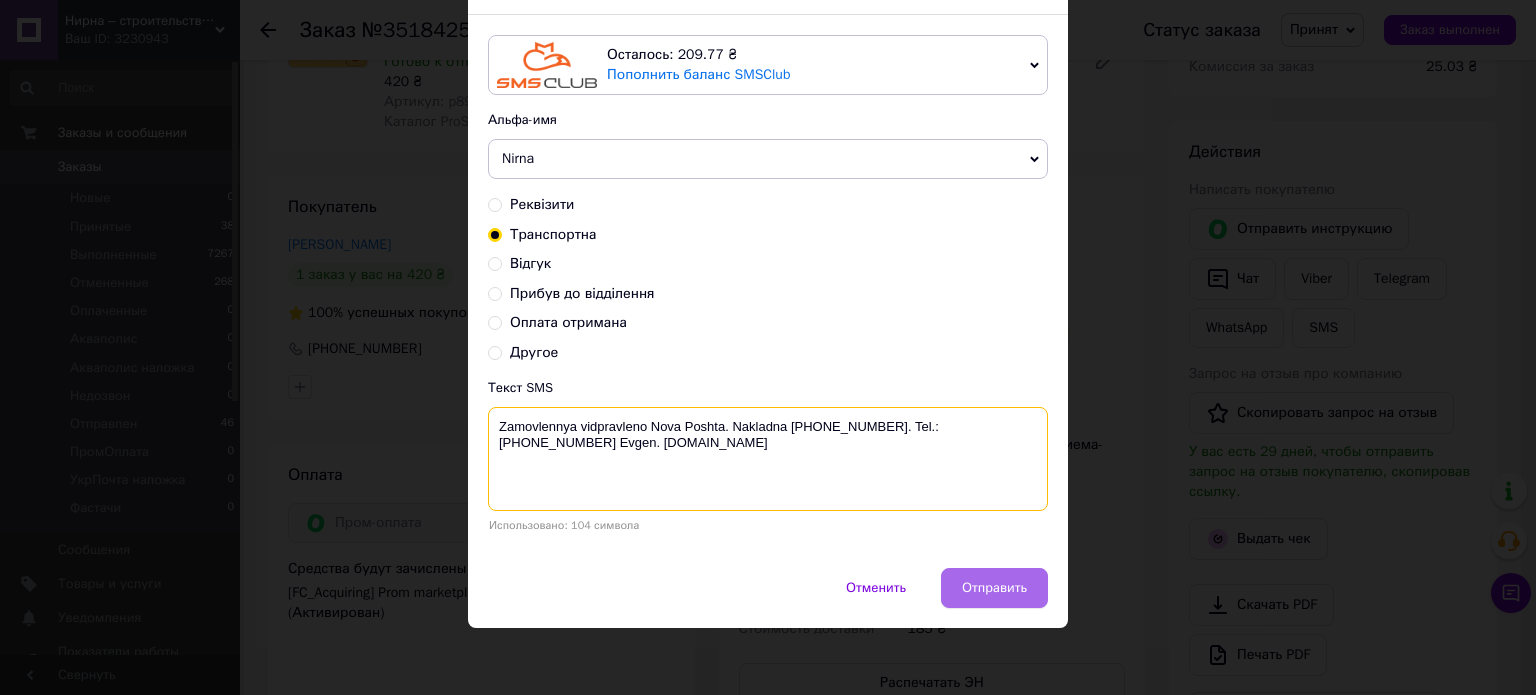 type on "Zamovlennya vidpravleno Nova Poshta. Nakladna 20451201996344. Tel.:+380960244885 Evgen. www.nirna.com.ua" 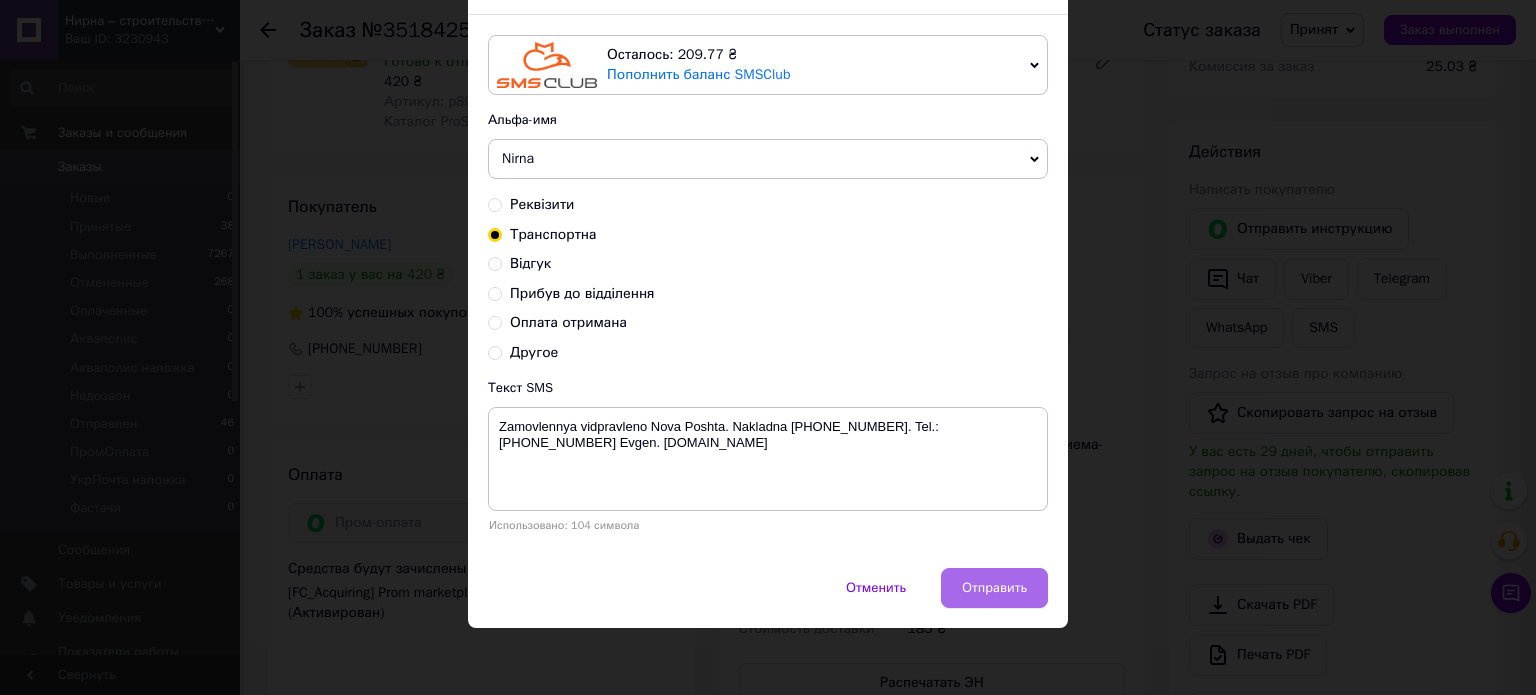 click on "Отправить" at bounding box center [994, 588] 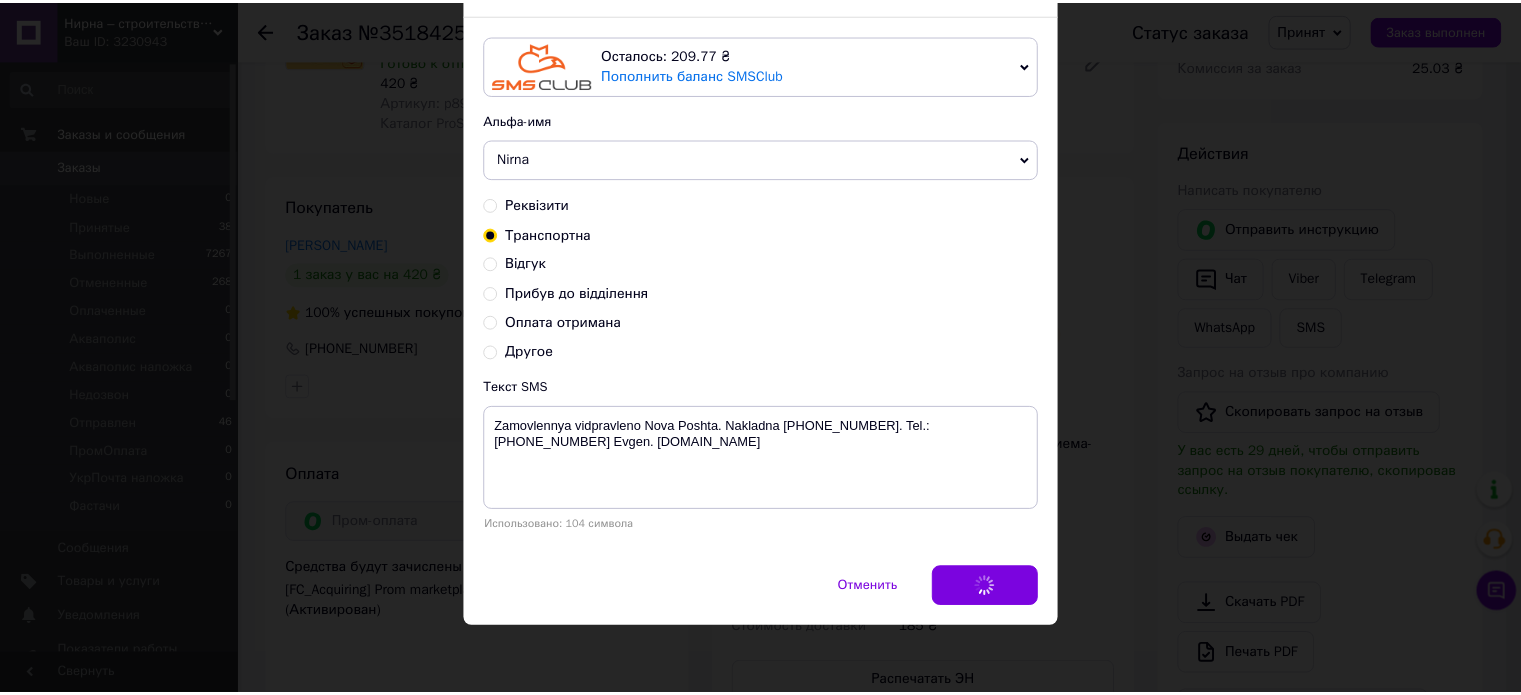 scroll, scrollTop: 0, scrollLeft: 0, axis: both 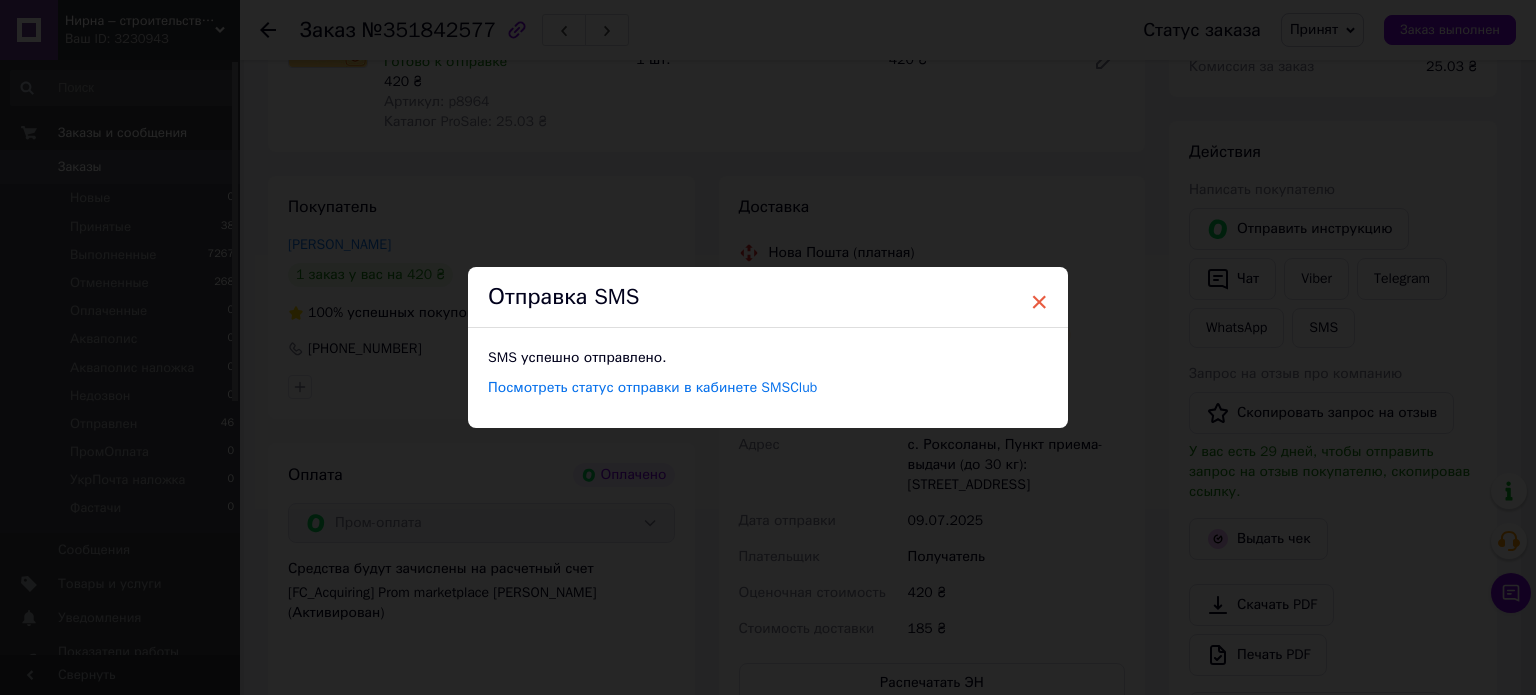 click on "×" at bounding box center (1039, 302) 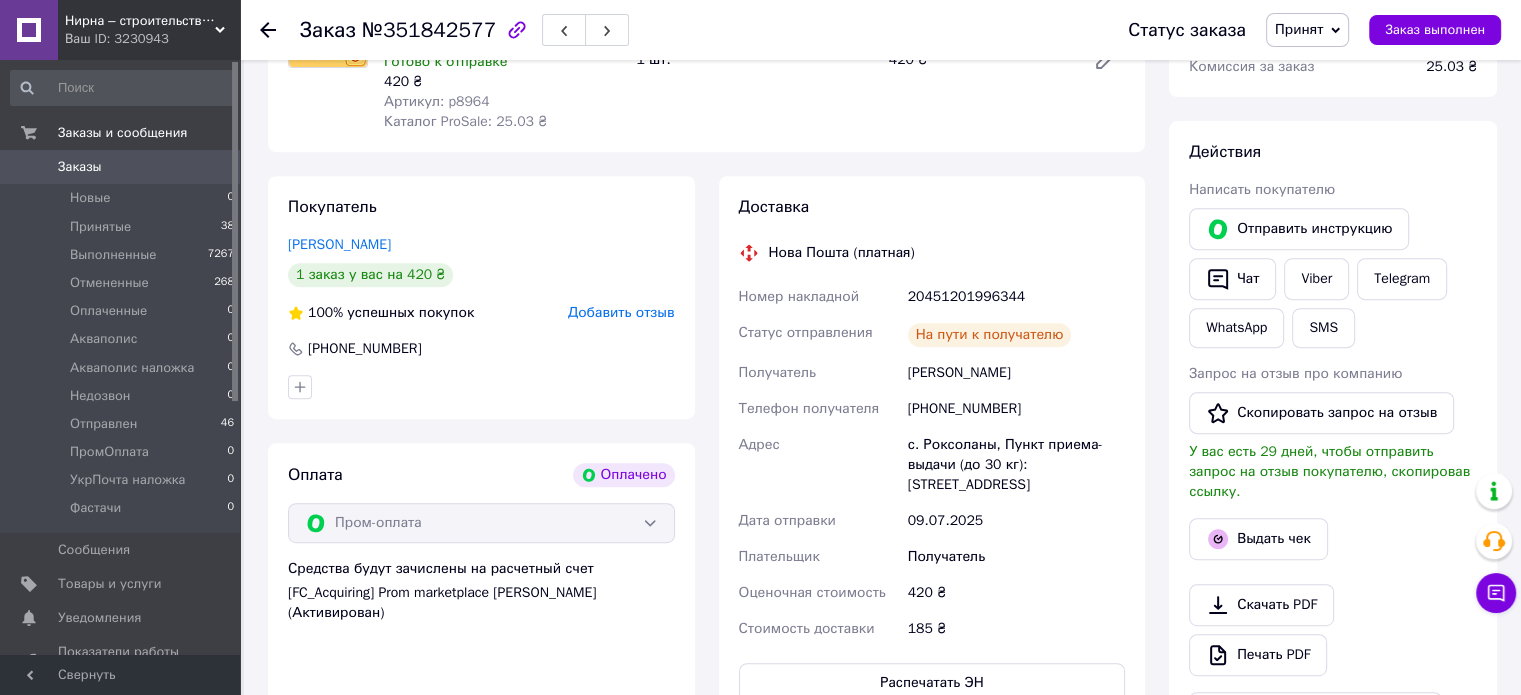 click on "Принят" at bounding box center (1299, 29) 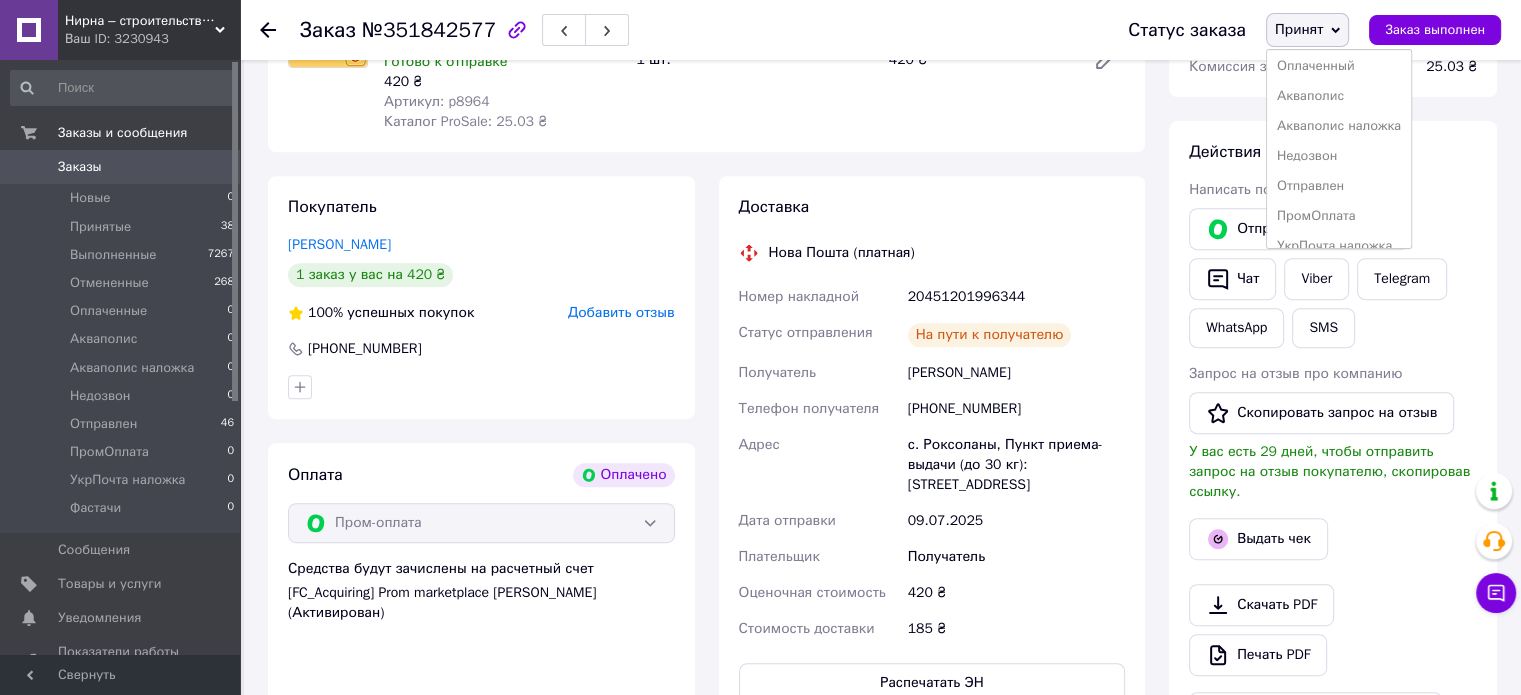 scroll, scrollTop: 100, scrollLeft: 0, axis: vertical 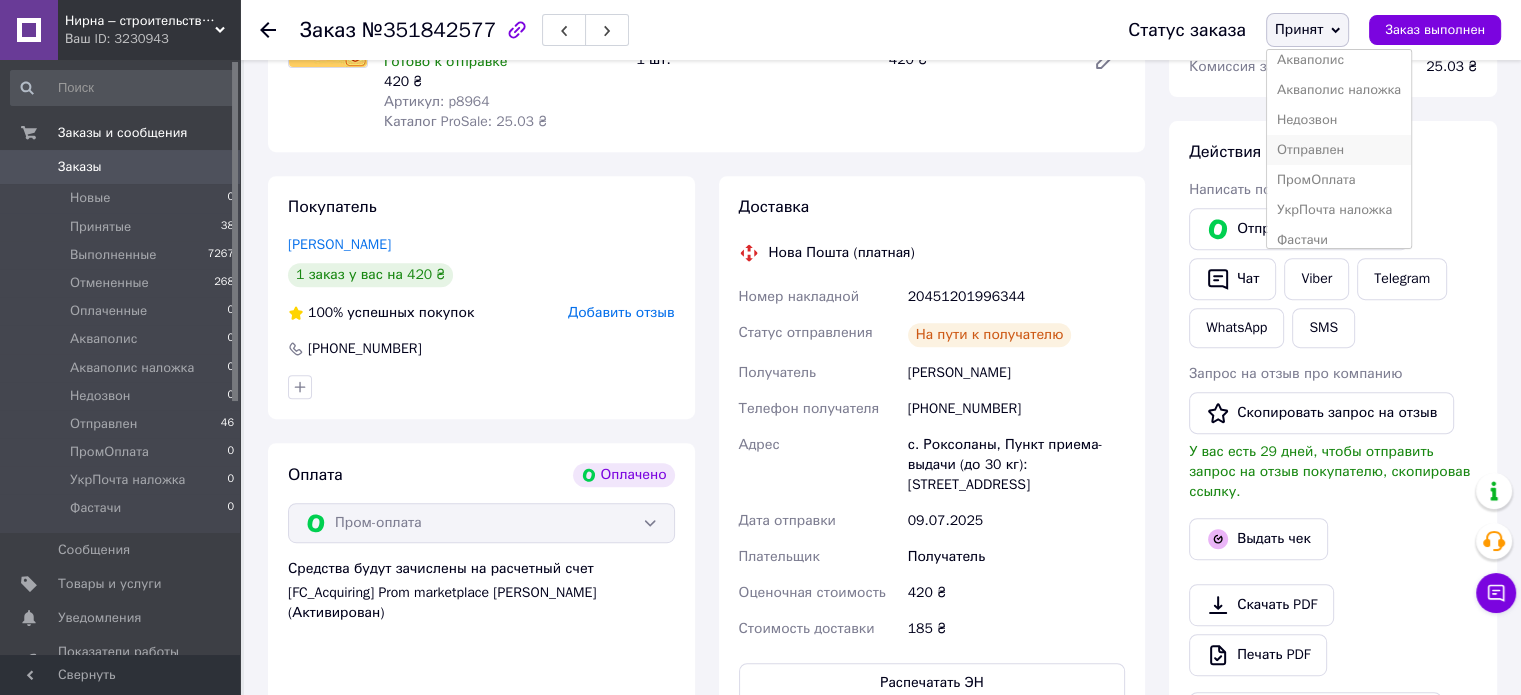 click on "Отправлен" at bounding box center (1339, 150) 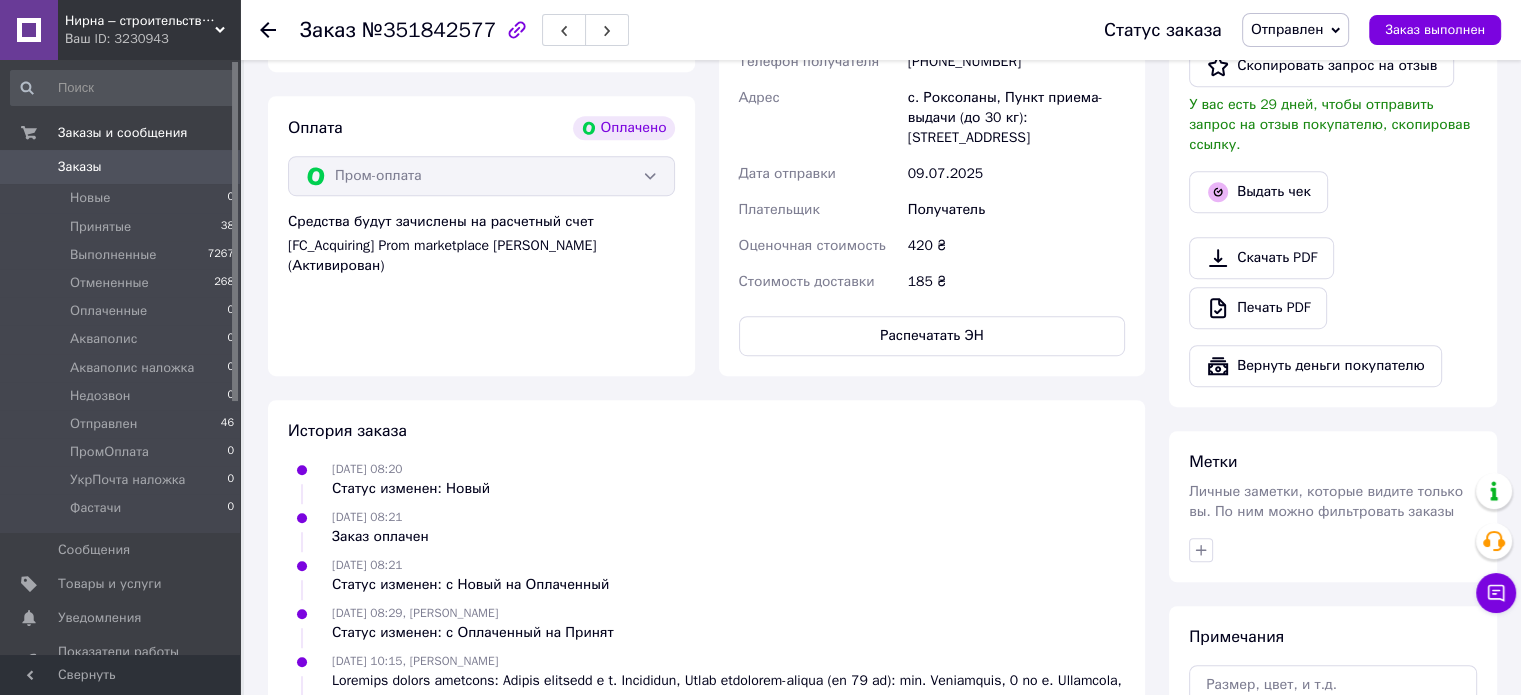 scroll, scrollTop: 1124, scrollLeft: 0, axis: vertical 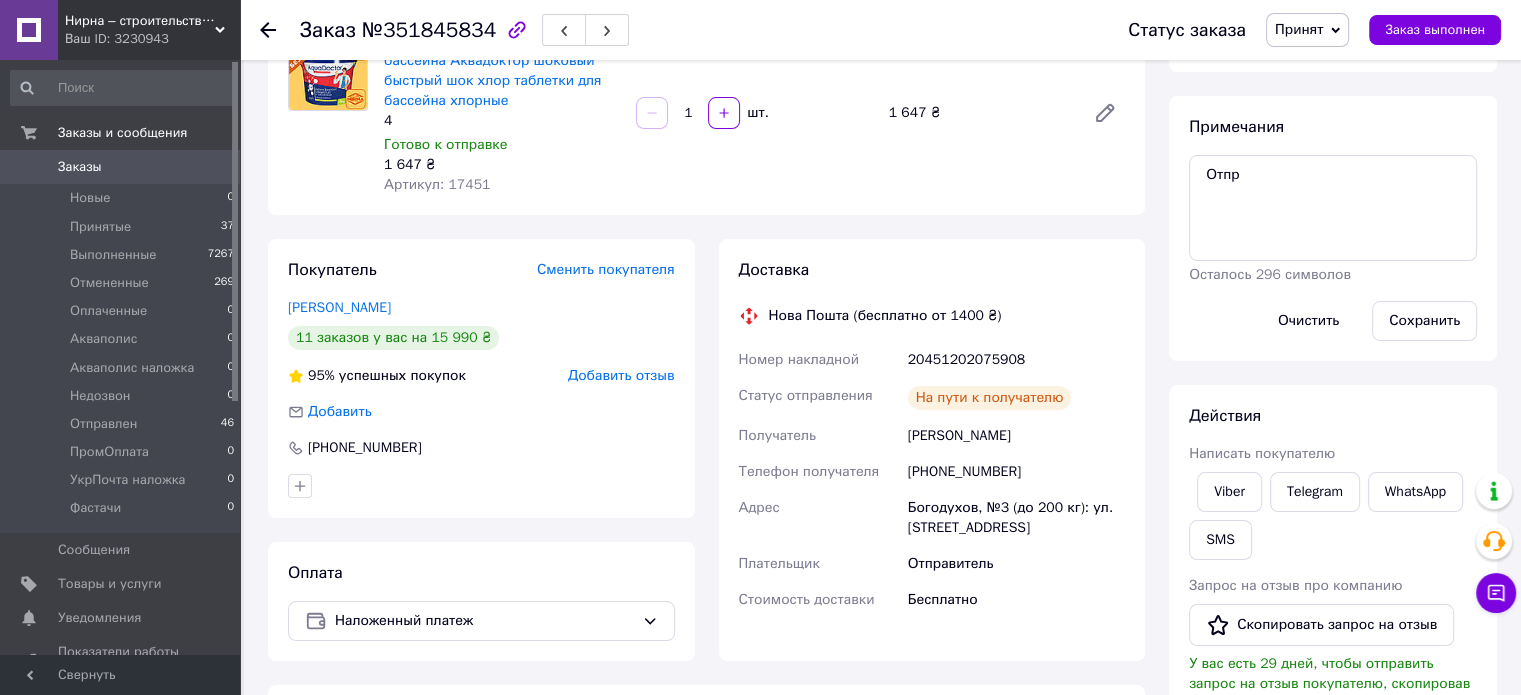 click on "20451202075908" at bounding box center (1016, 360) 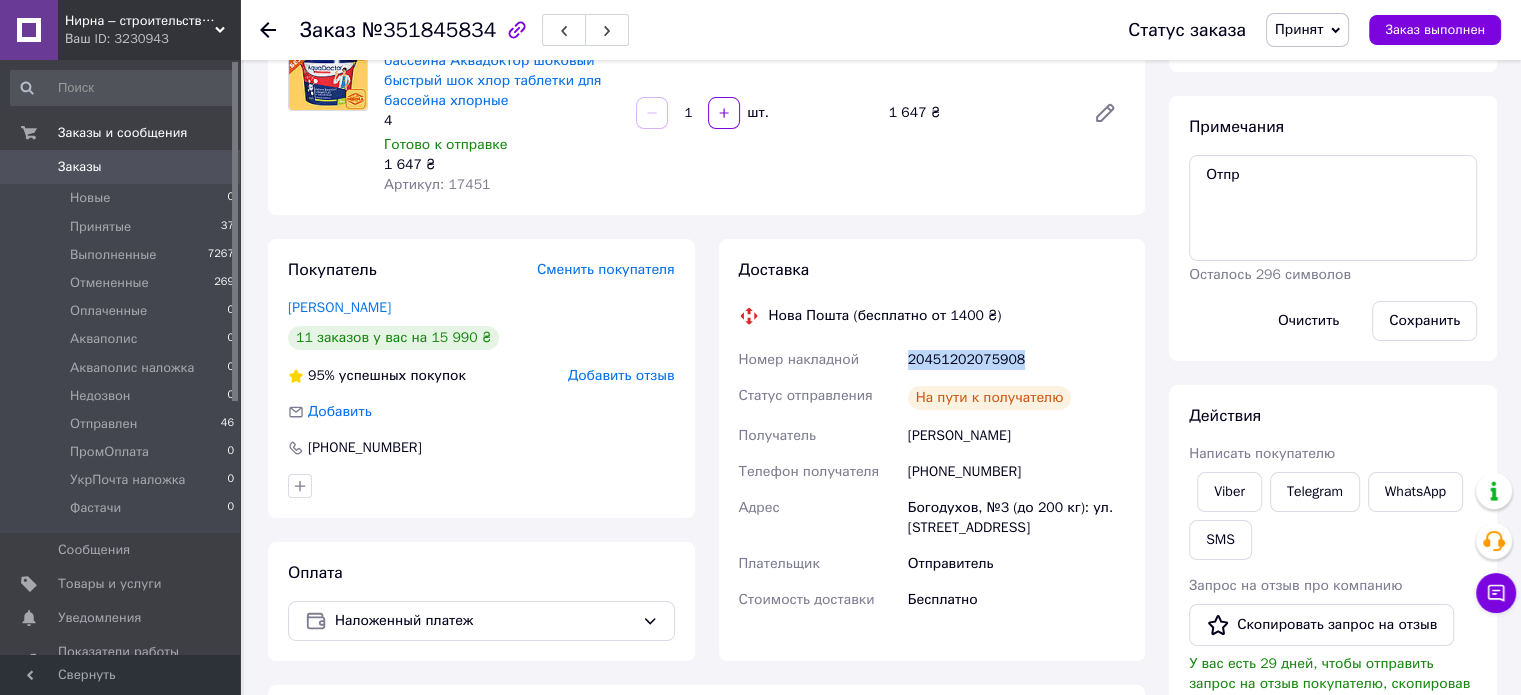 click on "20451202075908" at bounding box center [1016, 360] 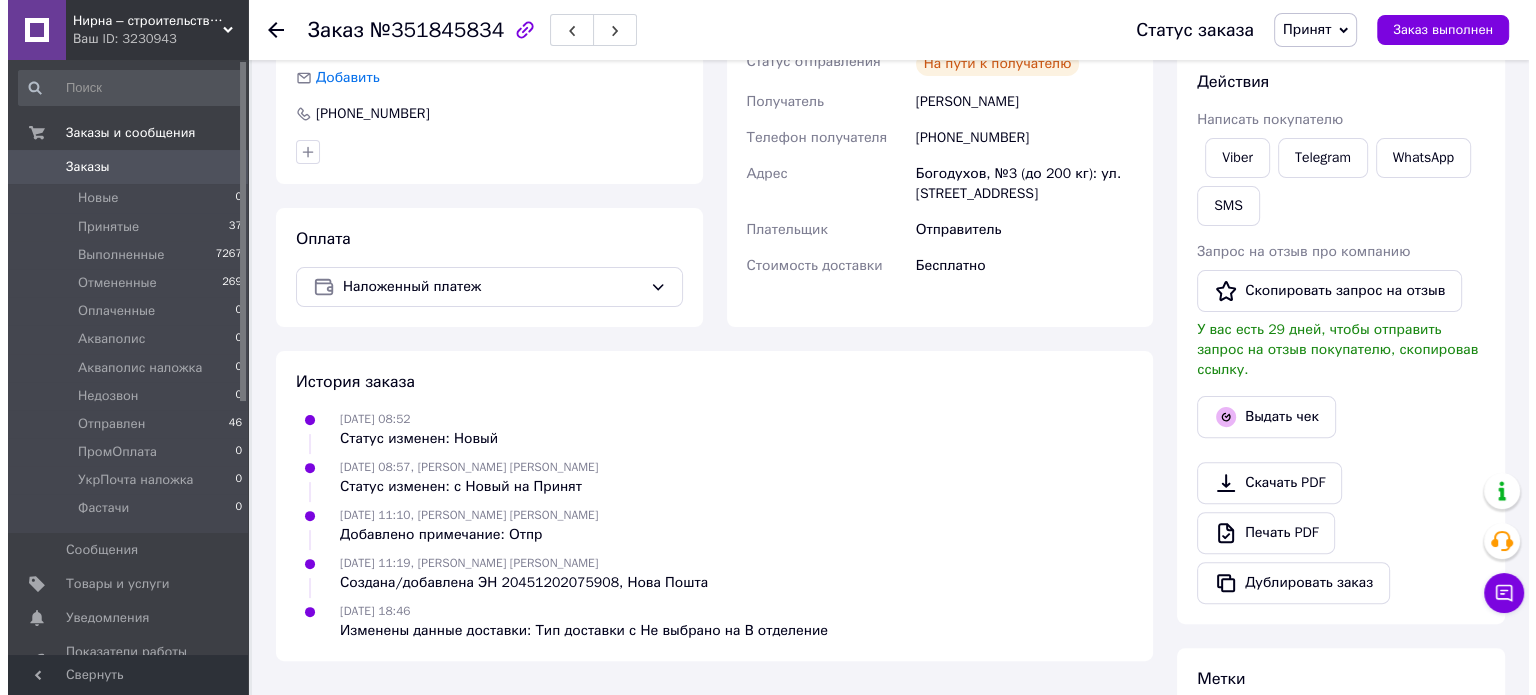 scroll, scrollTop: 500, scrollLeft: 0, axis: vertical 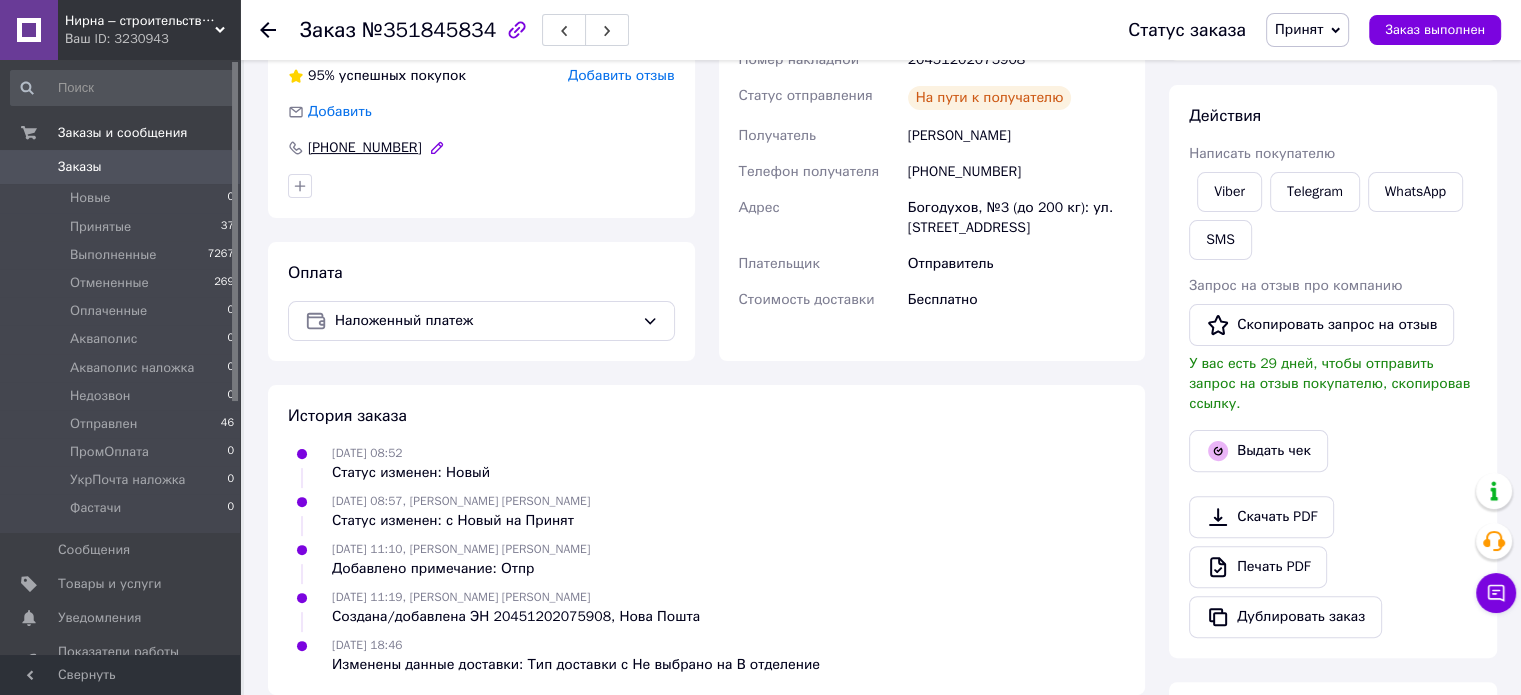 click on "[PHONE_NUMBER]" at bounding box center [365, 148] 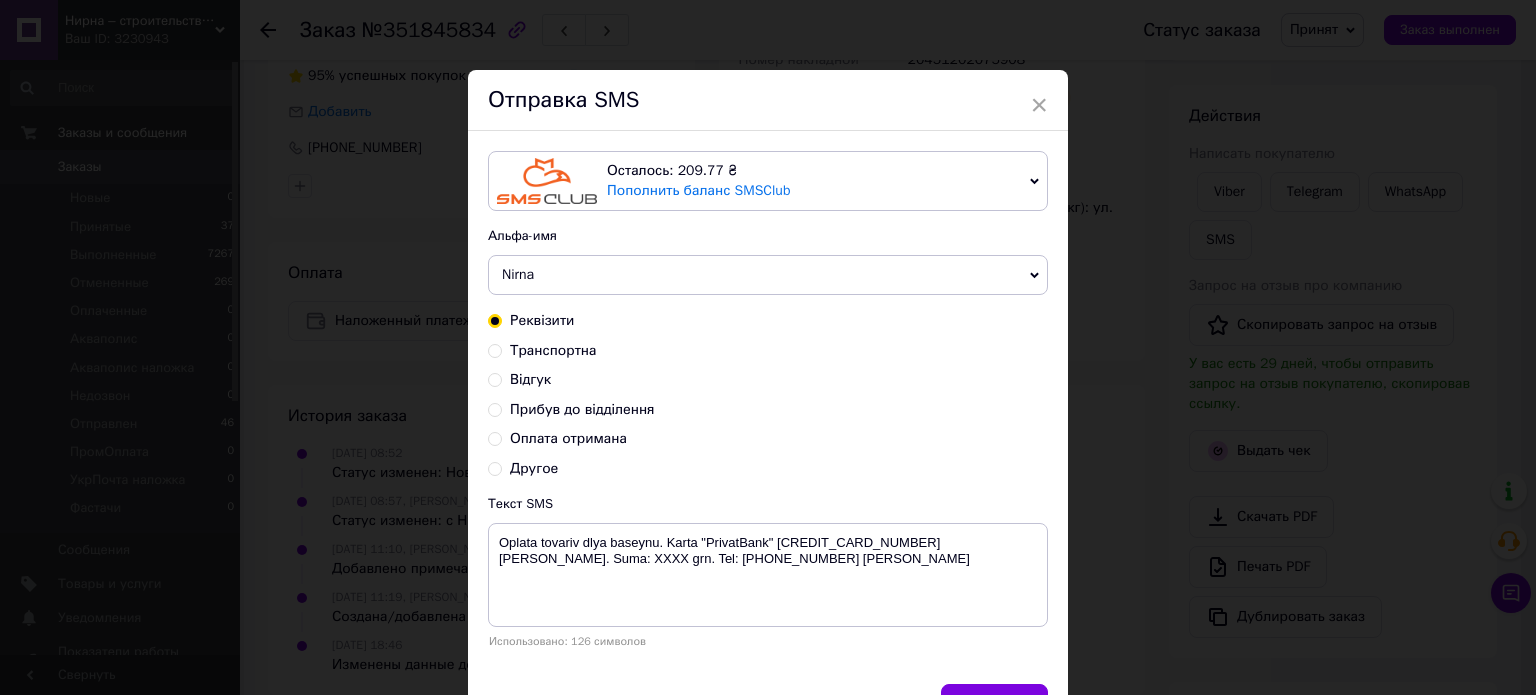 click on "Транспортна" at bounding box center [495, 349] 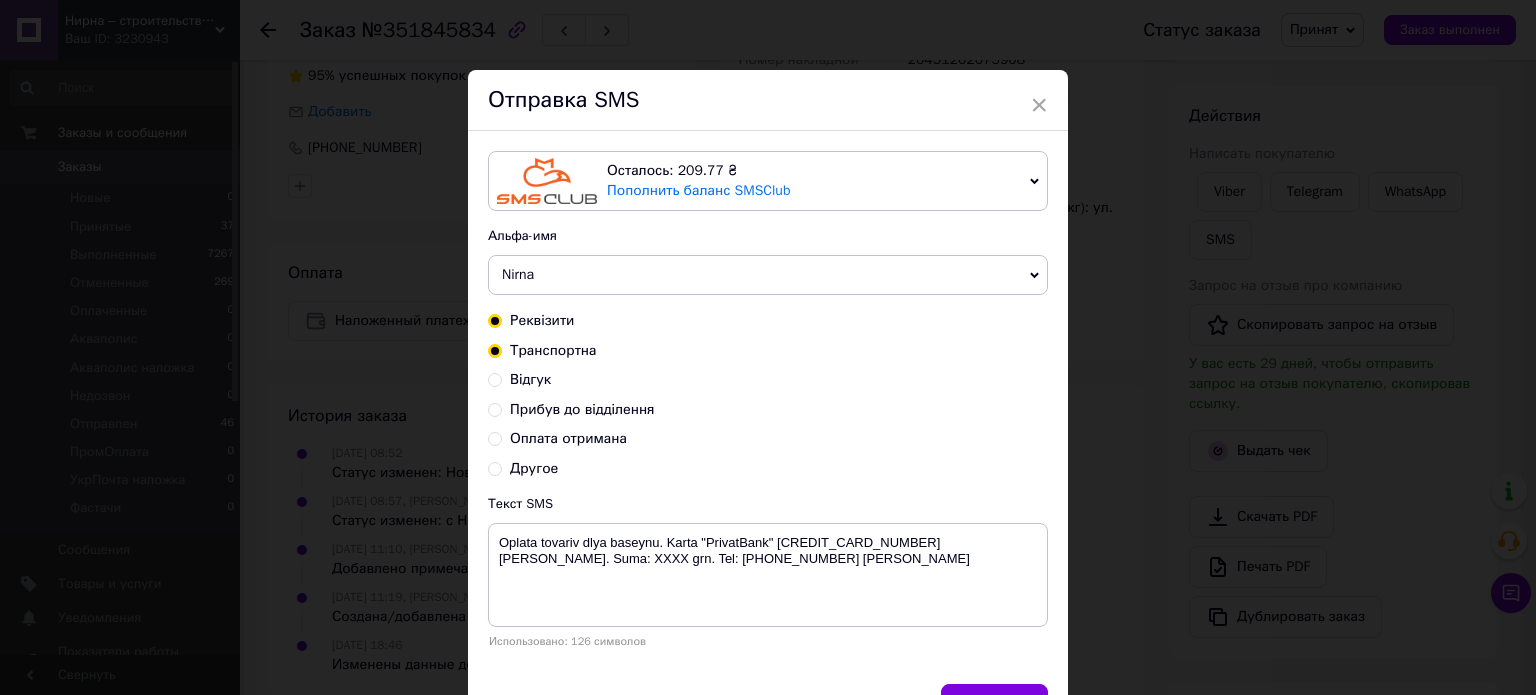 radio on "true" 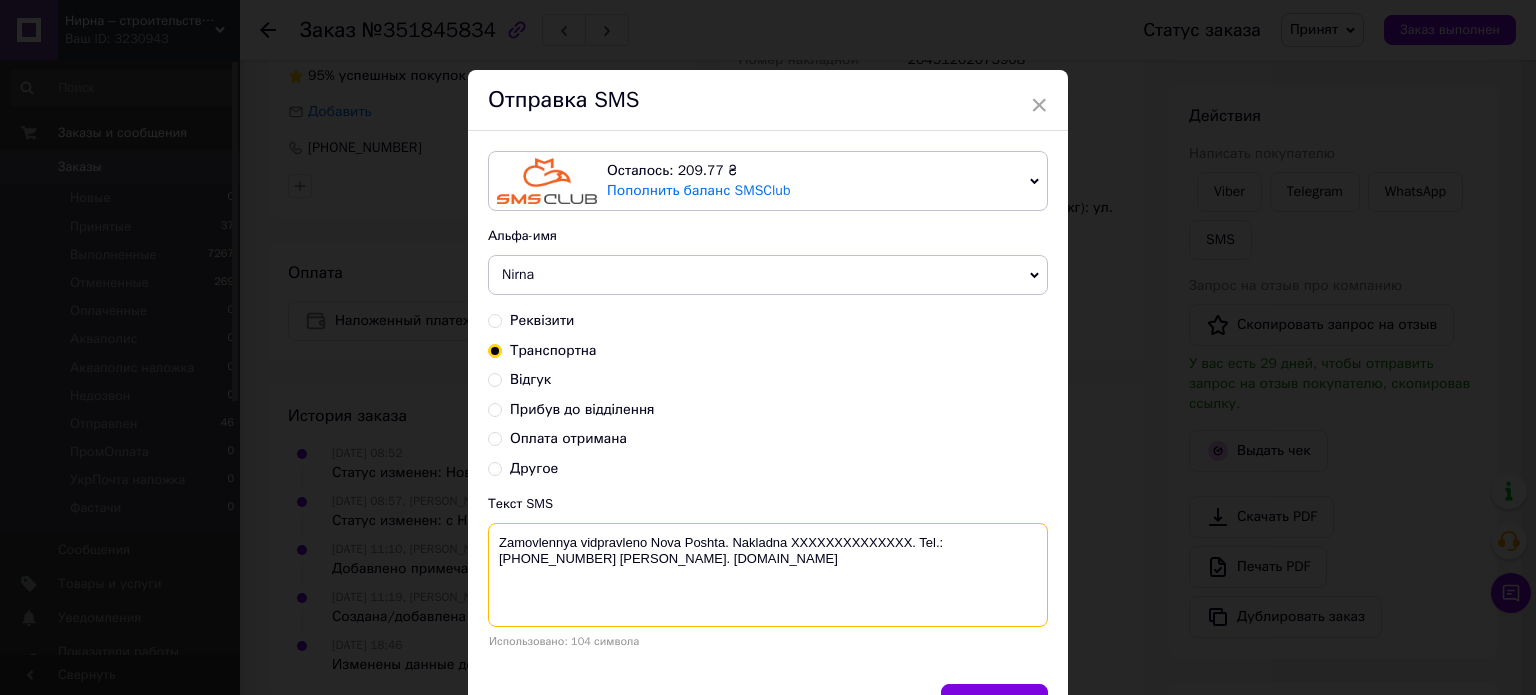 click on "Zamovlennya vidpravleno Nova Poshta. Nakladna XXXXXXXXXXXXXX. Tel.:[PHONE_NUMBER] [PERSON_NAME]. [DOMAIN_NAME]" at bounding box center (768, 575) 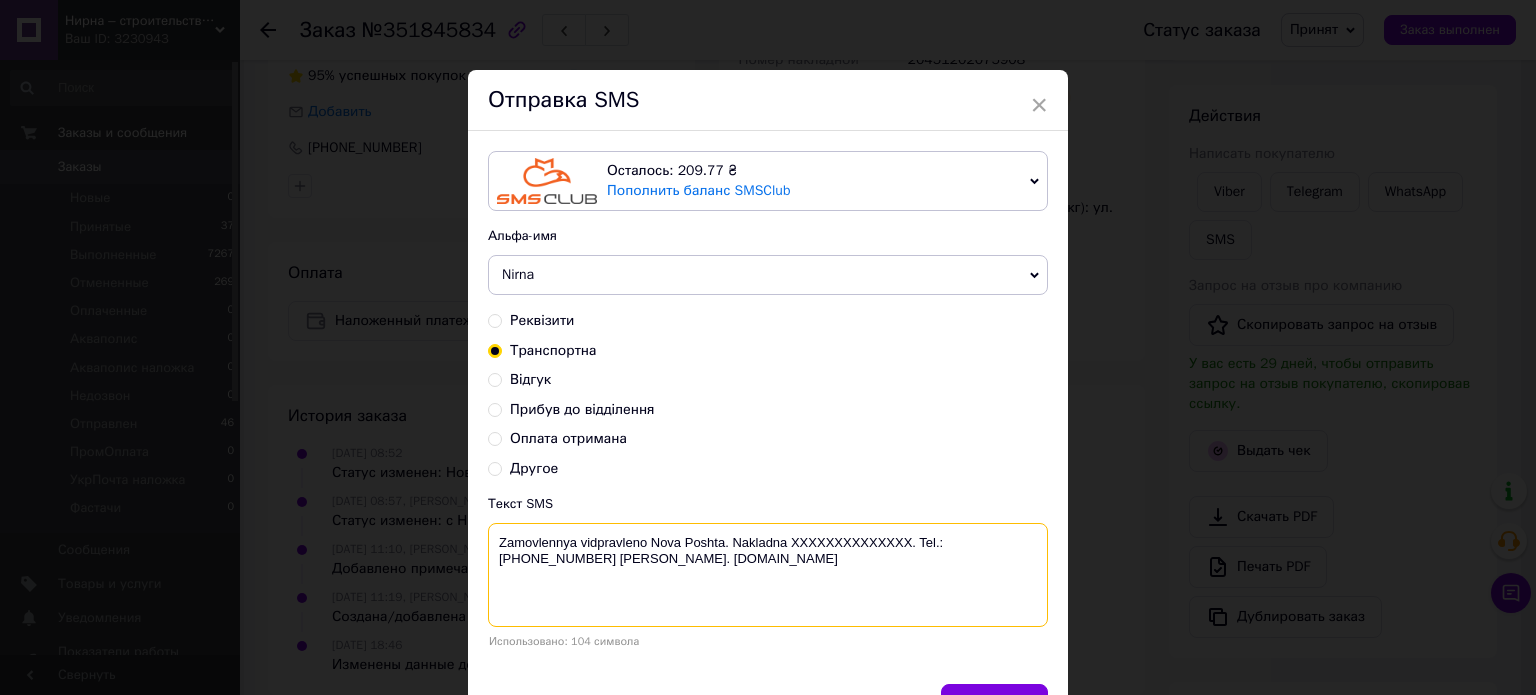 paste on "20451202075908" 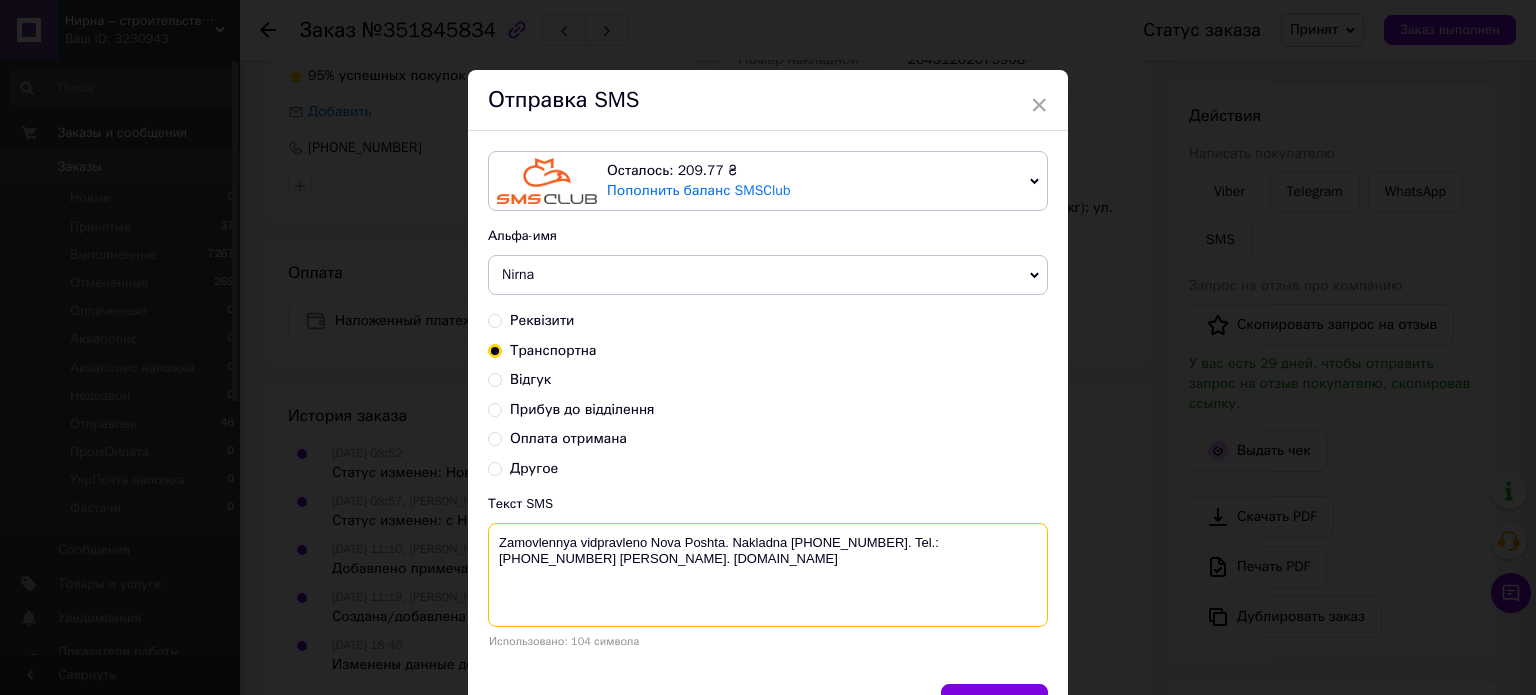 scroll, scrollTop: 100, scrollLeft: 0, axis: vertical 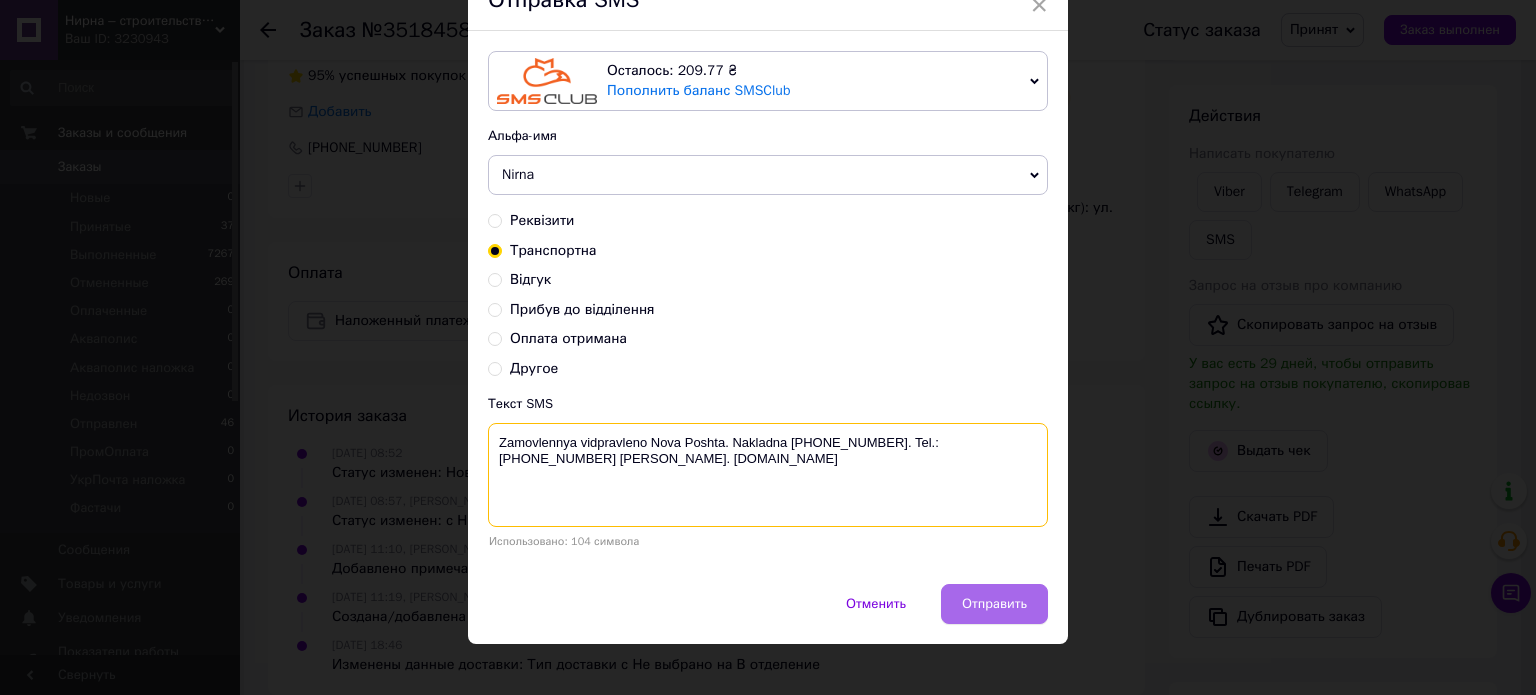 type on "Zamovlennya vidpravleno Nova Poshta. Nakladna 20451202075908. Tel.:+380960244885 Evgen. www.nirna.com.ua" 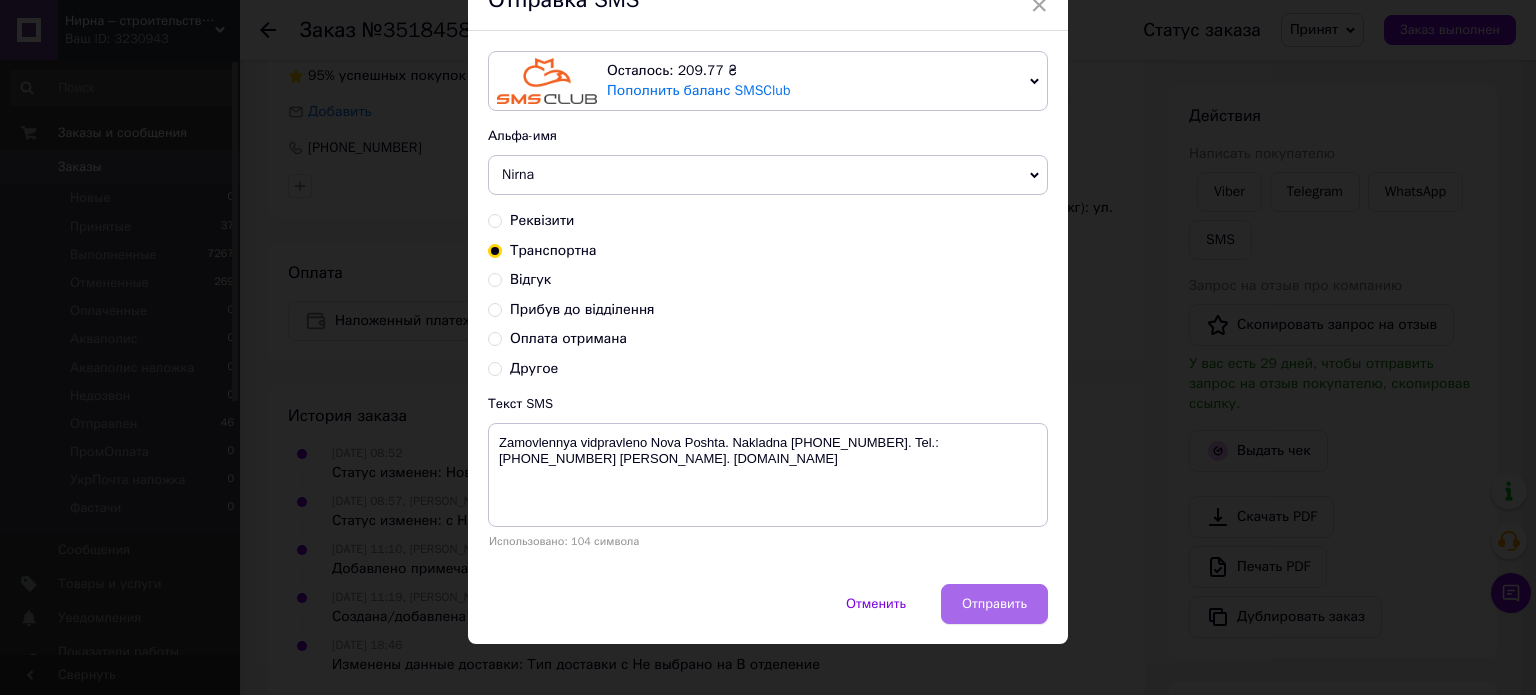 click on "Отправить" at bounding box center [994, 604] 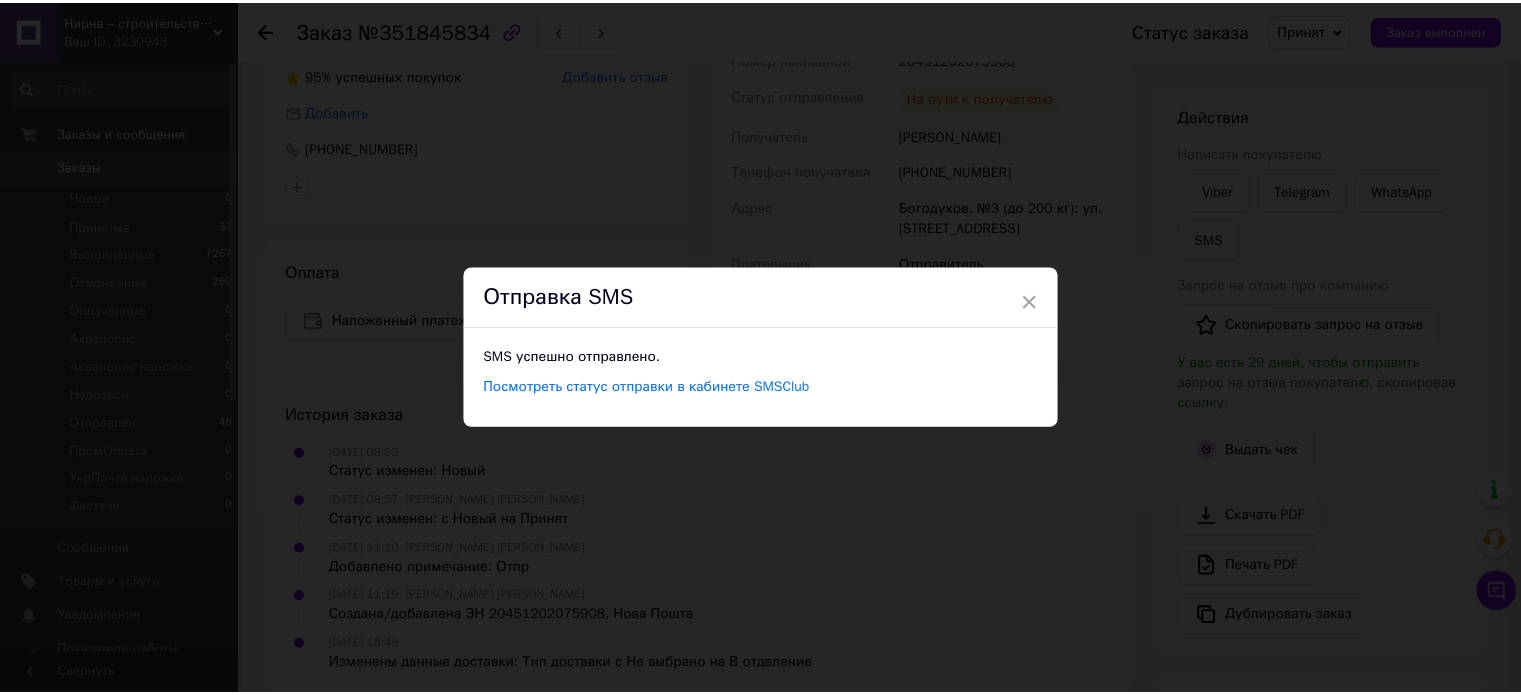 scroll, scrollTop: 0, scrollLeft: 0, axis: both 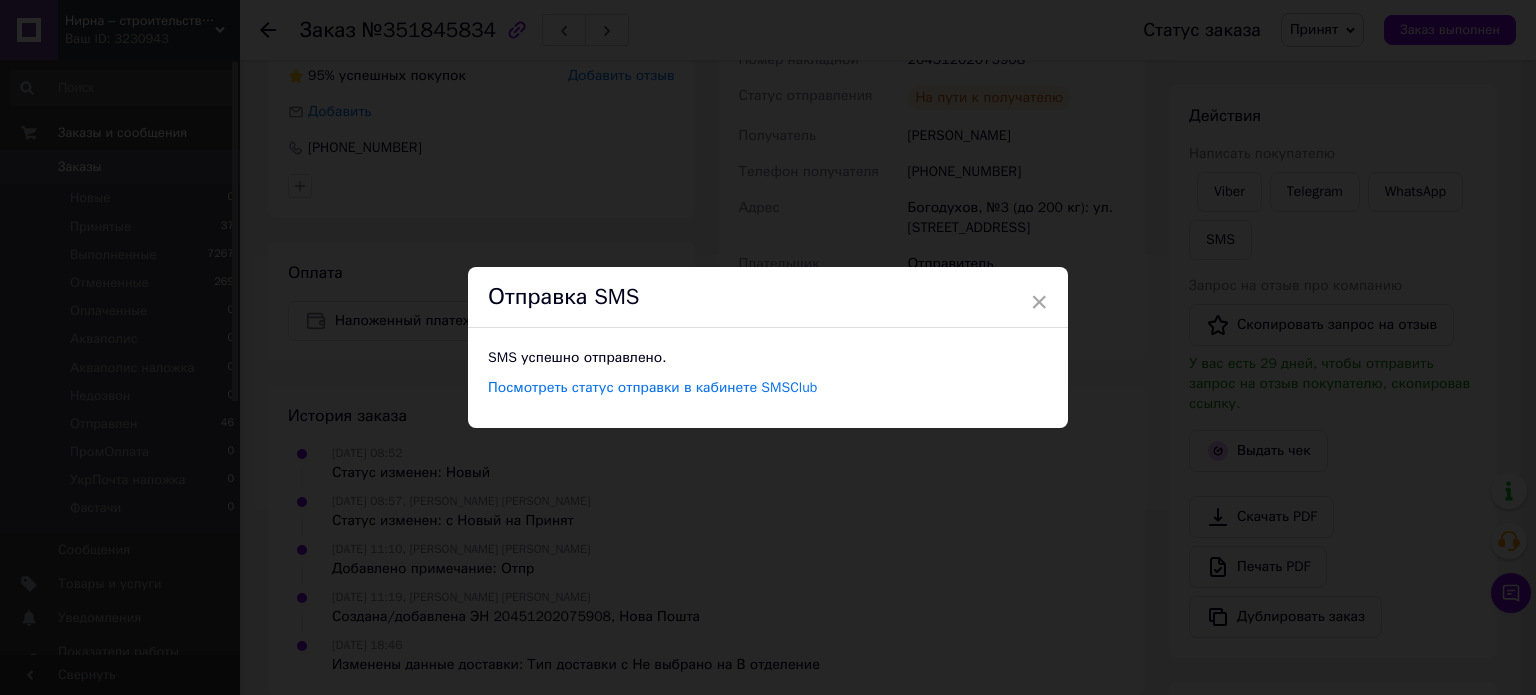 click on "×" at bounding box center [1039, 302] 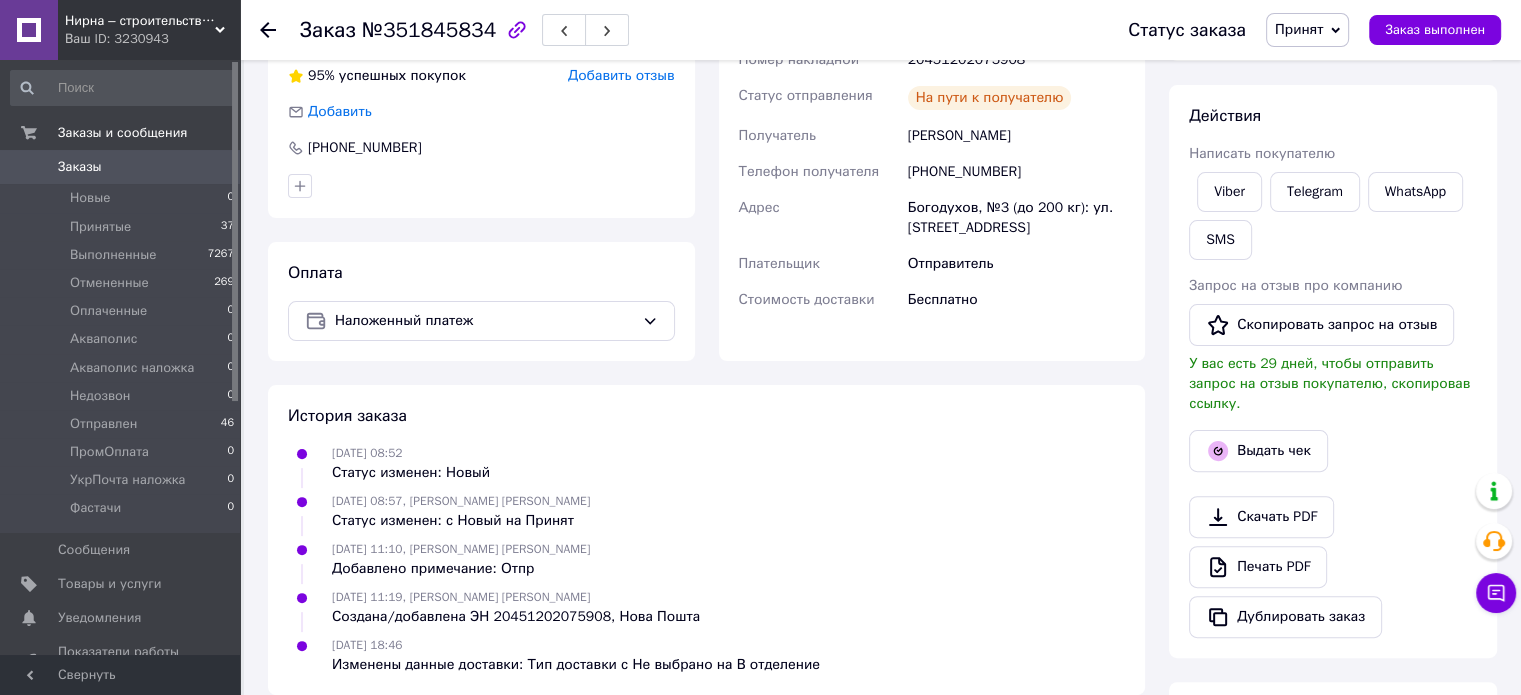 scroll, scrollTop: 400, scrollLeft: 0, axis: vertical 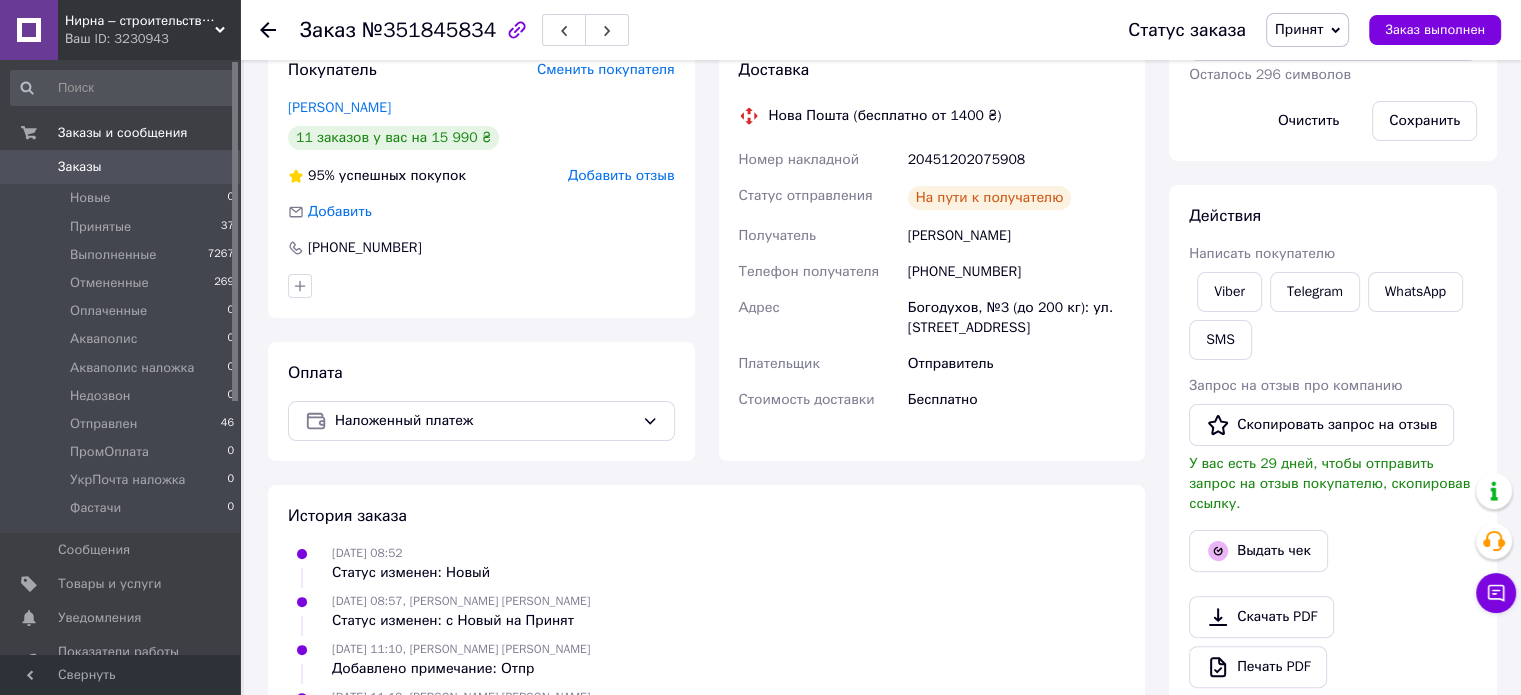 click on "Принят" at bounding box center [1307, 30] 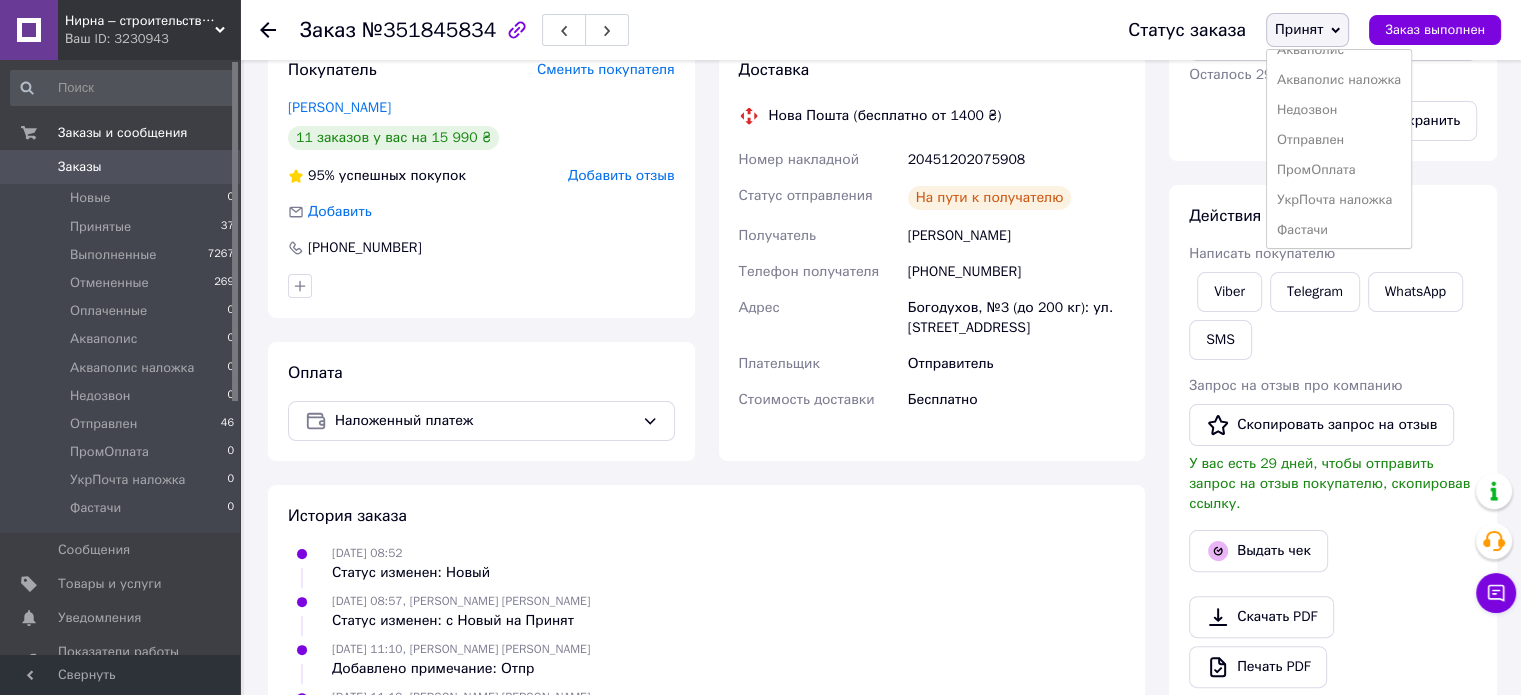 scroll, scrollTop: 112, scrollLeft: 0, axis: vertical 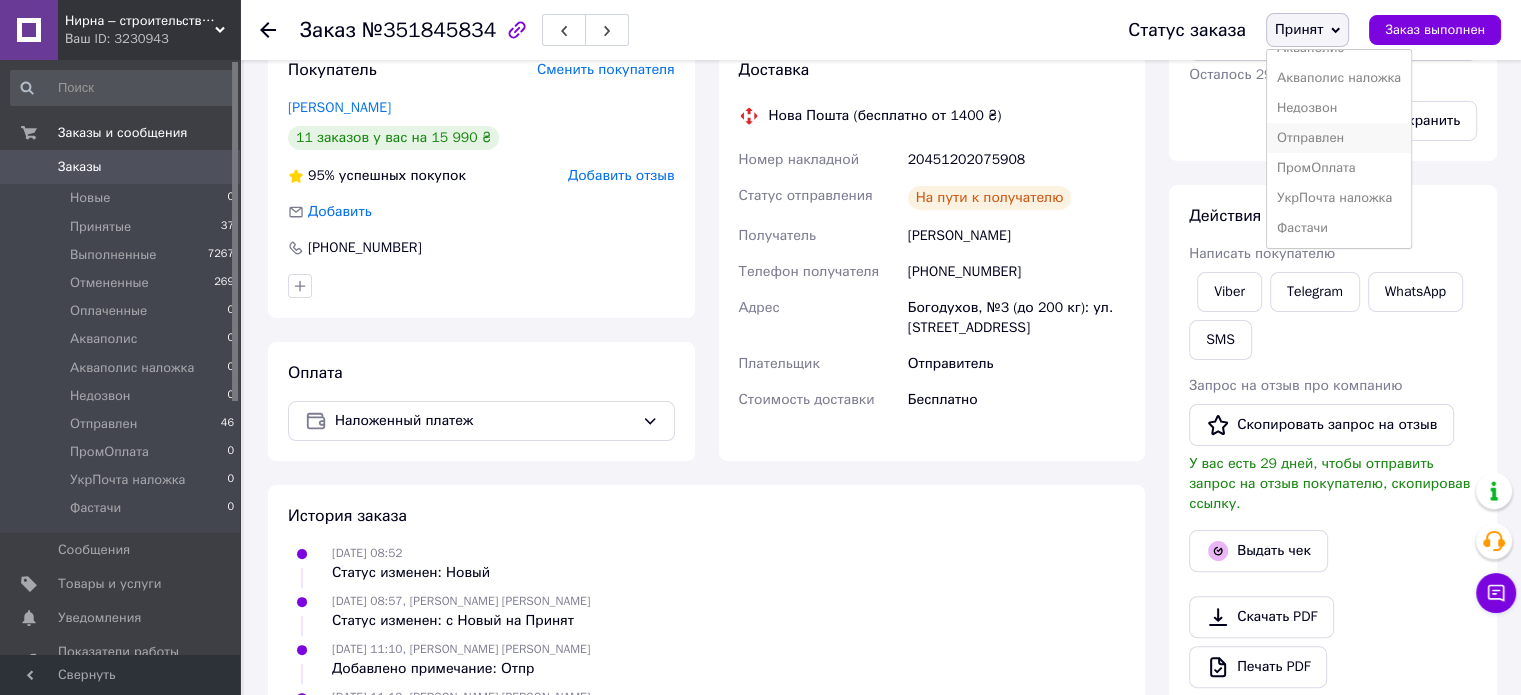 click on "Отправлен" at bounding box center (1339, 138) 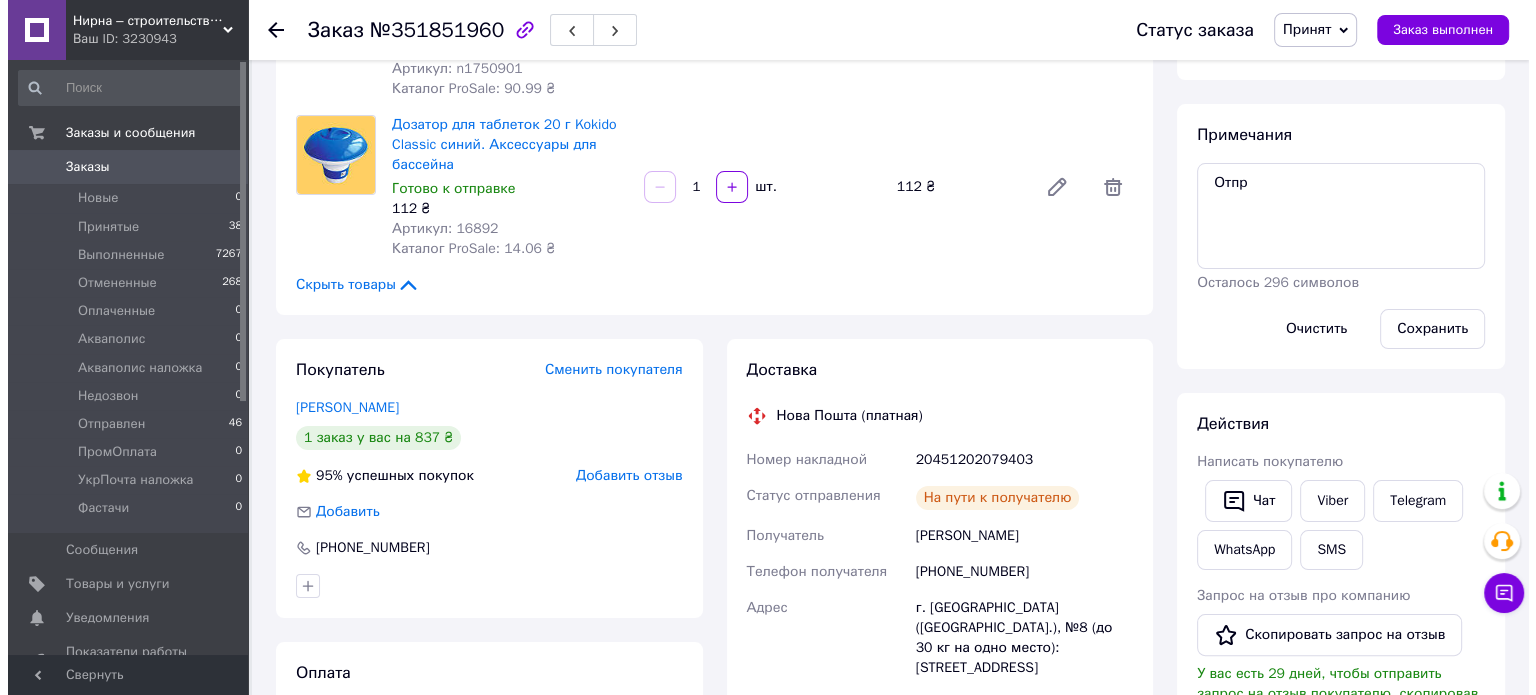 scroll, scrollTop: 500, scrollLeft: 0, axis: vertical 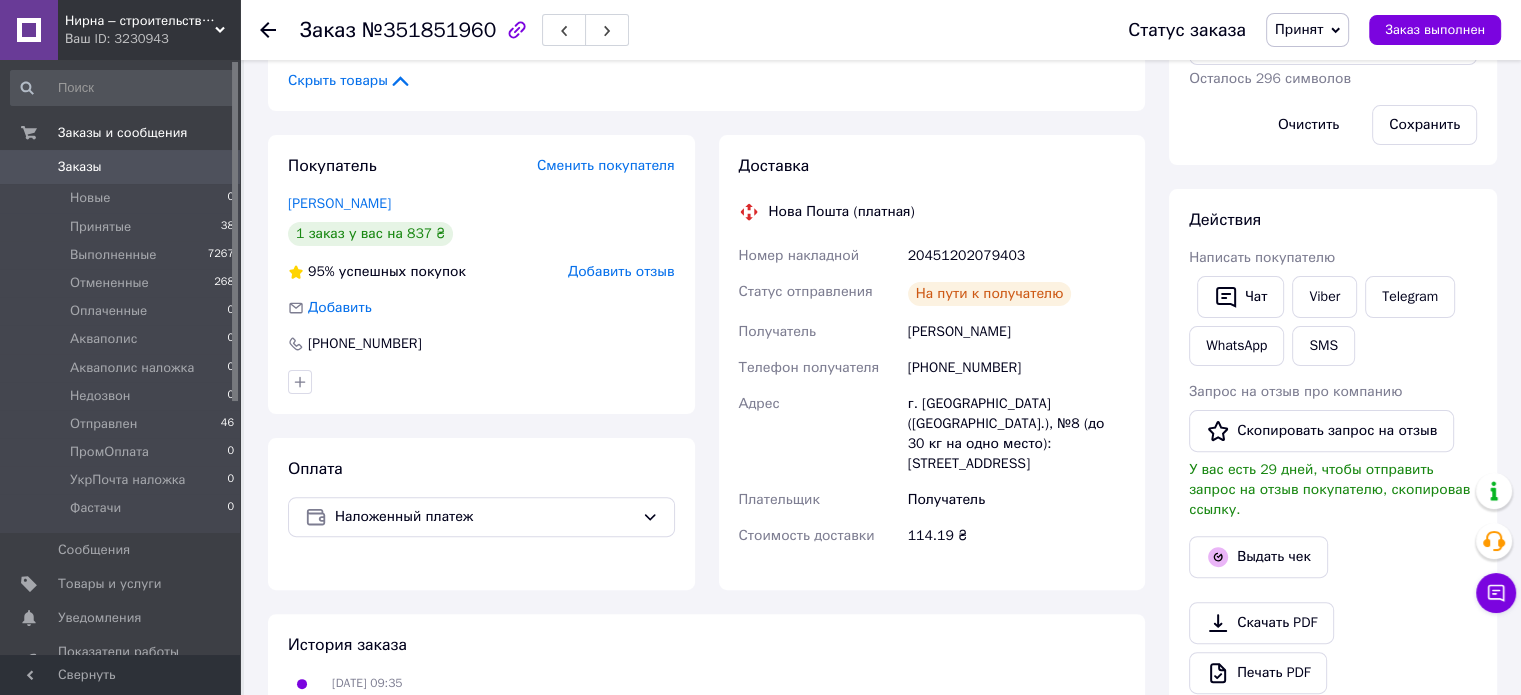 click on "20451202079403" at bounding box center [1016, 256] 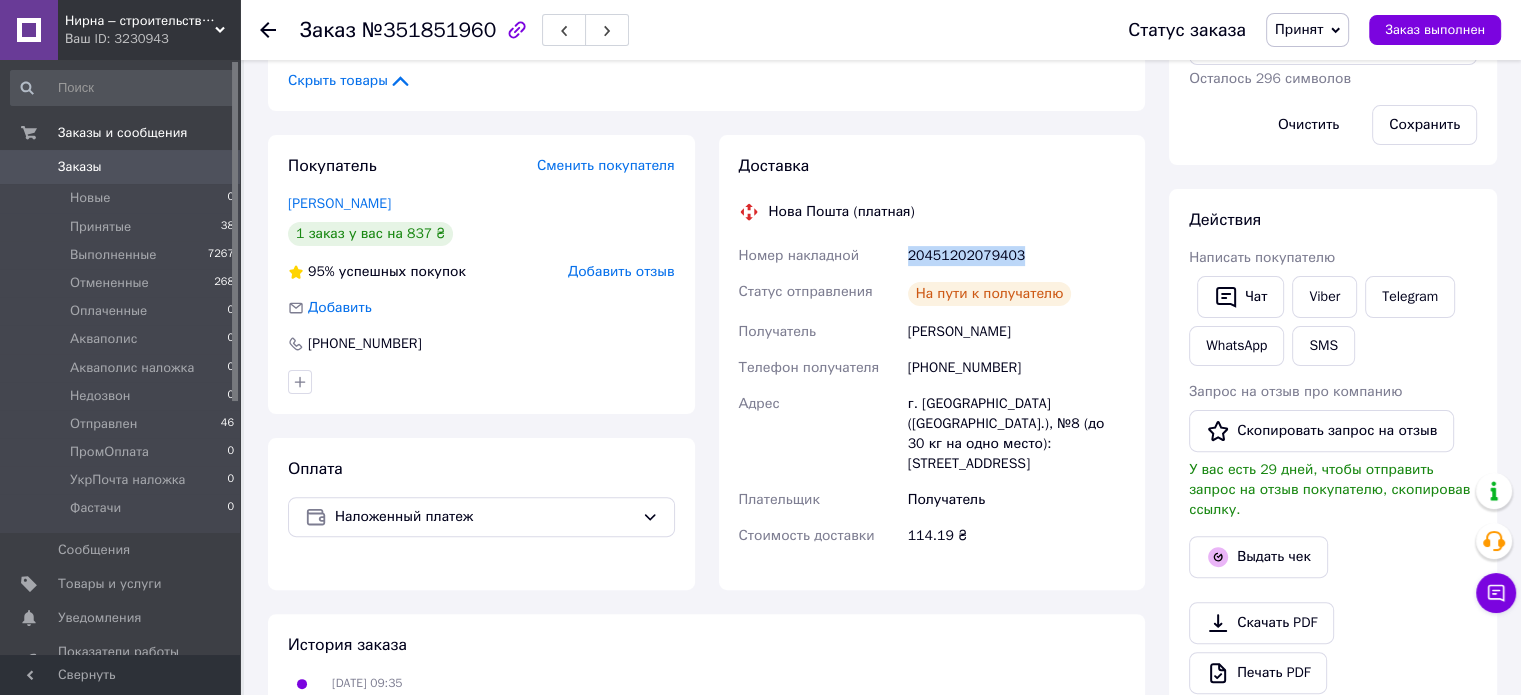 click on "20451202079403" at bounding box center [1016, 256] 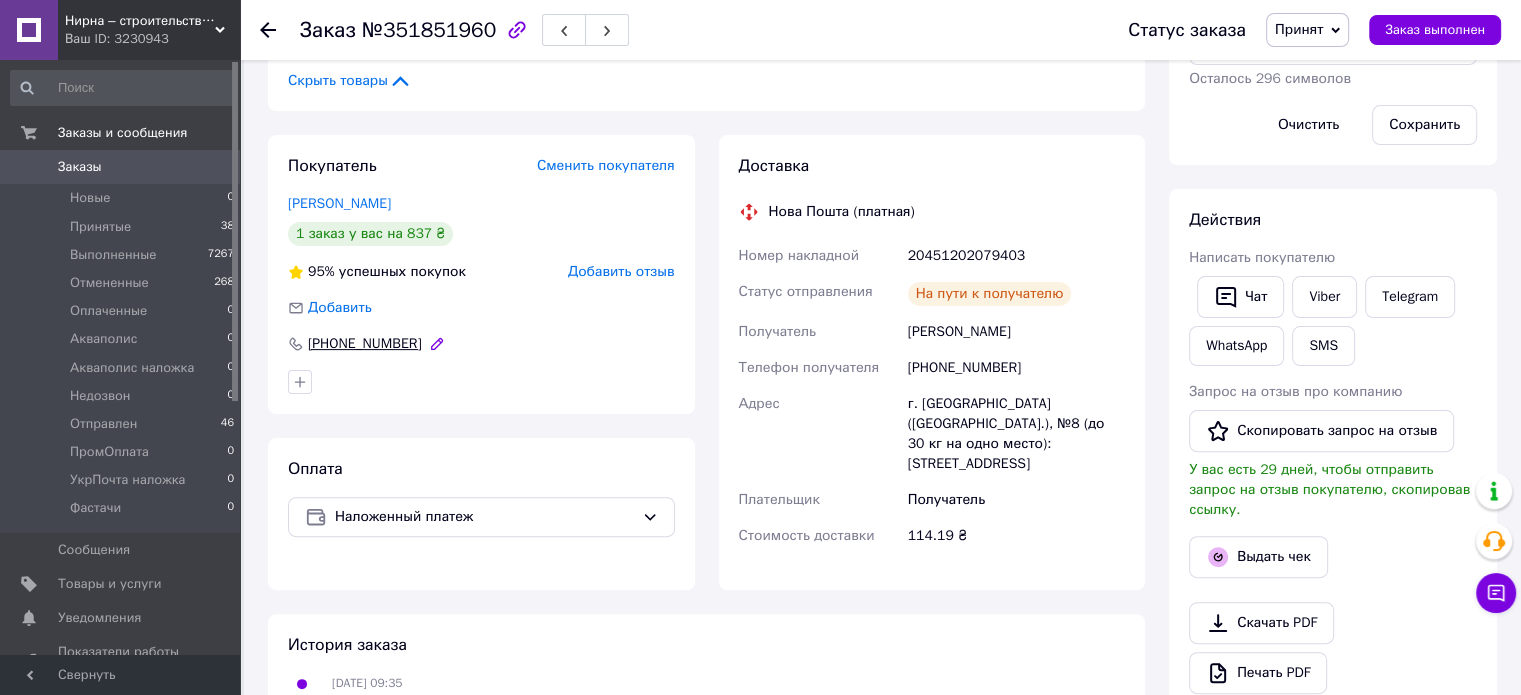 click on "[PHONE_NUMBER]" at bounding box center [365, 344] 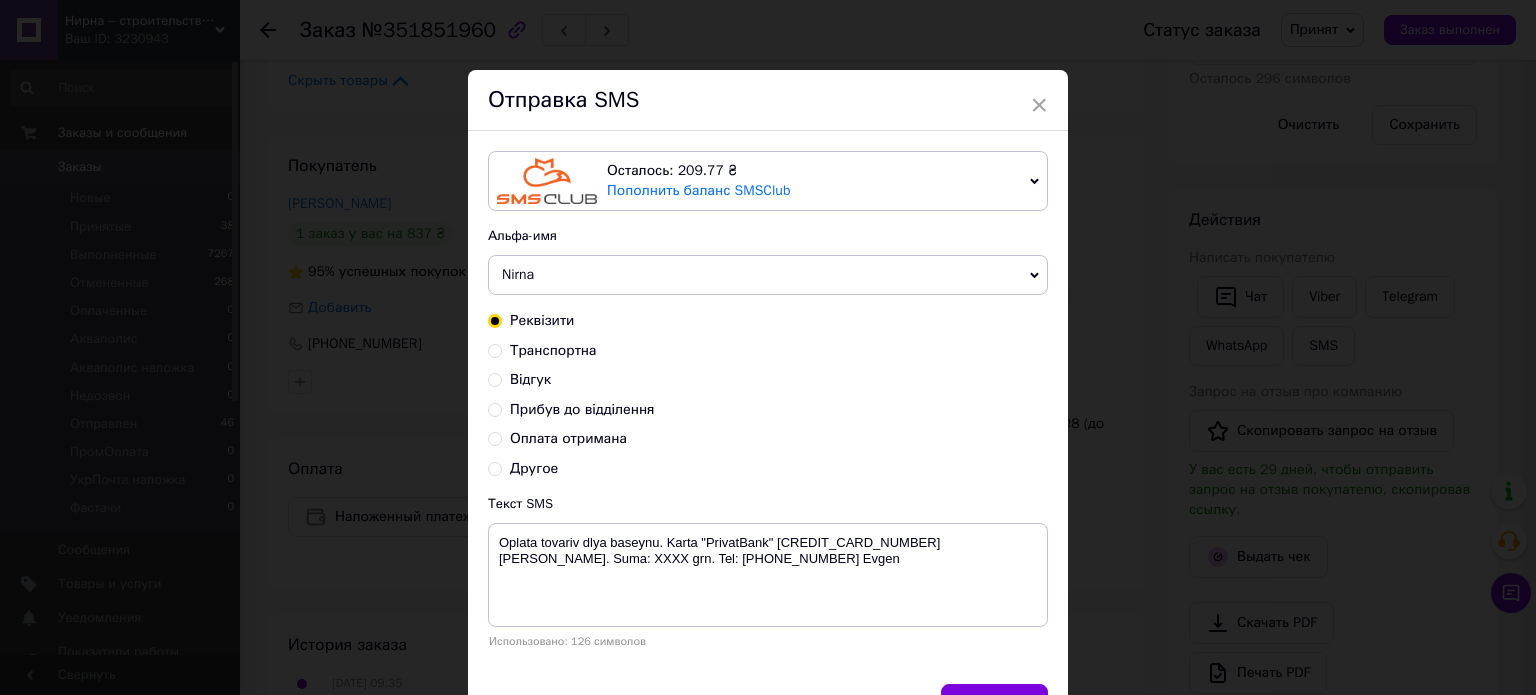 click on "Транспортна" at bounding box center [495, 349] 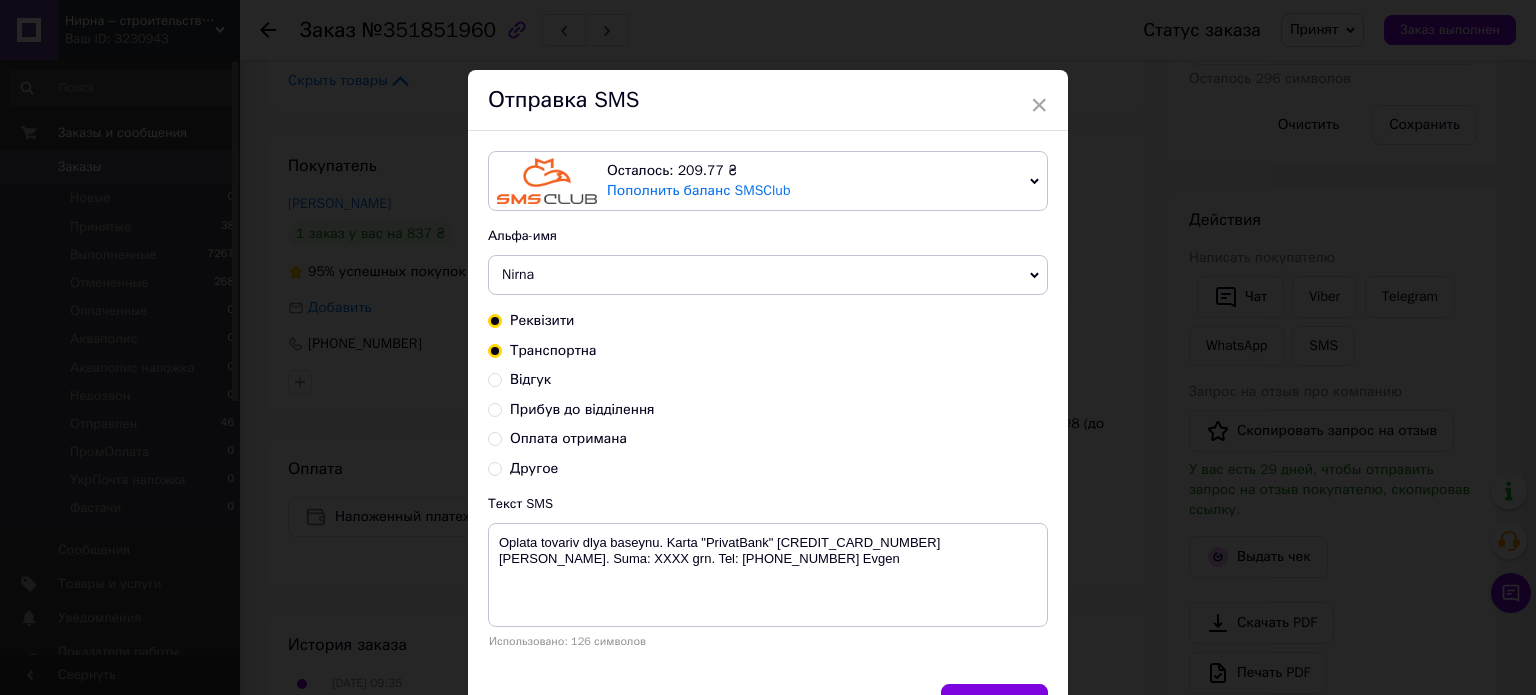 radio on "false" 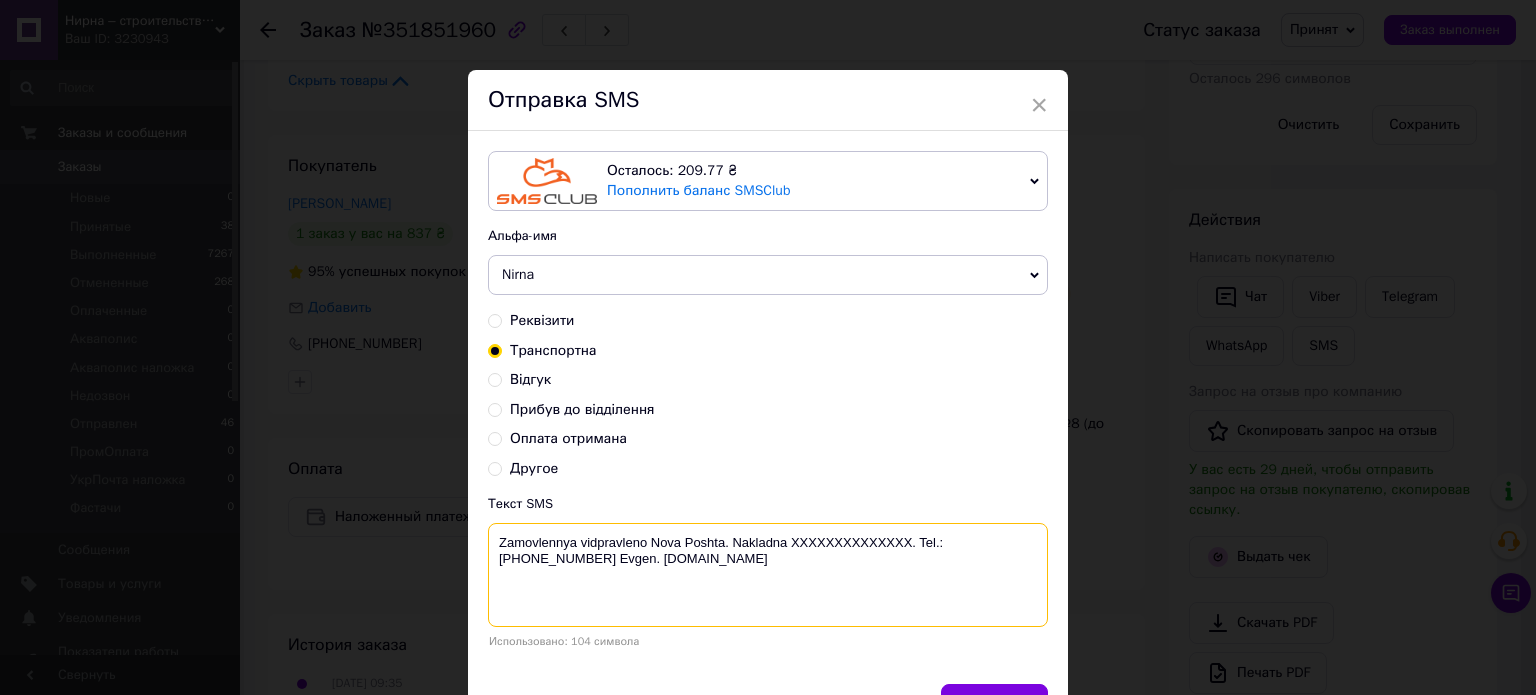 click on "Zamovlennya vidpravleno Nova Poshta. Nakladna XXXXXXXXXXXXXX. Tel.:[PHONE_NUMBER] Evgen. [DOMAIN_NAME]" at bounding box center (768, 575) 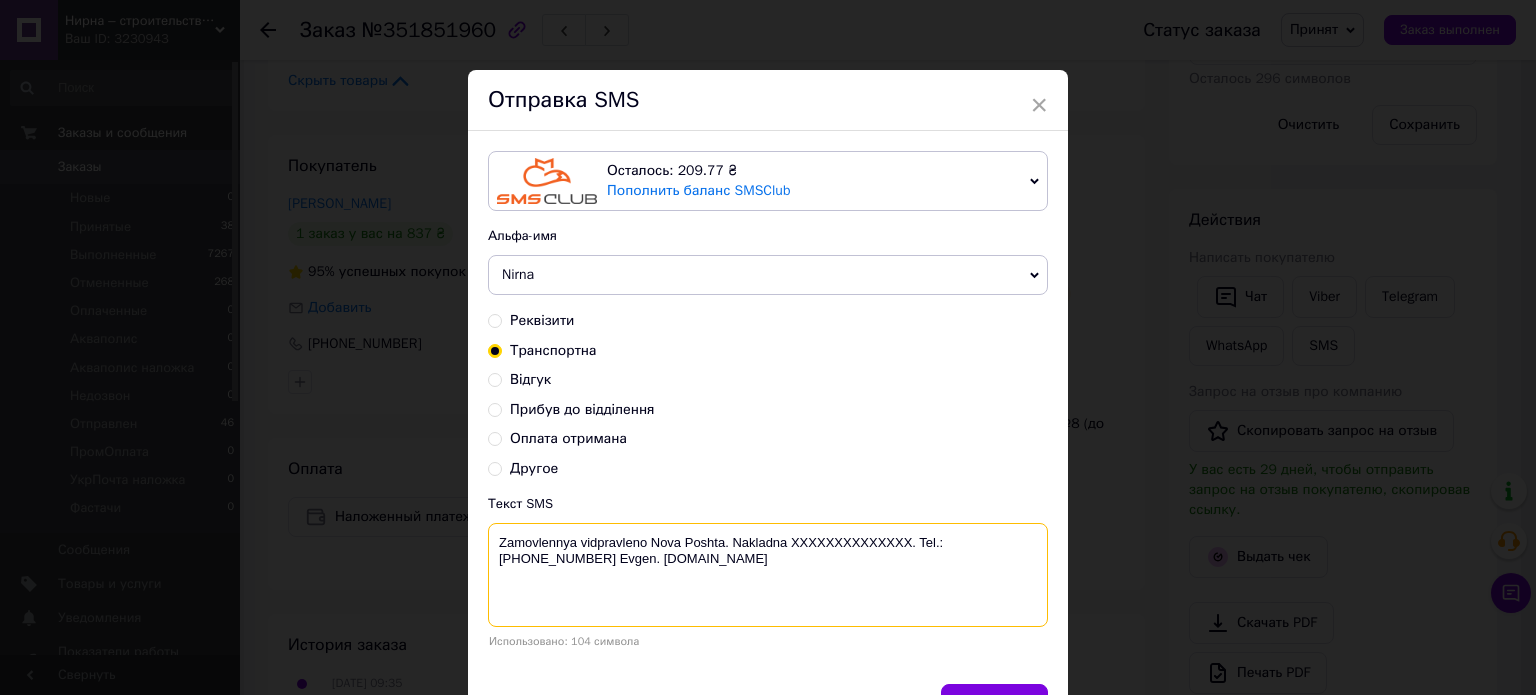 paste on "20451202079403" 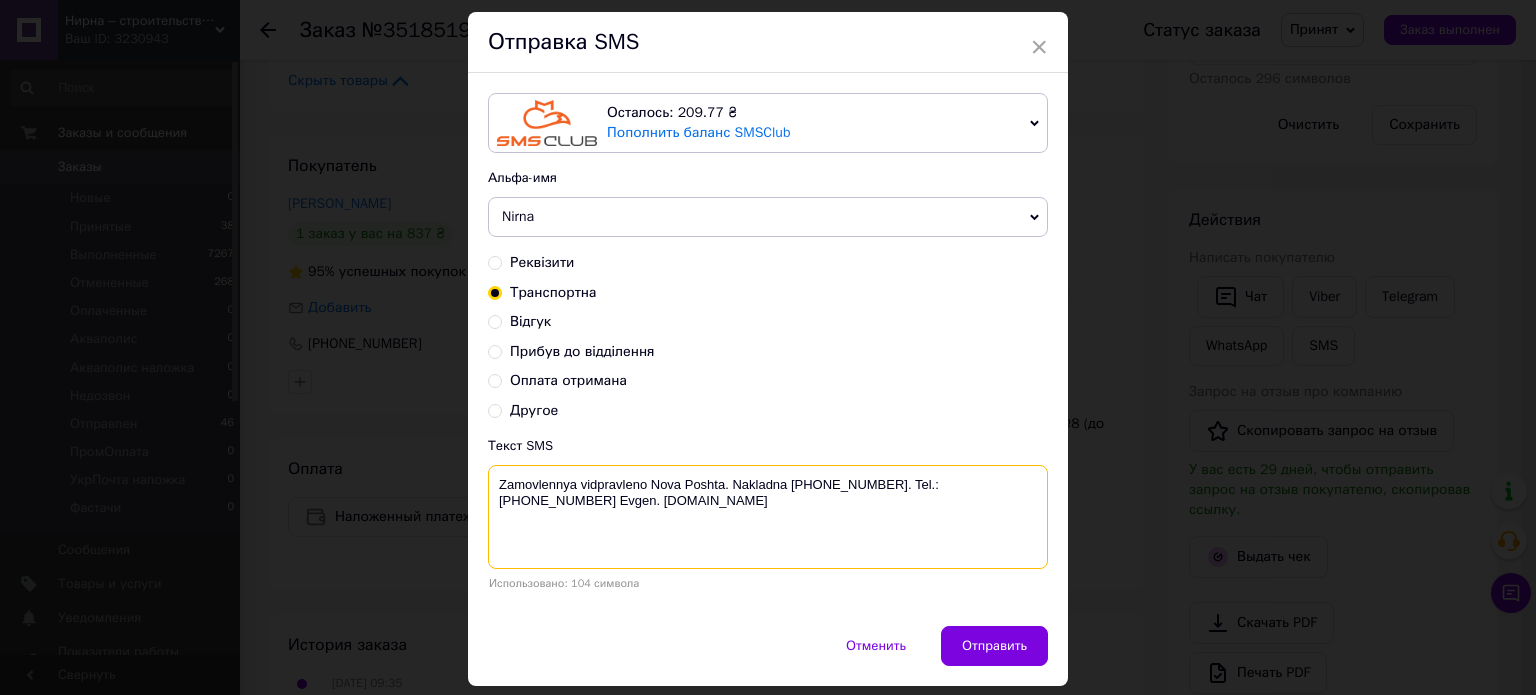 scroll, scrollTop: 116, scrollLeft: 0, axis: vertical 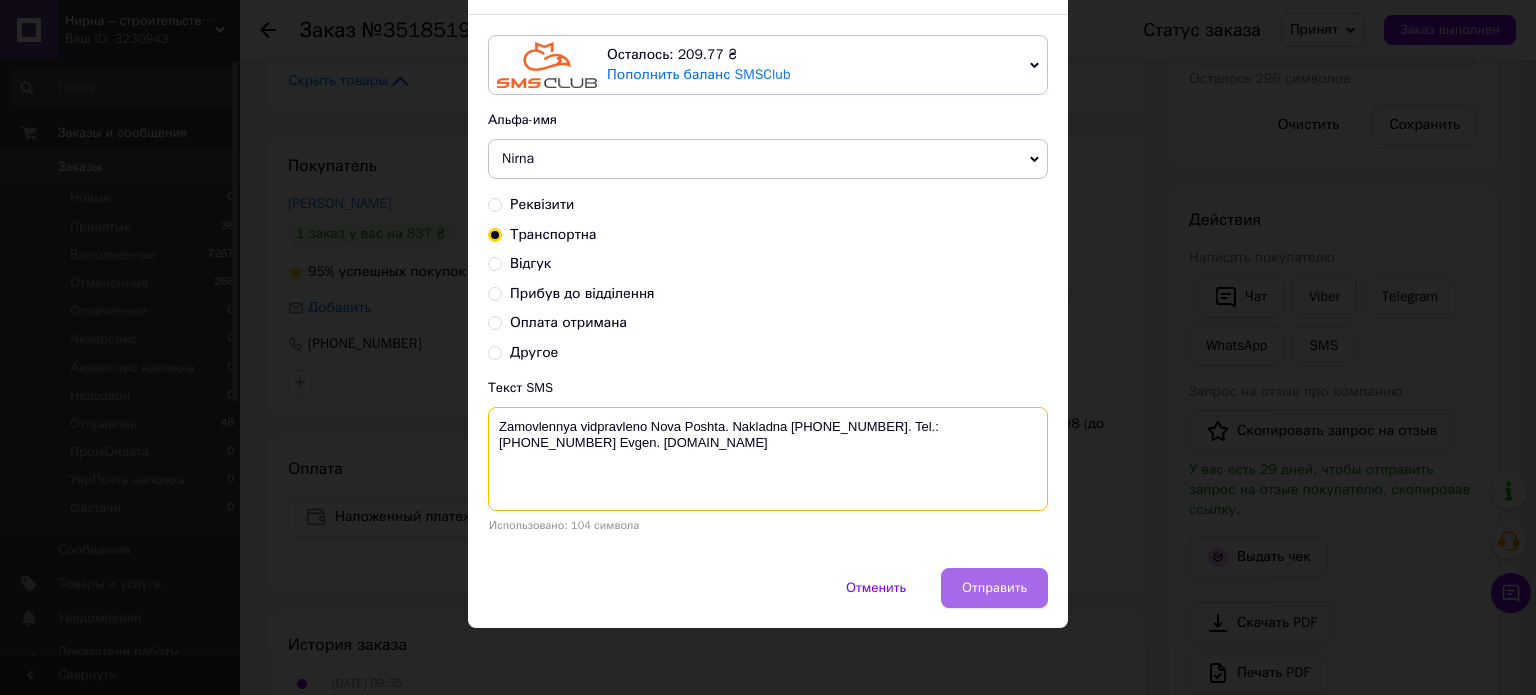type on "Zamovlennya vidpravleno Nova Poshta. Nakladna 20451202079403. Tel.:+380960244885 Evgen. www.nirna.com.ua" 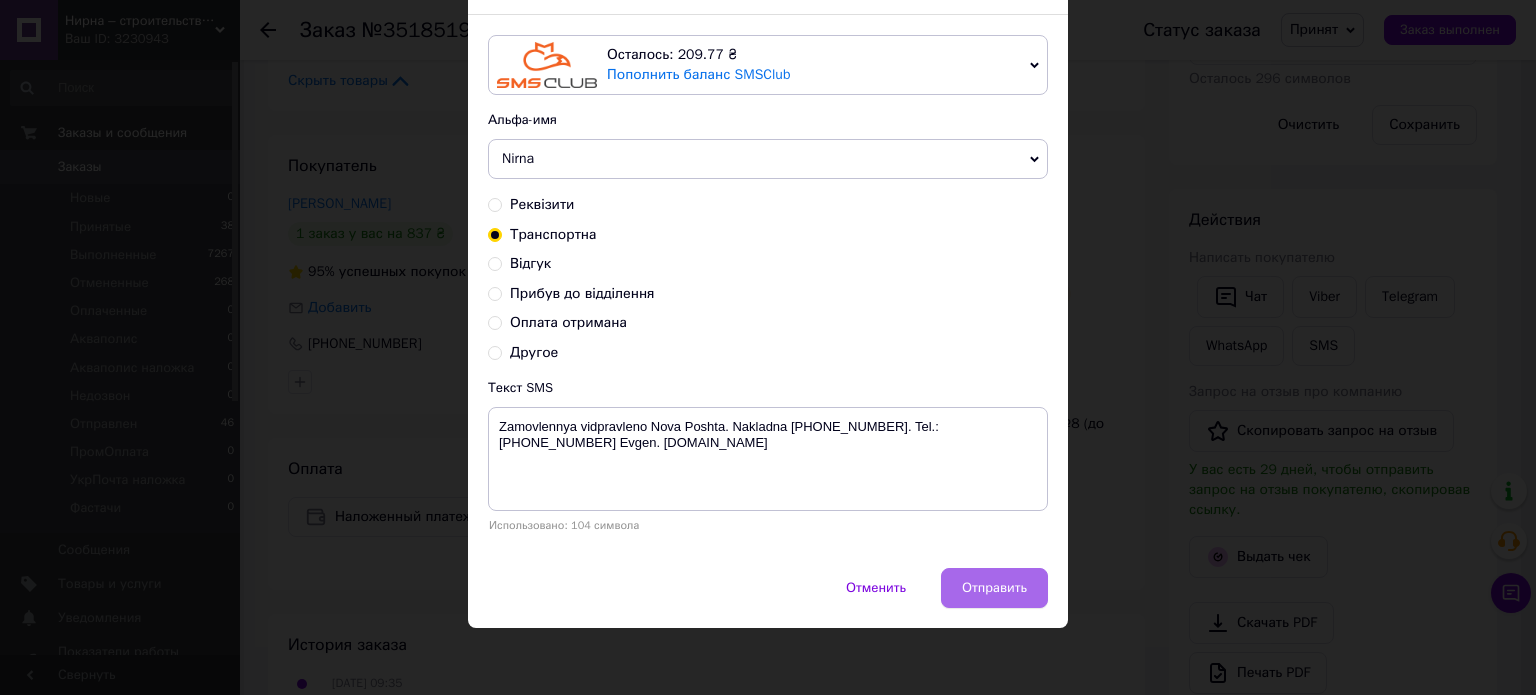click on "Отправить" at bounding box center (994, 588) 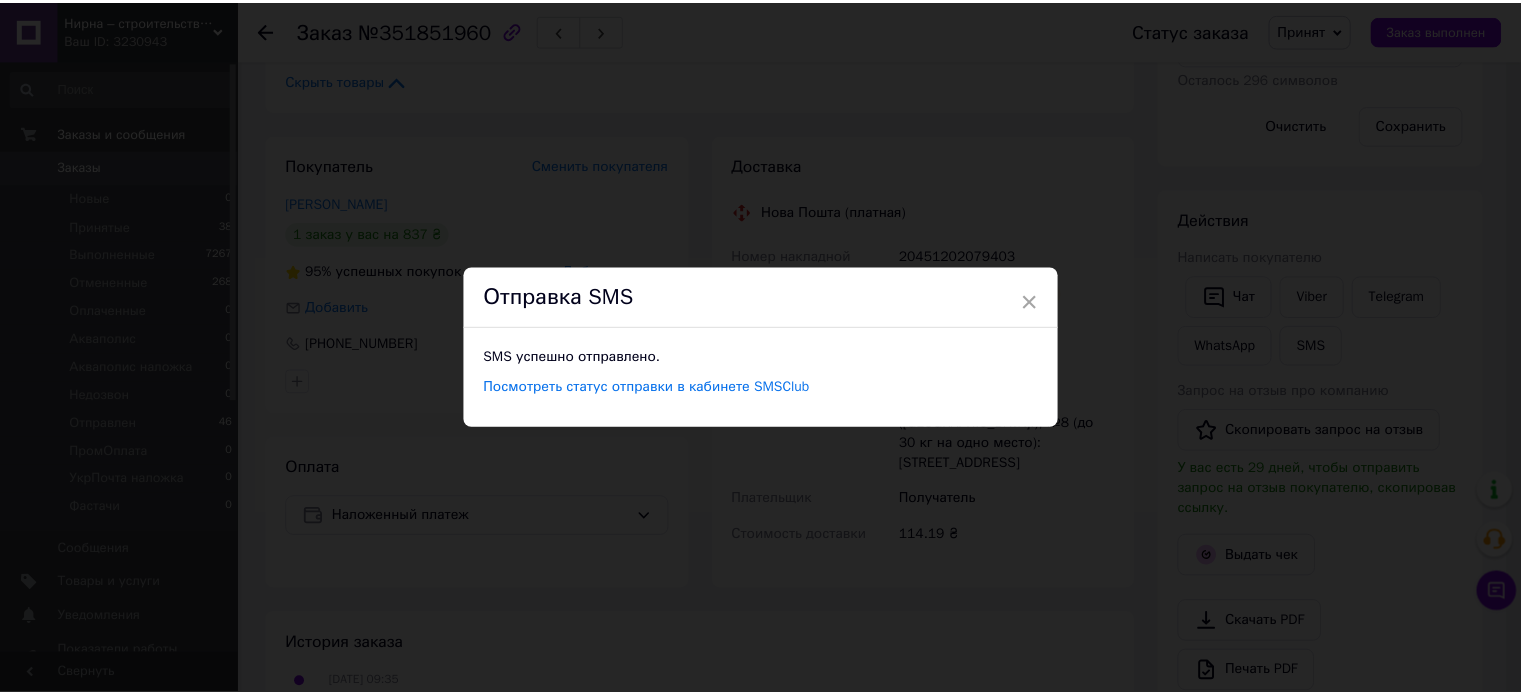 scroll, scrollTop: 0, scrollLeft: 0, axis: both 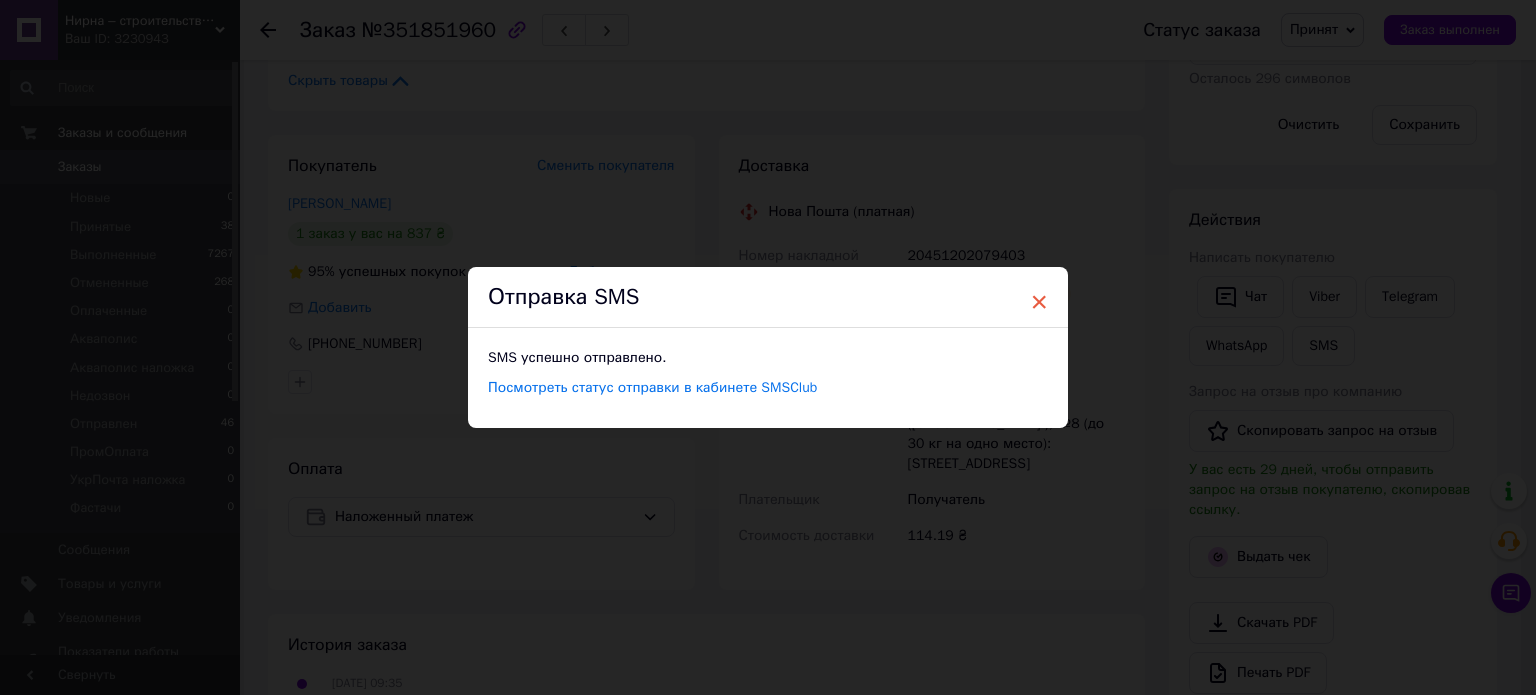 click on "×" at bounding box center (1039, 302) 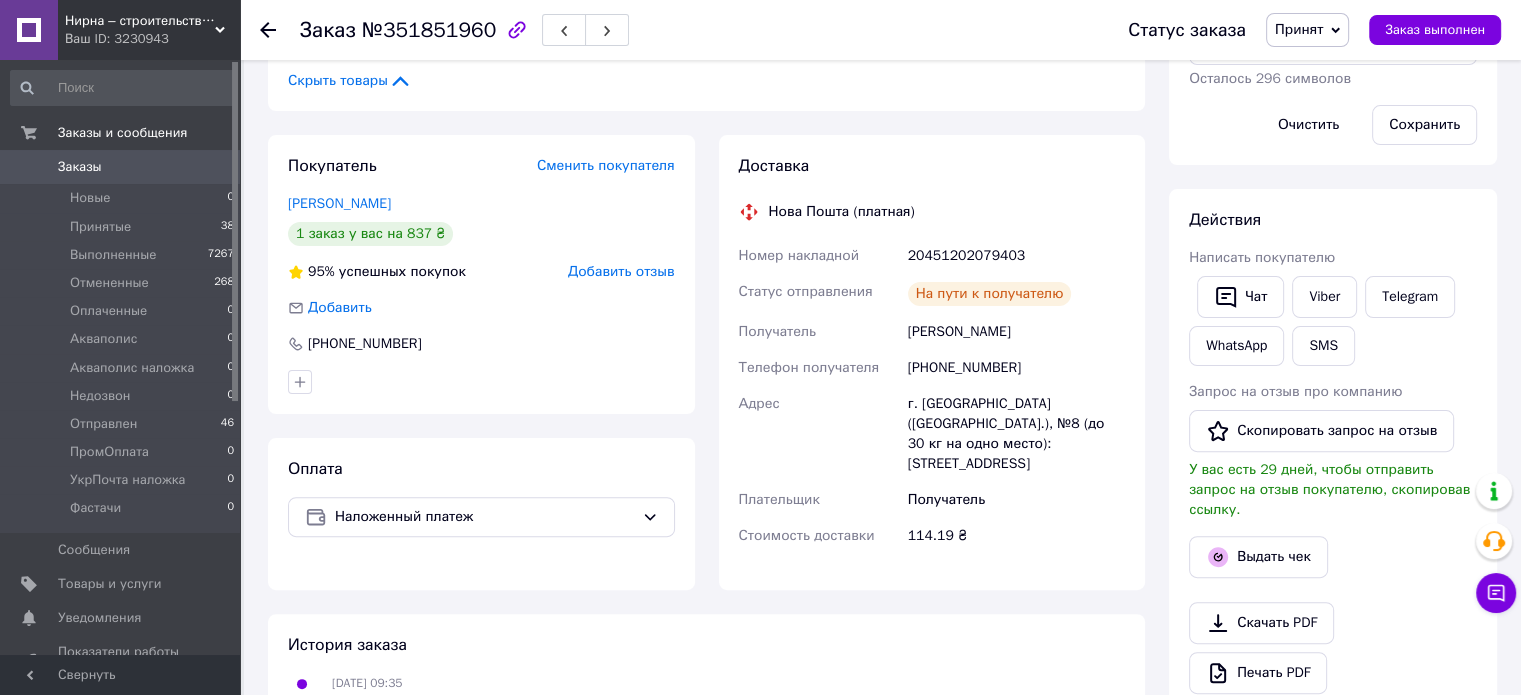 click on "Принят" at bounding box center (1299, 29) 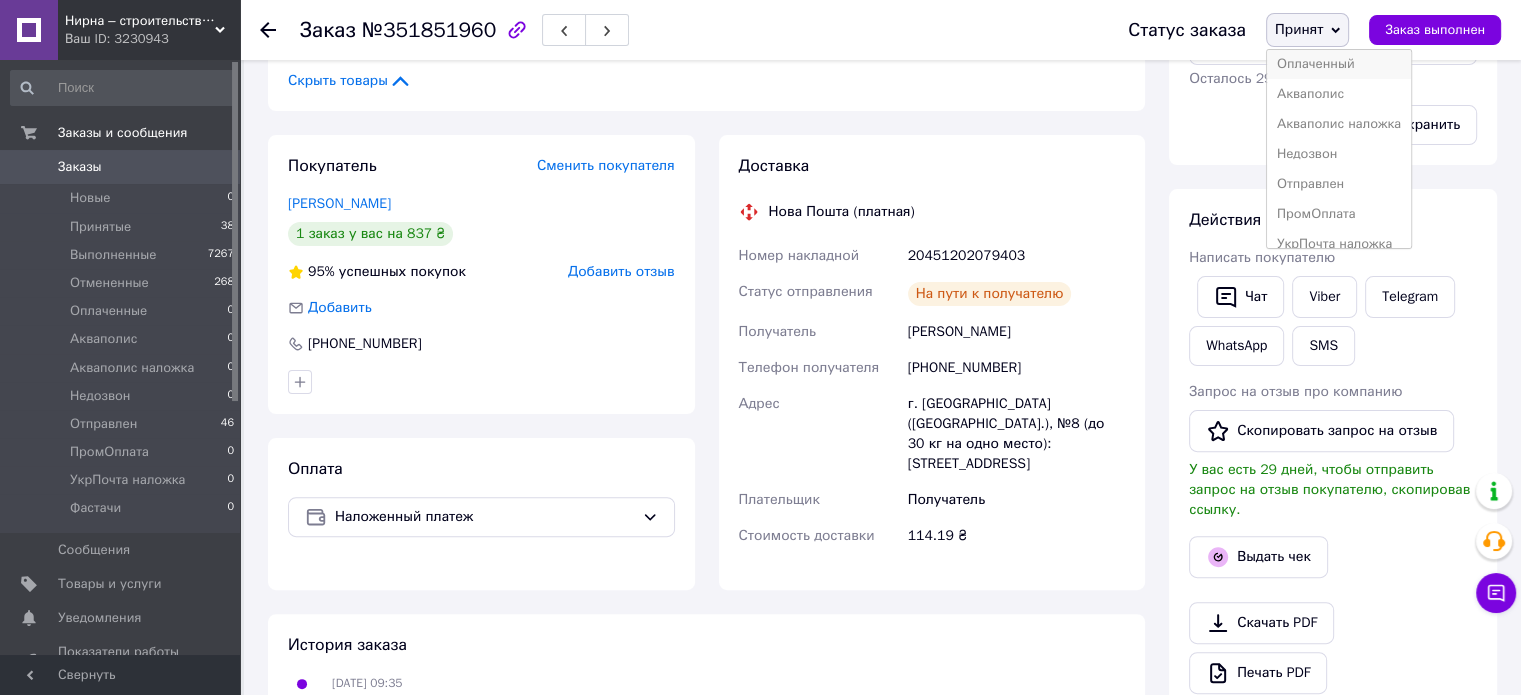 scroll, scrollTop: 100, scrollLeft: 0, axis: vertical 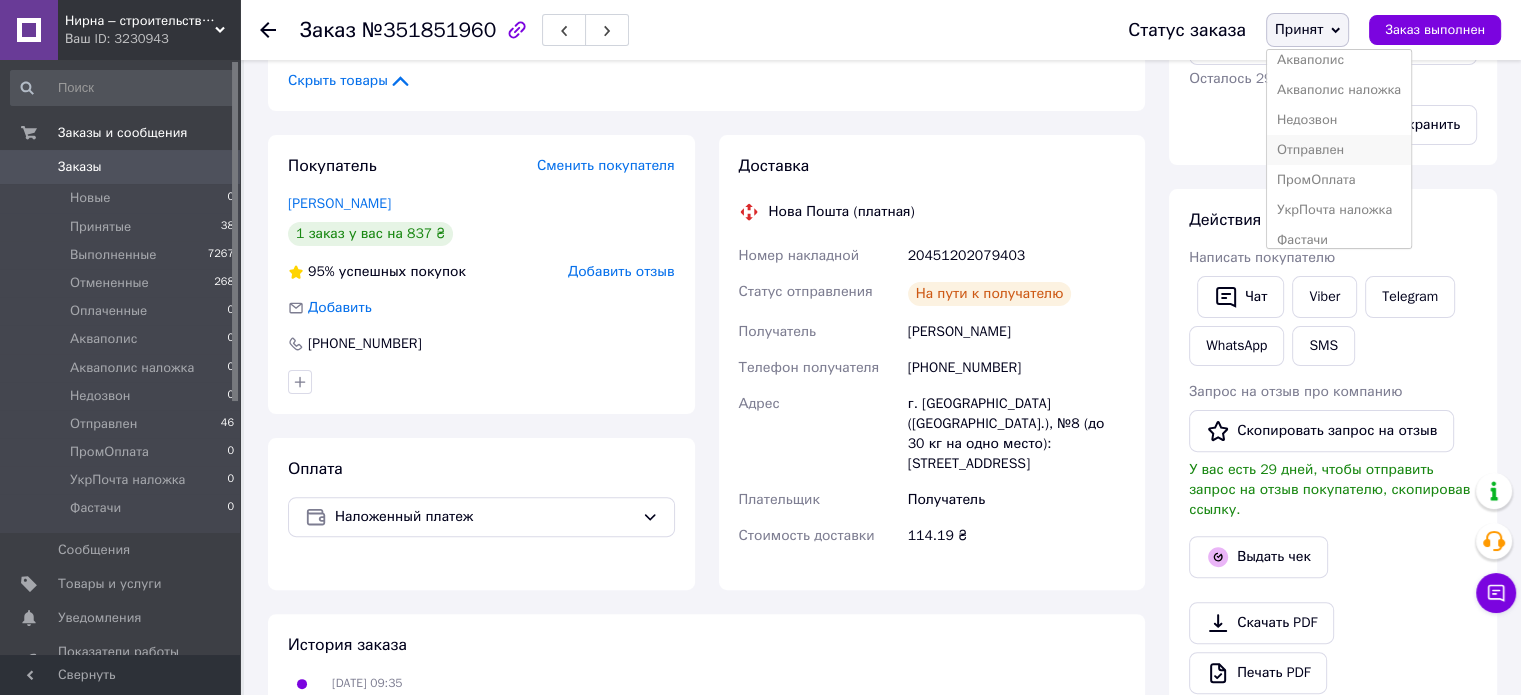 click on "Отправлен" at bounding box center (1339, 150) 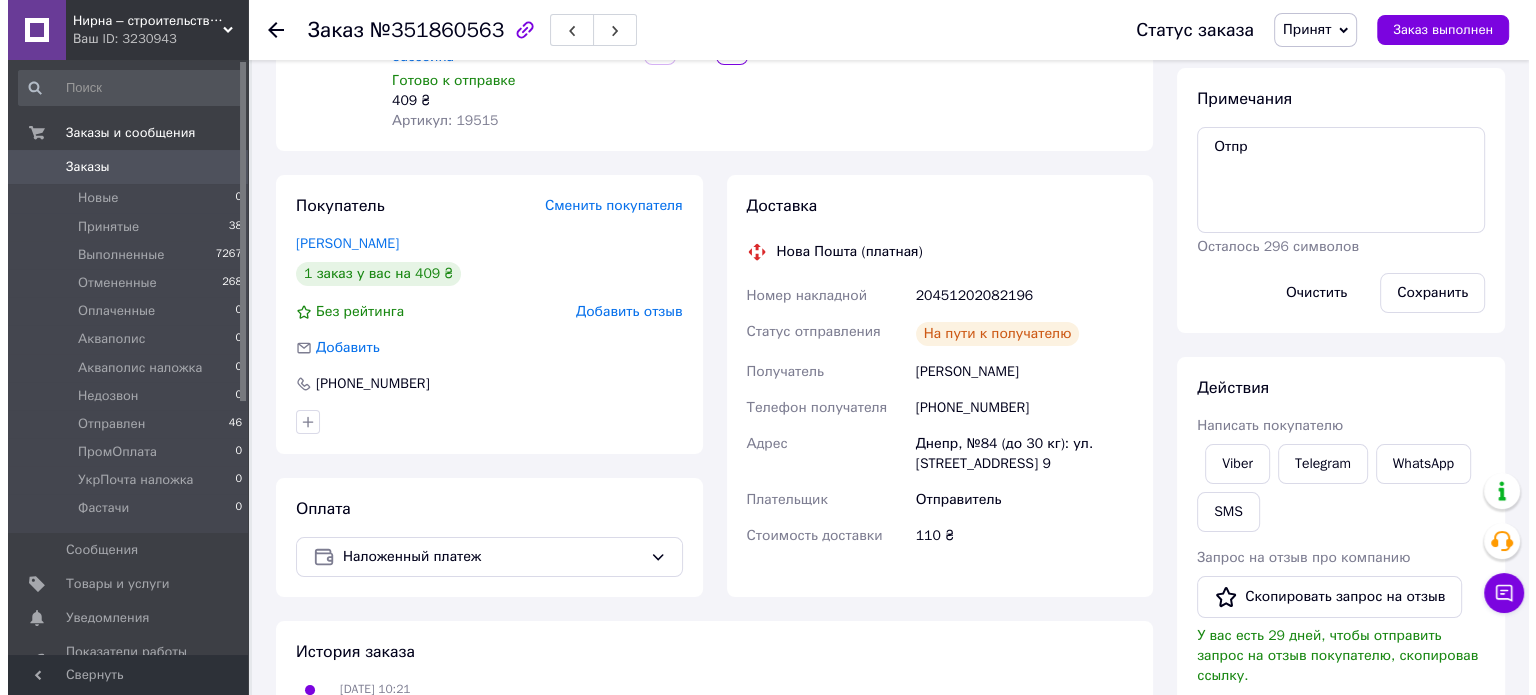 scroll, scrollTop: 300, scrollLeft: 0, axis: vertical 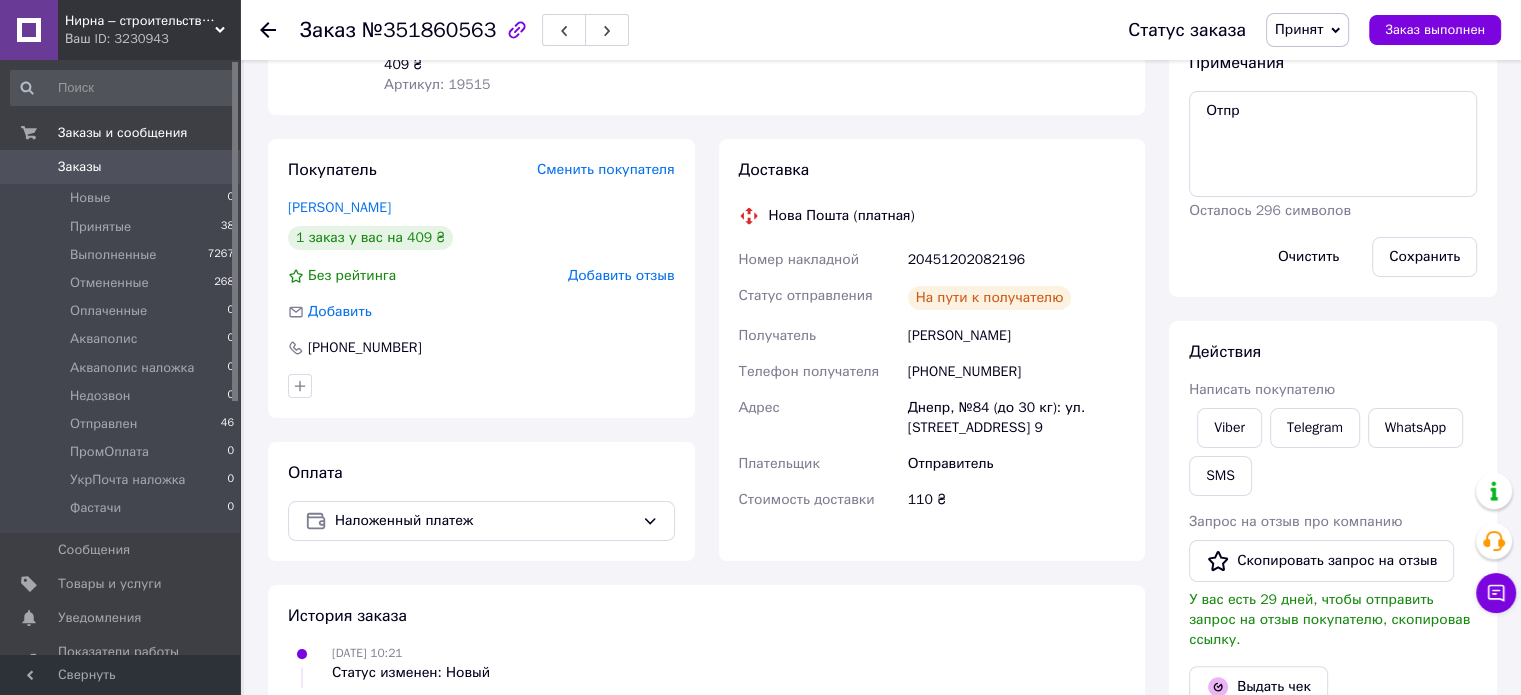 click on "20451202082196" at bounding box center (1016, 260) 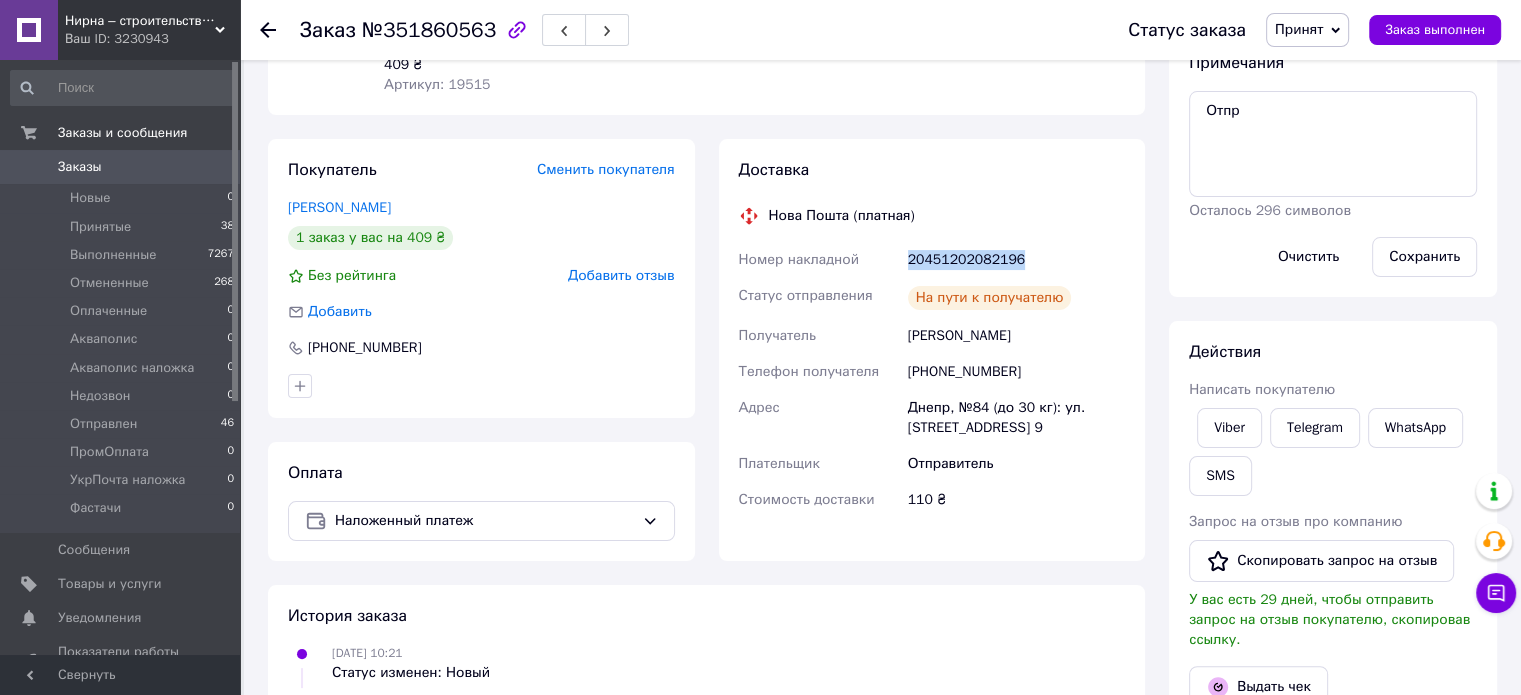 click on "20451202082196" at bounding box center (1016, 260) 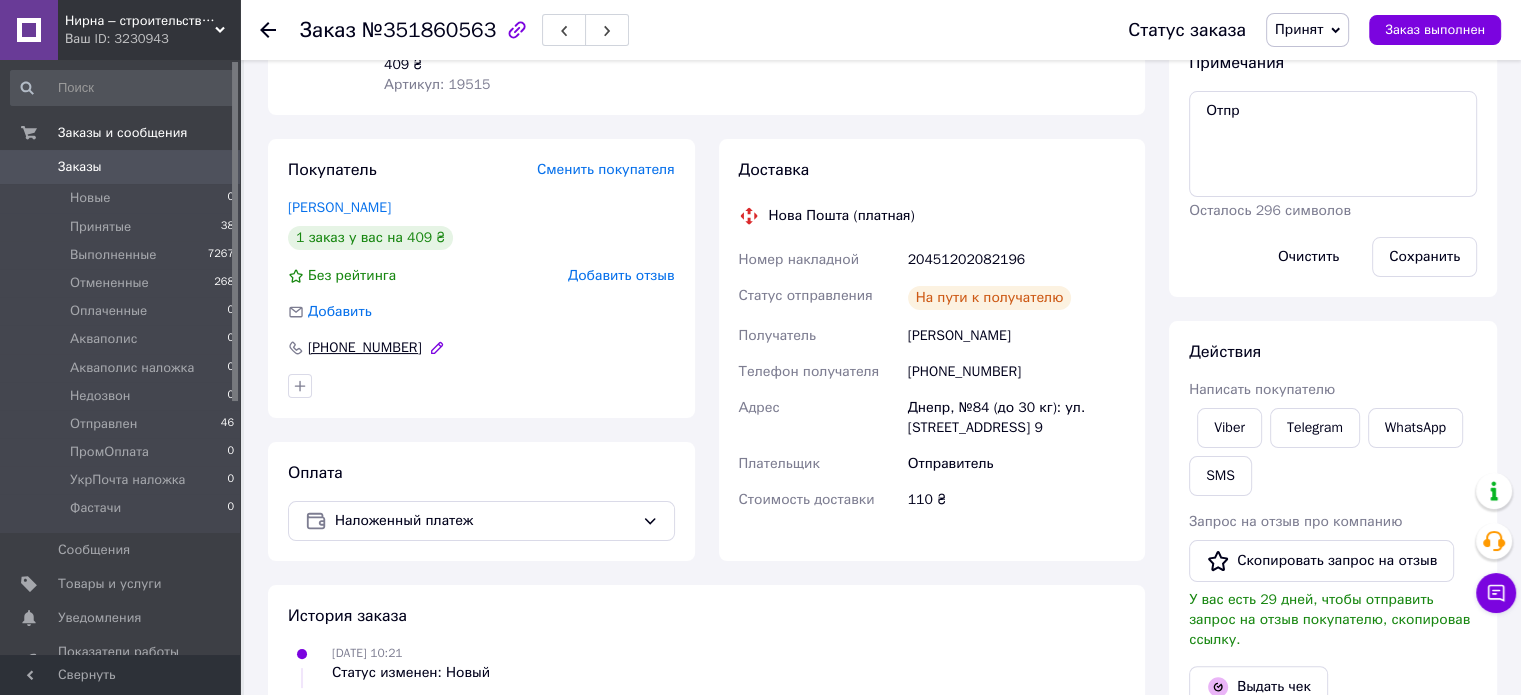 click on "+380679451706" at bounding box center (365, 348) 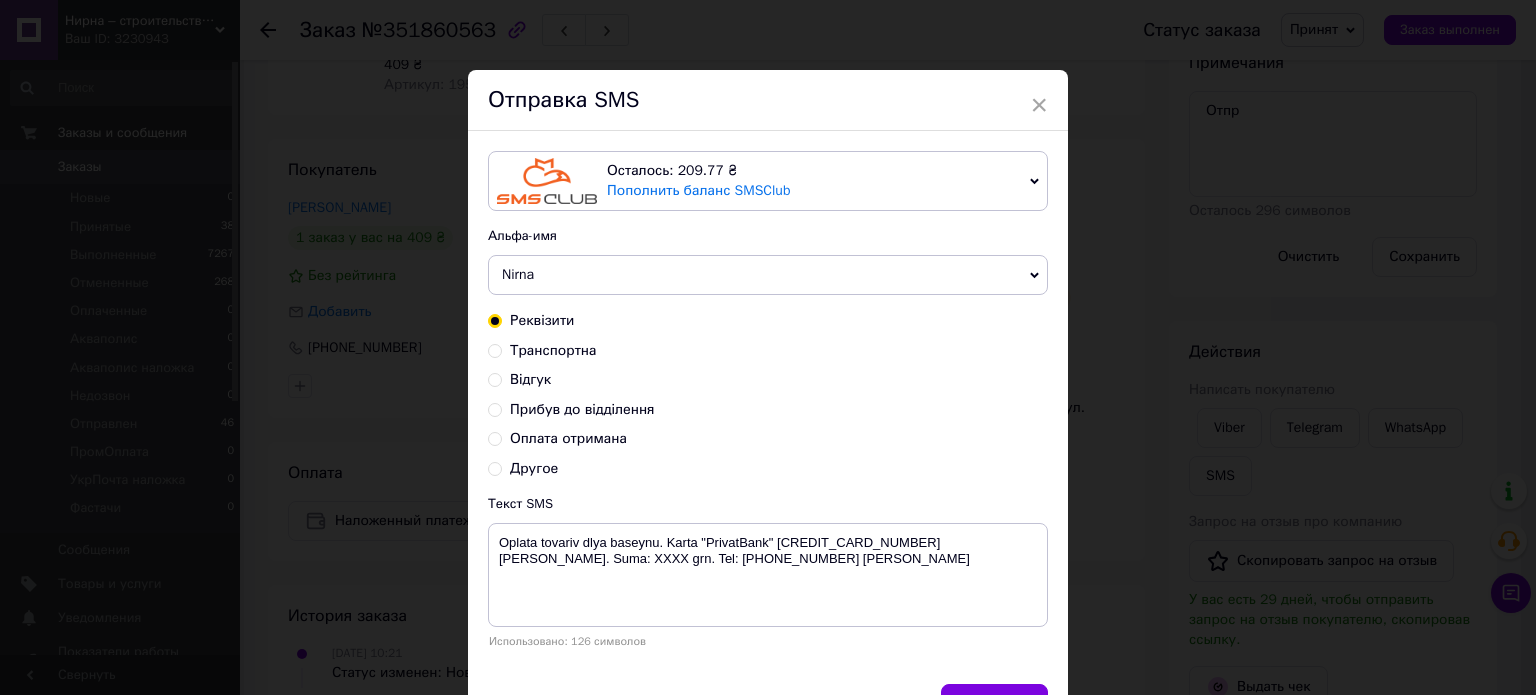 click on "Транспортна" at bounding box center [495, 349] 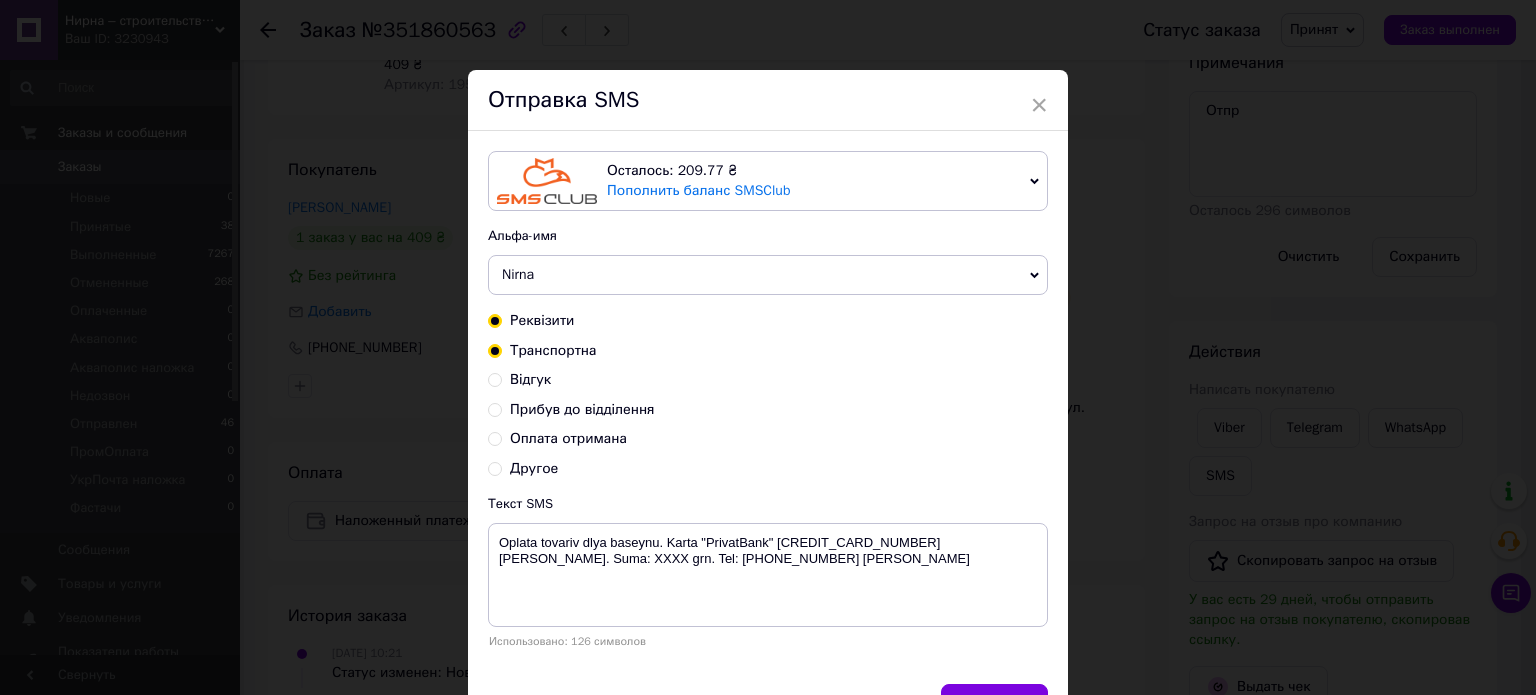 radio on "true" 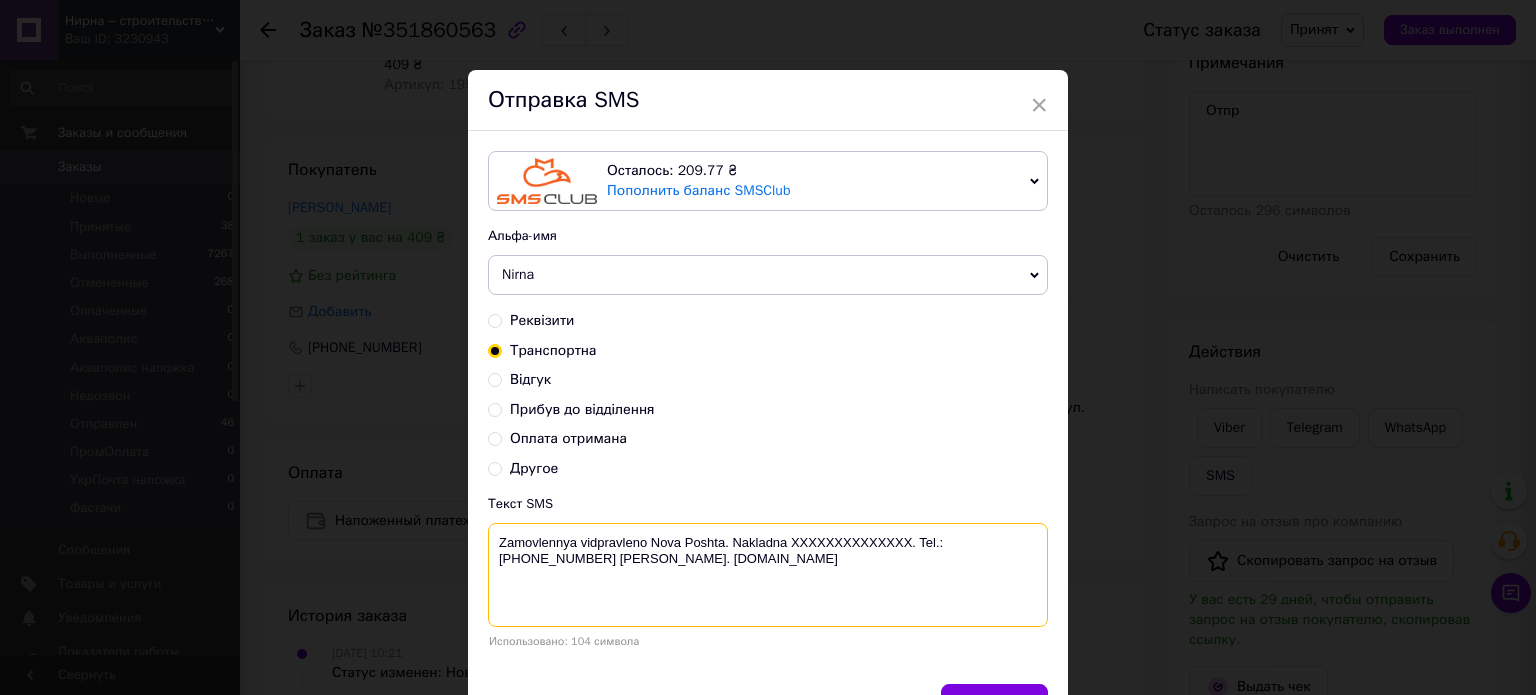 click on "Zamovlennya vidpravleno Nova Poshta. Nakladna XXXXXXXXXXXXXX. Tel.:[PHONE_NUMBER] Evgen. [DOMAIN_NAME]" at bounding box center [768, 575] 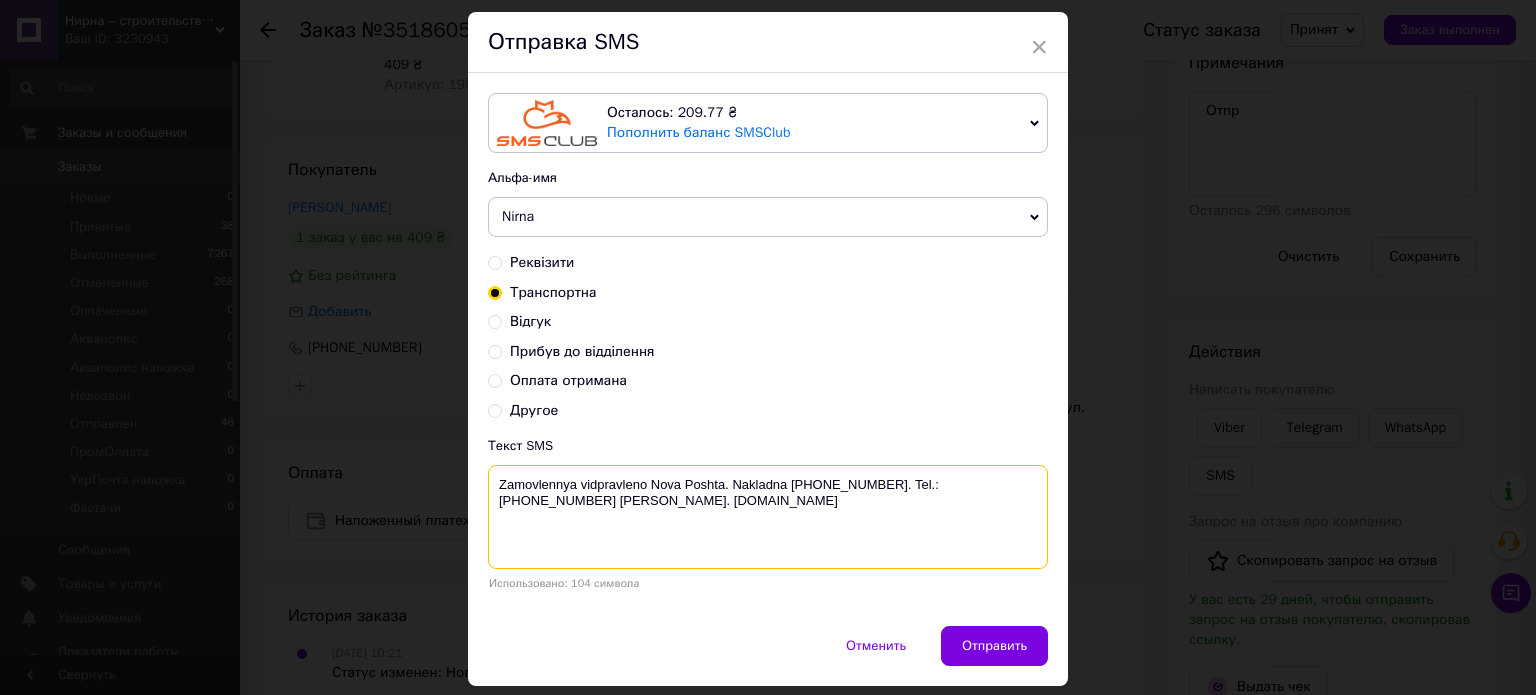 scroll, scrollTop: 116, scrollLeft: 0, axis: vertical 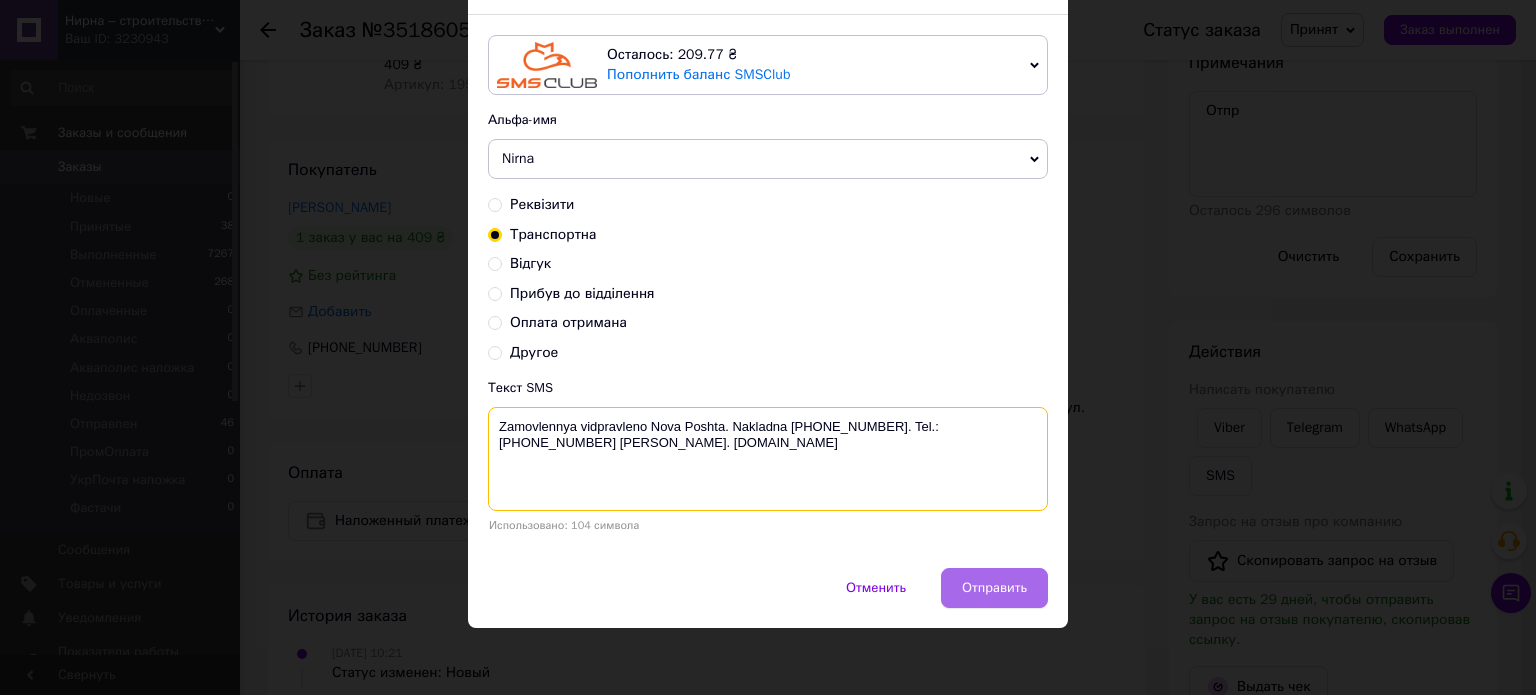 type on "Zamovlennya vidpravleno Nova Poshta. Nakladna 20451202082196. Tel.:+380960244885 Evgen. www.nirna.com.ua" 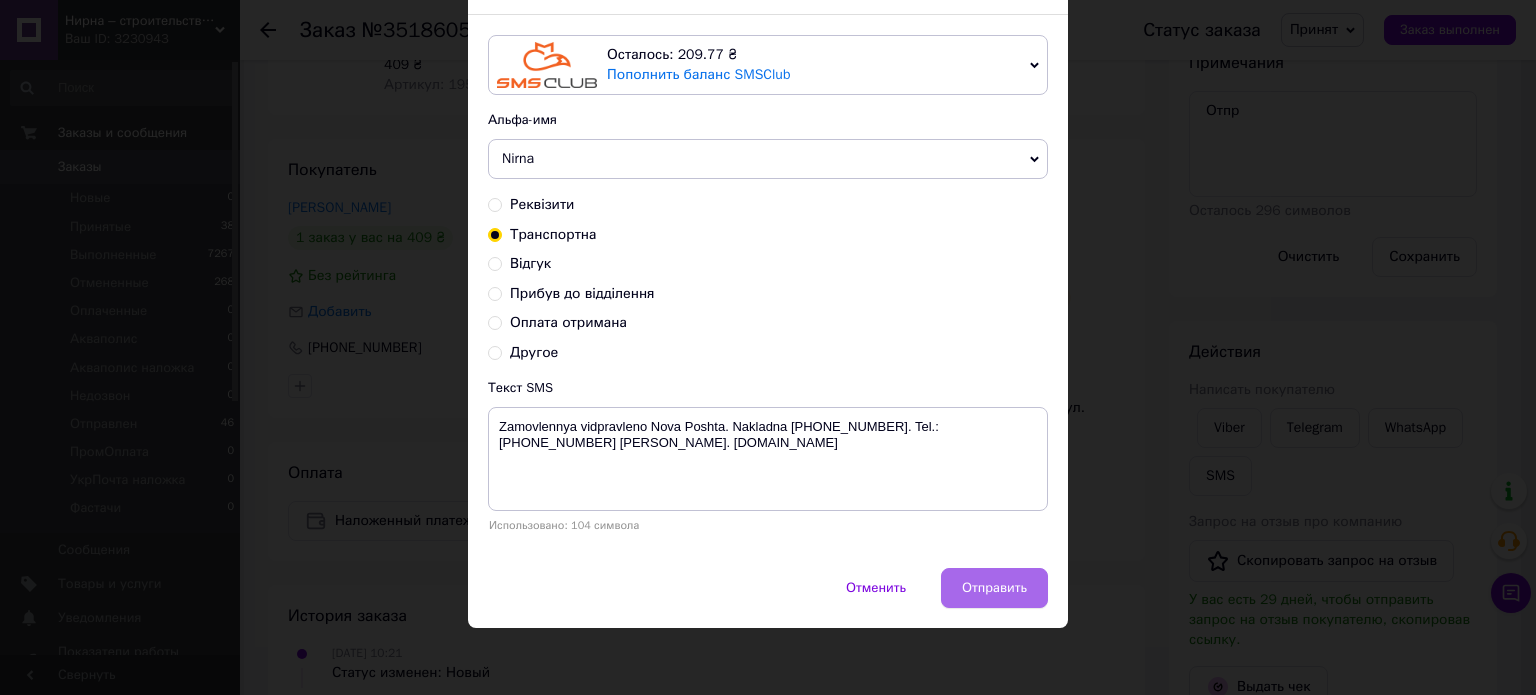 click on "Отправить" at bounding box center (994, 588) 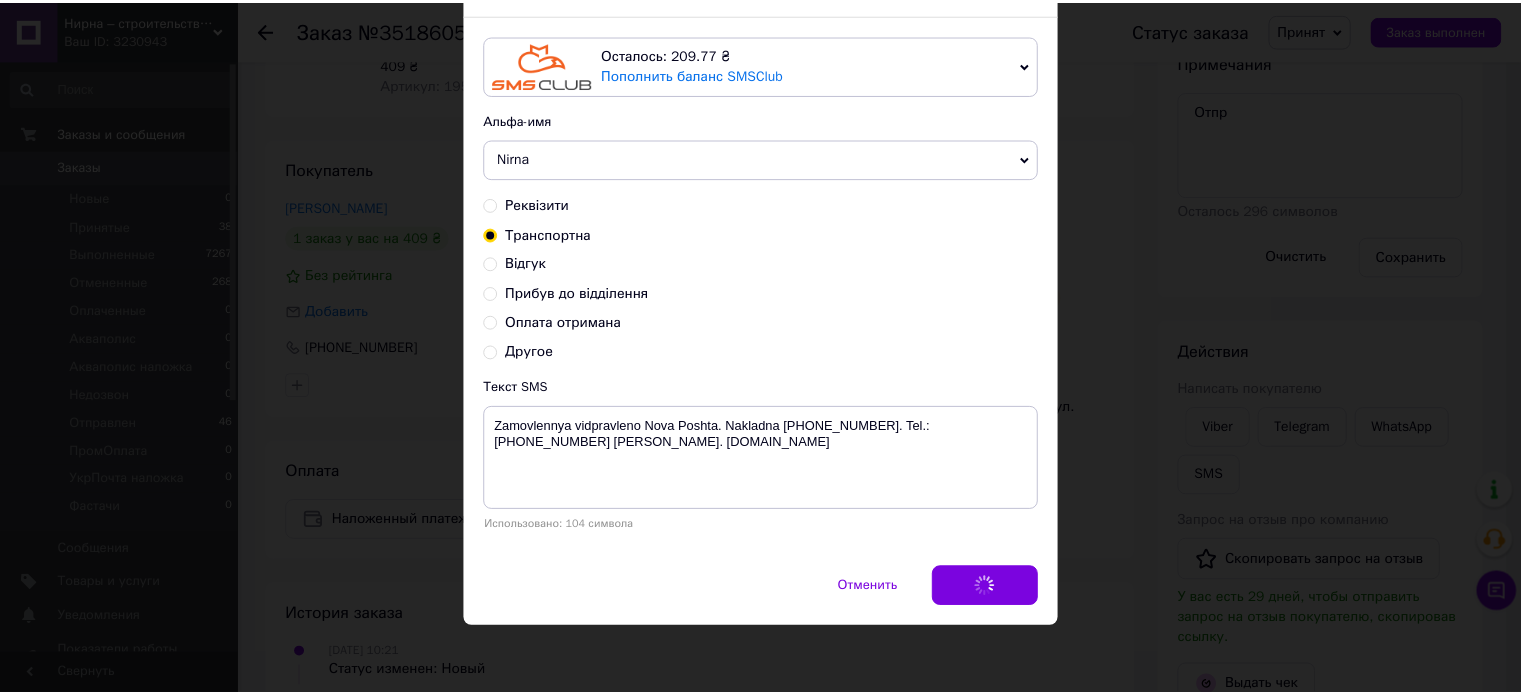 scroll, scrollTop: 0, scrollLeft: 0, axis: both 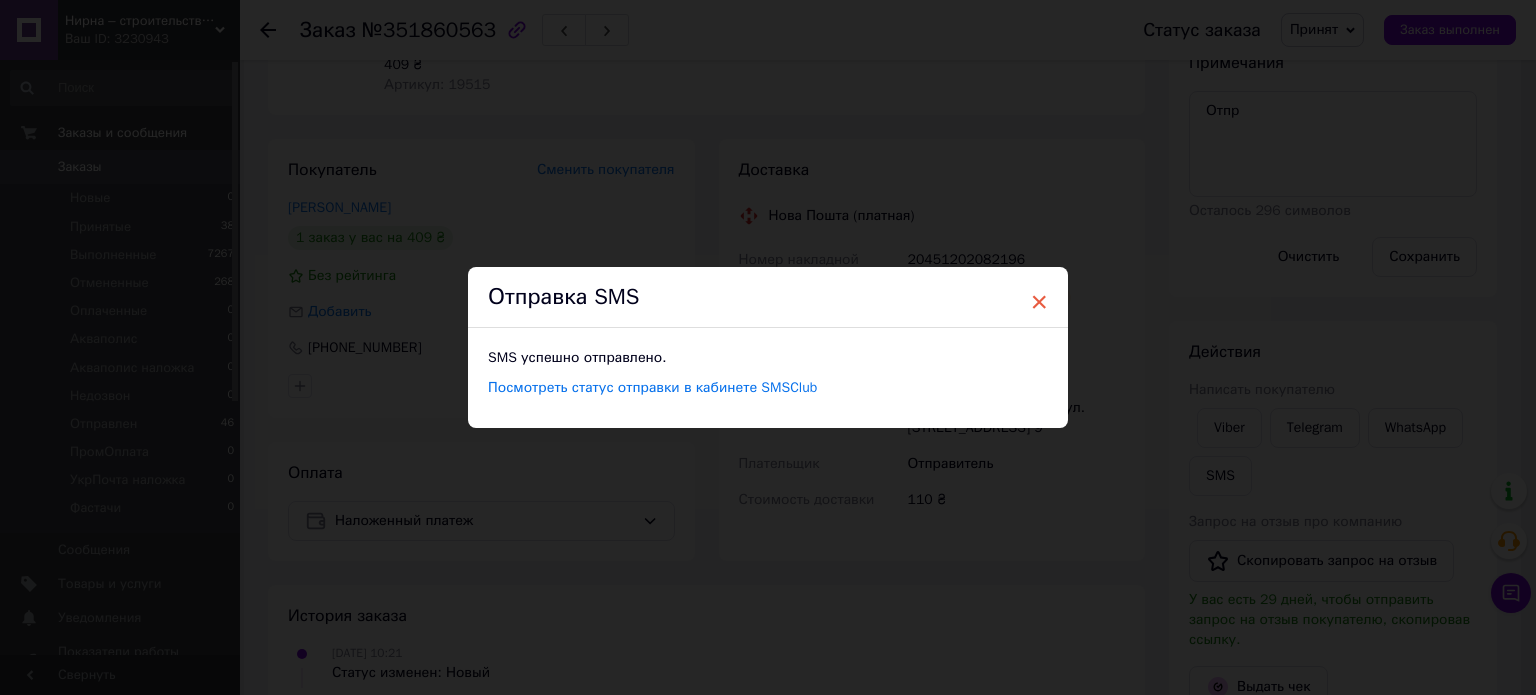 click on "×" at bounding box center [1039, 302] 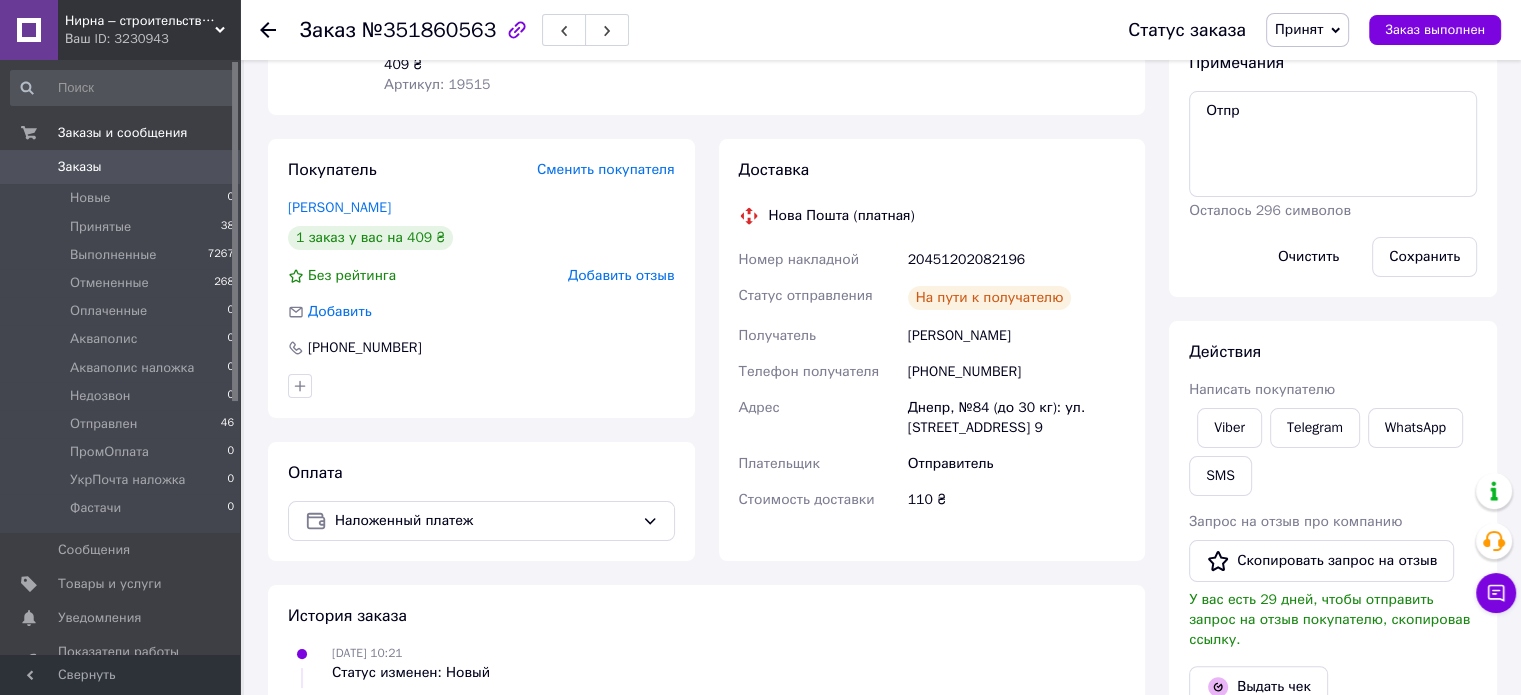 click on "Принят" at bounding box center (1299, 29) 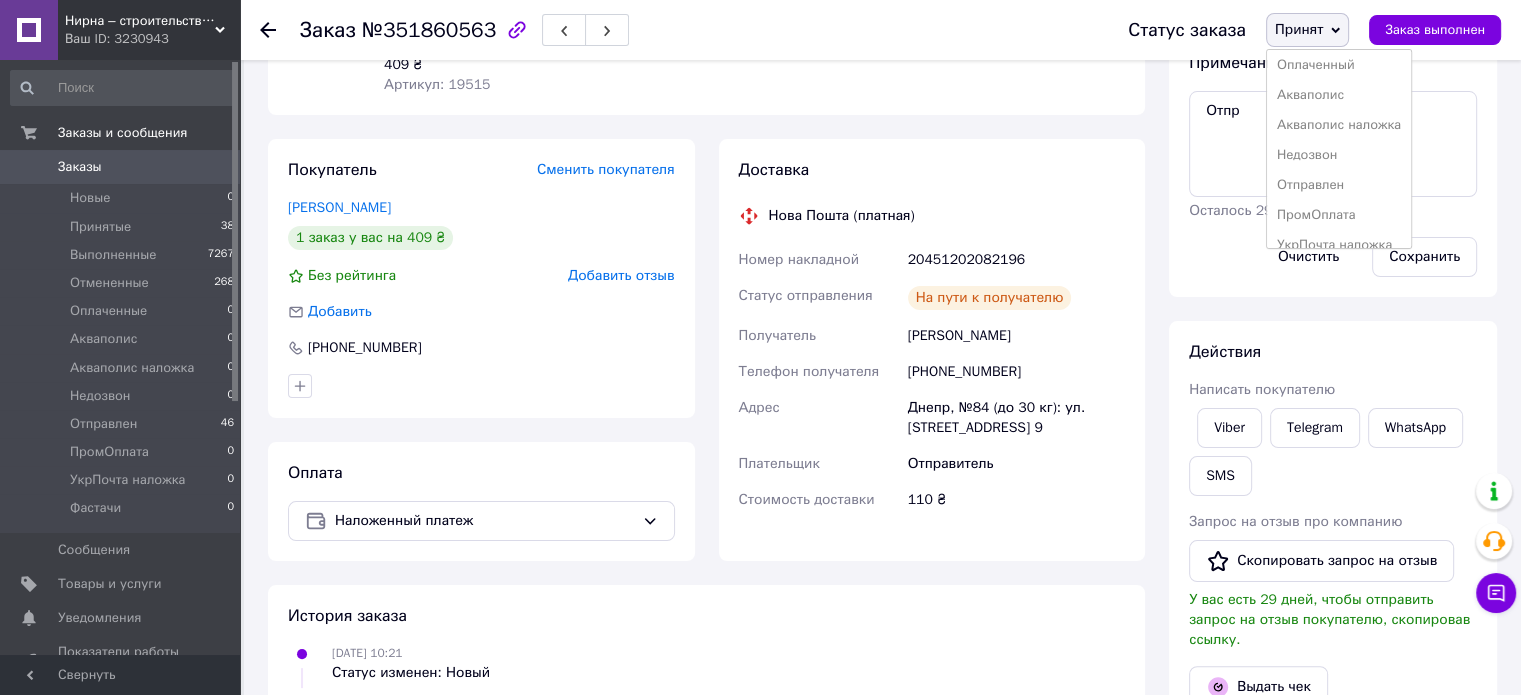 scroll, scrollTop: 100, scrollLeft: 0, axis: vertical 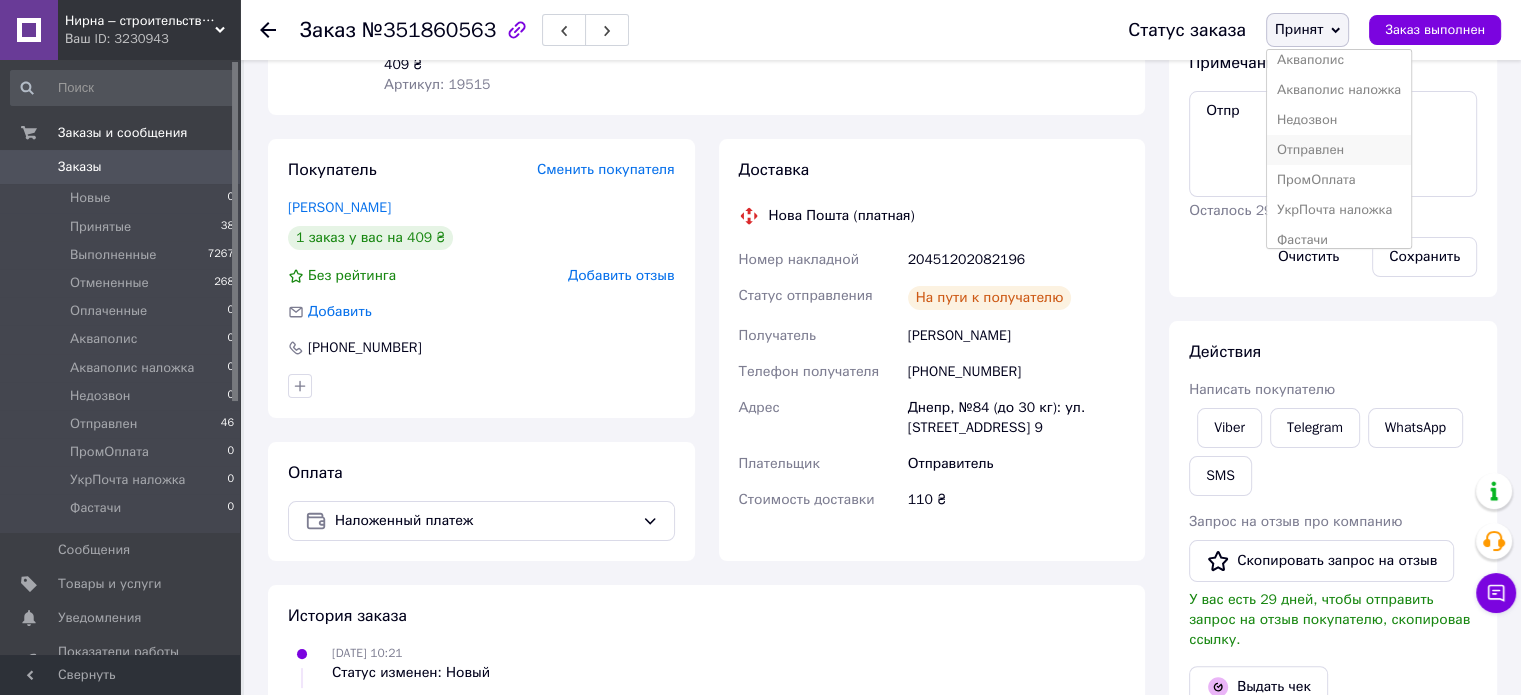 click on "Отправлен" at bounding box center (1339, 150) 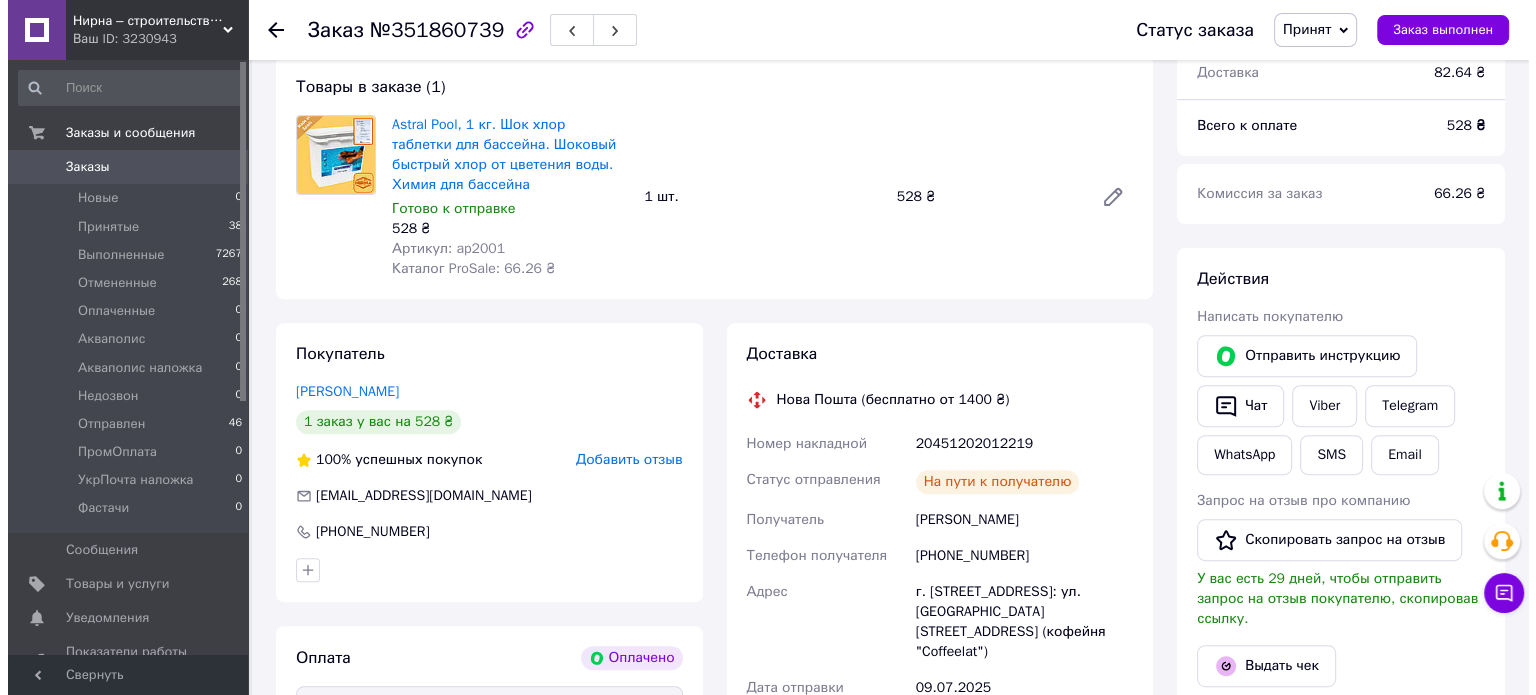 scroll, scrollTop: 700, scrollLeft: 0, axis: vertical 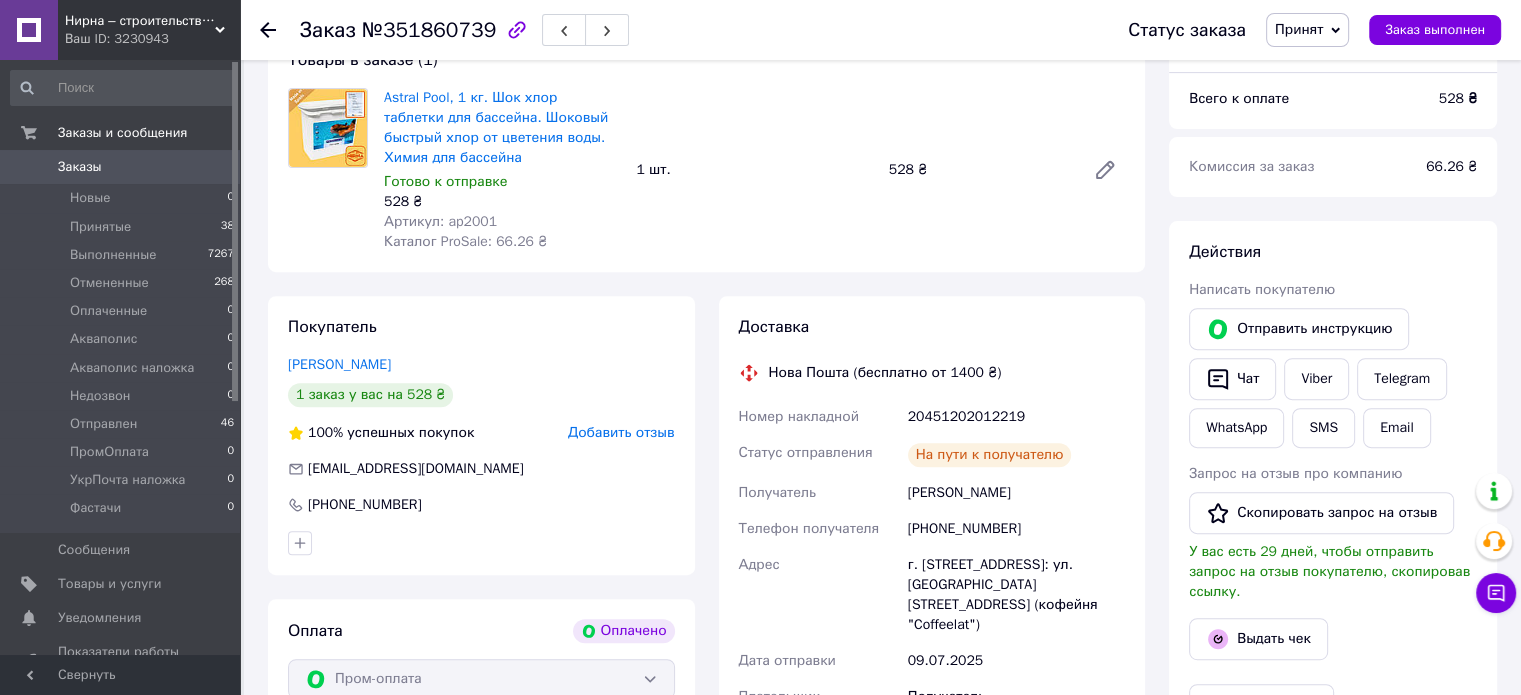 click on "20451202012219" at bounding box center [1016, 417] 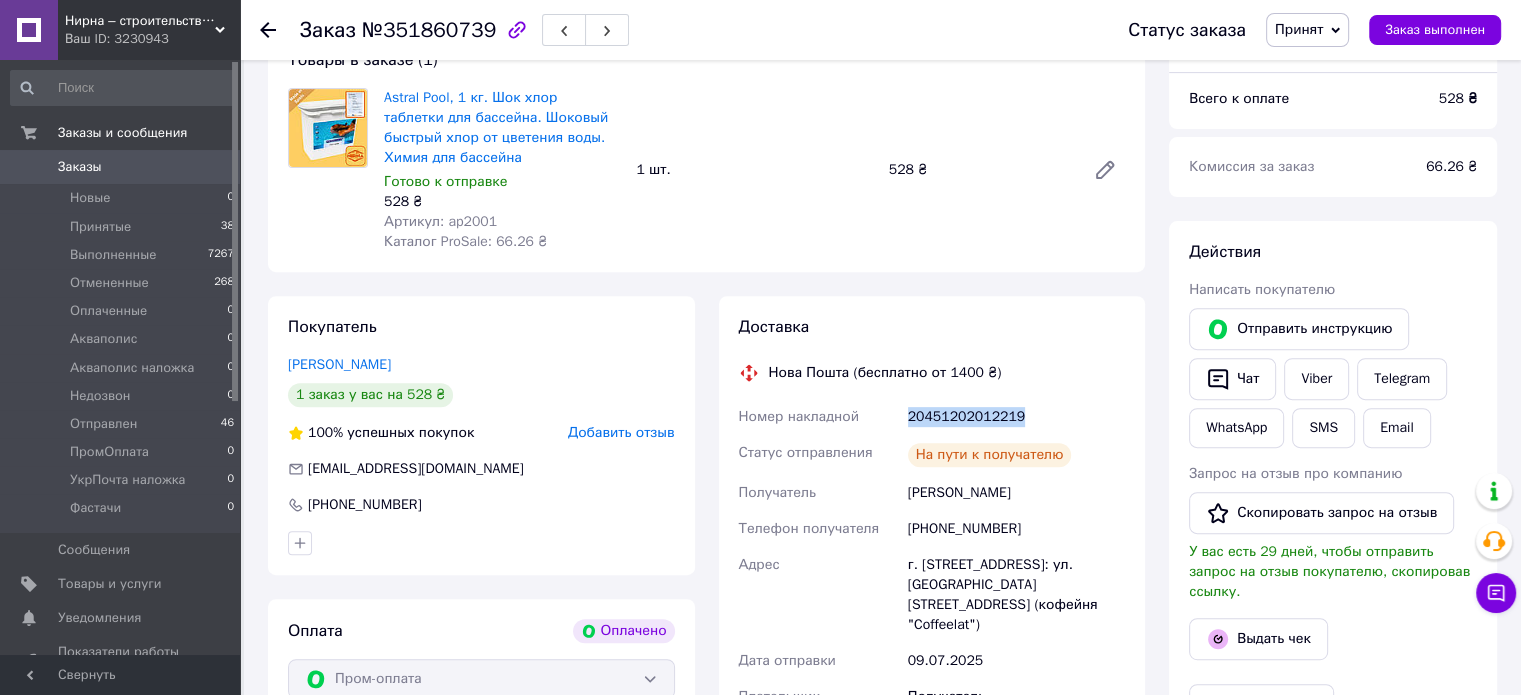 click on "20451202012219" at bounding box center (1016, 417) 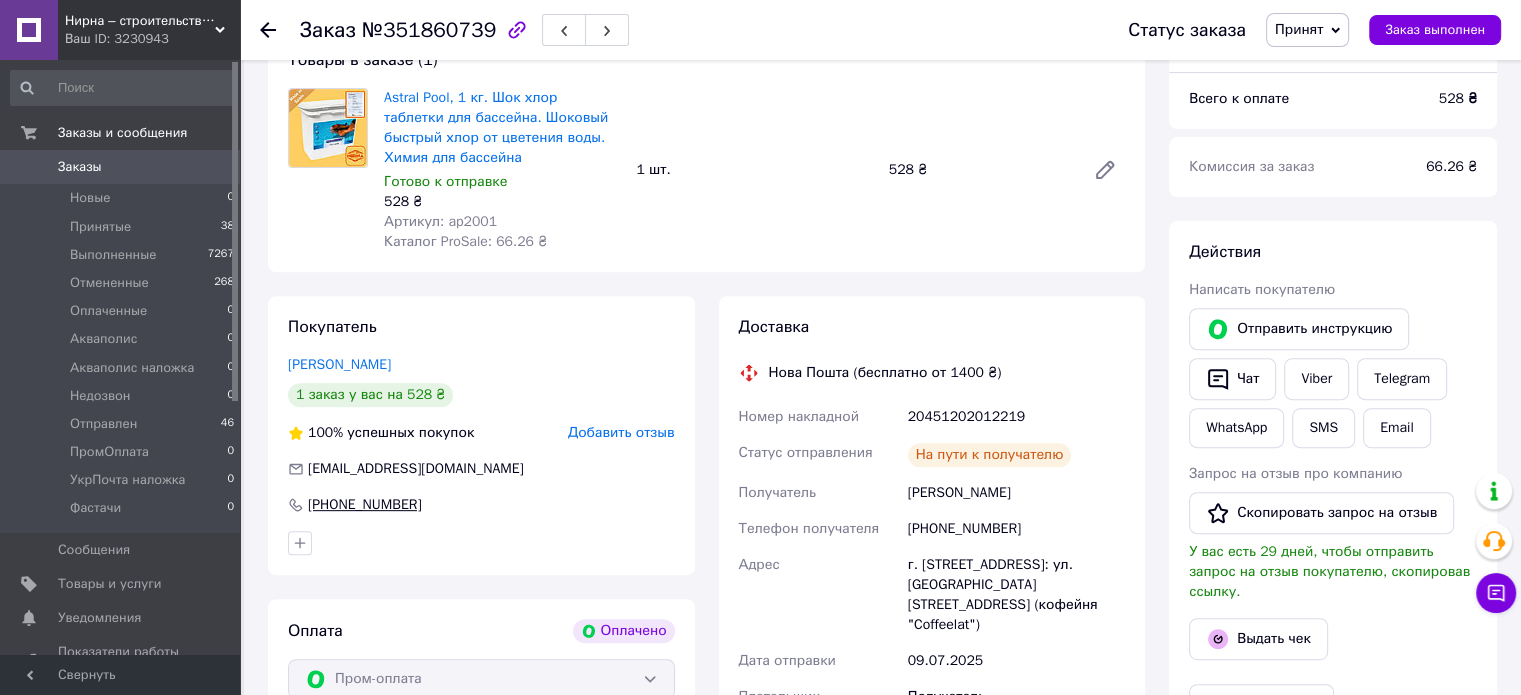 click on "+380637004022" at bounding box center [365, 505] 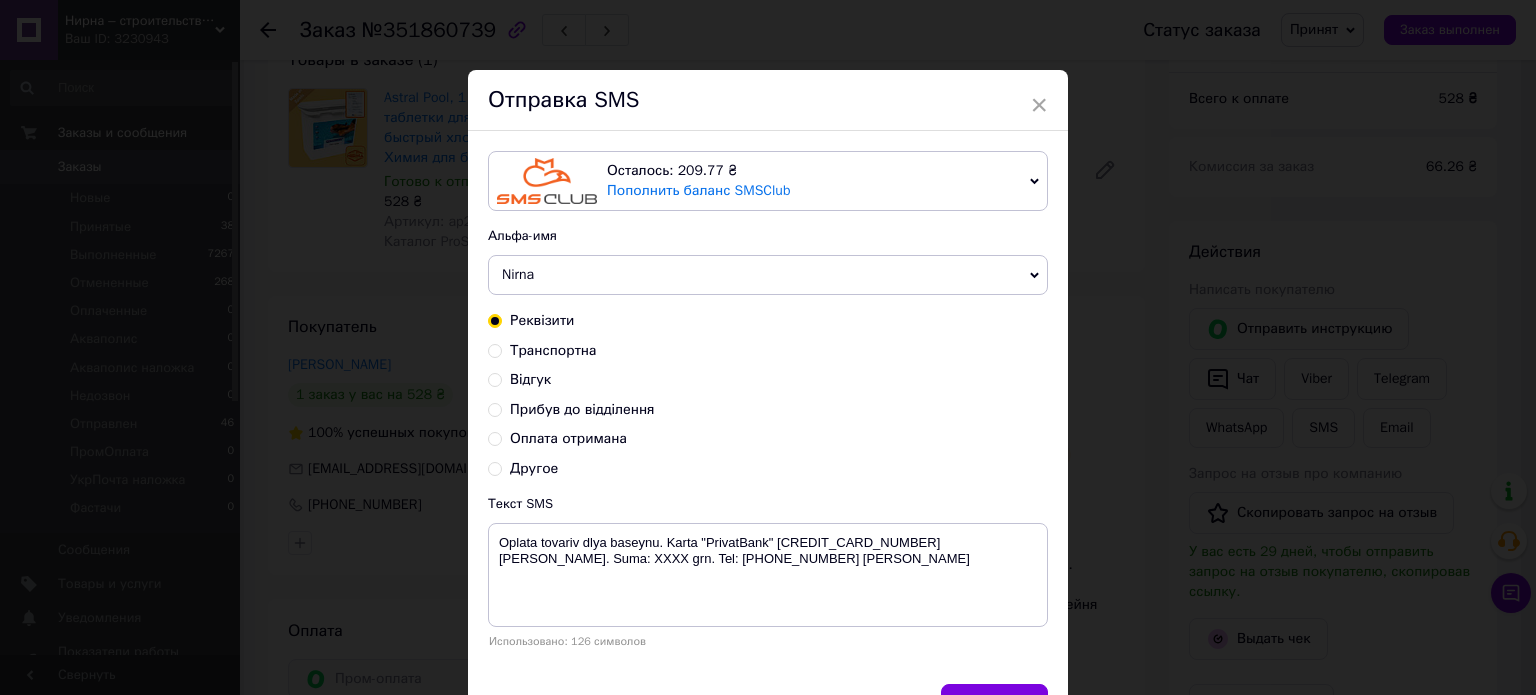 click on "Транспортна" at bounding box center [495, 349] 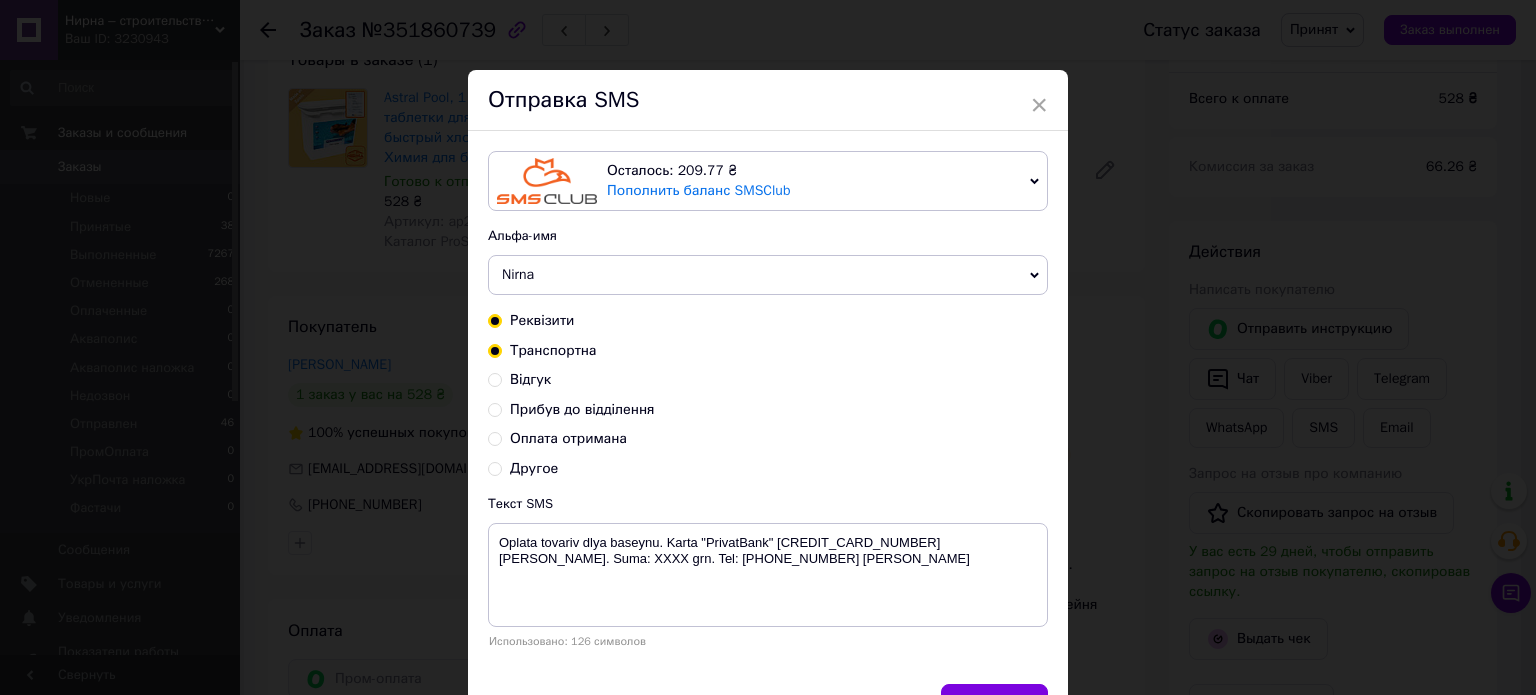 radio on "true" 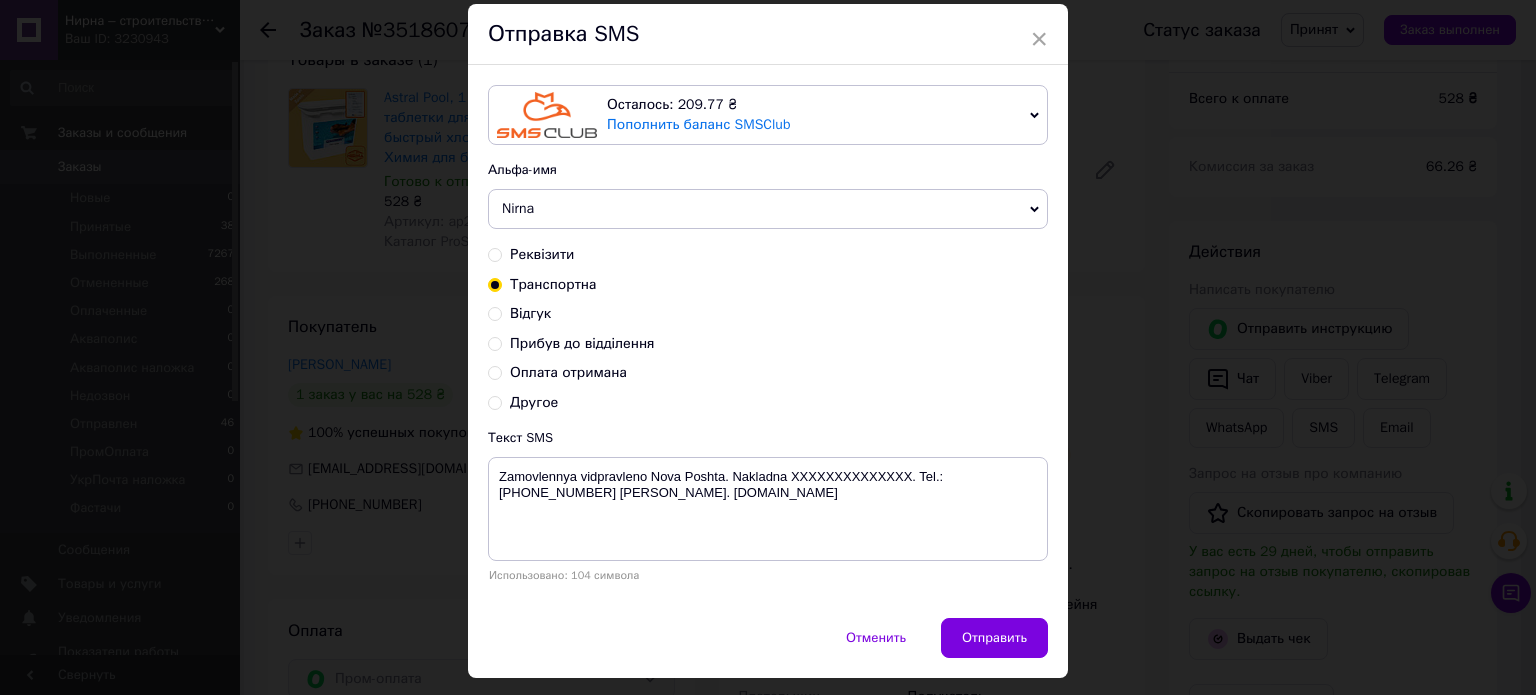 scroll, scrollTop: 116, scrollLeft: 0, axis: vertical 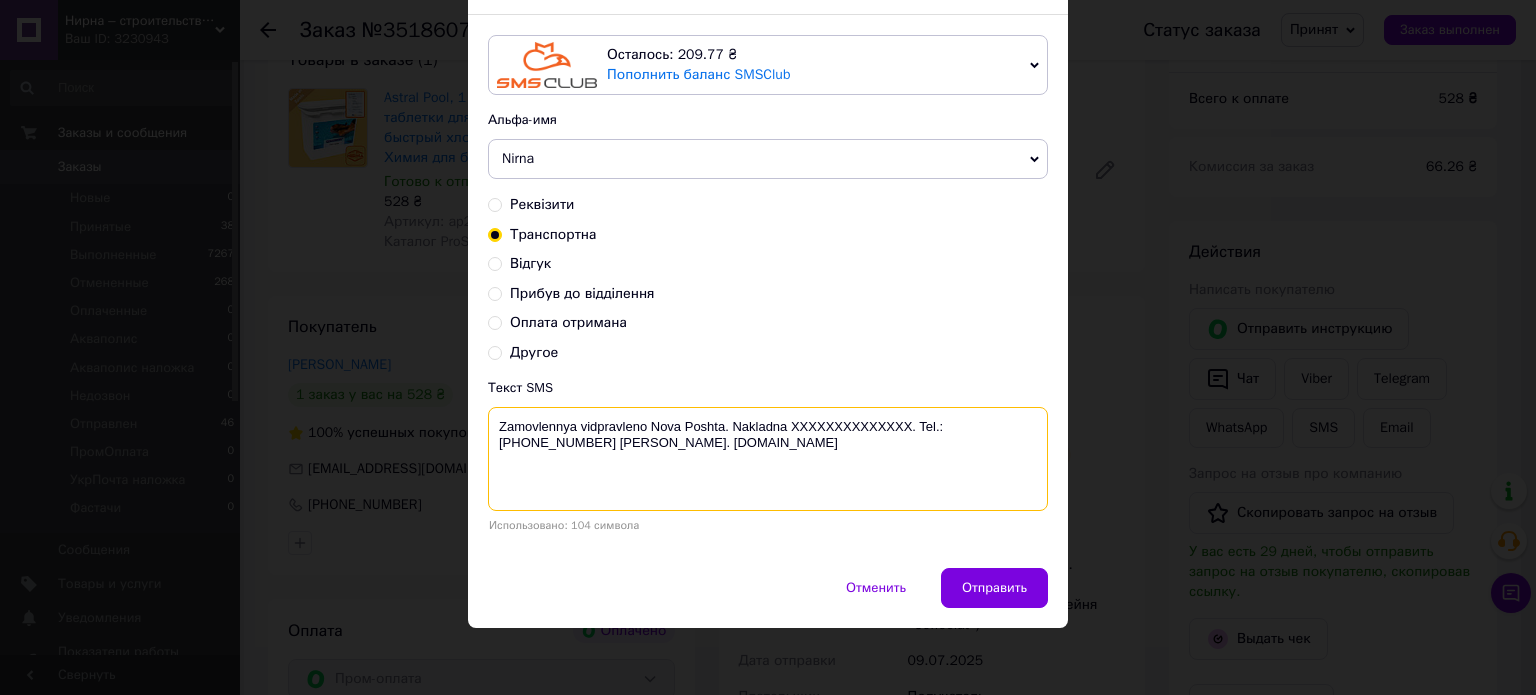 click on "Zamovlennya vidpravleno Nova Poshta. Nakladna XXXXXXXXXXXXXX. Tel.:[PHONE_NUMBER] Evgen. [DOMAIN_NAME]" at bounding box center (768, 459) 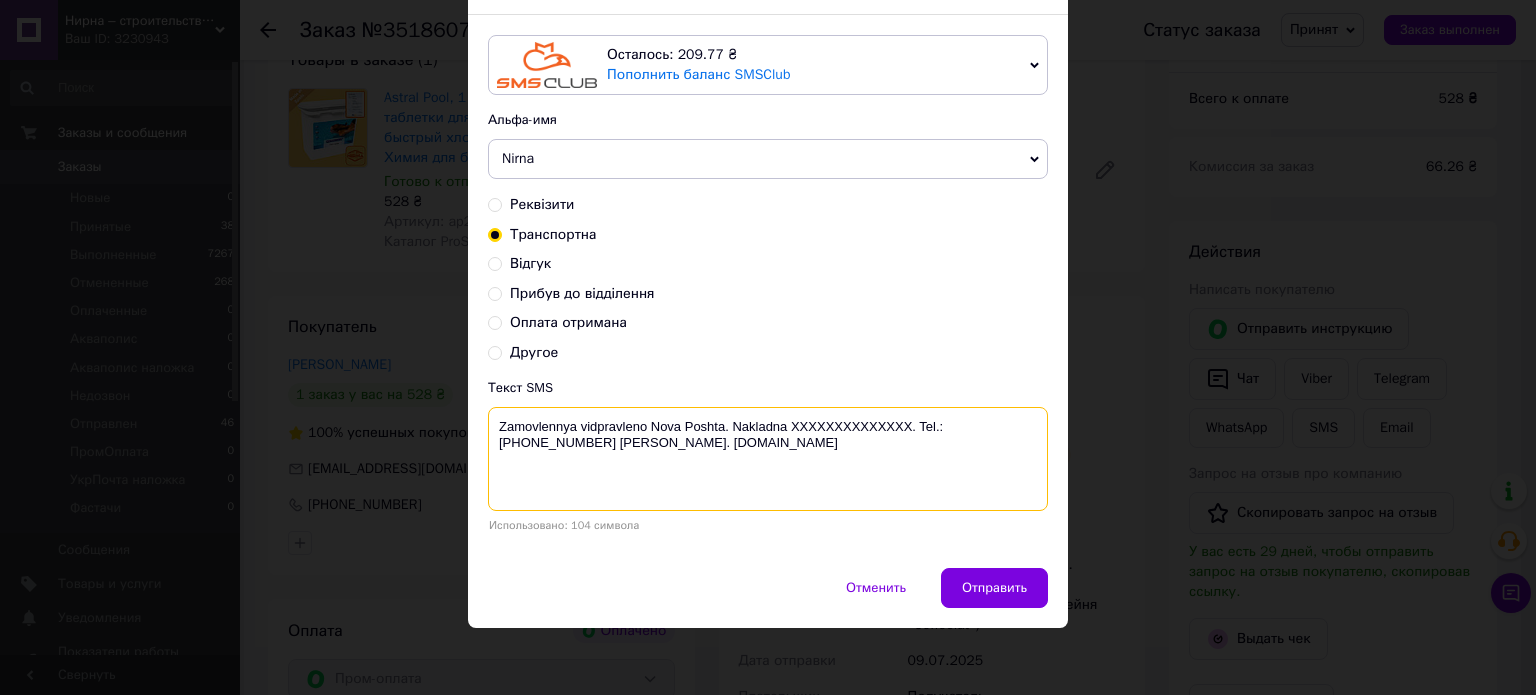 paste on "20451202012219" 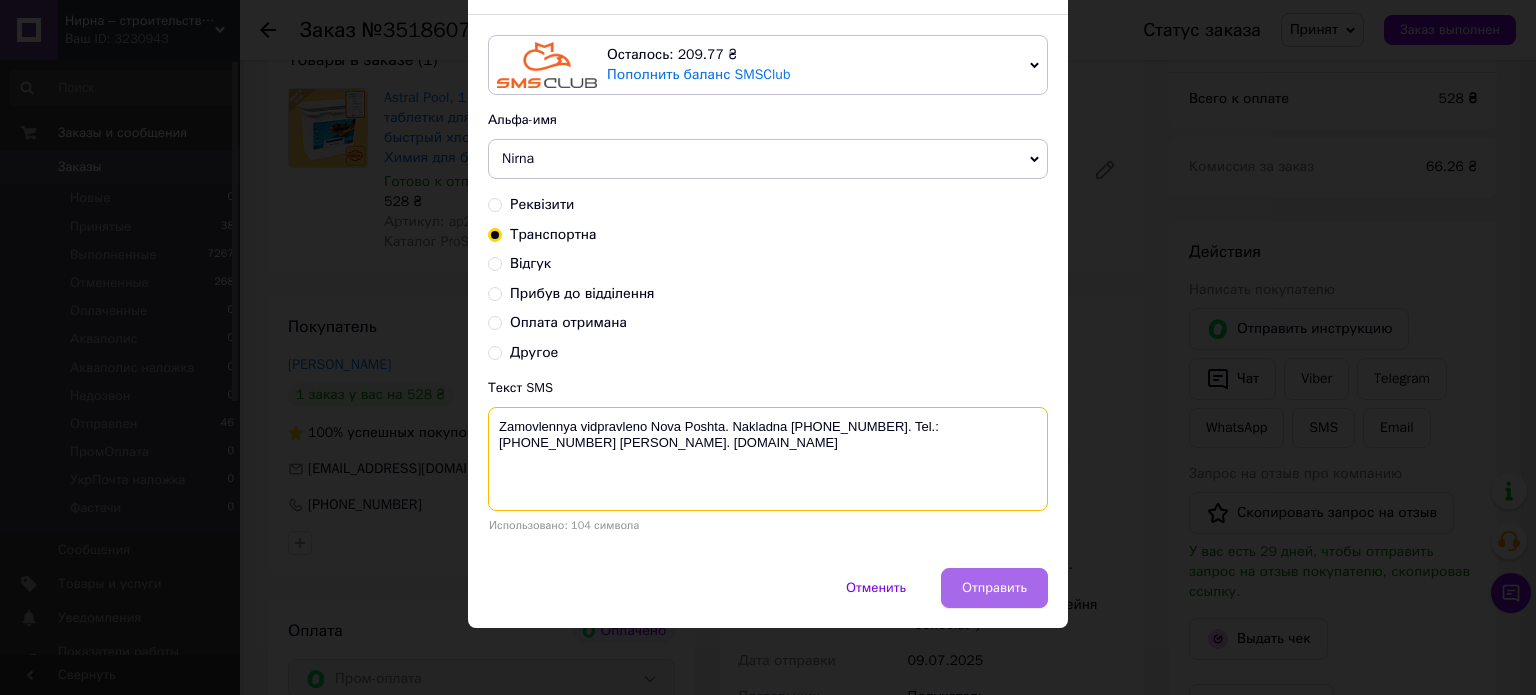 type on "Zamovlennya vidpravleno Nova Poshta. Nakladna 20451202012219. Tel.:+380960244885 Evgen. www.nirna.com.ua" 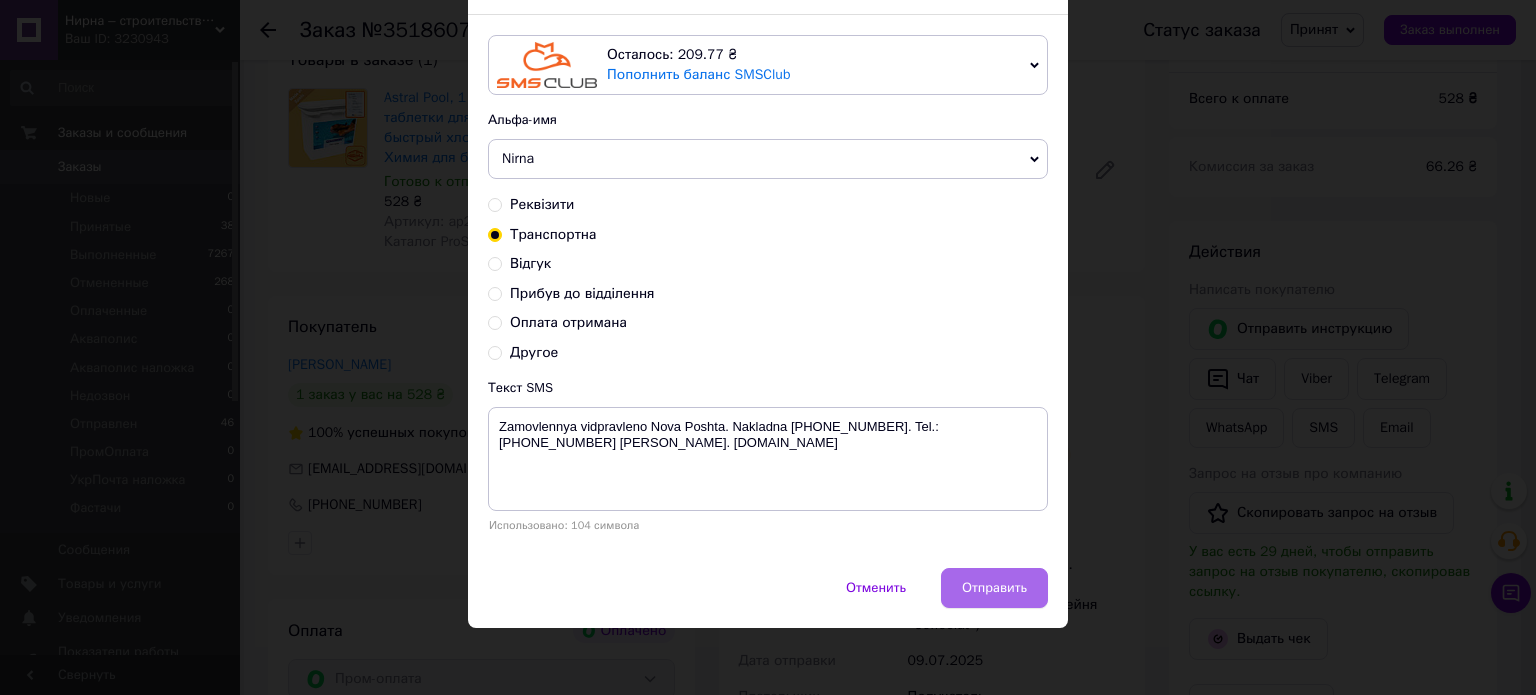 click on "Отправить" at bounding box center [994, 588] 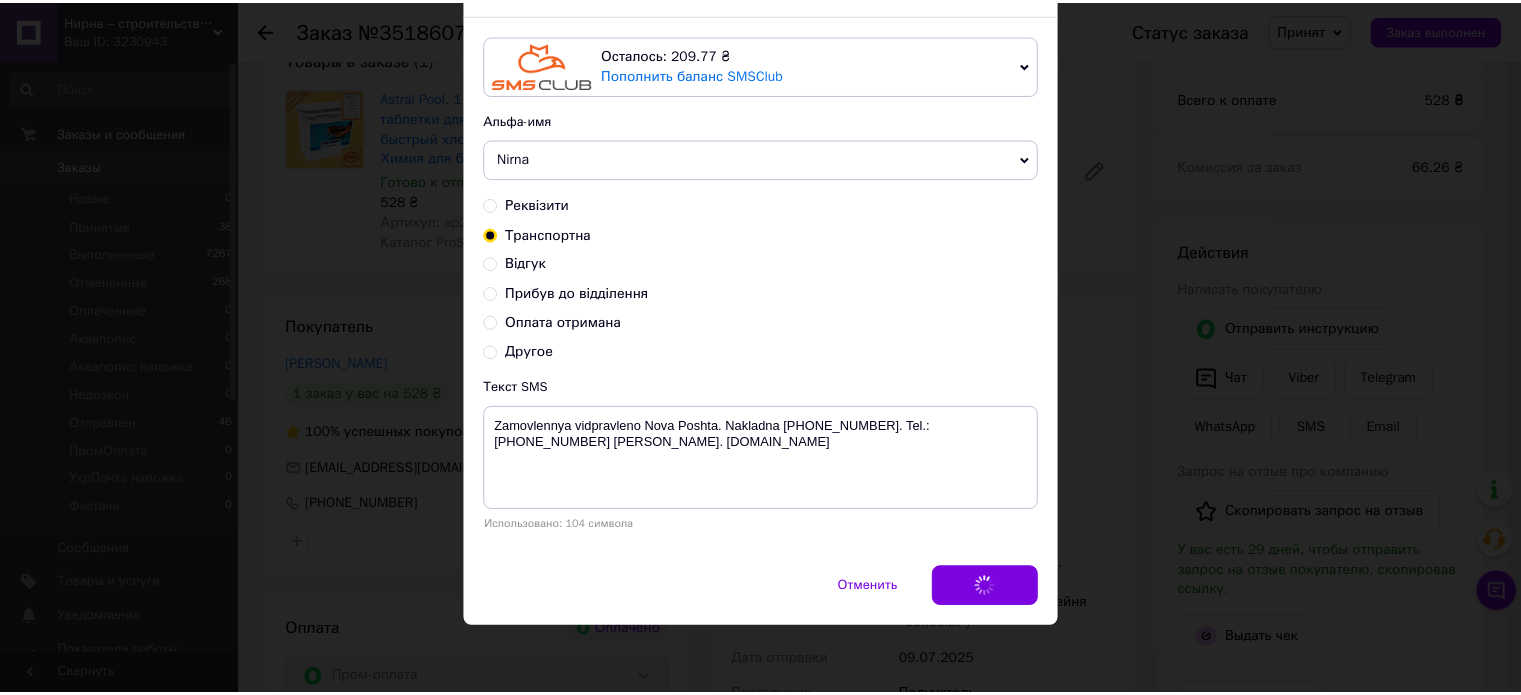 scroll, scrollTop: 0, scrollLeft: 0, axis: both 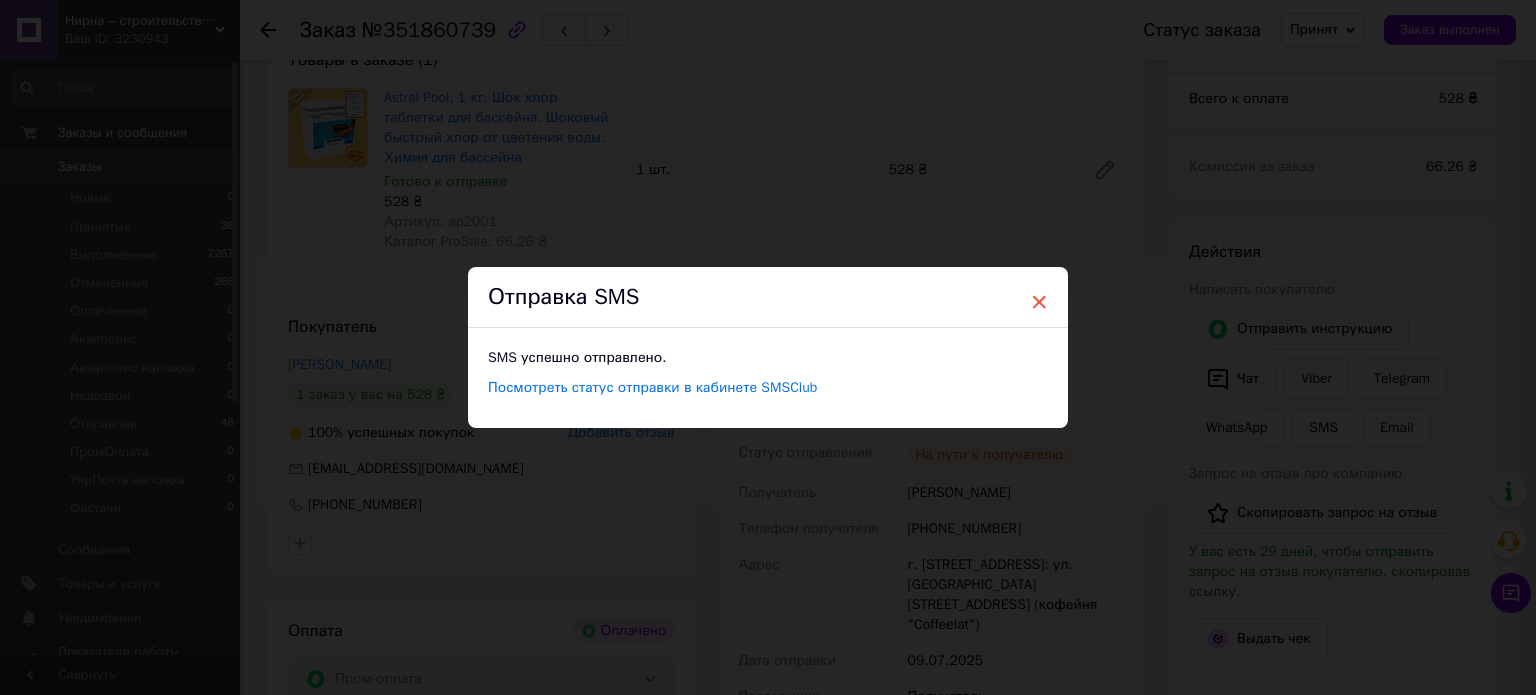 click on "×" at bounding box center (1039, 302) 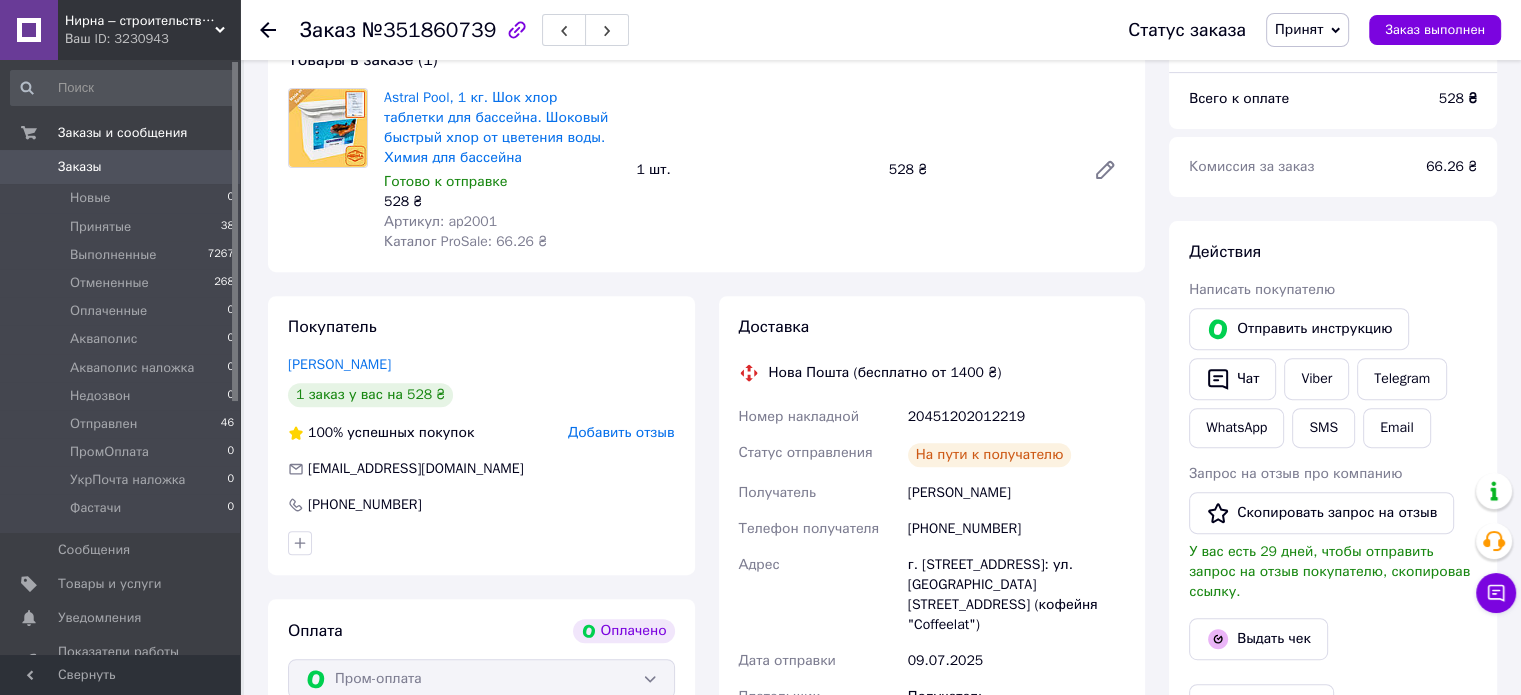 click on "Принят" at bounding box center (1299, 29) 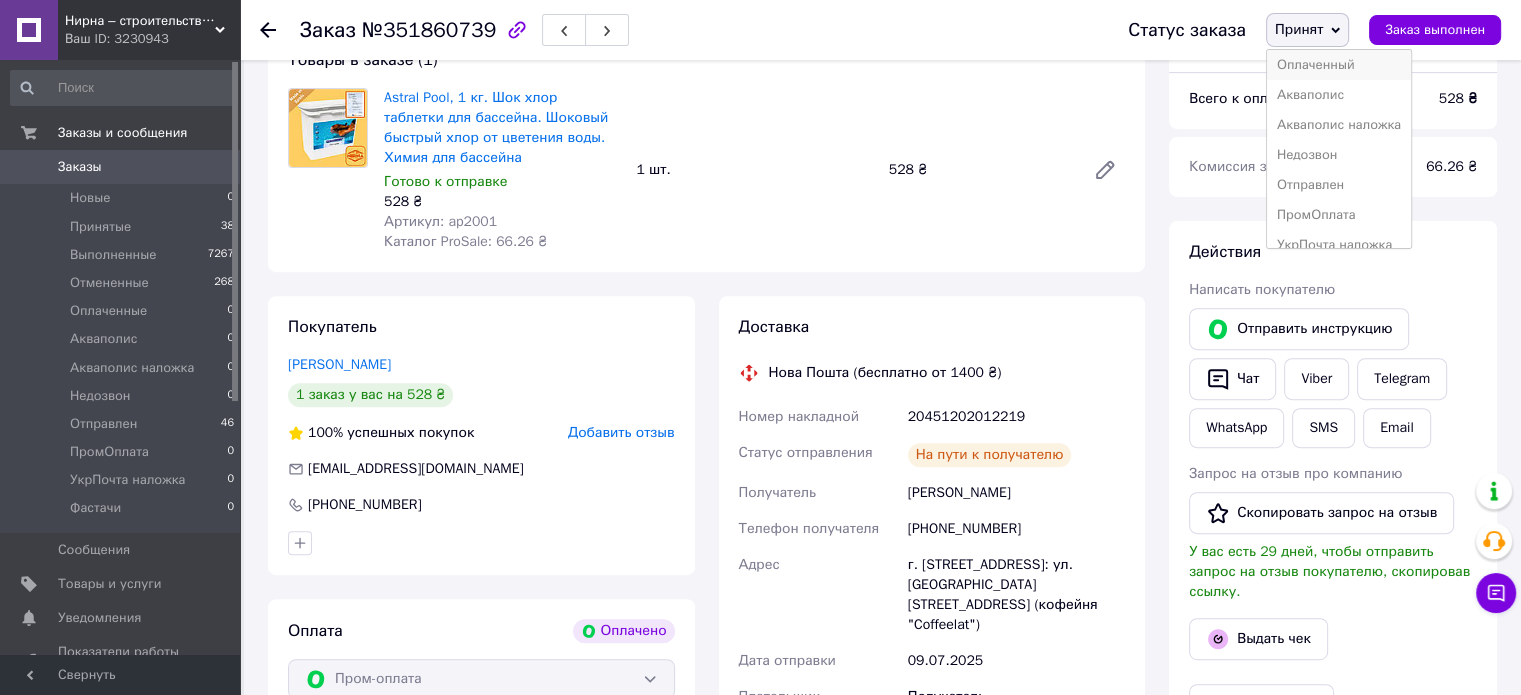 scroll, scrollTop: 100, scrollLeft: 0, axis: vertical 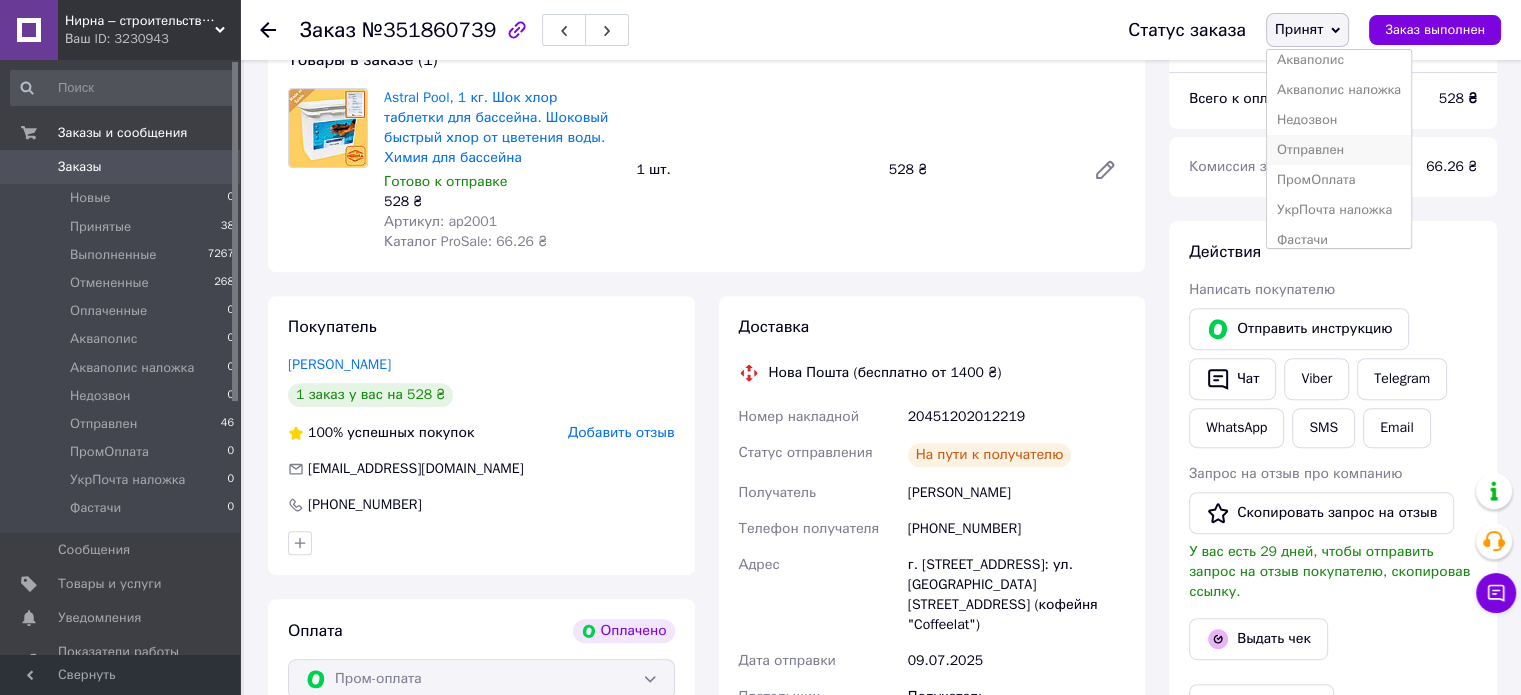 click on "Отправлен" at bounding box center [1339, 150] 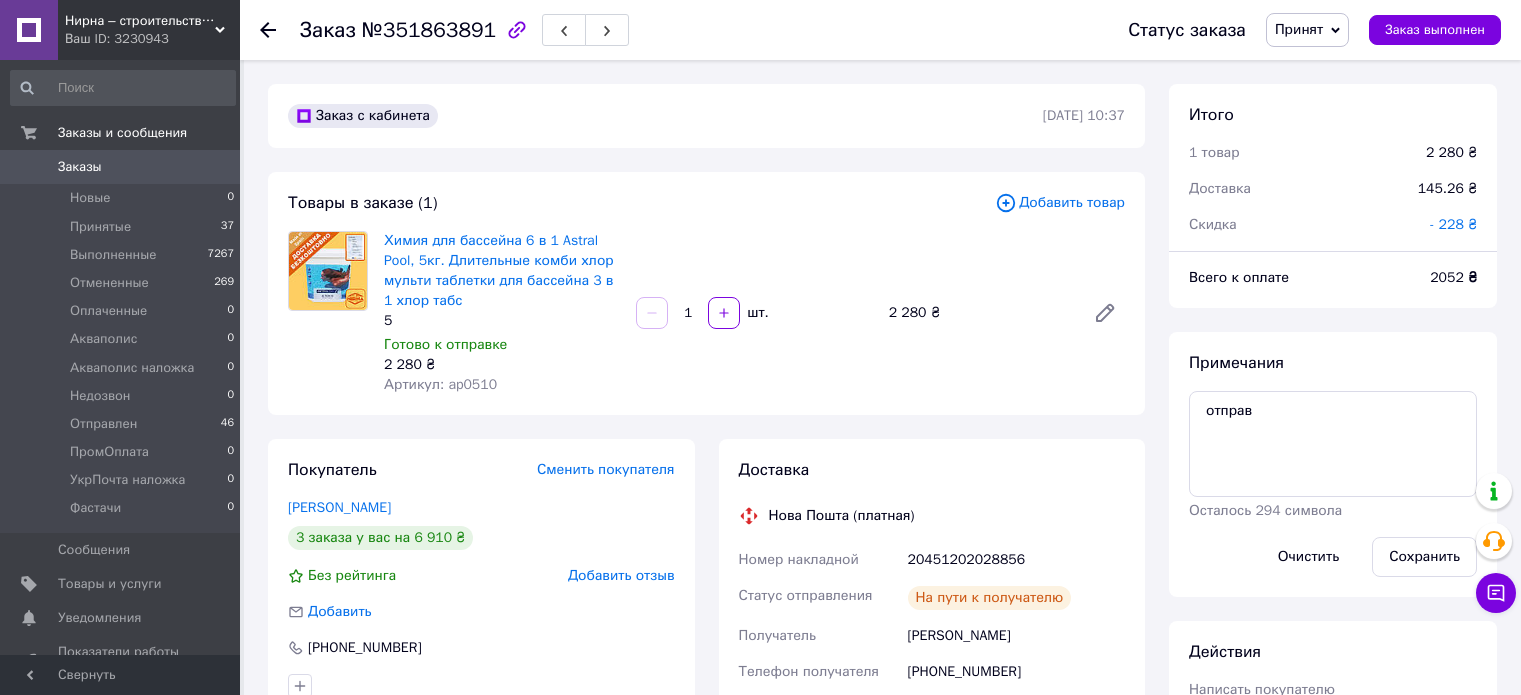 scroll, scrollTop: 0, scrollLeft: 0, axis: both 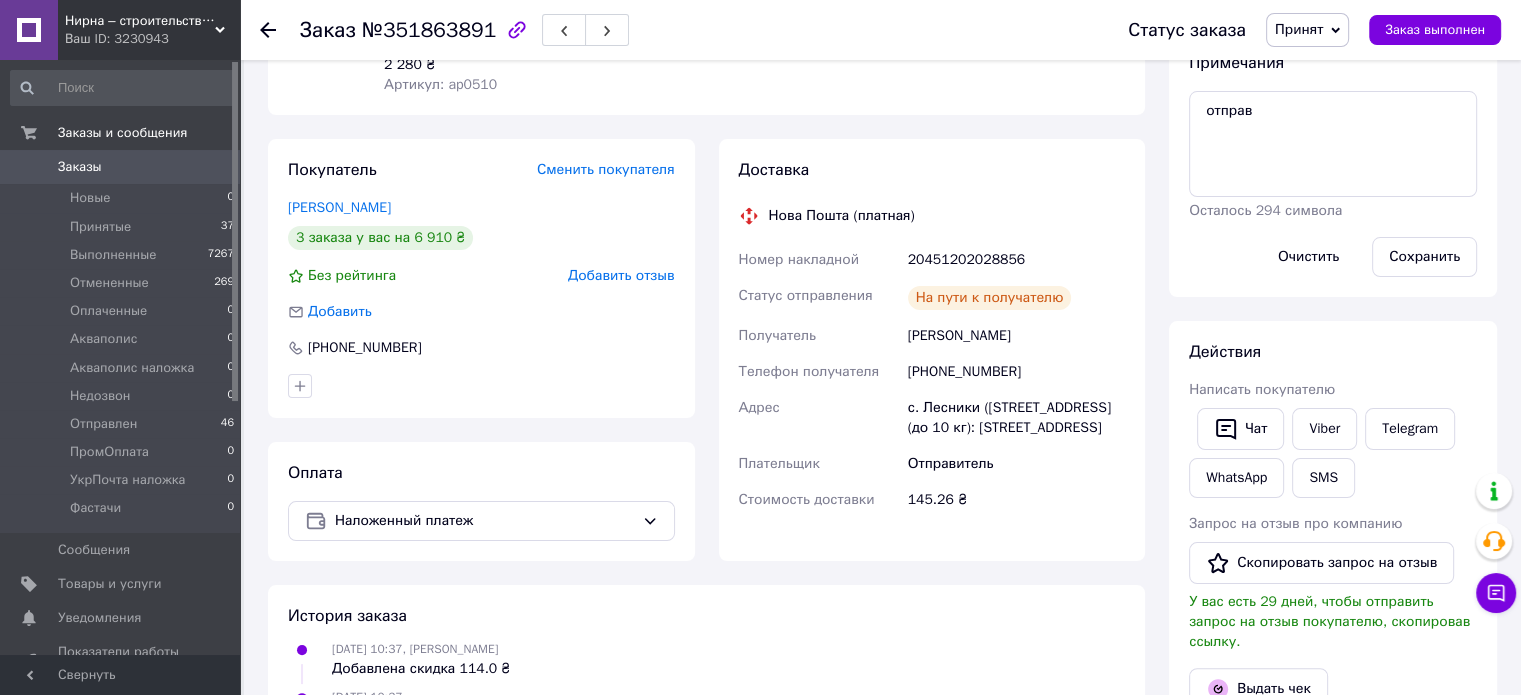 click on "20451202028856" at bounding box center (1016, 260) 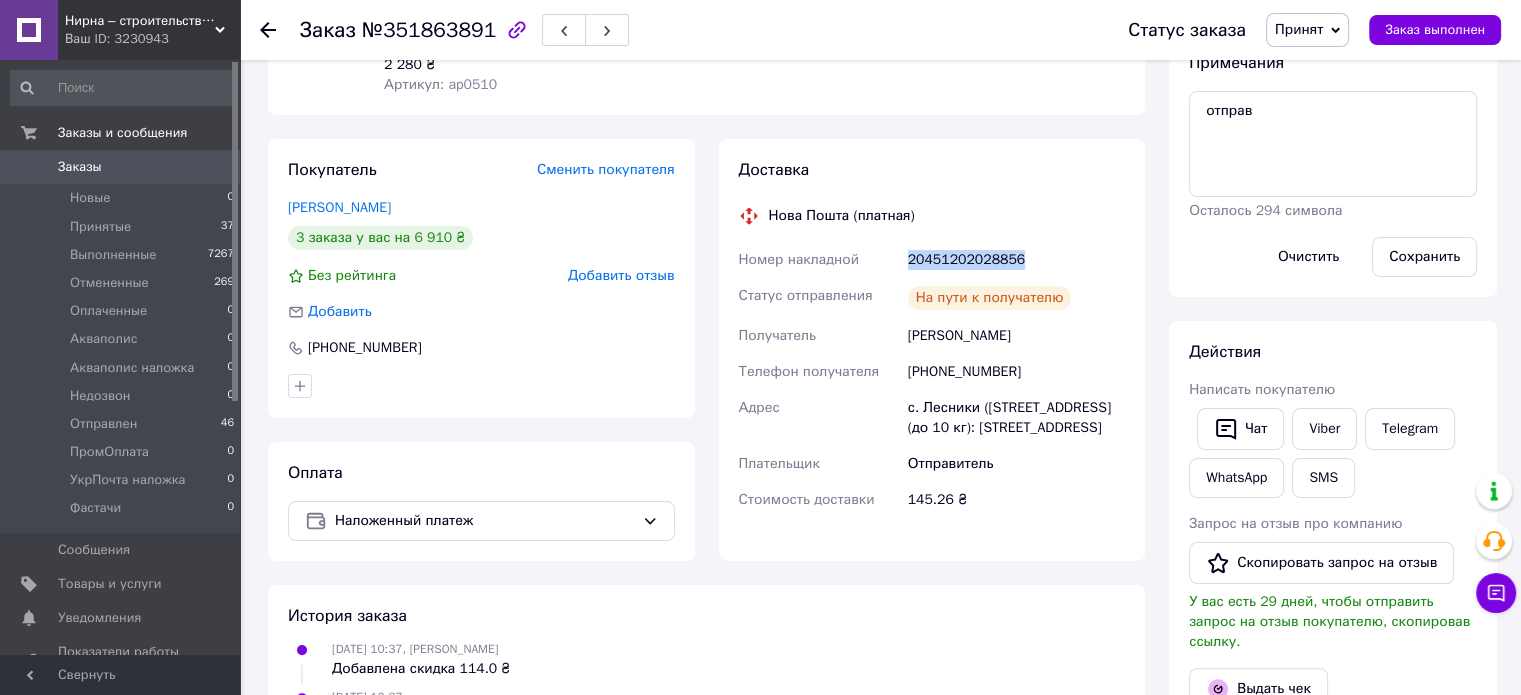 click on "20451202028856" at bounding box center (1016, 260) 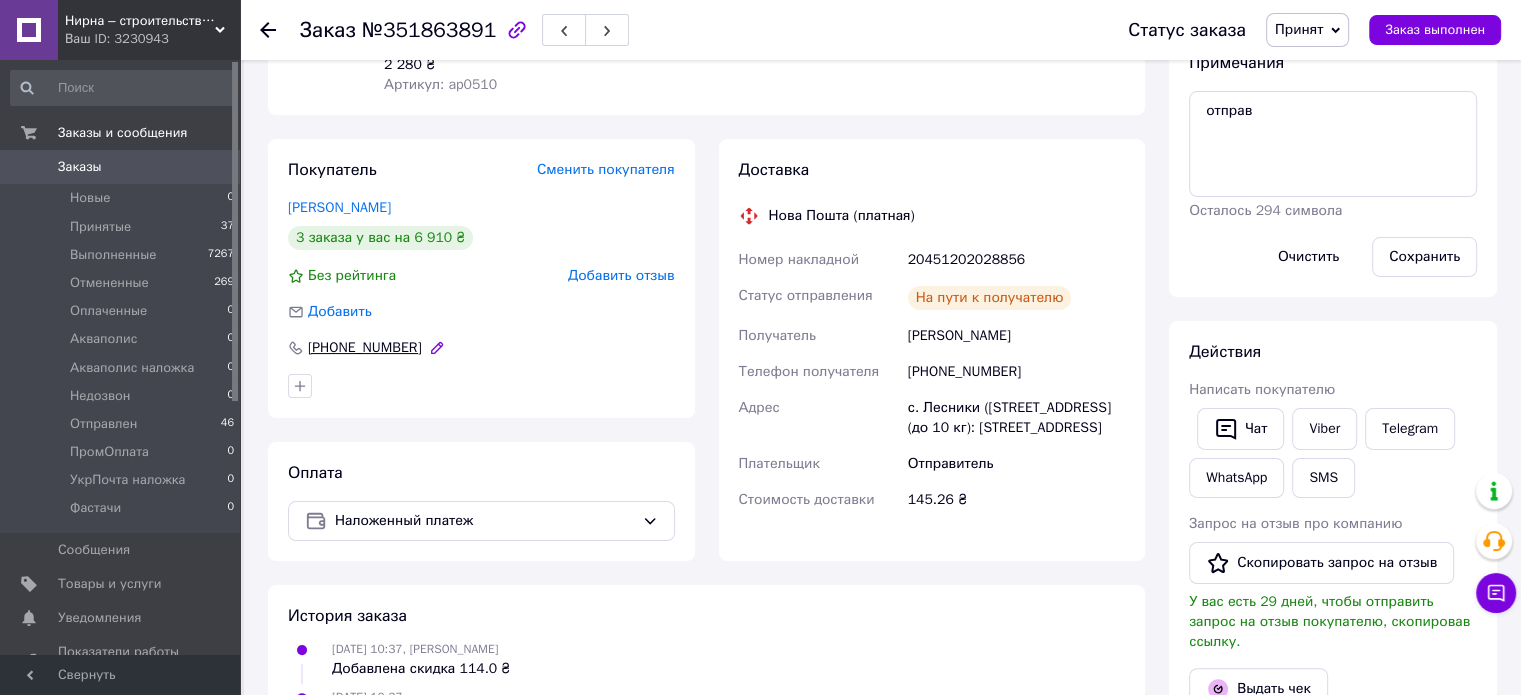 click on "[PHONE_NUMBER]" at bounding box center [365, 348] 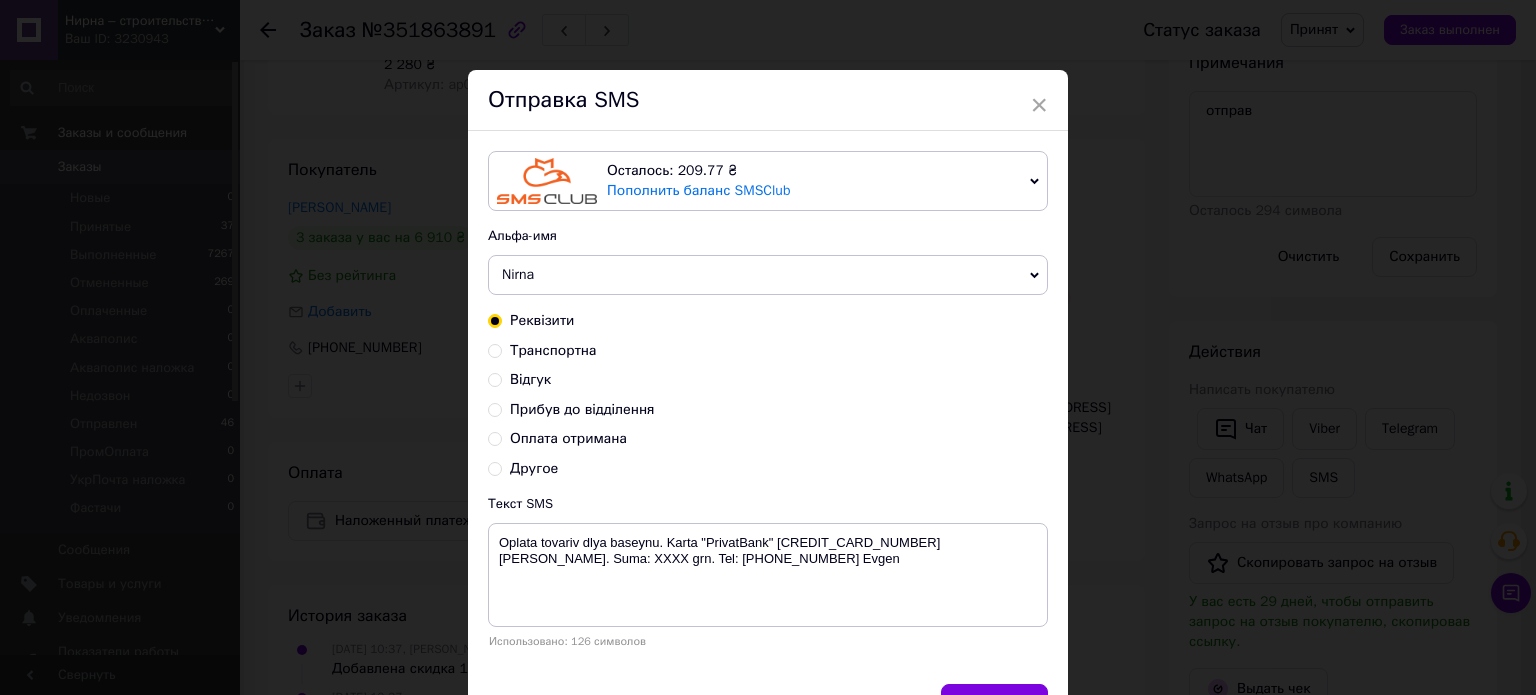 click on "Транспортна" at bounding box center (495, 349) 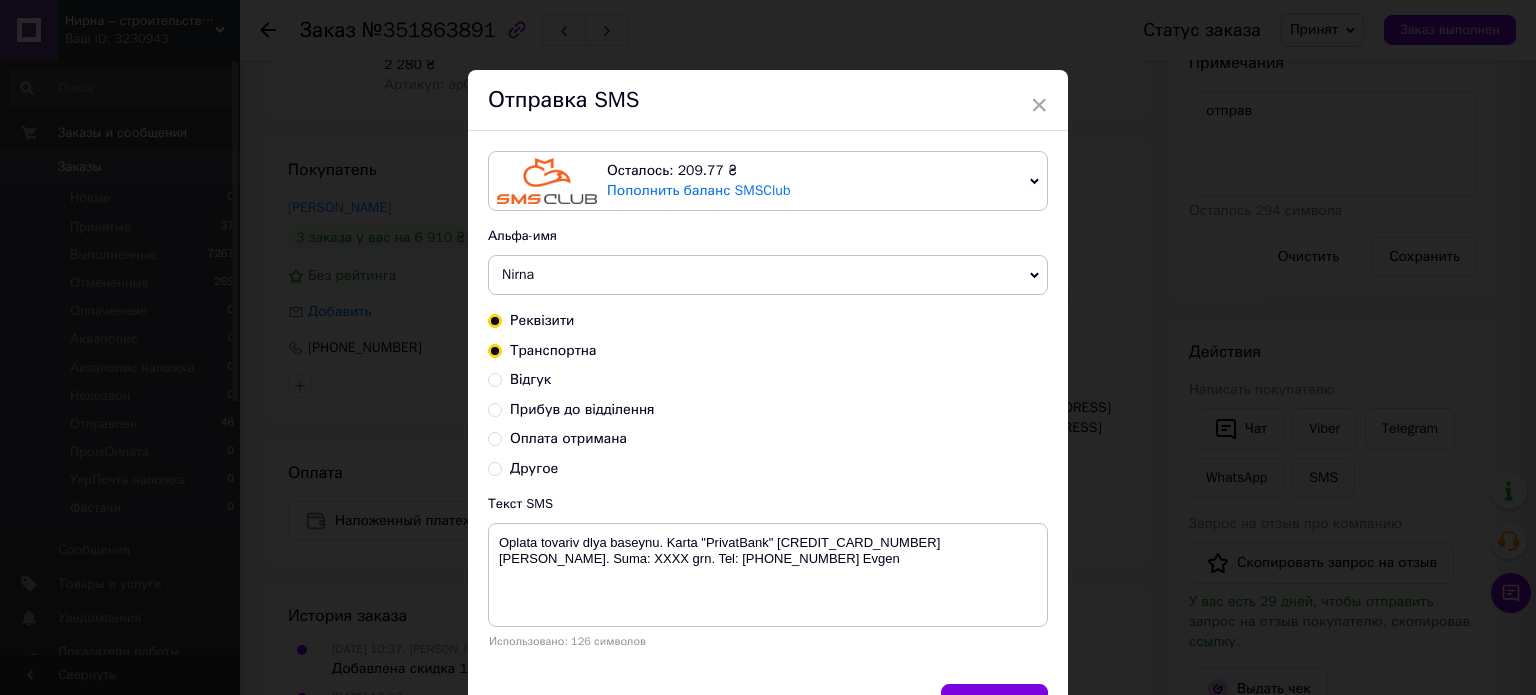 radio on "false" 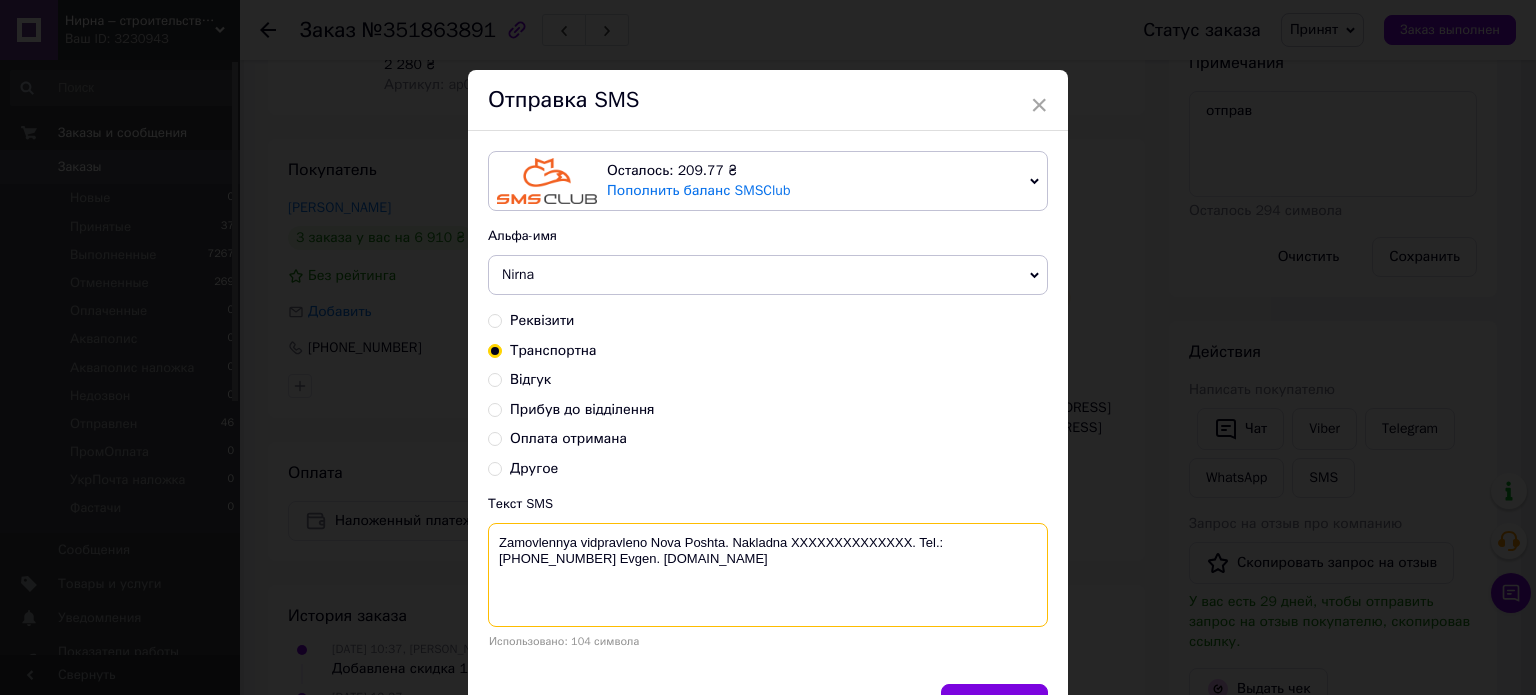 click on "Zamovlennya vidpravleno Nova Poshta. Nakladna XXXXXXXXXXXXXX. Tel.:[PHONE_NUMBER] Evgen. [DOMAIN_NAME]" at bounding box center [768, 575] 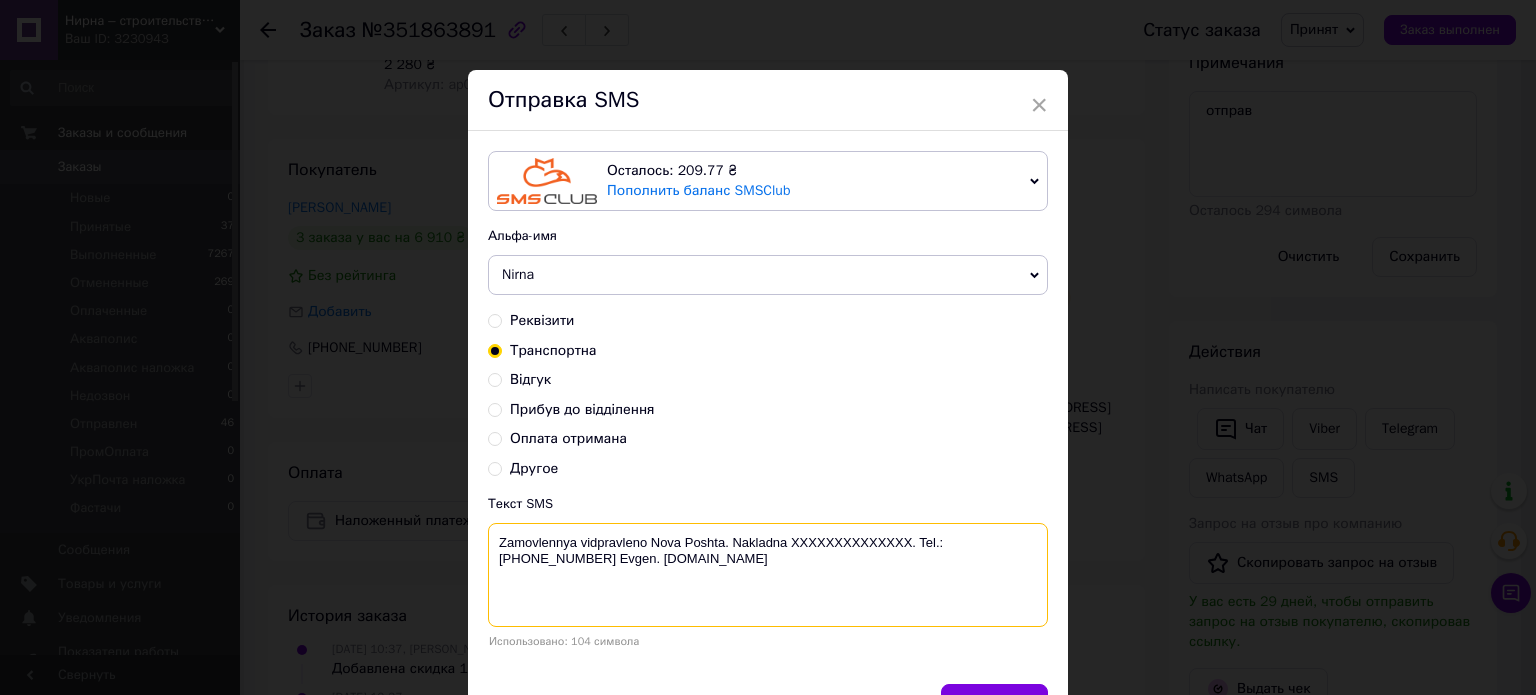paste on "20451202028856" 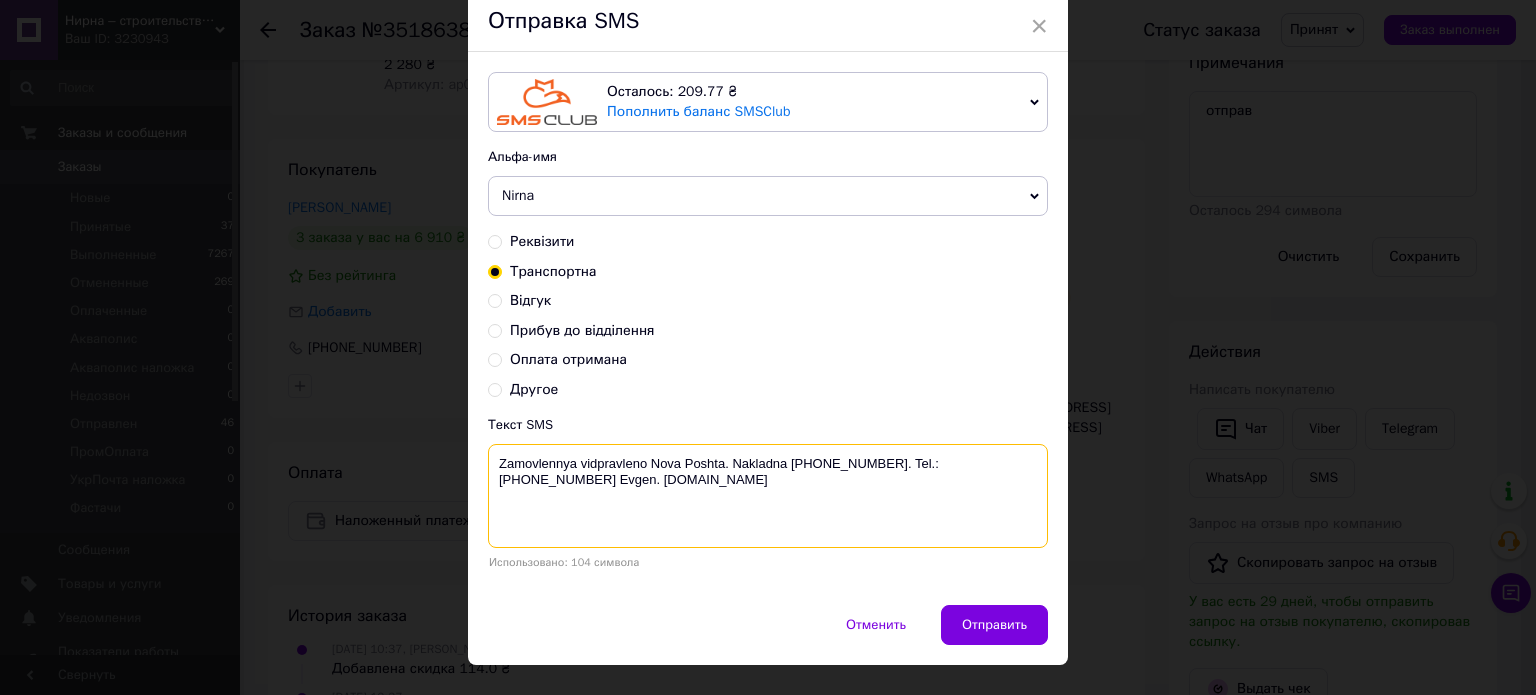 scroll, scrollTop: 116, scrollLeft: 0, axis: vertical 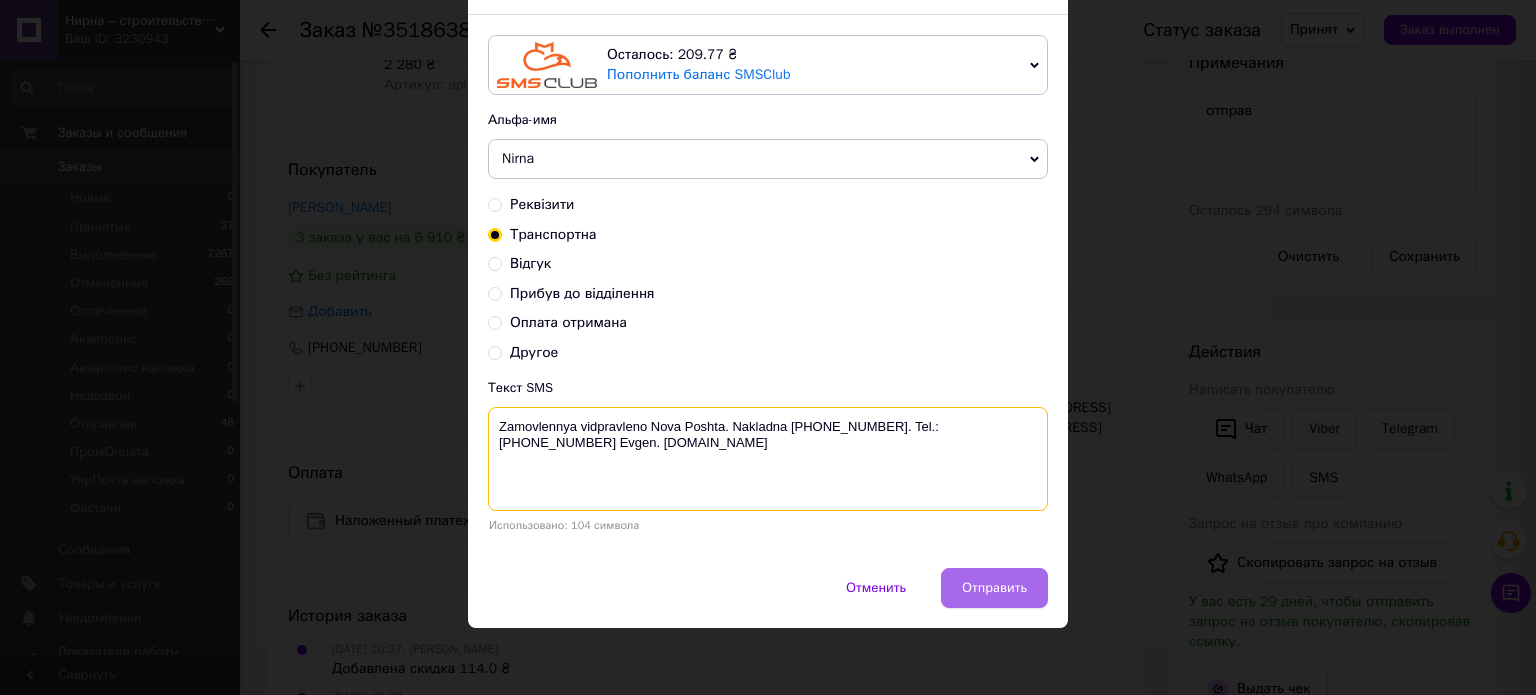 type on "Zamovlennya vidpravleno Nova Poshta. Nakladna 20451202028856. Tel.:+380960244885 Evgen. www.nirna.com.ua" 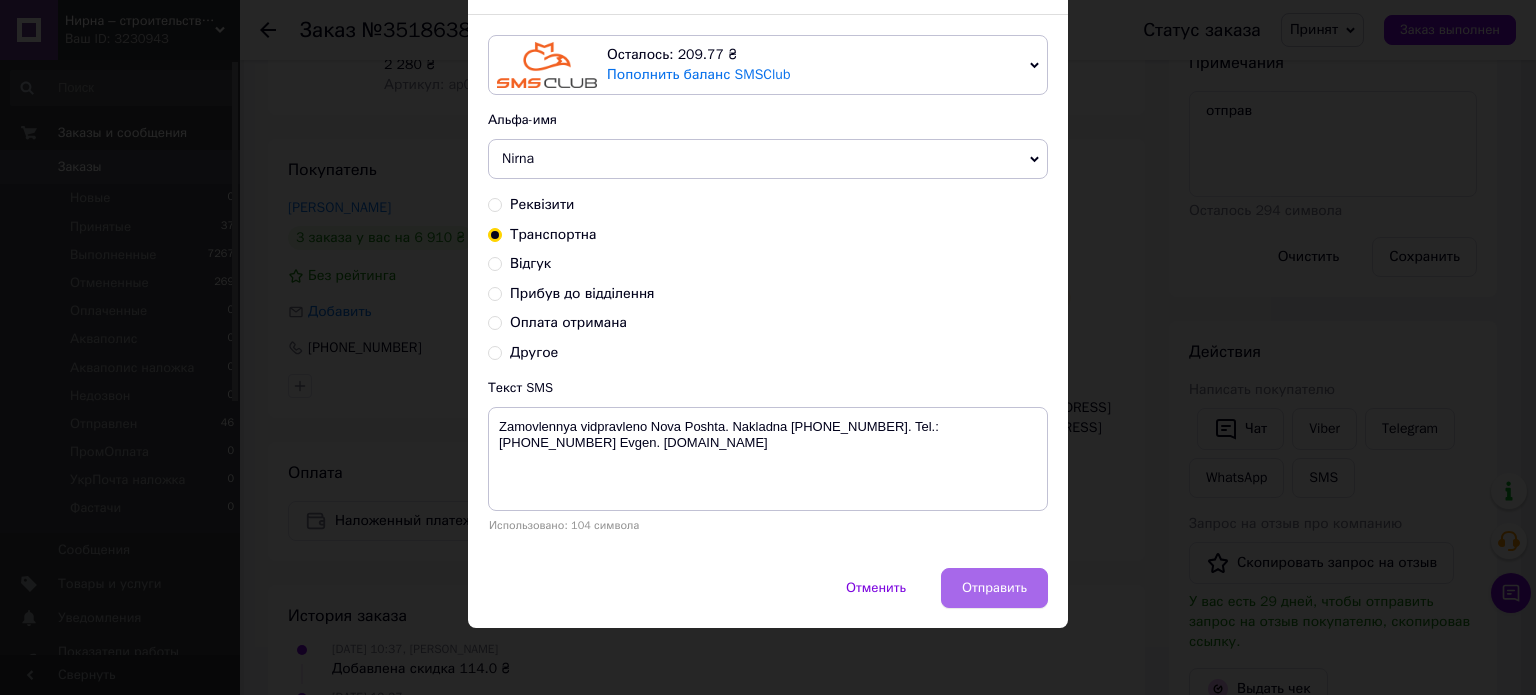 click on "Отправить" at bounding box center [994, 588] 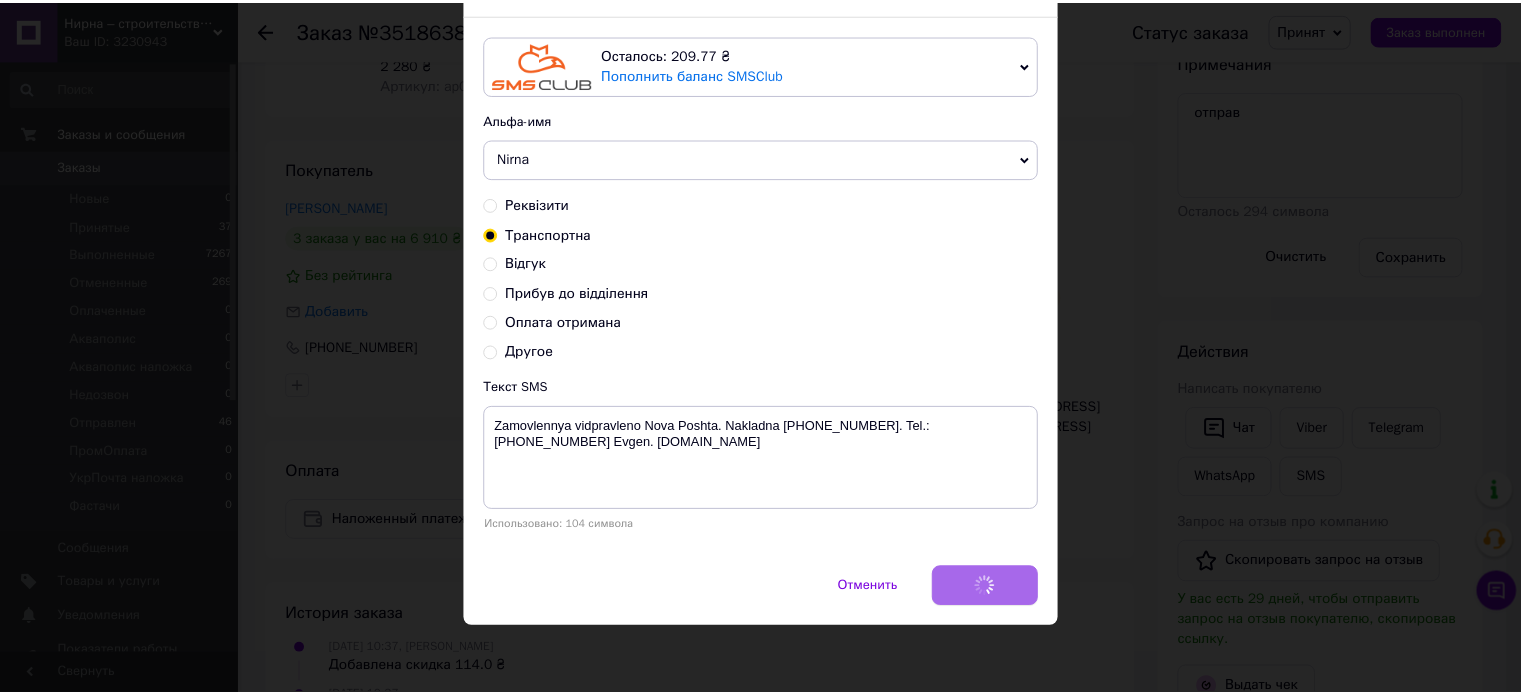 scroll, scrollTop: 0, scrollLeft: 0, axis: both 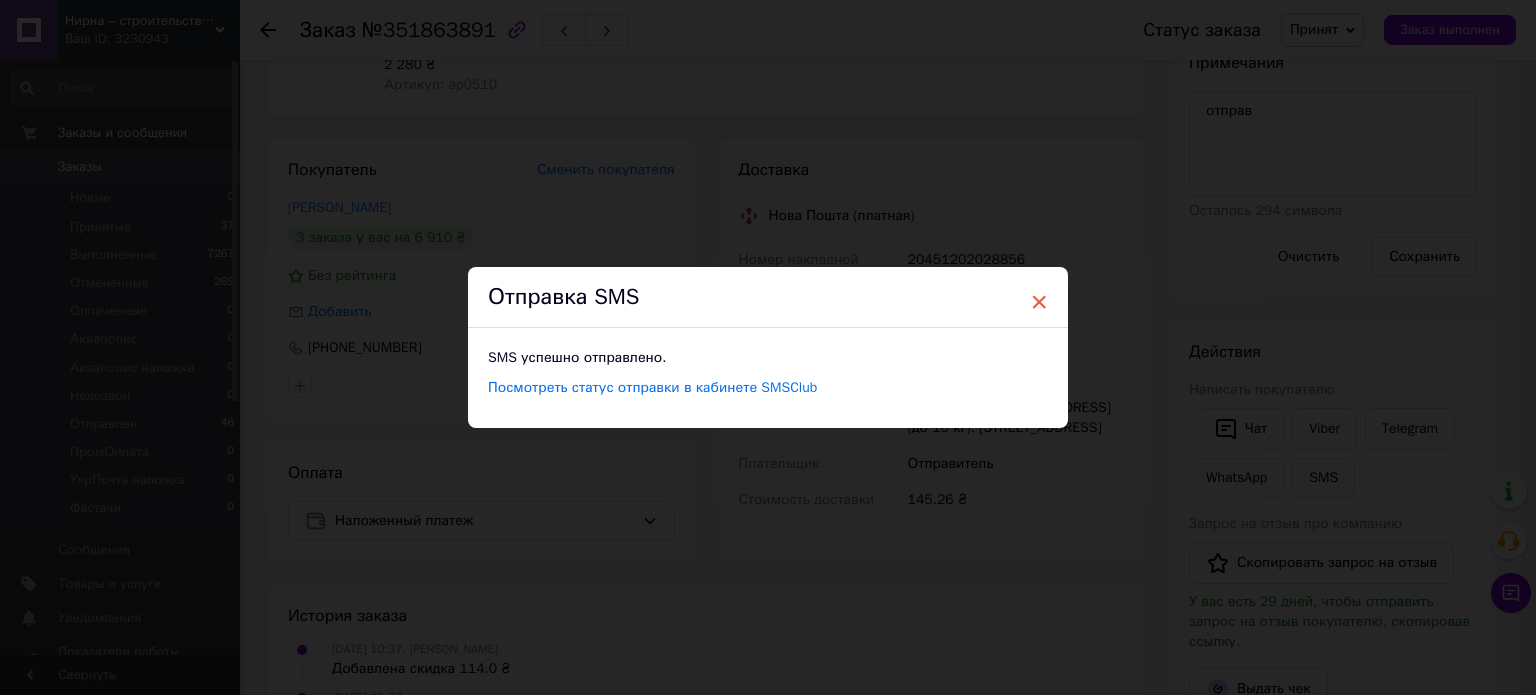 click on "×" at bounding box center (1039, 302) 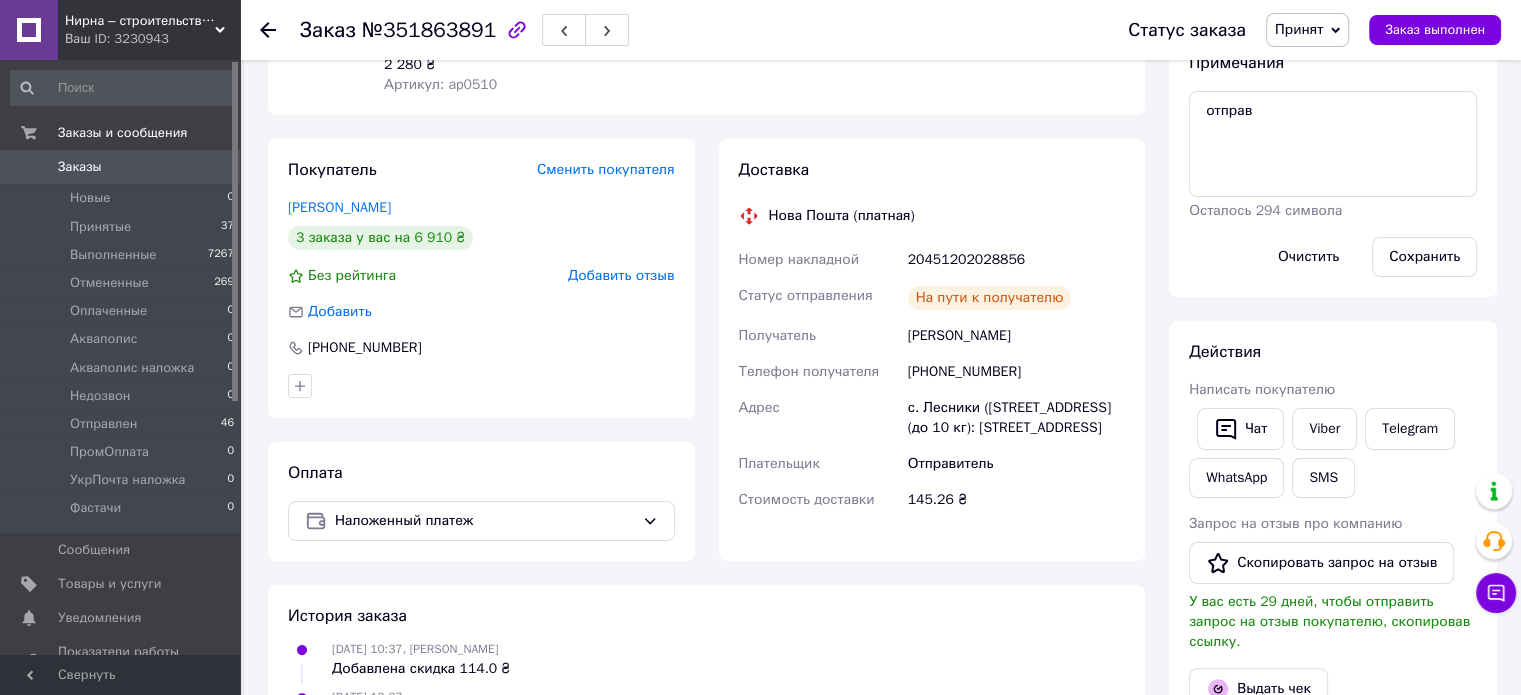 click on "Принят" at bounding box center (1307, 30) 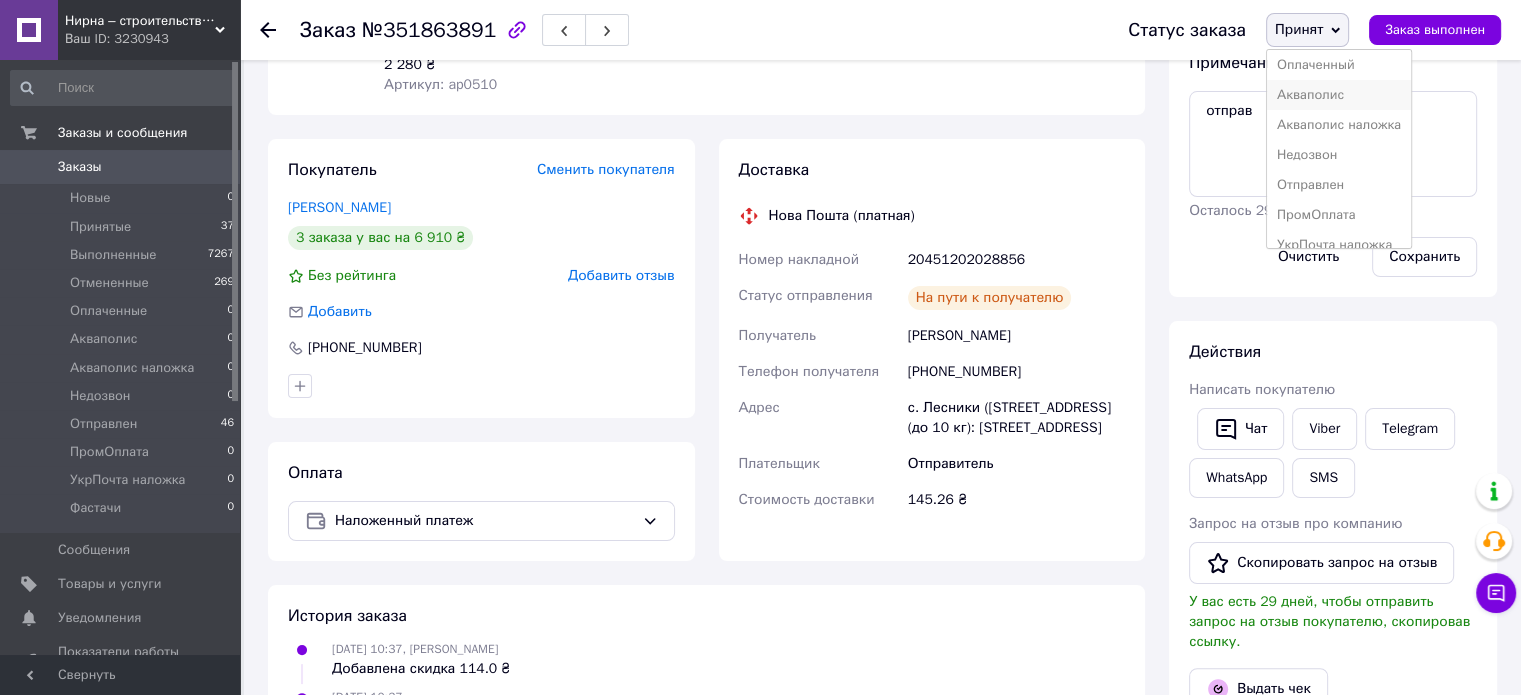 scroll, scrollTop: 100, scrollLeft: 0, axis: vertical 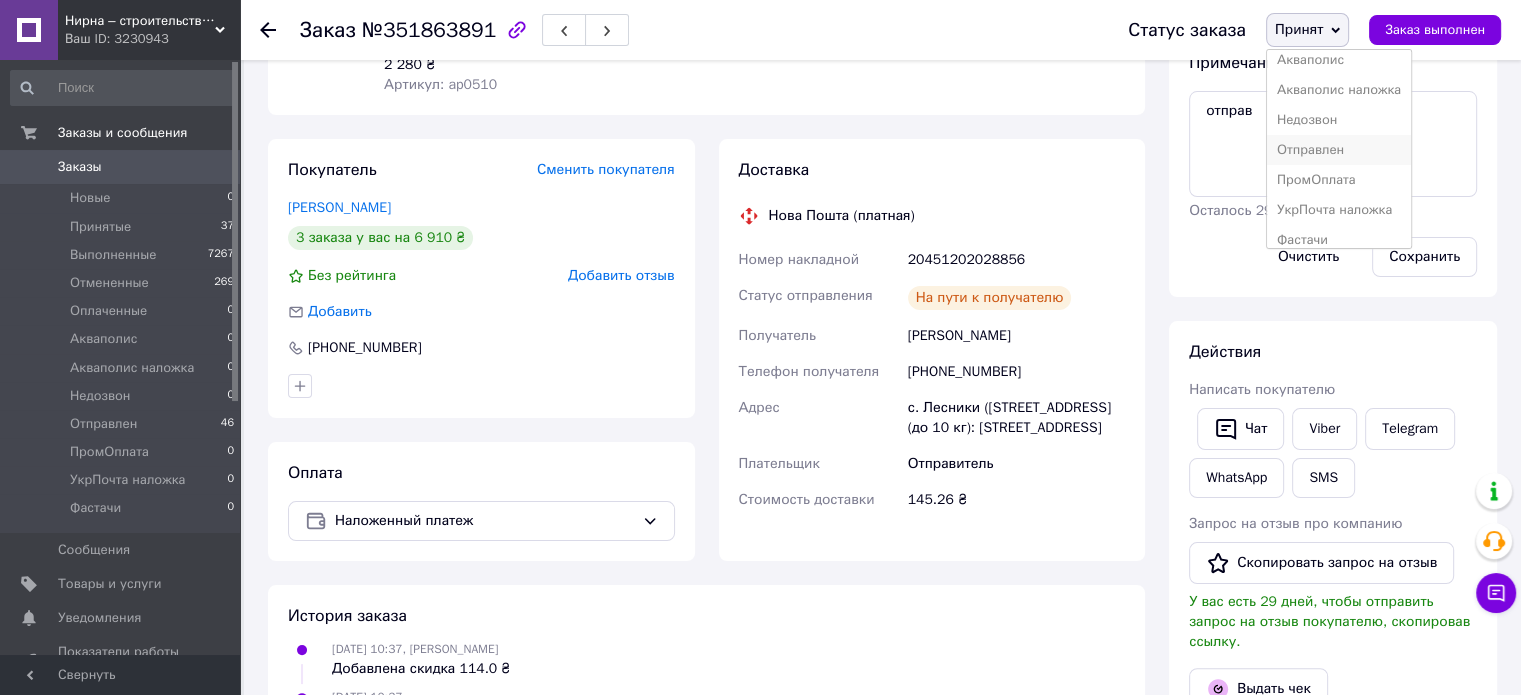 click on "Отправлен" at bounding box center [1339, 150] 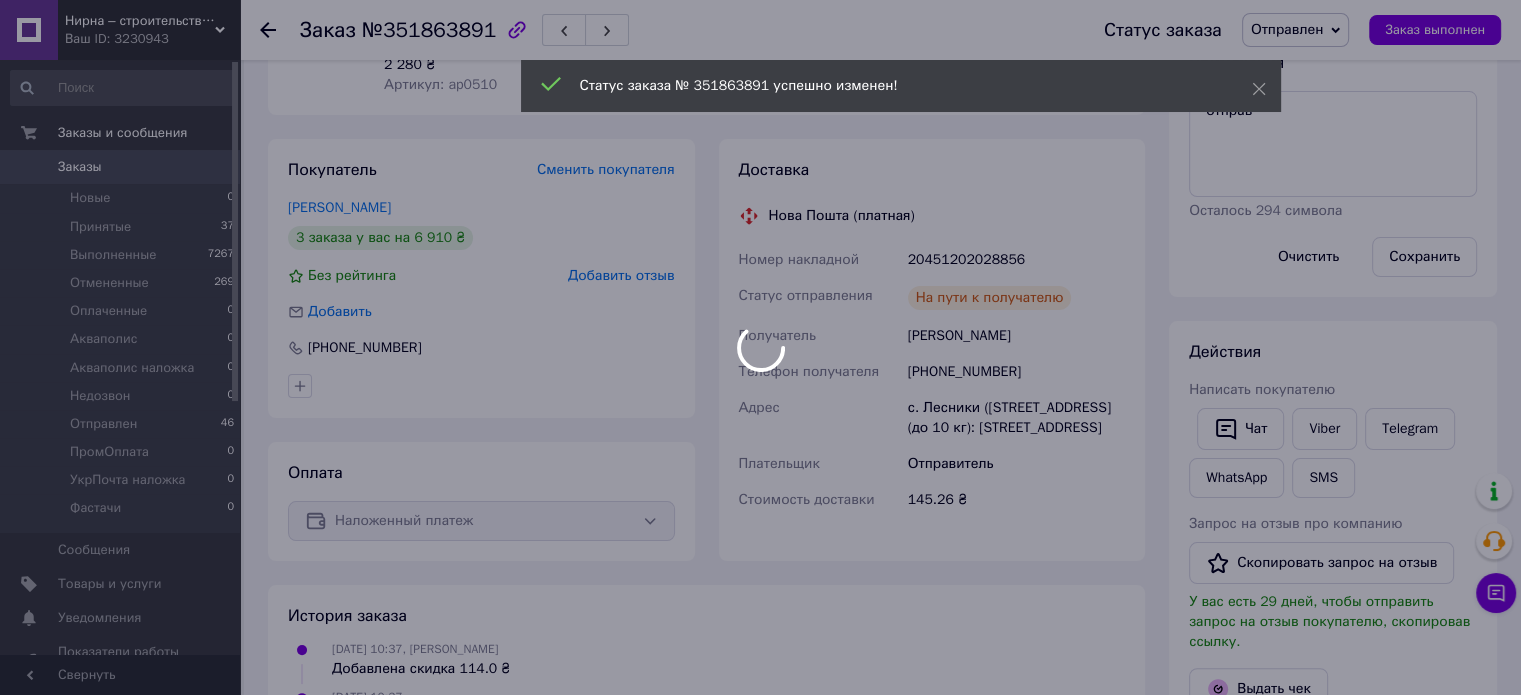 scroll, scrollTop: 168, scrollLeft: 0, axis: vertical 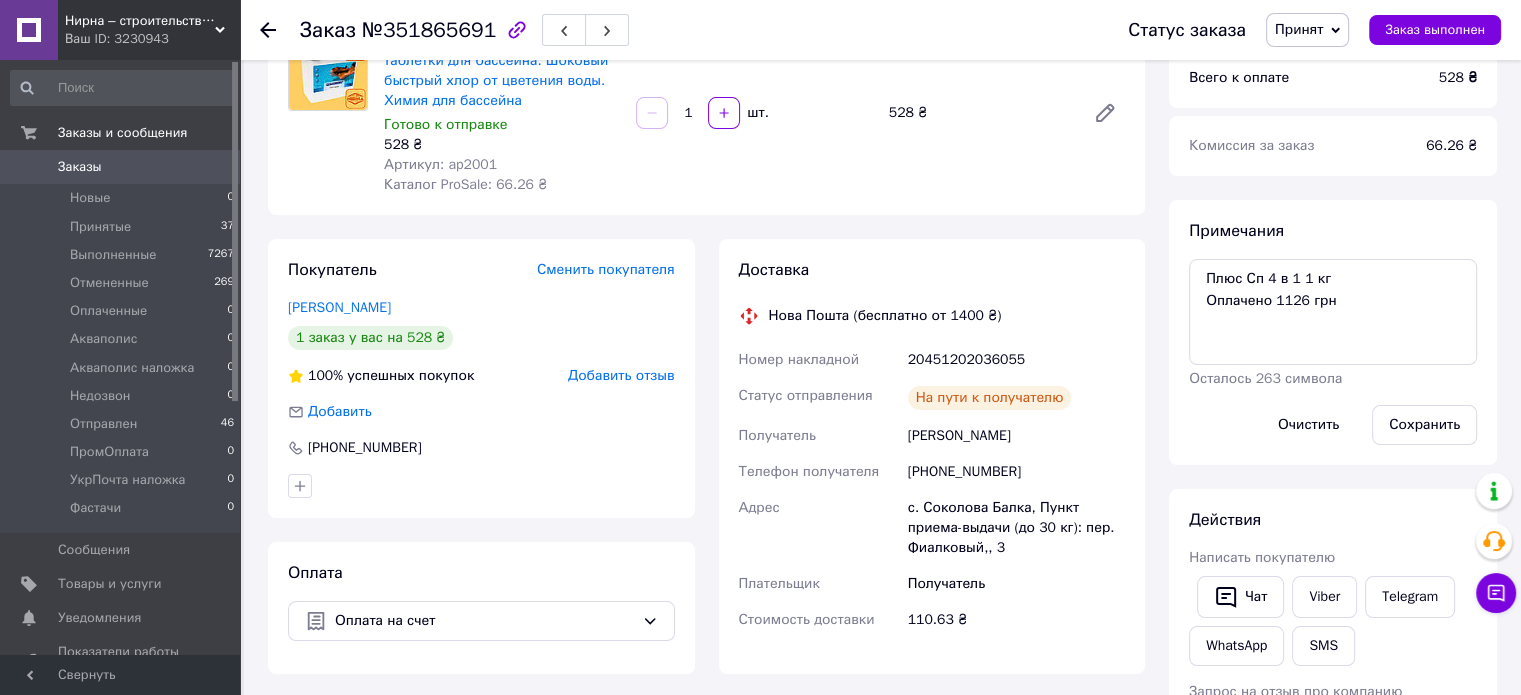 click on "20451202036055" at bounding box center (1016, 360) 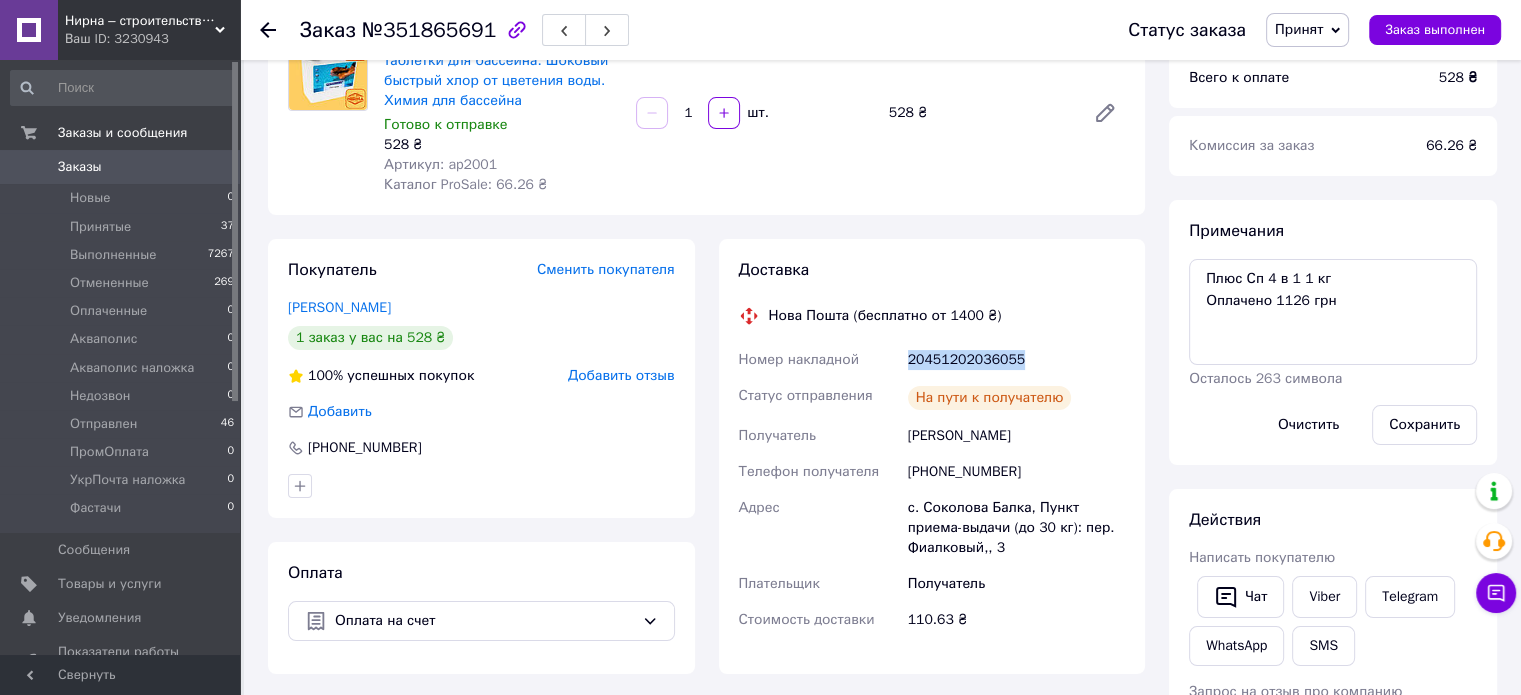 click on "20451202036055" at bounding box center [1016, 360] 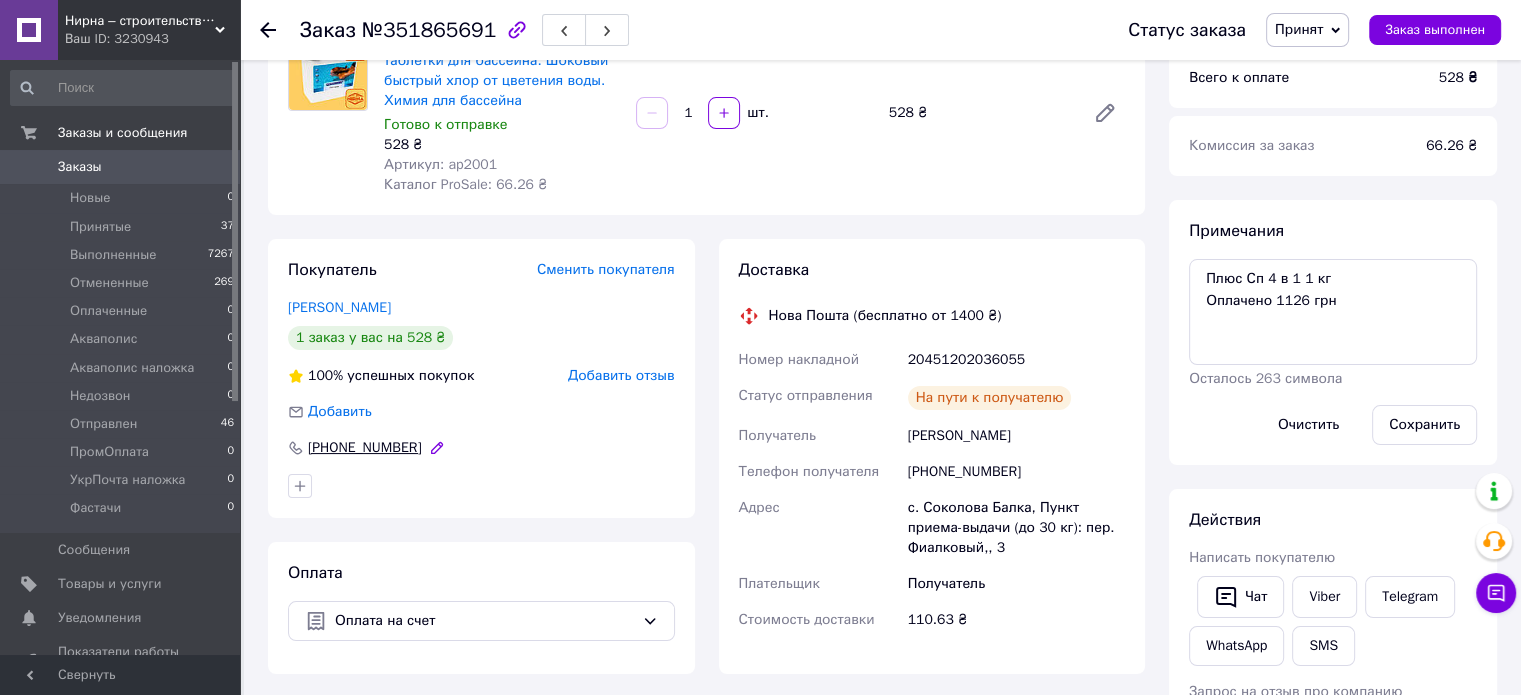 click on "+380664067763" at bounding box center (365, 448) 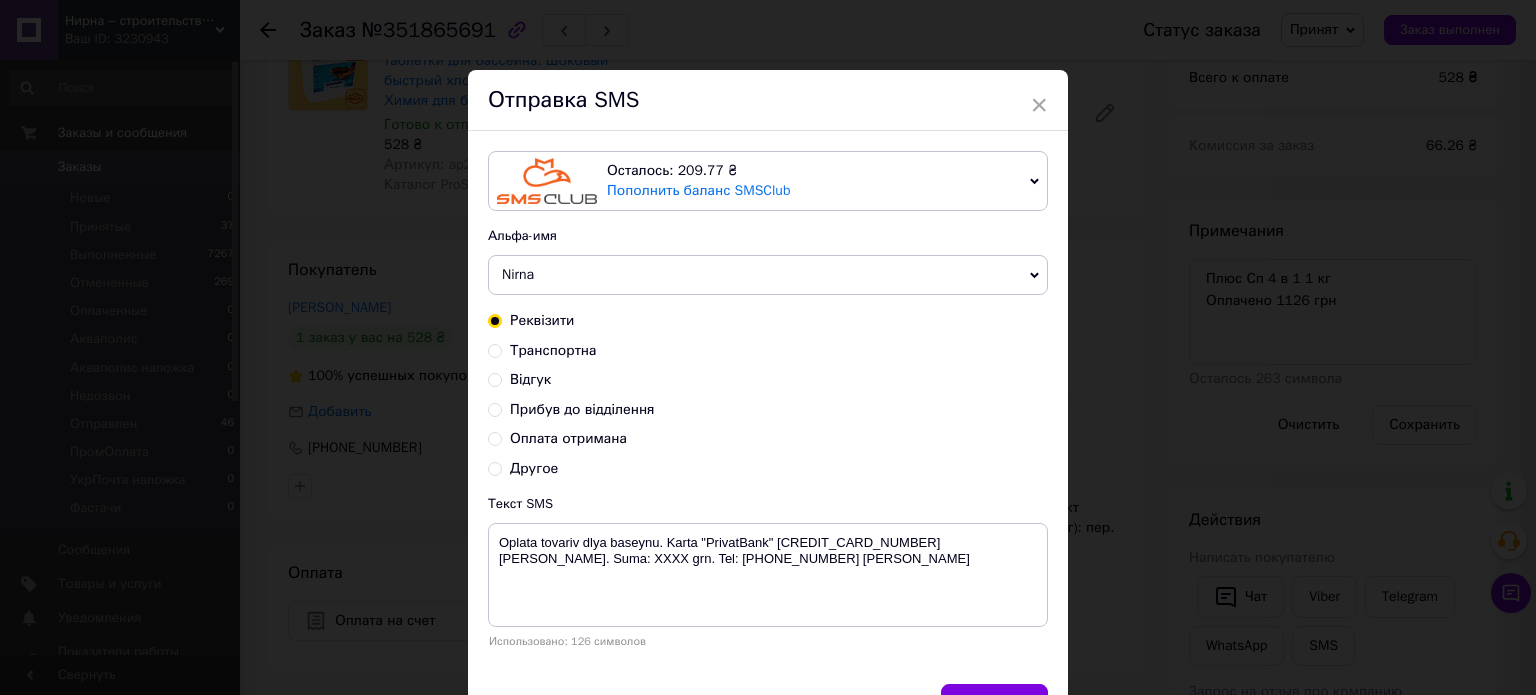 click on "Транспортна" at bounding box center (495, 349) 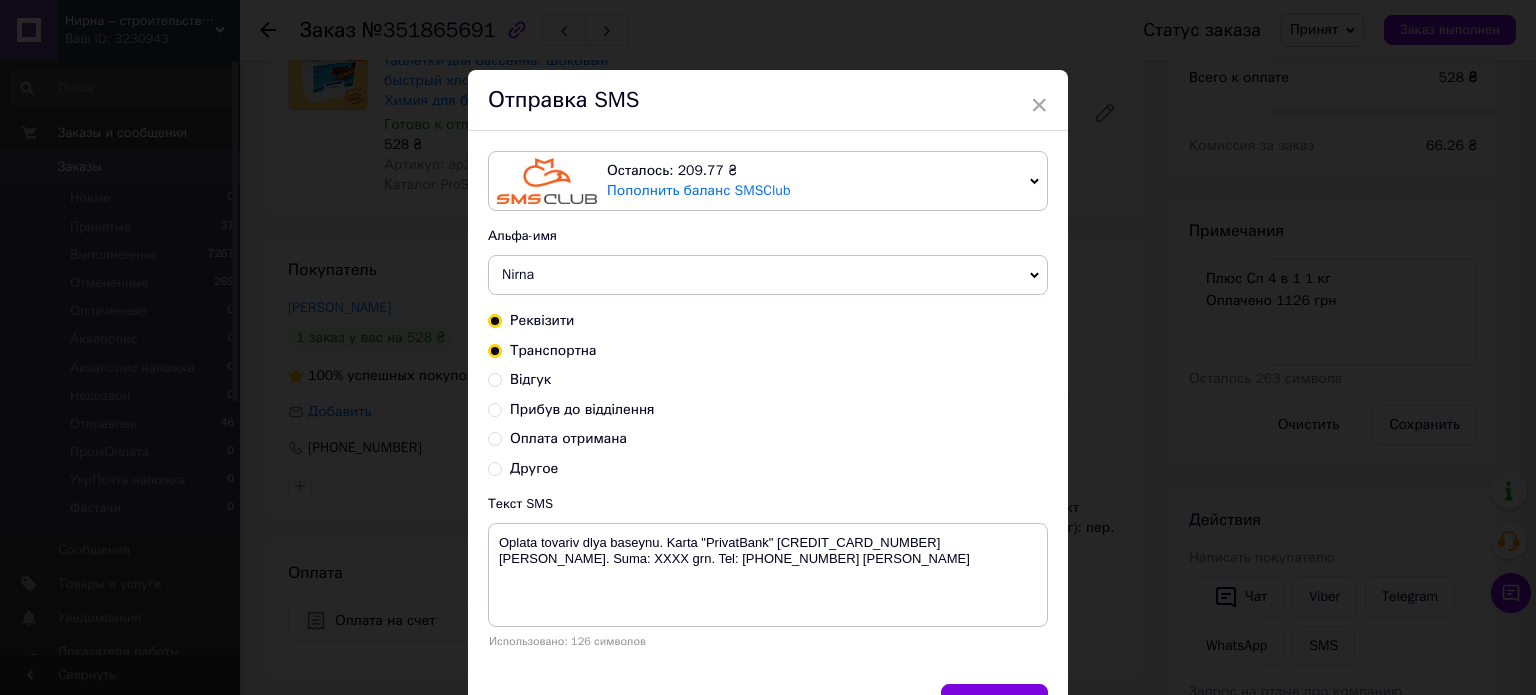 radio on "true" 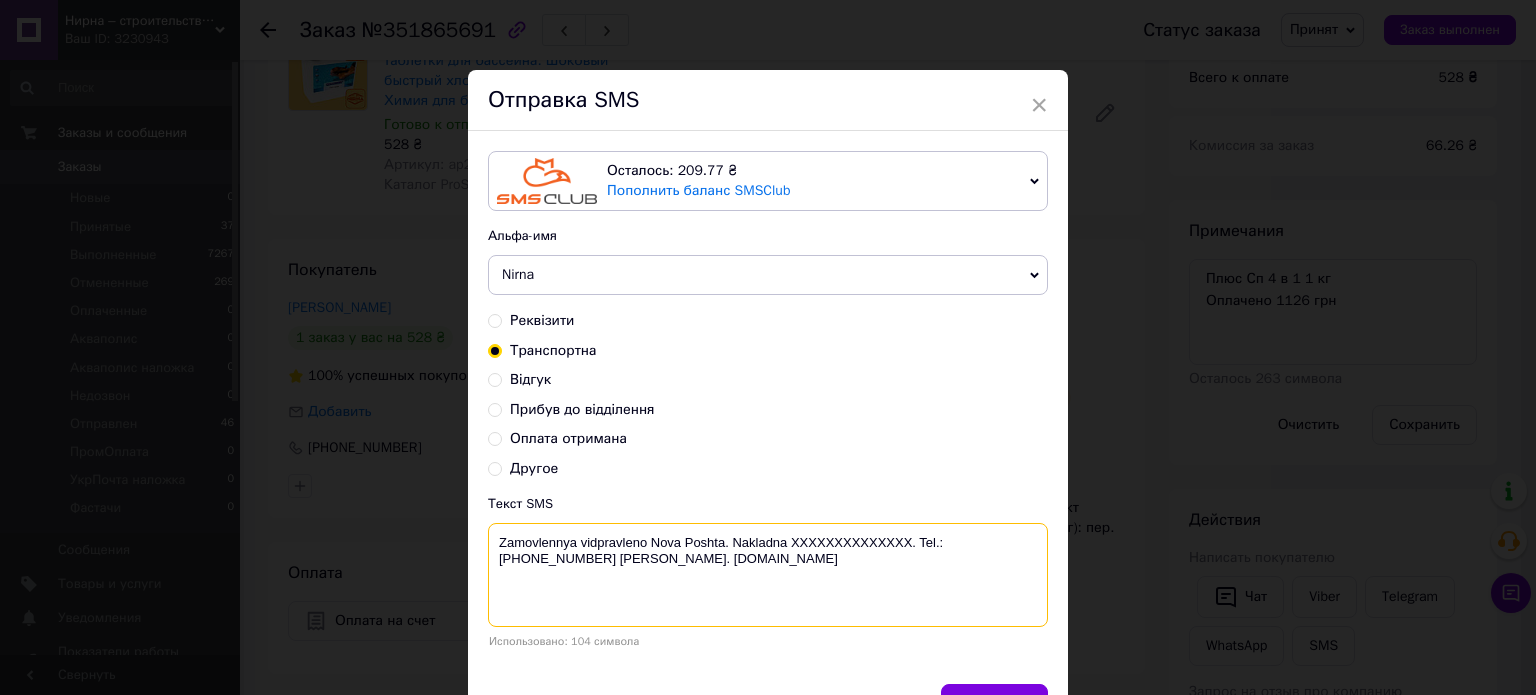 click on "Zamovlennya vidpravleno Nova Poshta. Nakladna XXXXXXXXXXXXXX. Tel.:[PHONE_NUMBER] Evgen. [DOMAIN_NAME]" at bounding box center (768, 575) 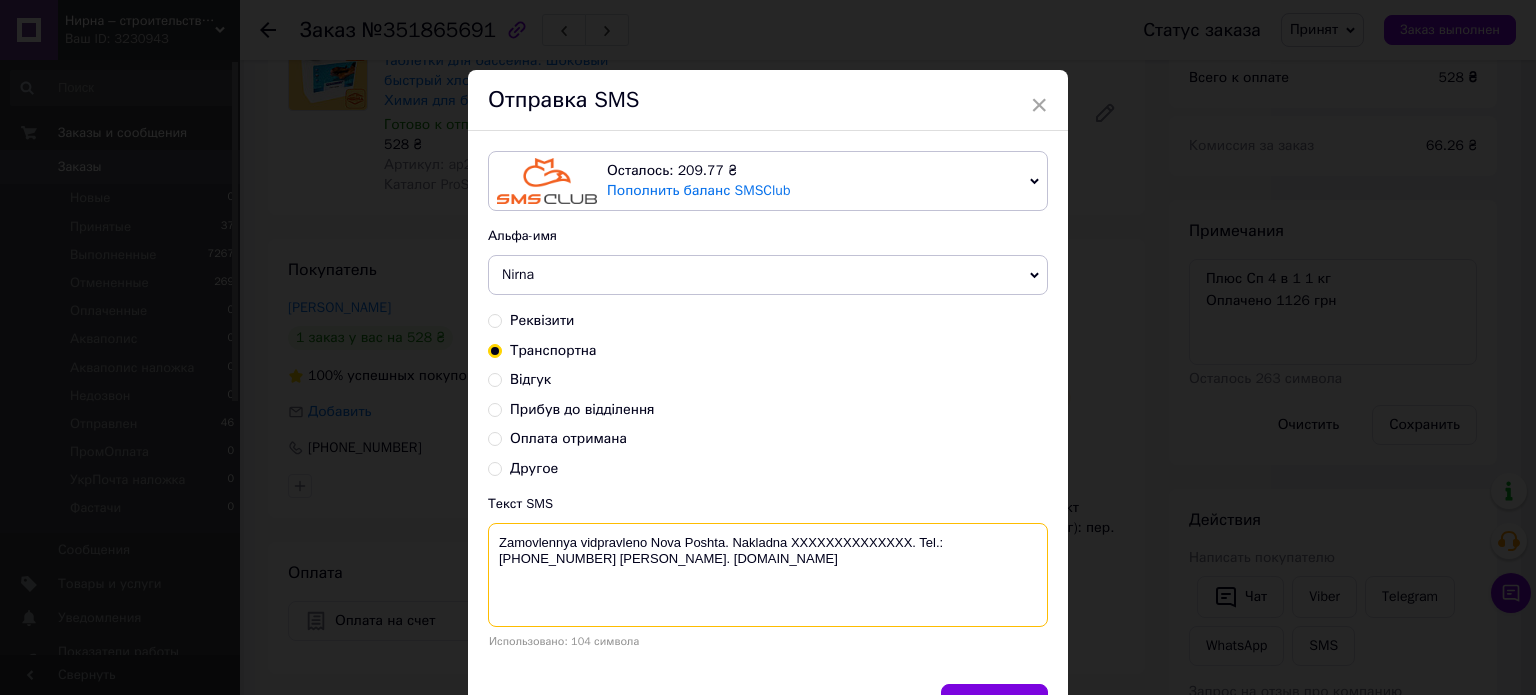 paste on "20451202036055" 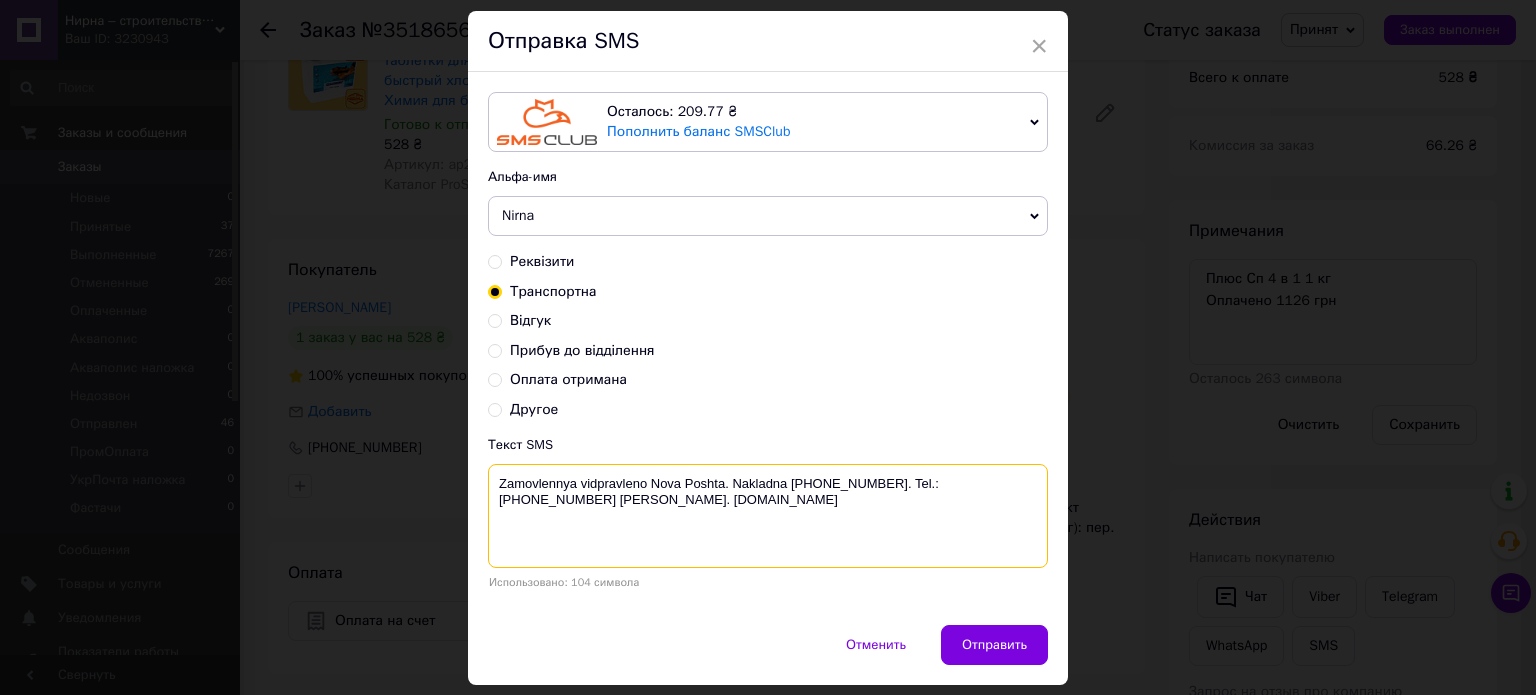 scroll, scrollTop: 116, scrollLeft: 0, axis: vertical 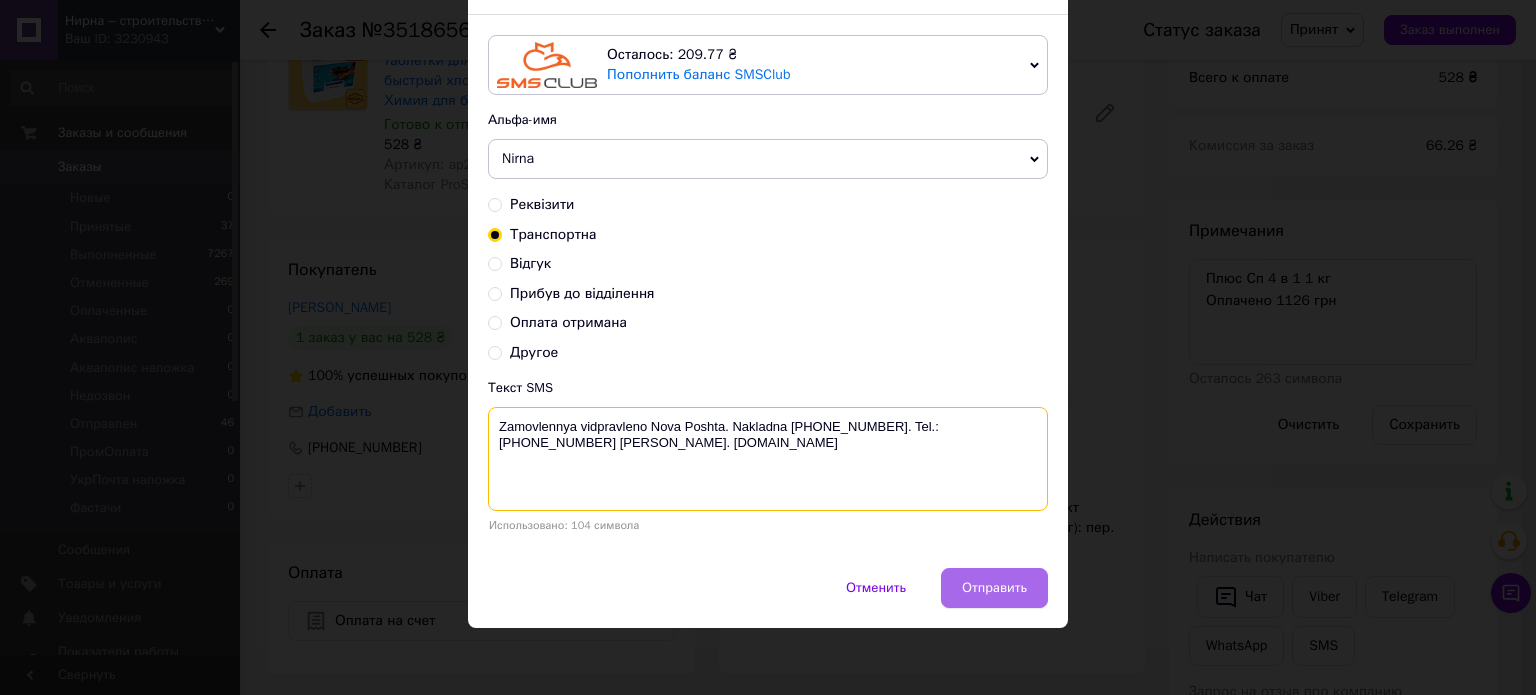 type on "Zamovlennya vidpravleno Nova Poshta. Nakladna 20451202036055. Tel.:+380960244885 Evgen. www.nirna.com.ua" 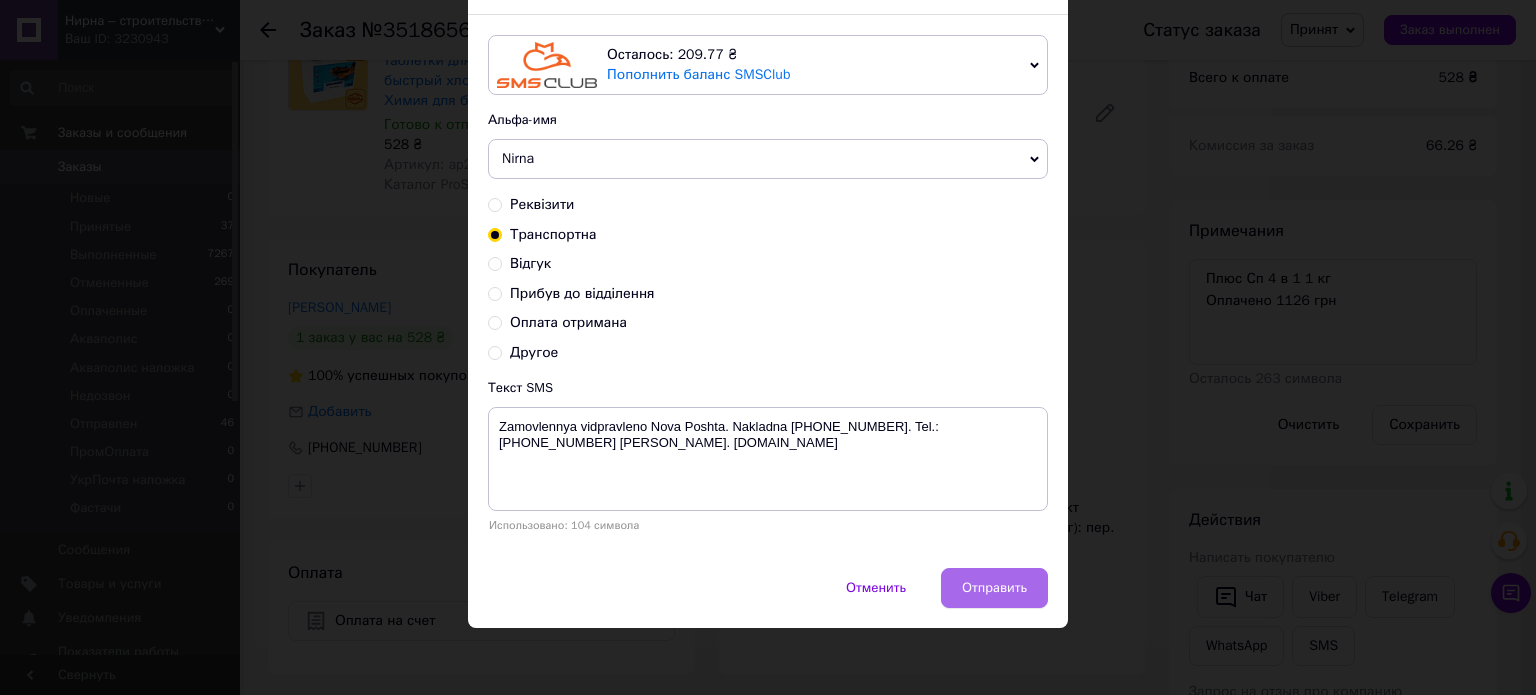 click on "Отправить" at bounding box center [994, 588] 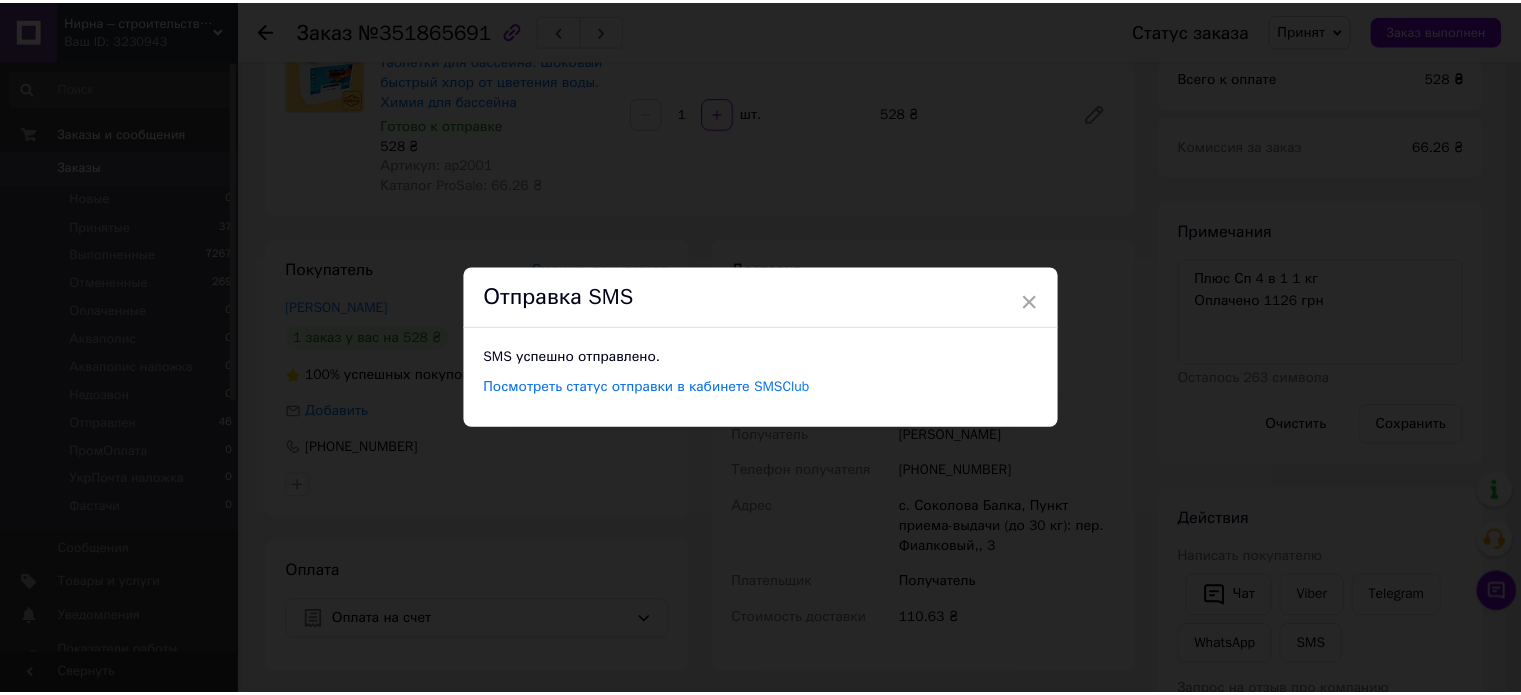 scroll, scrollTop: 0, scrollLeft: 0, axis: both 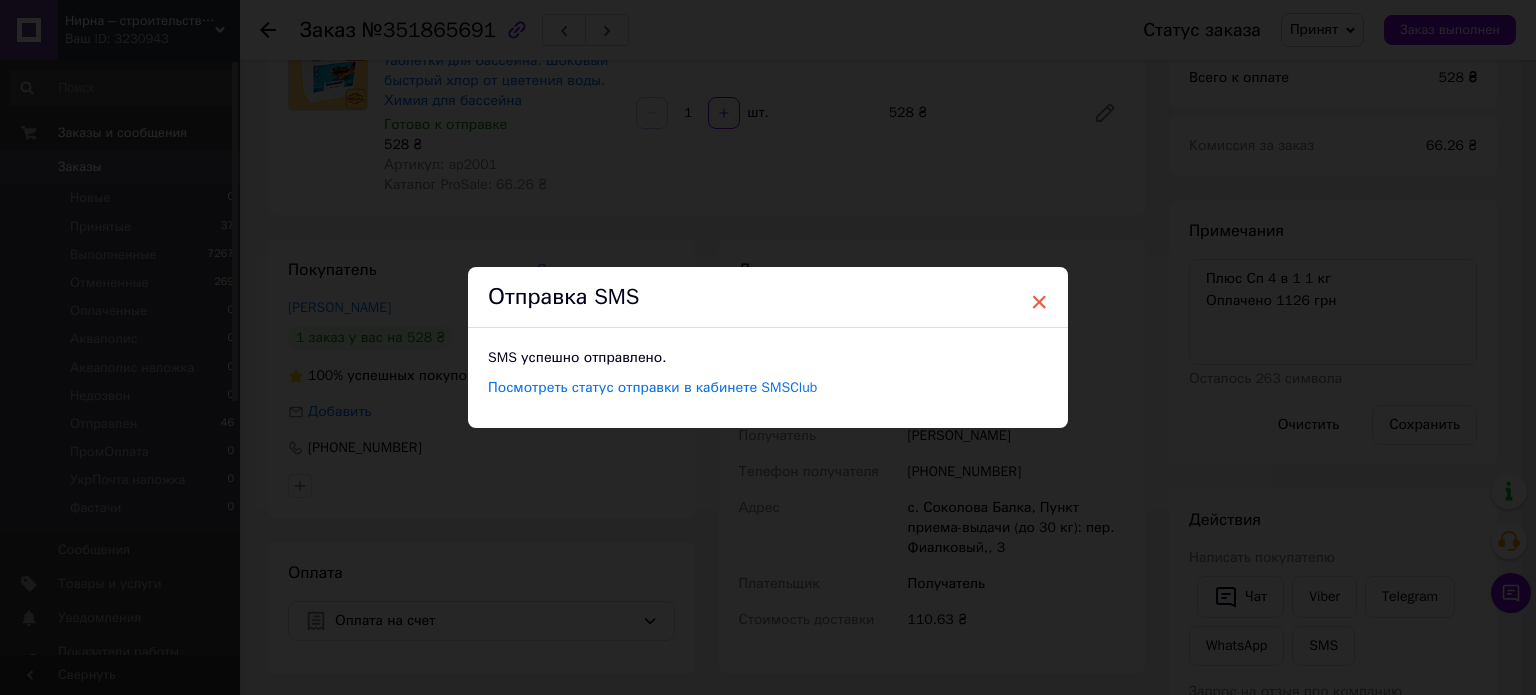click on "×" at bounding box center (1039, 302) 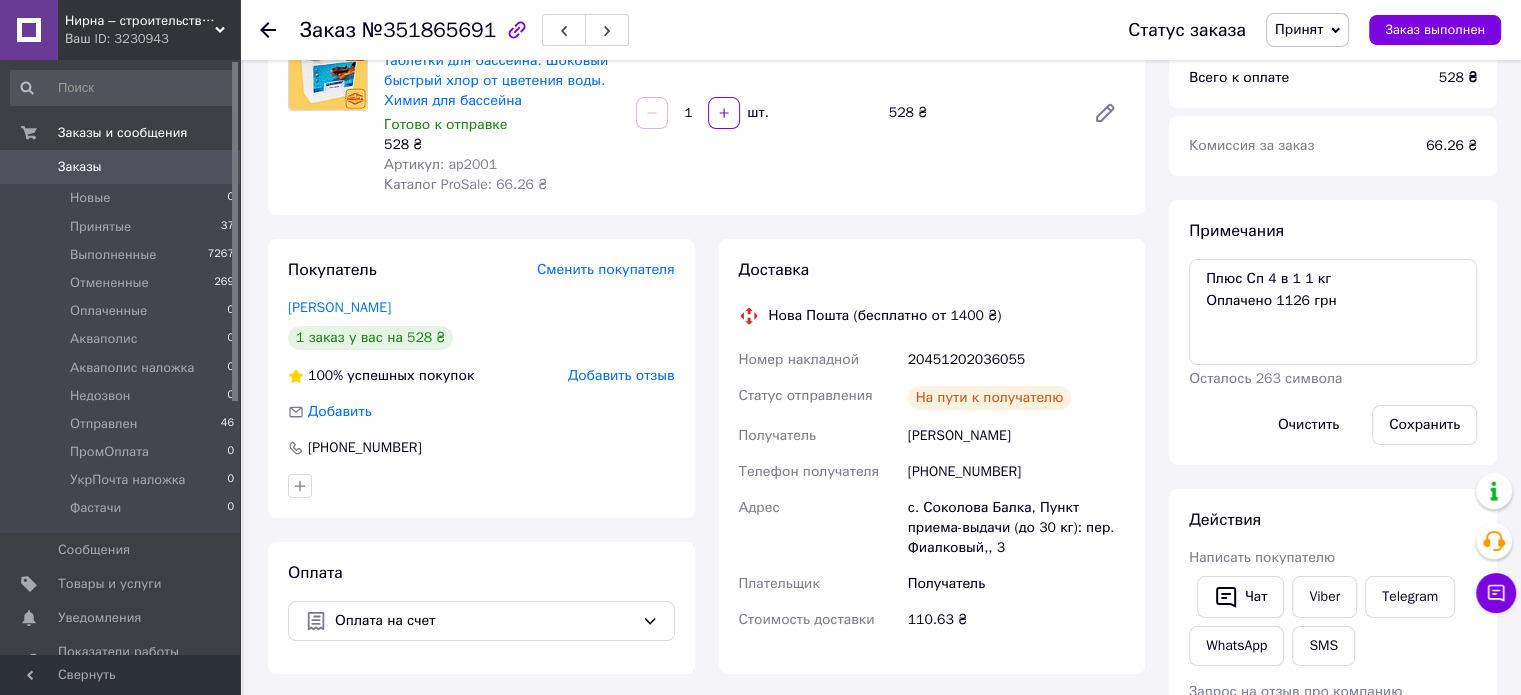 click on "Принят" at bounding box center (1299, 29) 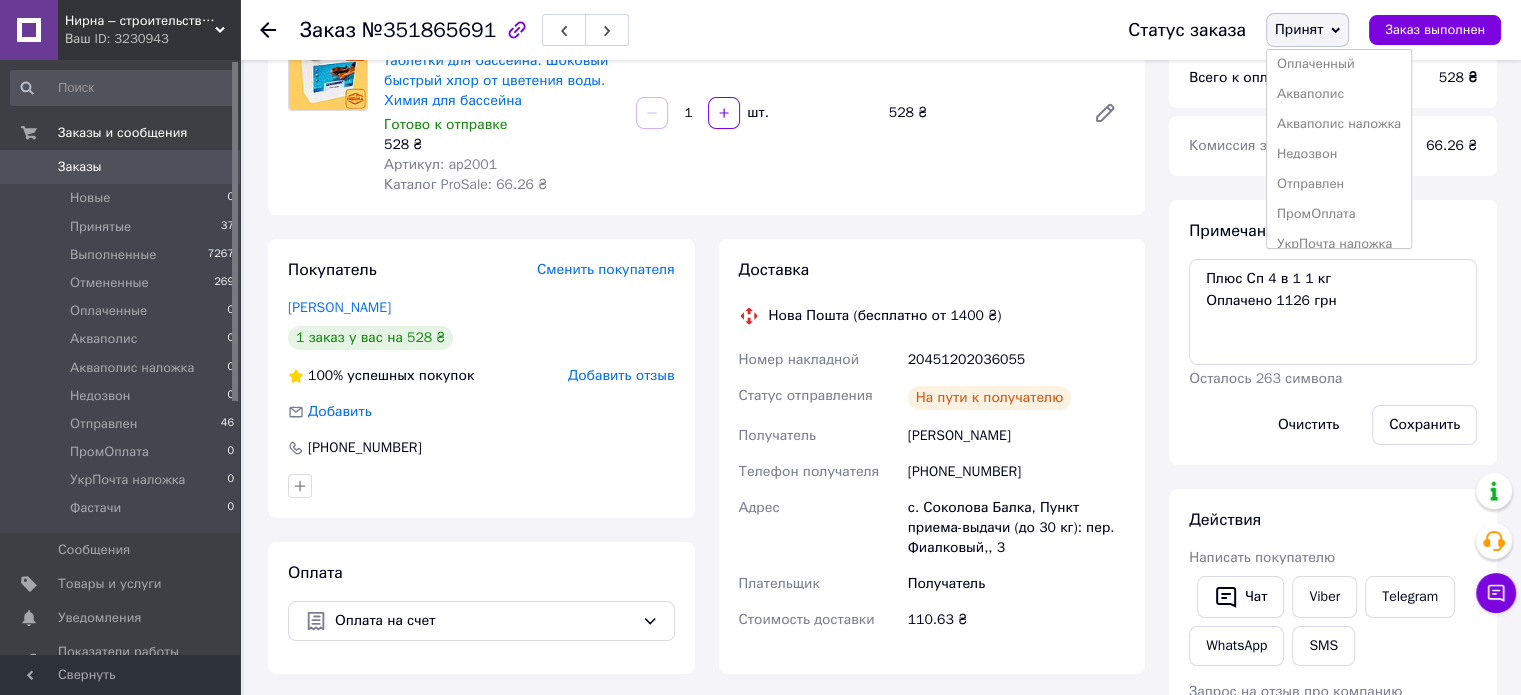 scroll, scrollTop: 100, scrollLeft: 0, axis: vertical 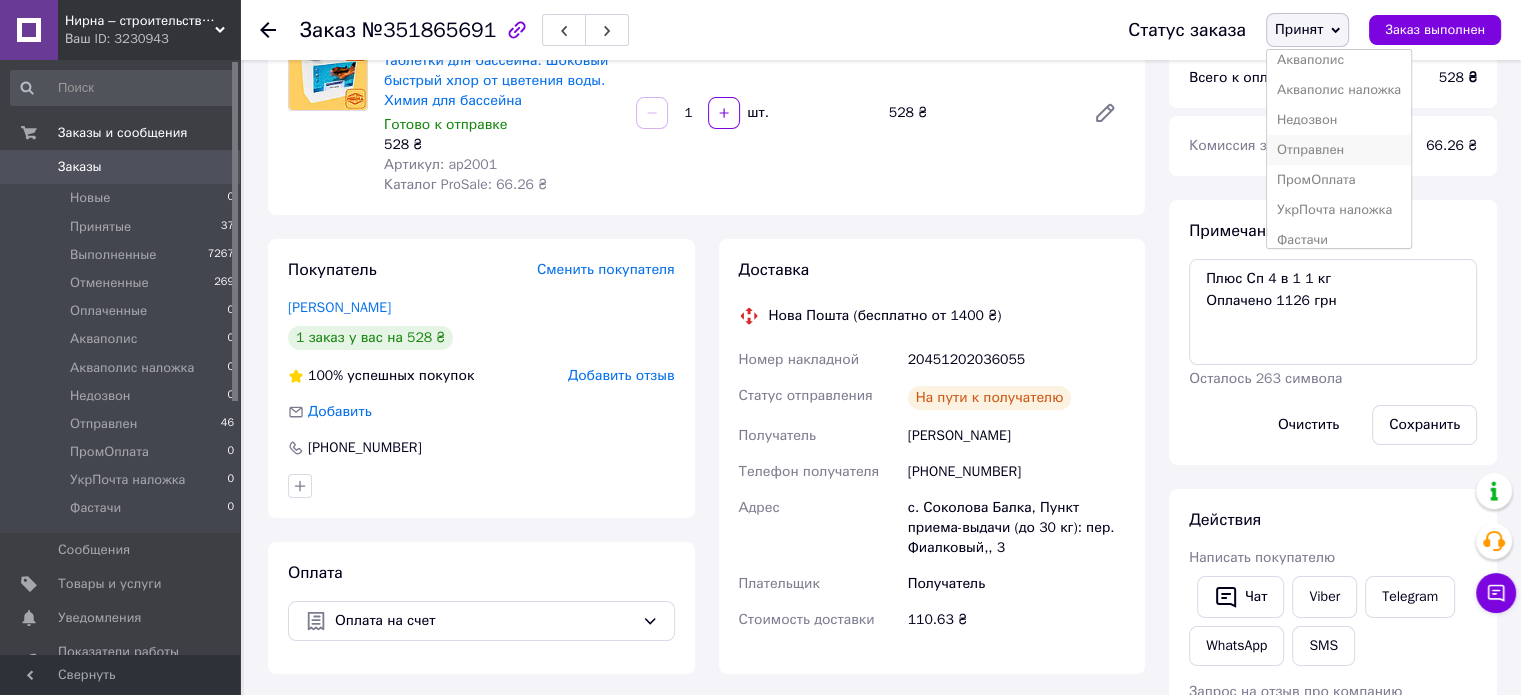 click on "Отправлен" at bounding box center (1339, 150) 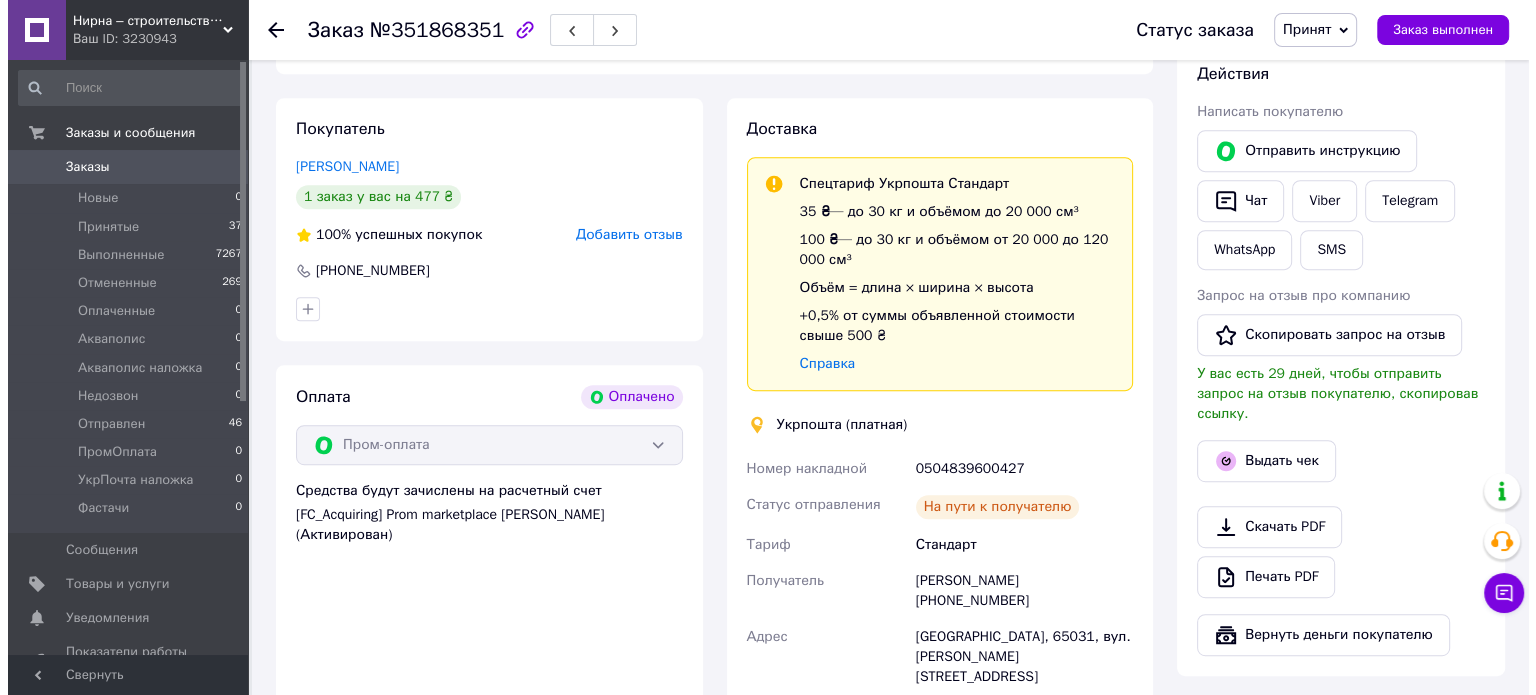 scroll, scrollTop: 1000, scrollLeft: 0, axis: vertical 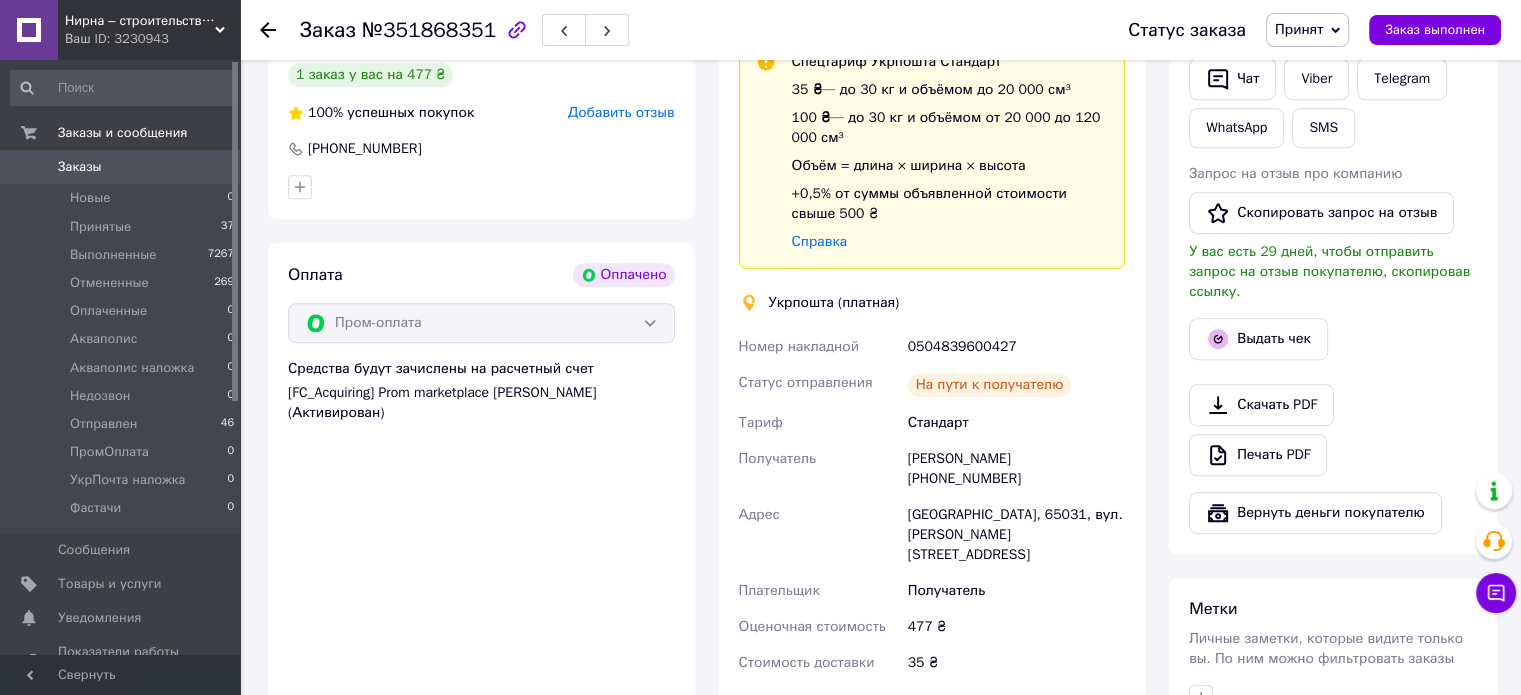 click on "0504839600427" at bounding box center [1016, 347] 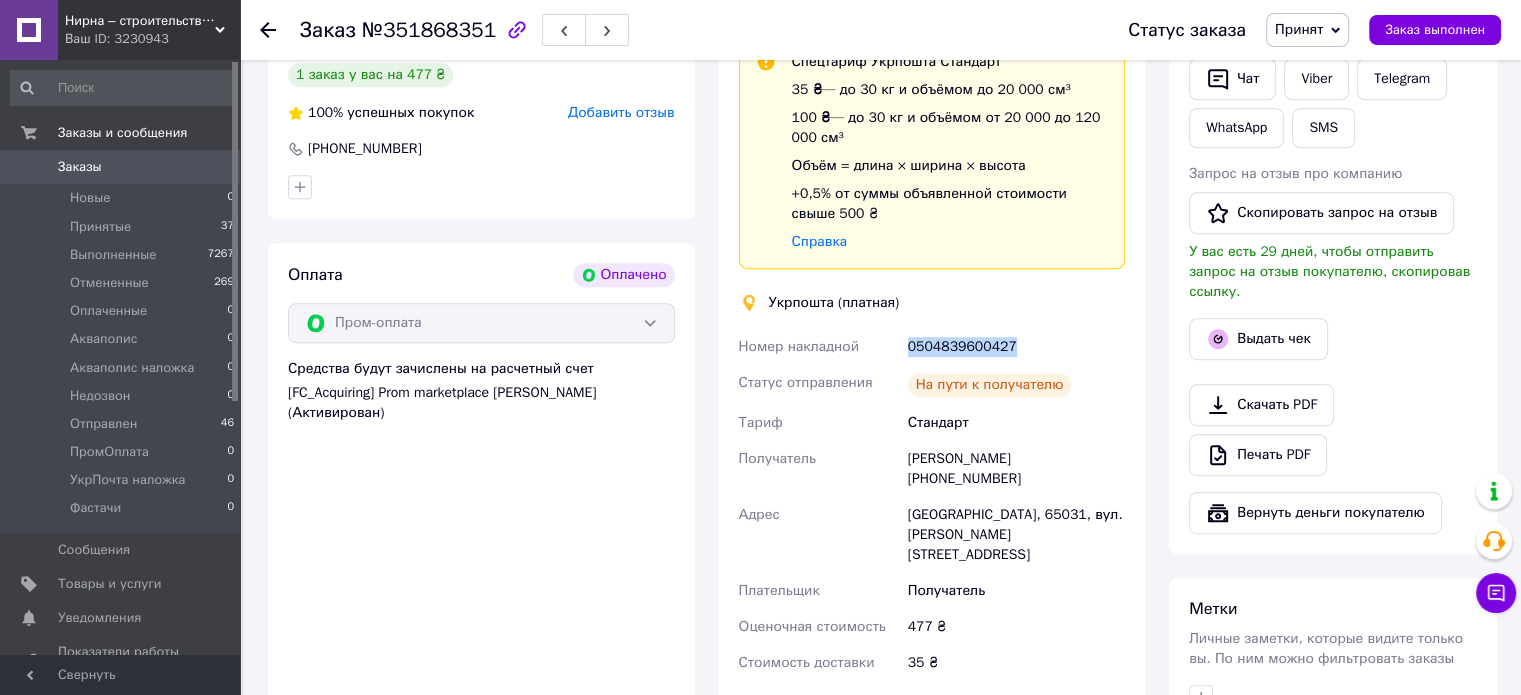 click on "0504839600427" at bounding box center (1016, 347) 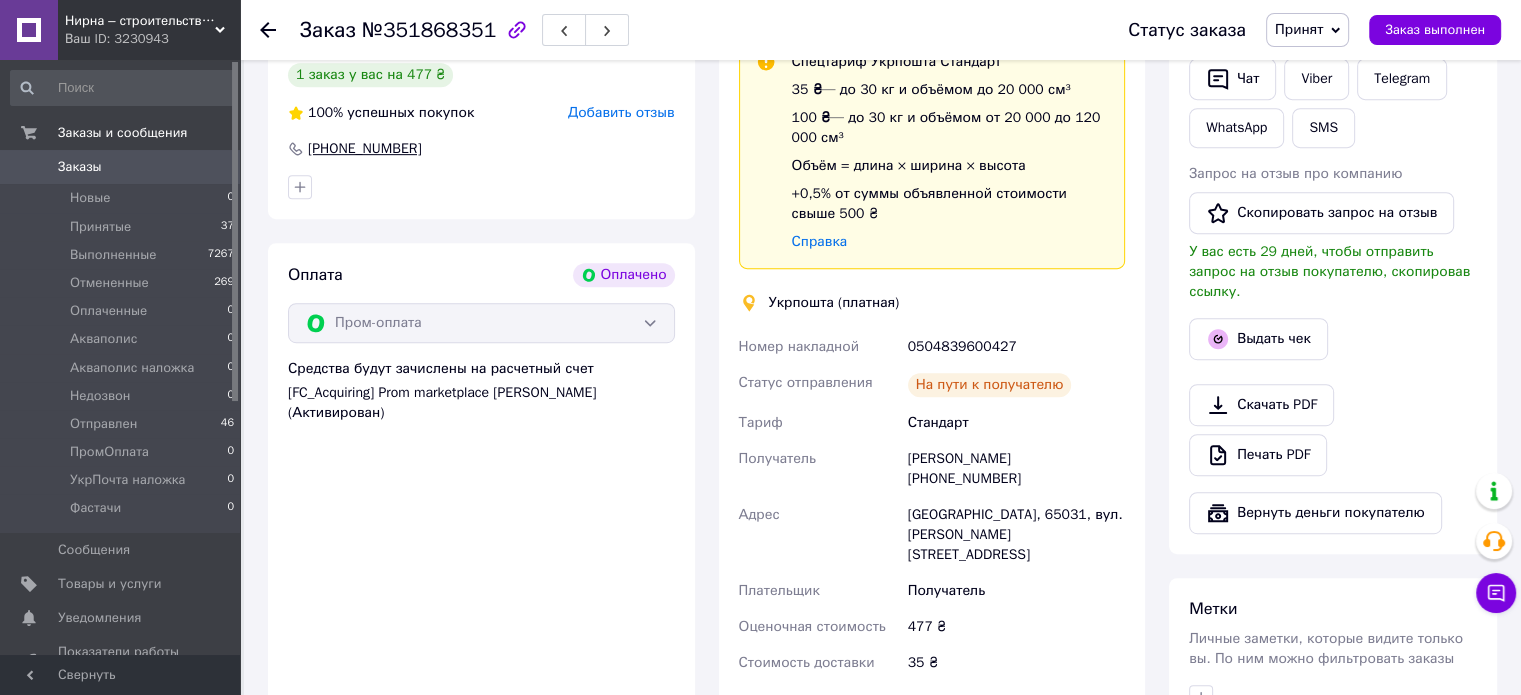 click on "[PHONE_NUMBER]" at bounding box center (365, 149) 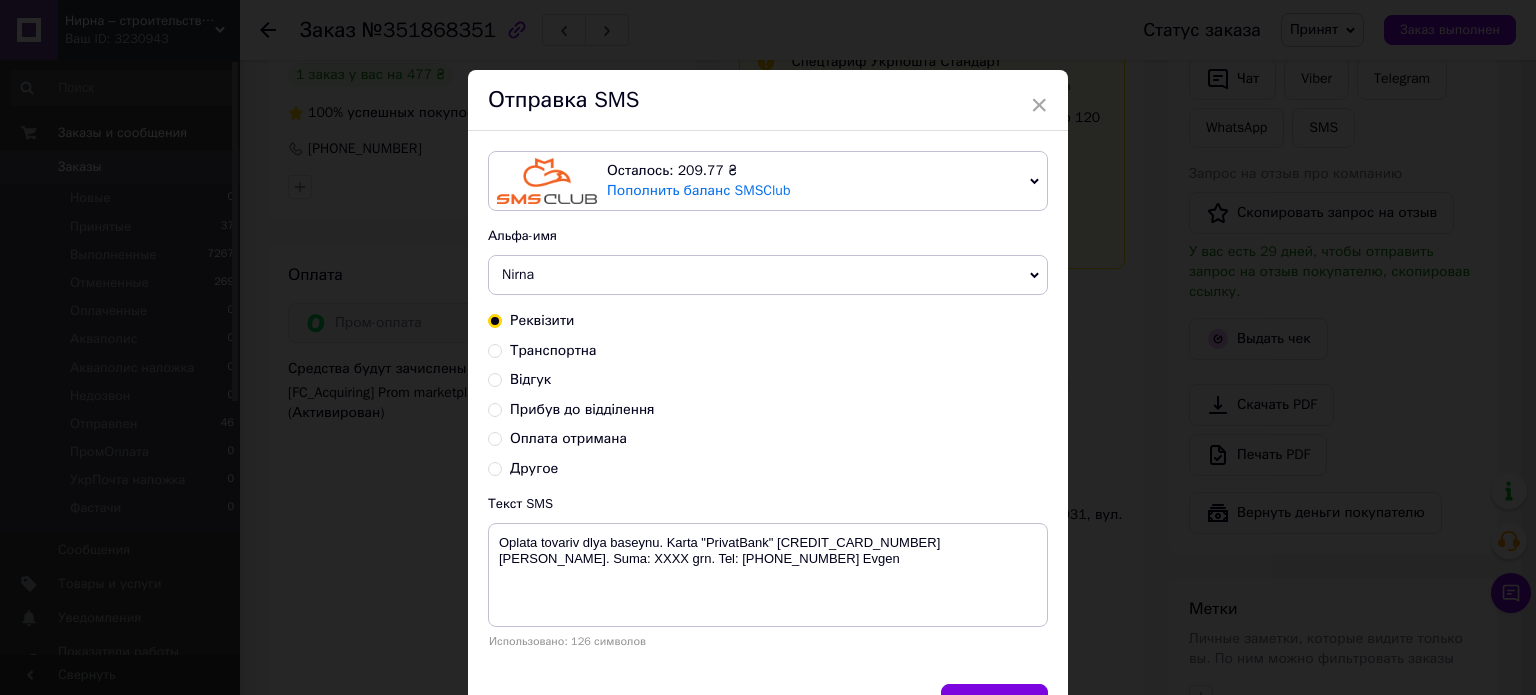 click on "Транспортна" at bounding box center [495, 349] 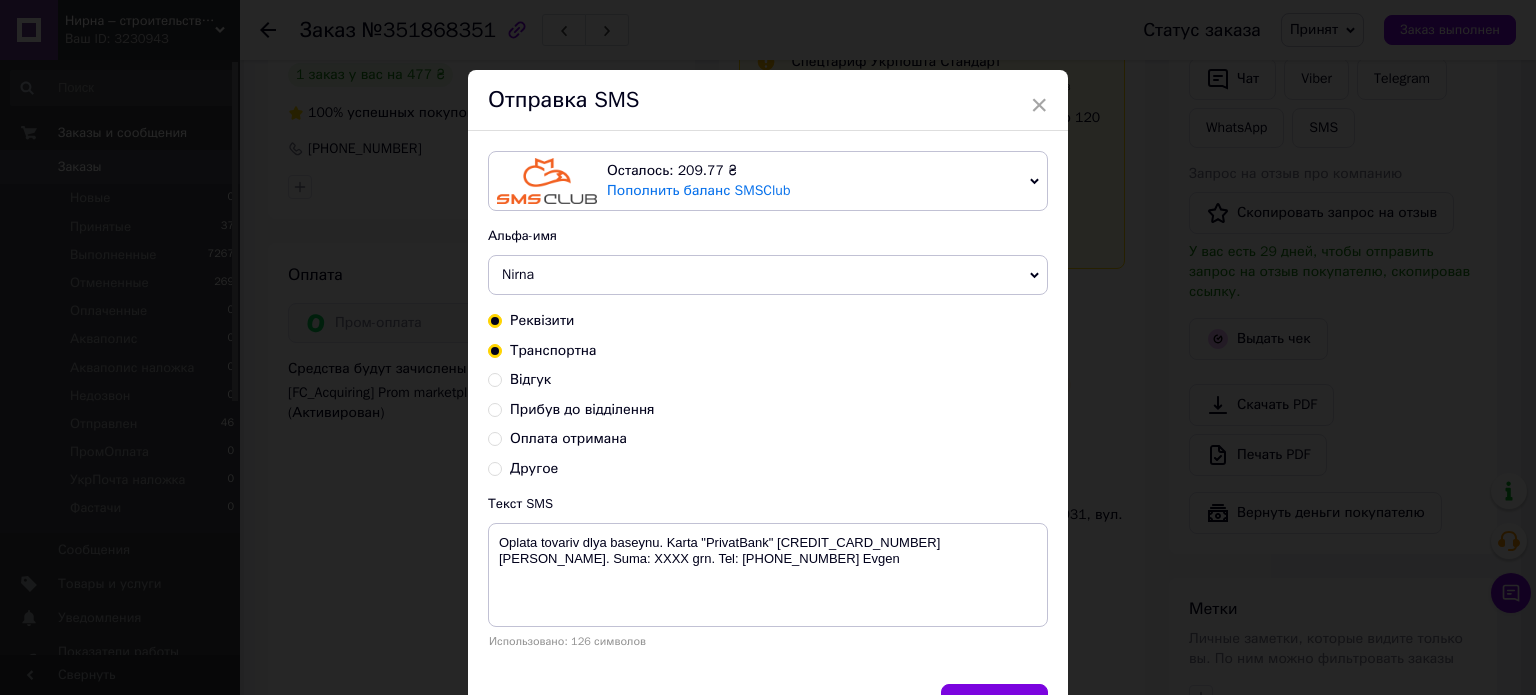 radio on "true" 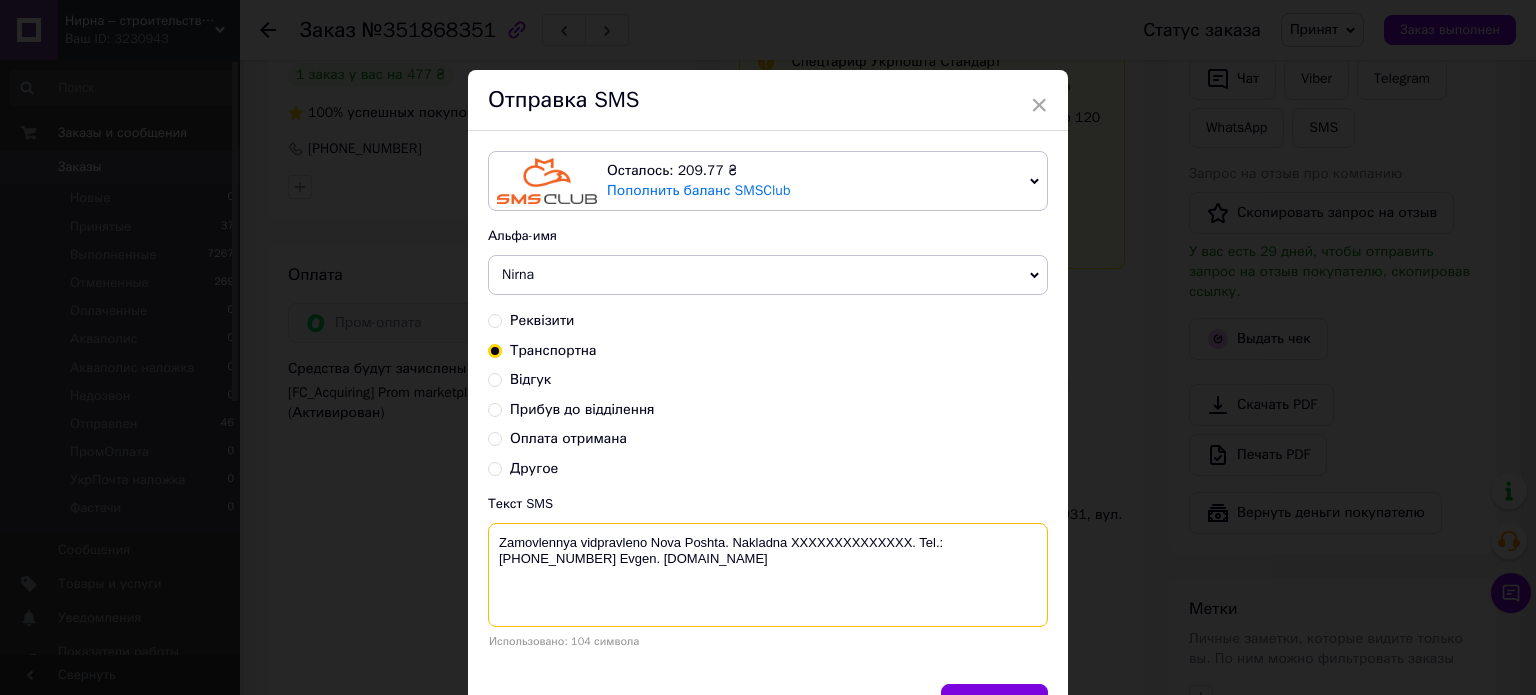 drag, startPoint x: 646, startPoint y: 539, endPoint x: 684, endPoint y: 537, distance: 38.052597 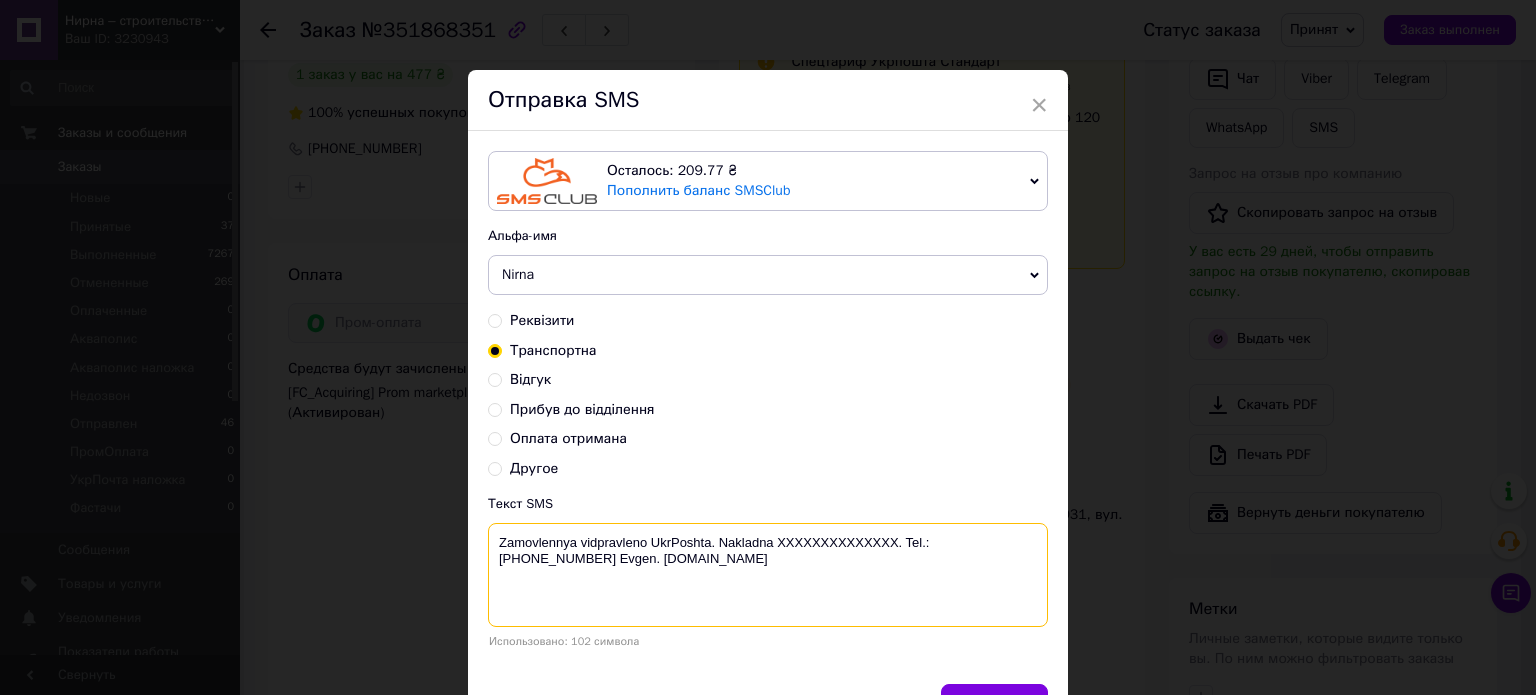 click on "Zamovlennya vidpravleno UkrPoshta. Nakladna XXXXXXXXXXXXXX. Tel.:[PHONE_NUMBER] Evgen. [DOMAIN_NAME]" at bounding box center (768, 575) 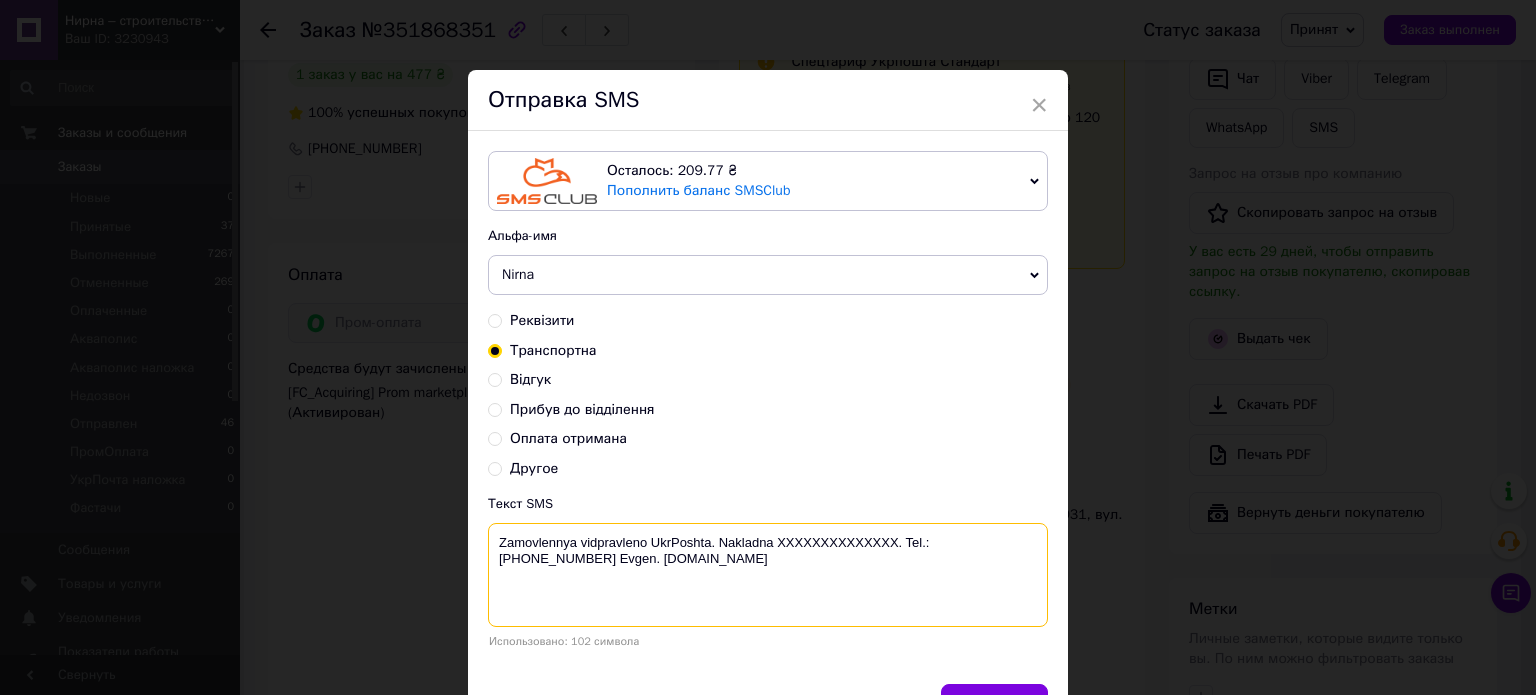 paste on "0504839600427" 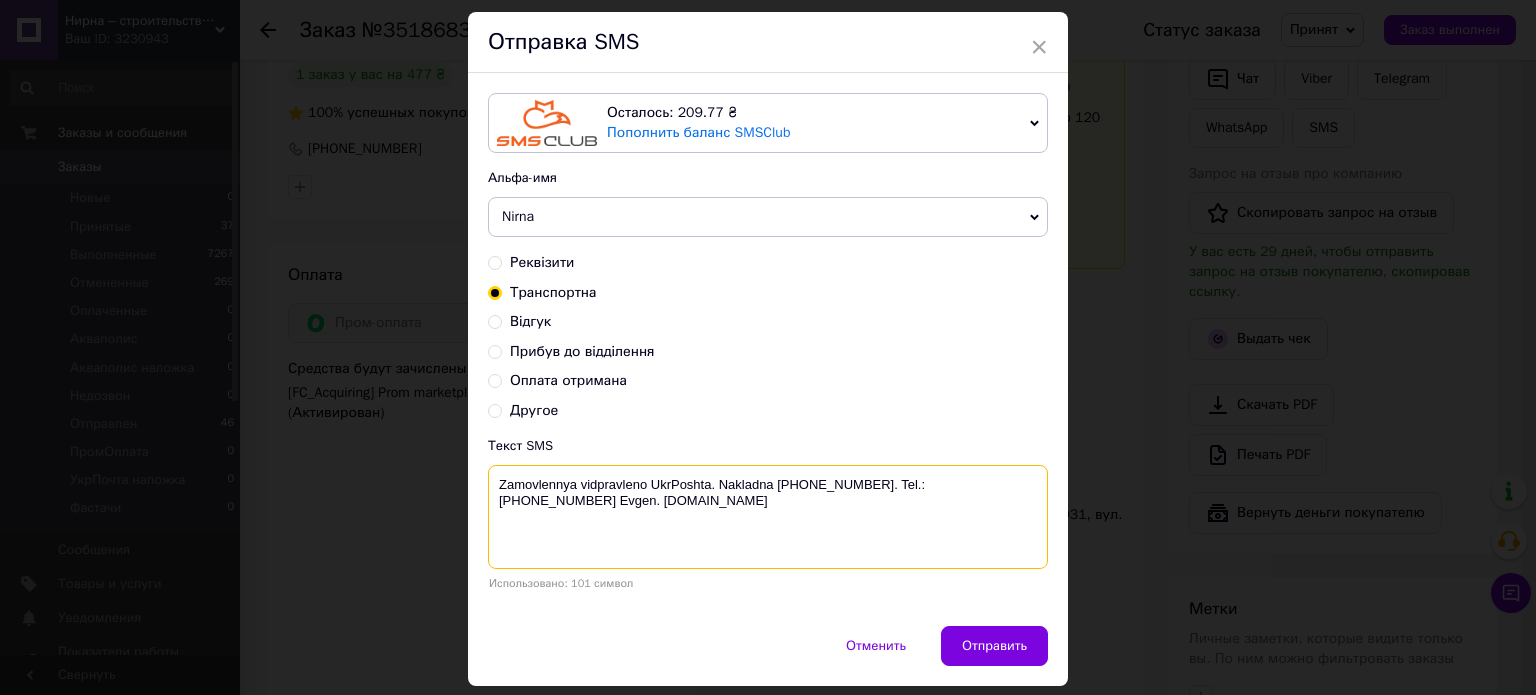 scroll, scrollTop: 116, scrollLeft: 0, axis: vertical 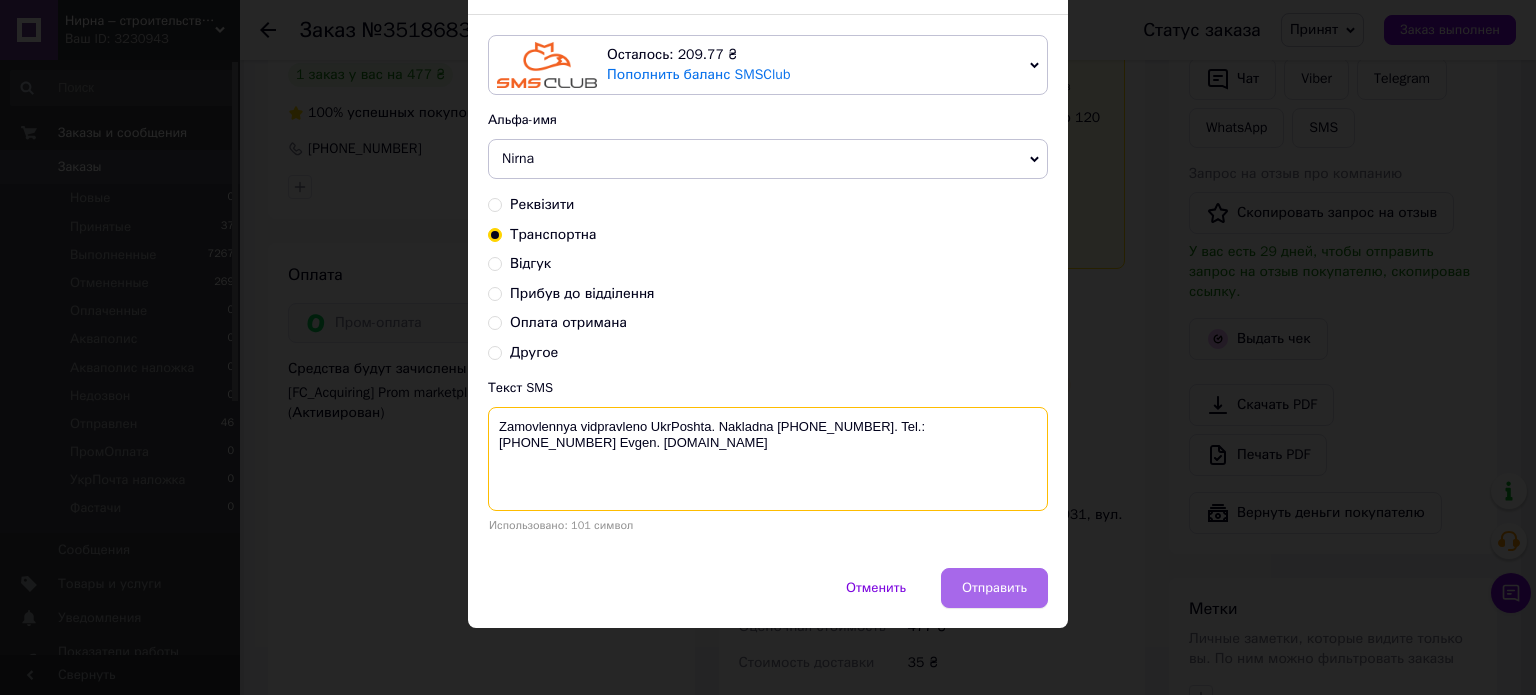 type on "Zamovlennya vidpravleno UkrPoshta. Nakladna 0504839600427. Tel.:+380960244885 Evgen. www.nirna.com.ua" 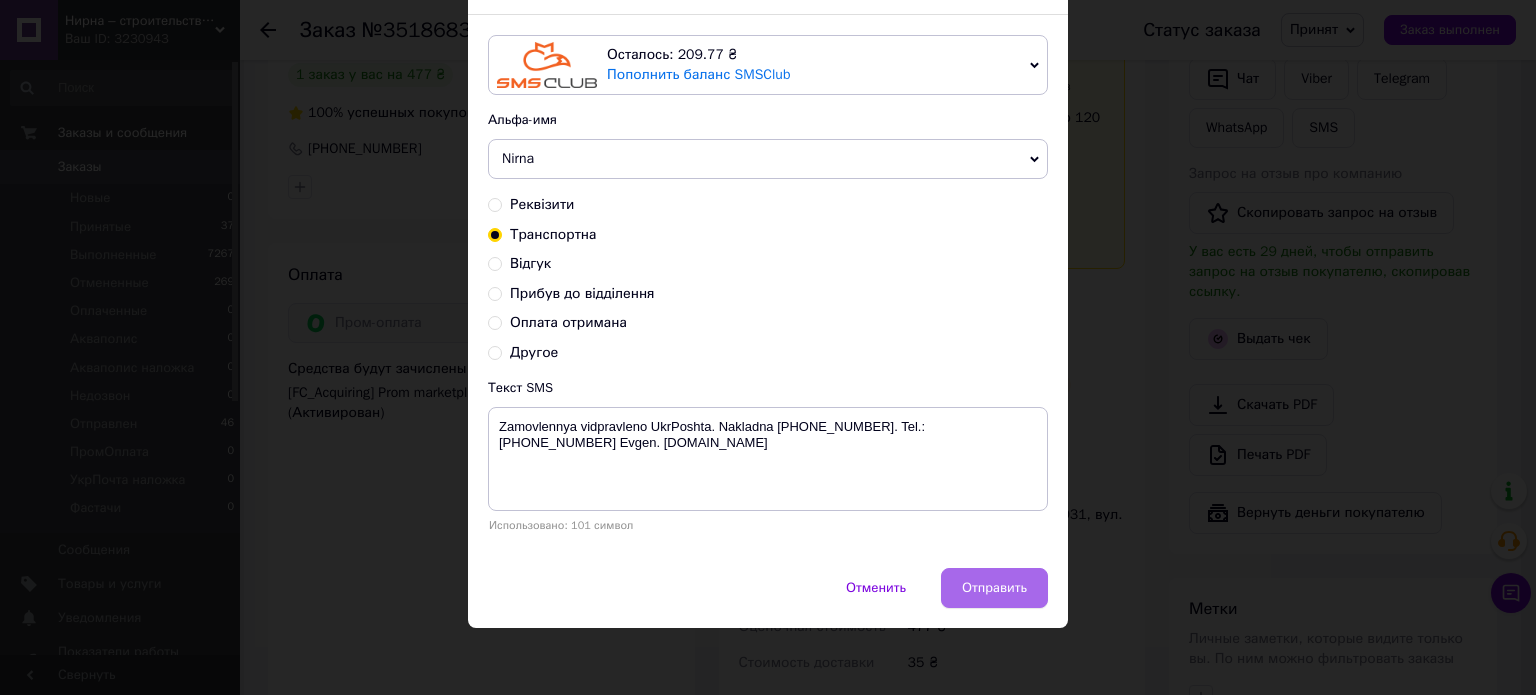 click on "Отправить" at bounding box center [994, 588] 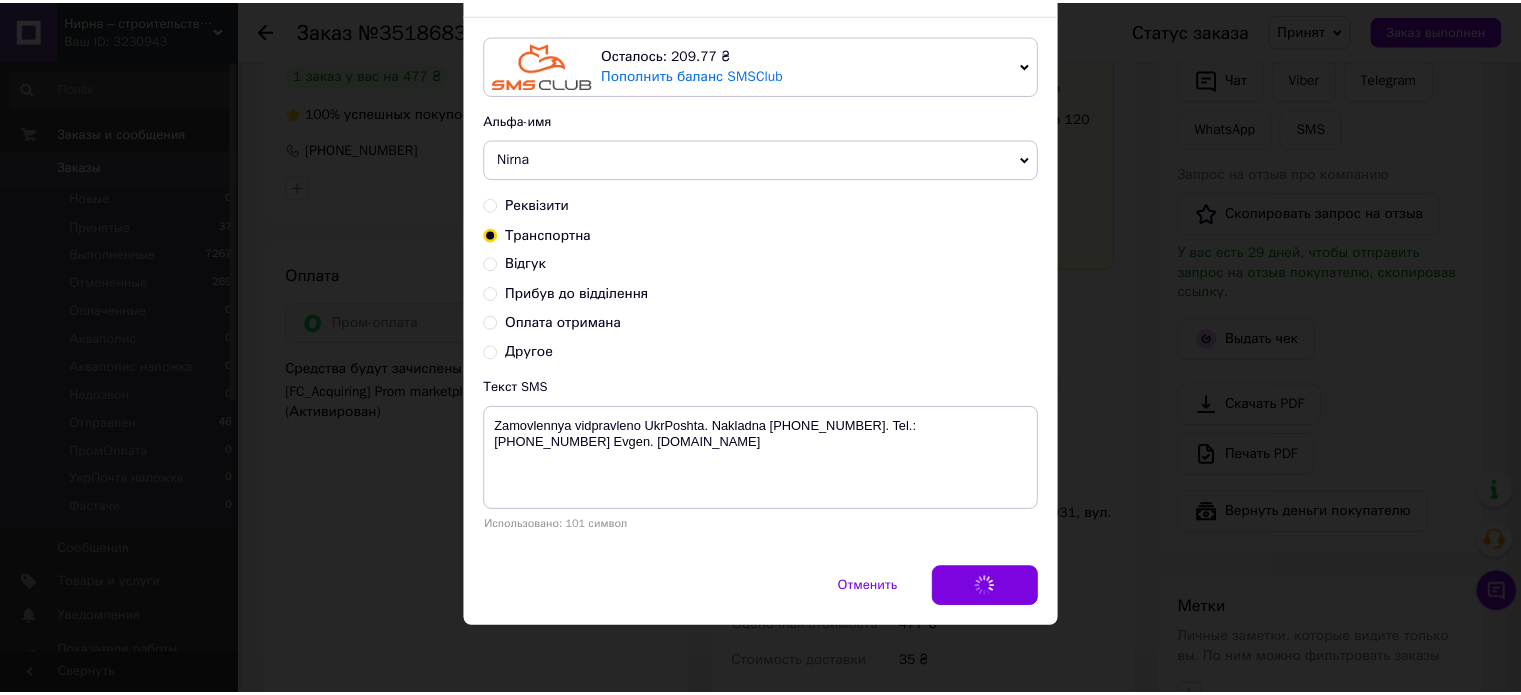 scroll, scrollTop: 0, scrollLeft: 0, axis: both 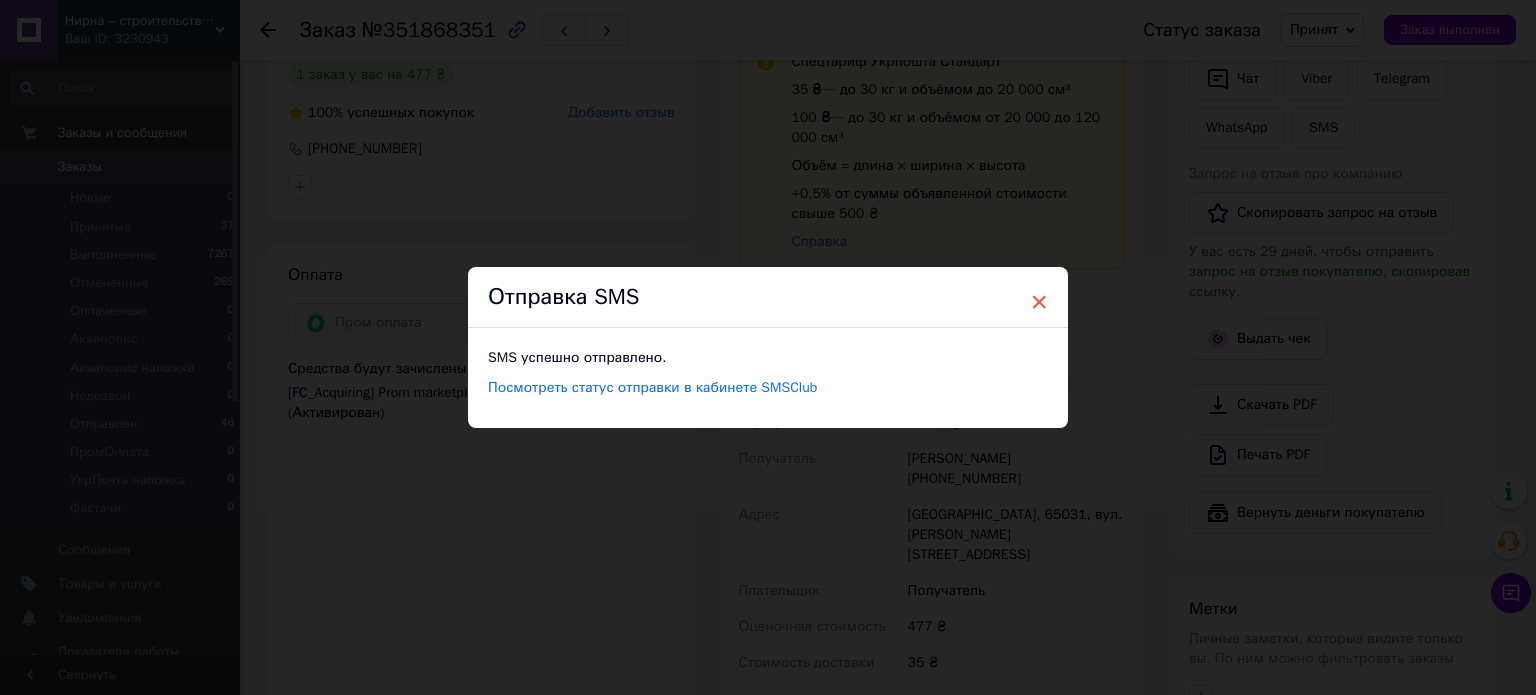 click on "×" at bounding box center (1039, 302) 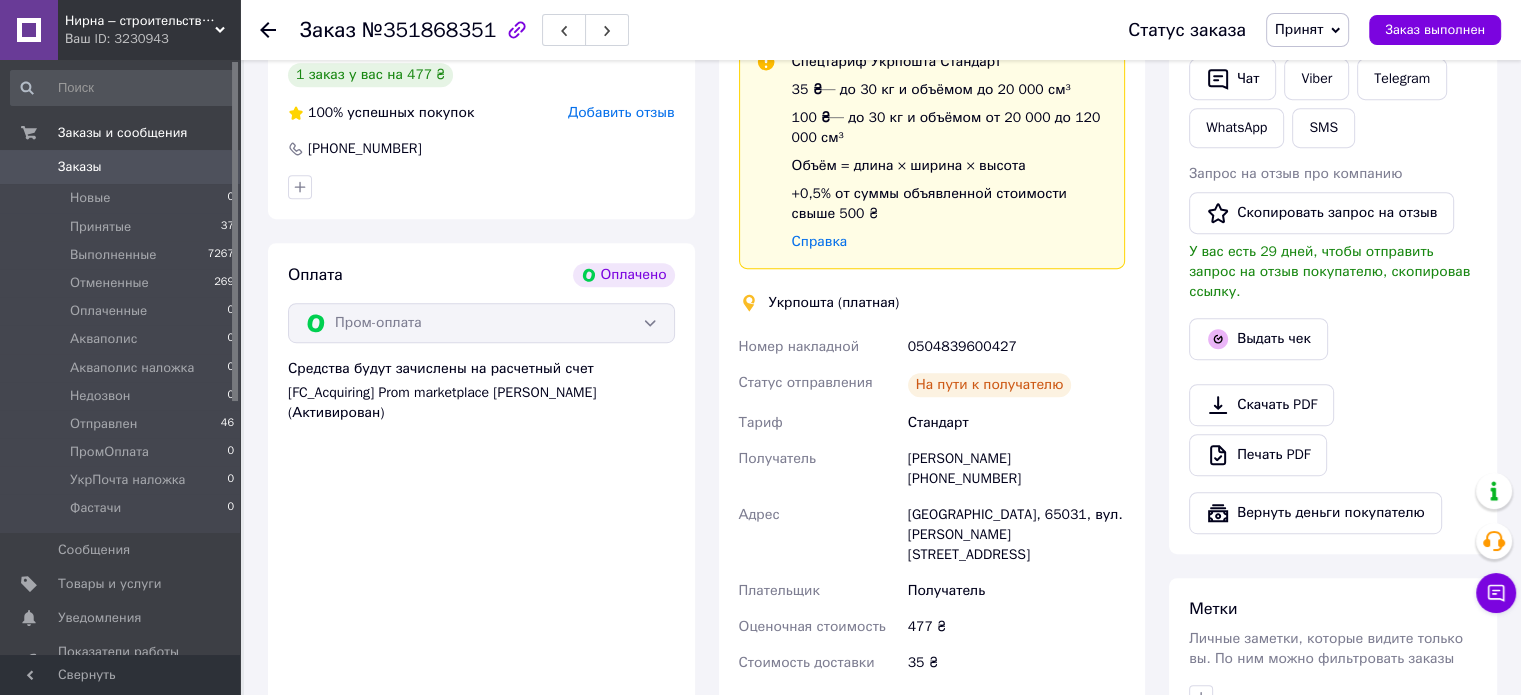 click on "Принят" at bounding box center [1299, 29] 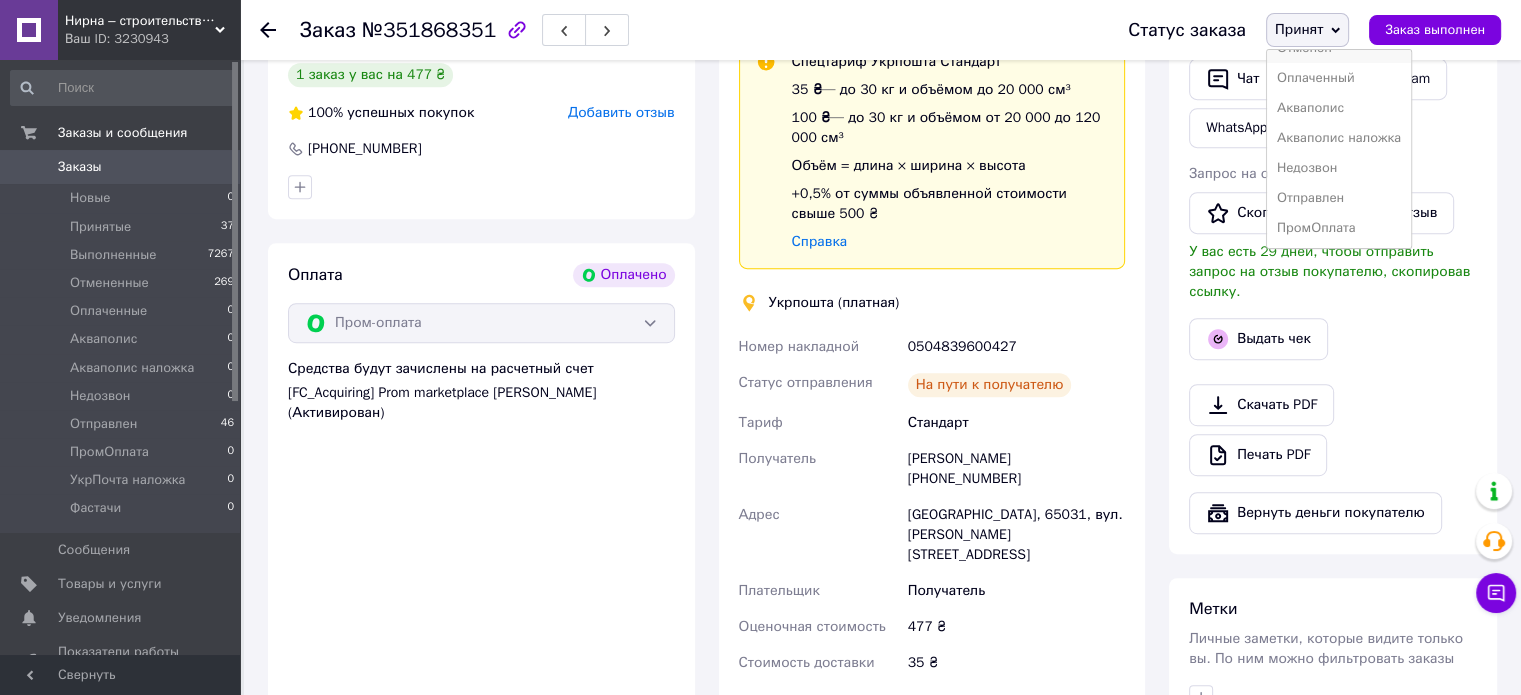 scroll, scrollTop: 100, scrollLeft: 0, axis: vertical 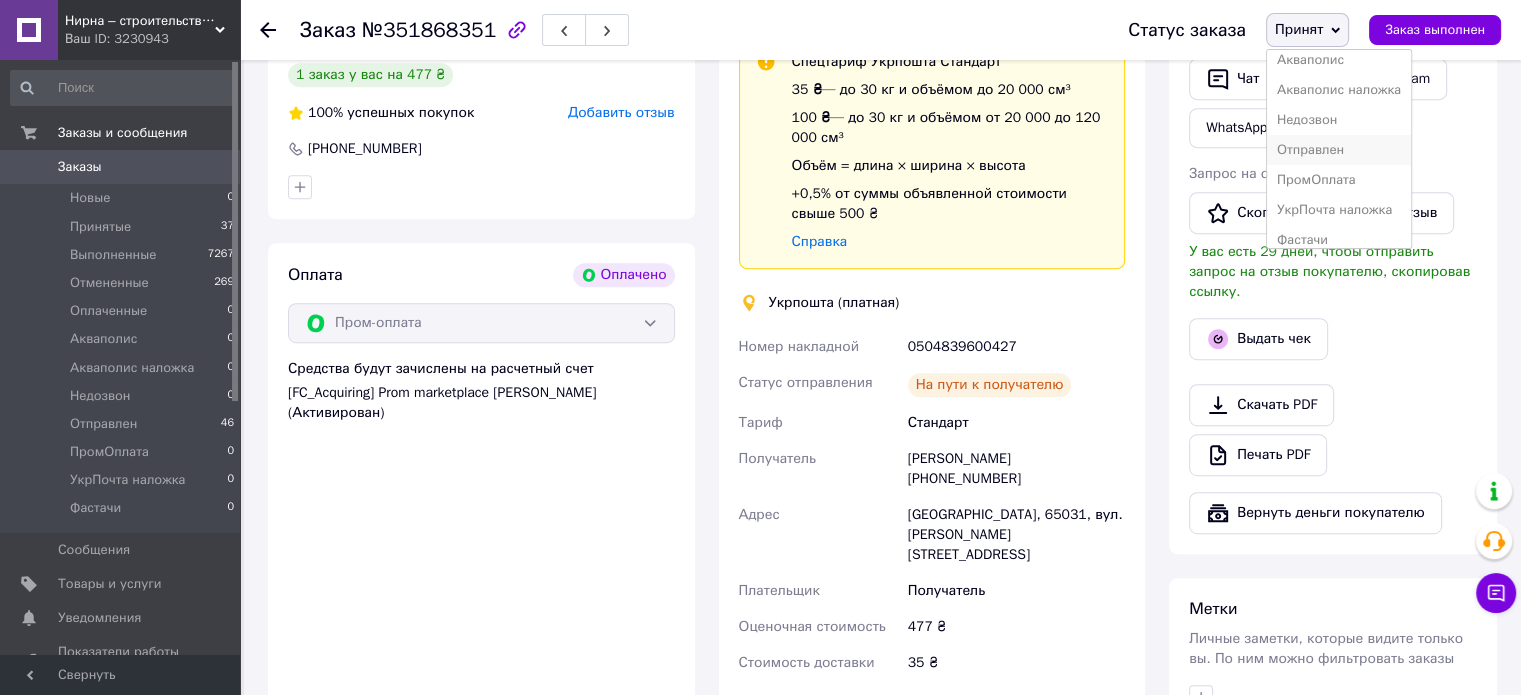 click on "Отправлен" at bounding box center [1339, 150] 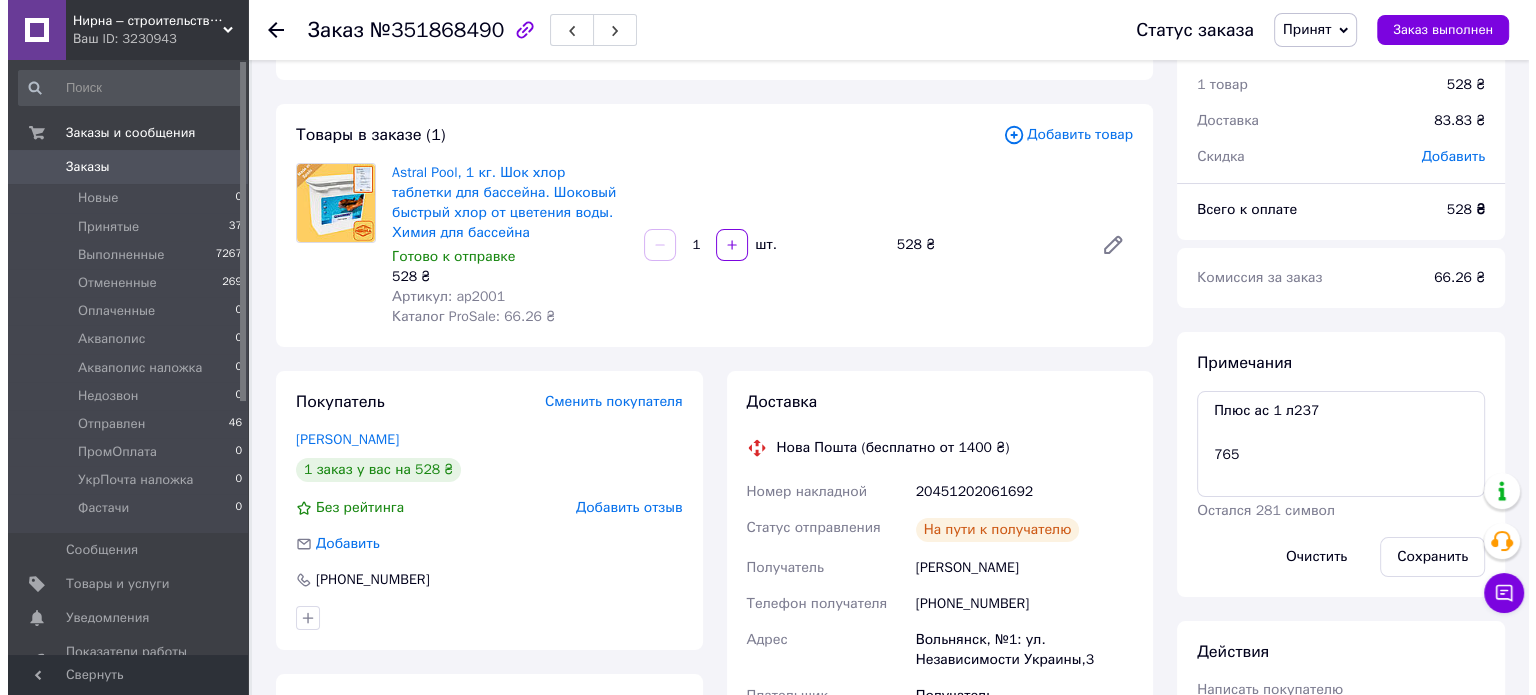 scroll, scrollTop: 200, scrollLeft: 0, axis: vertical 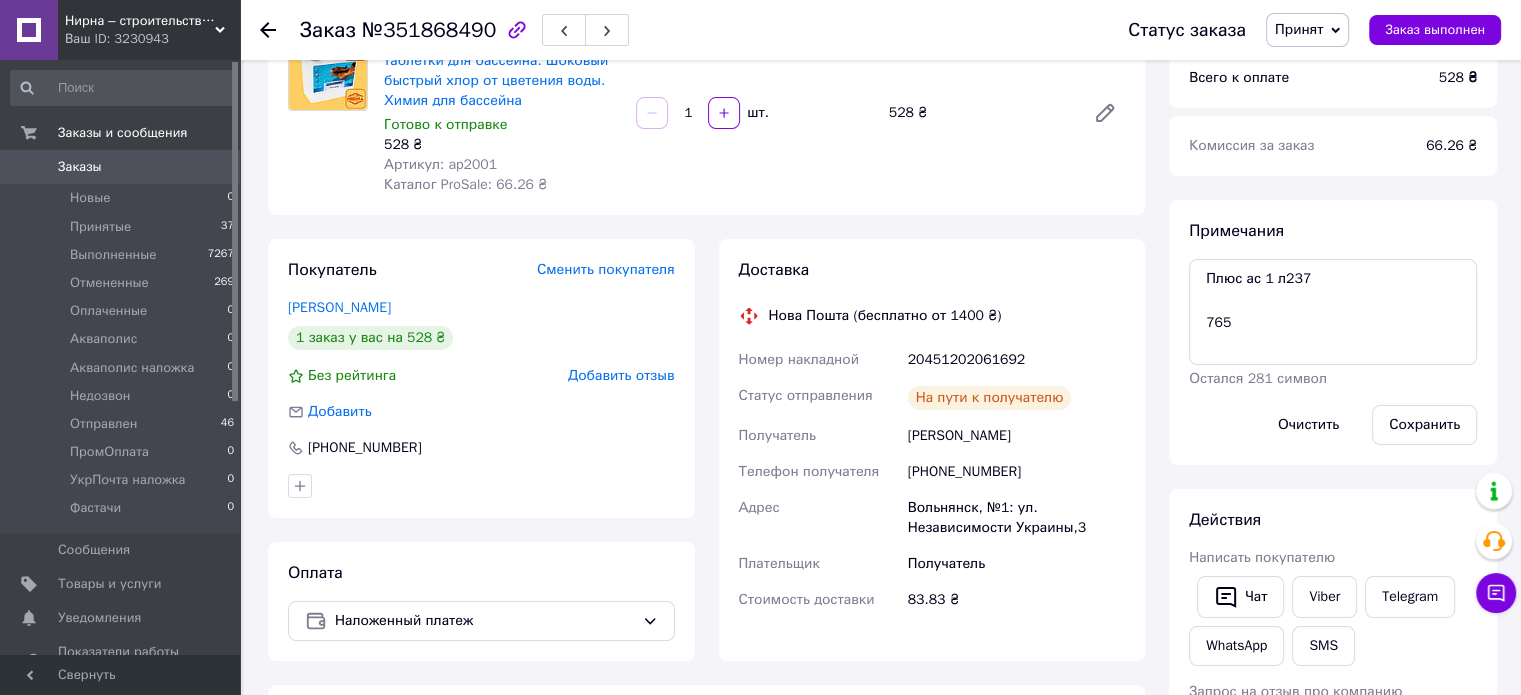 click on "20451202061692" at bounding box center (1016, 360) 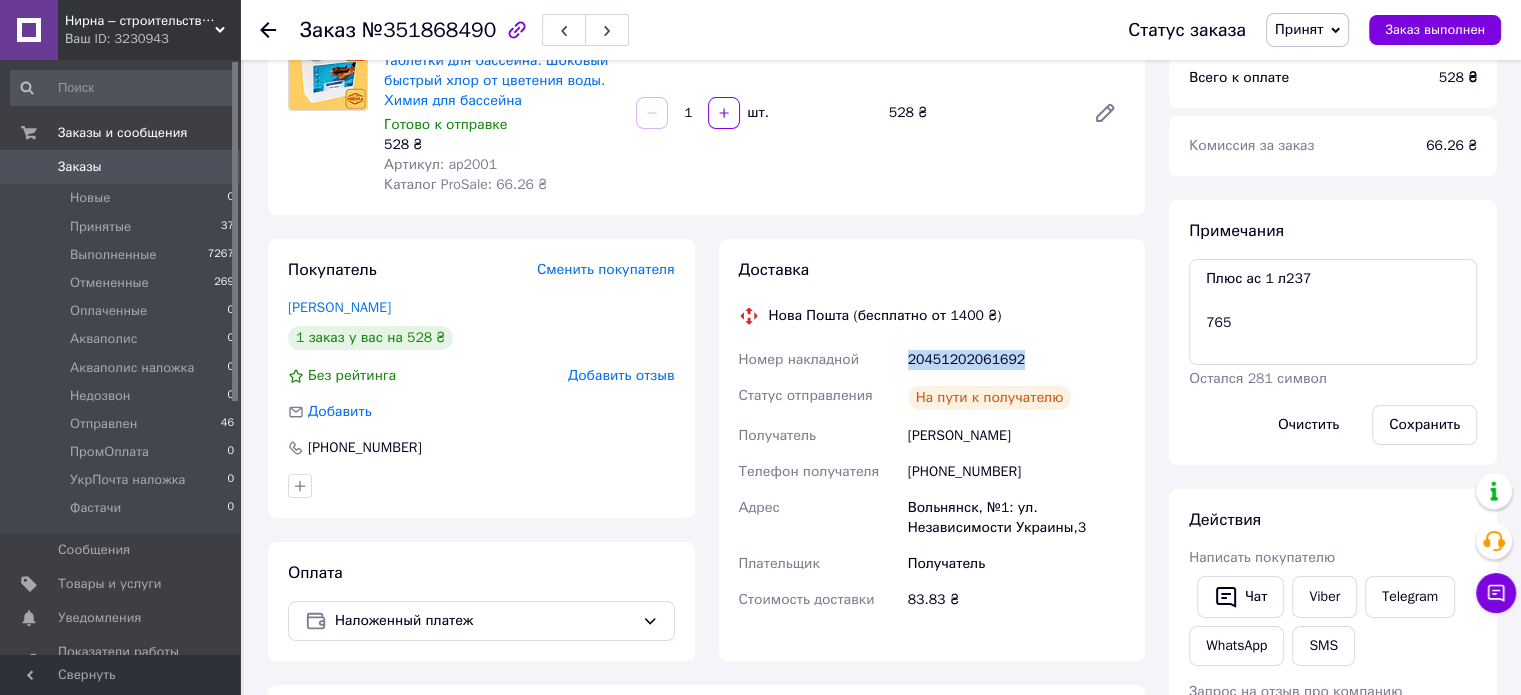 click on "20451202061692" at bounding box center (1016, 360) 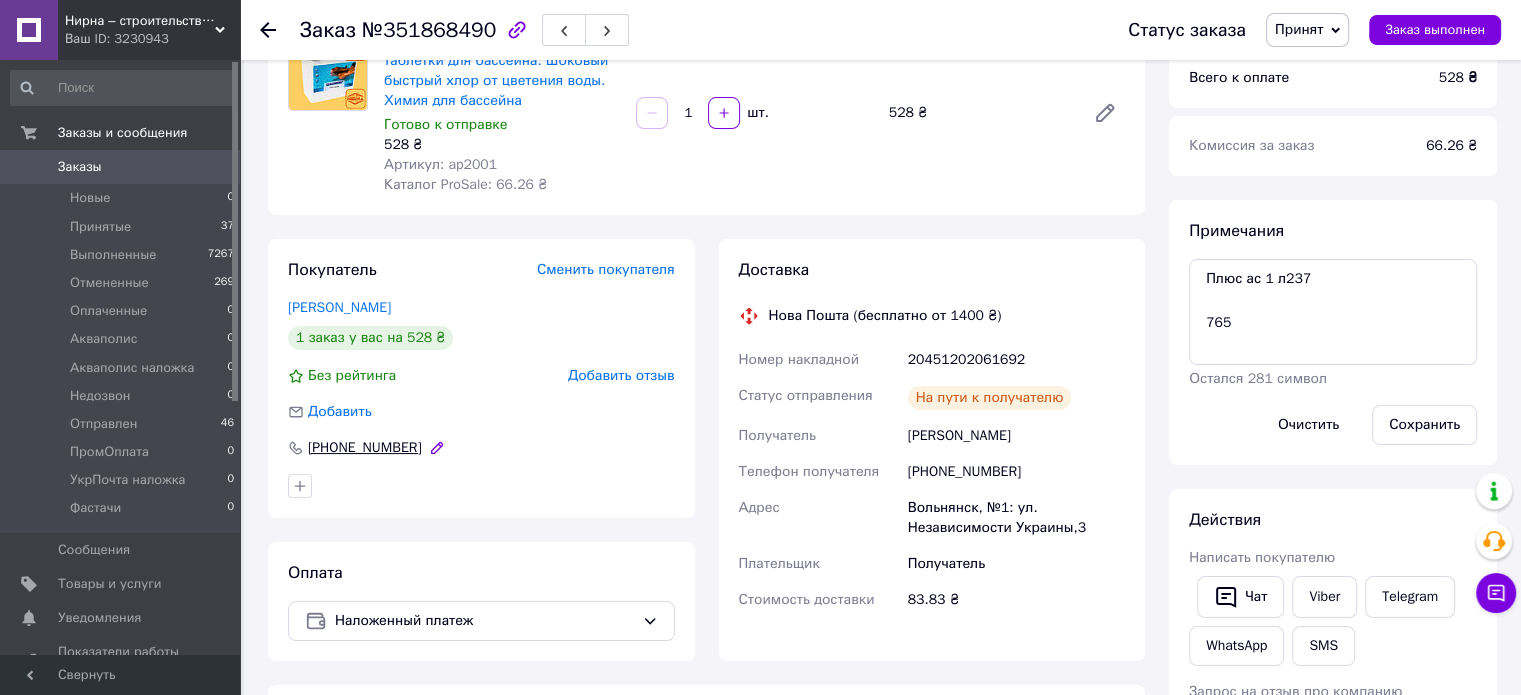click on "[PHONE_NUMBER]" at bounding box center [365, 448] 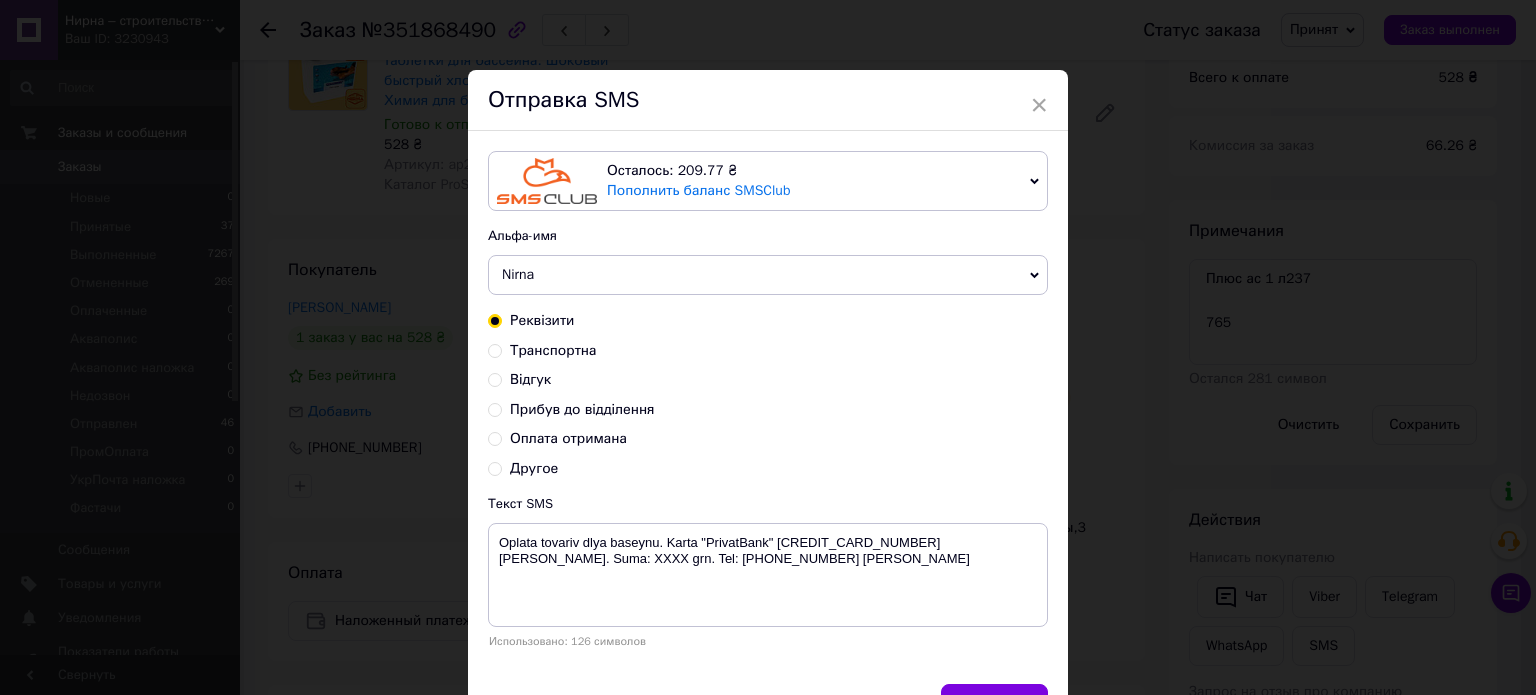 click on "Транспортна" at bounding box center (495, 349) 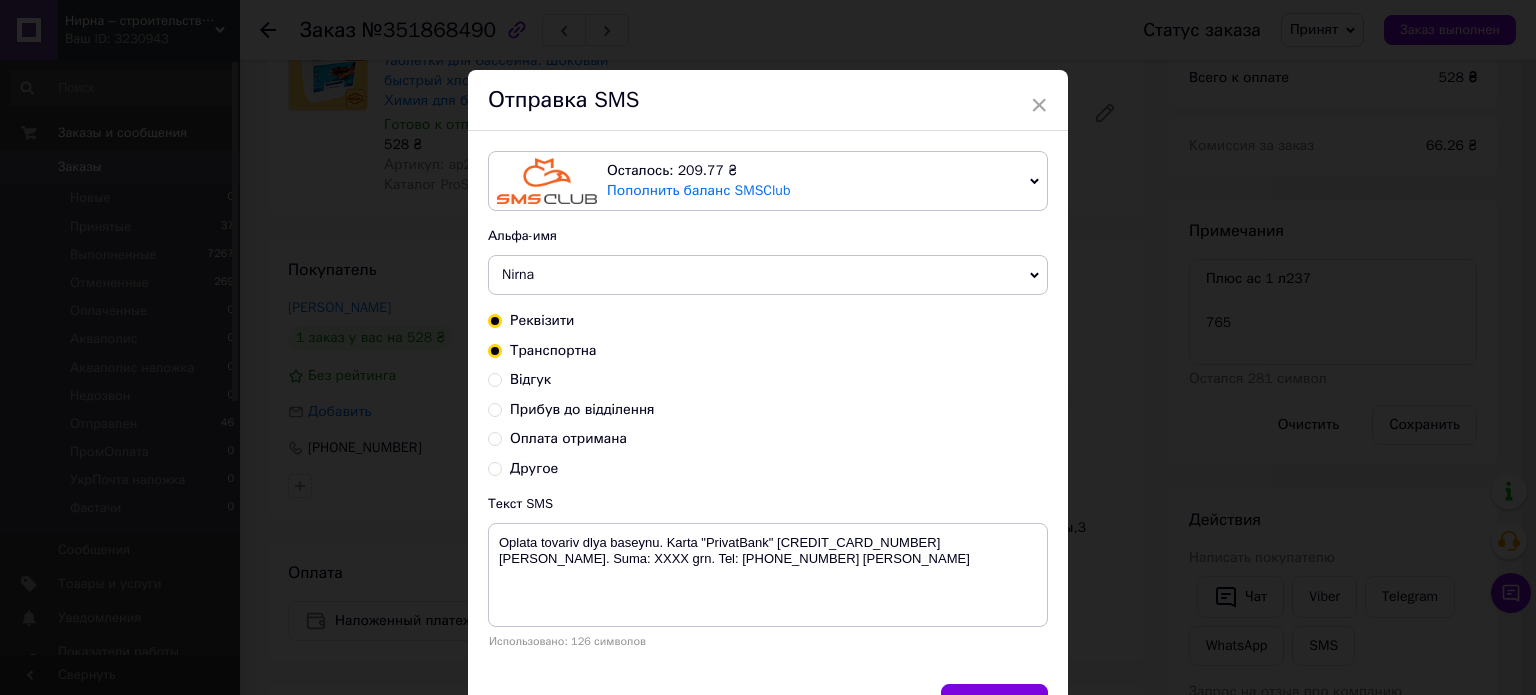 radio on "true" 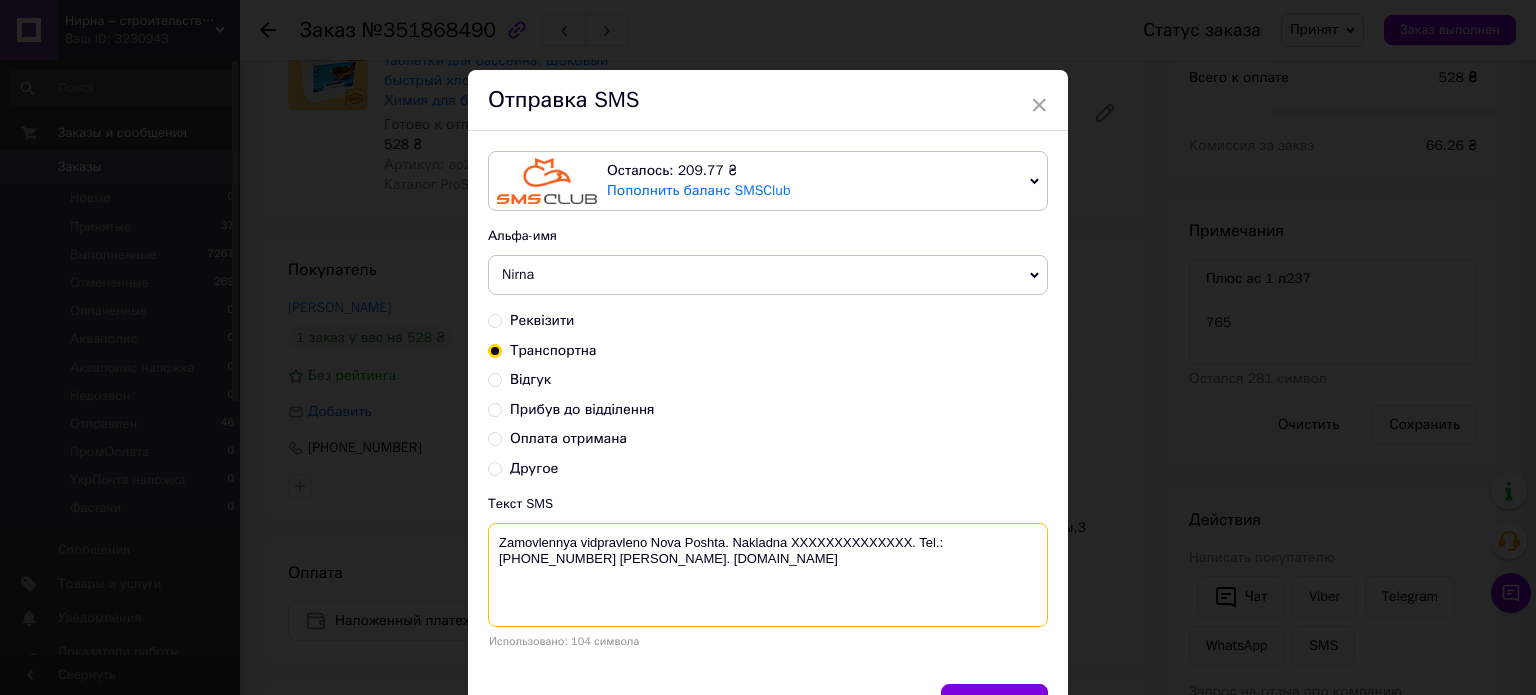 click on "Zamovlennya vidpravleno Nova Poshta. Nakladna XXXXXXXXXXXXXX. Tel.:[PHONE_NUMBER] [PERSON_NAME]. [DOMAIN_NAME]" at bounding box center (768, 575) 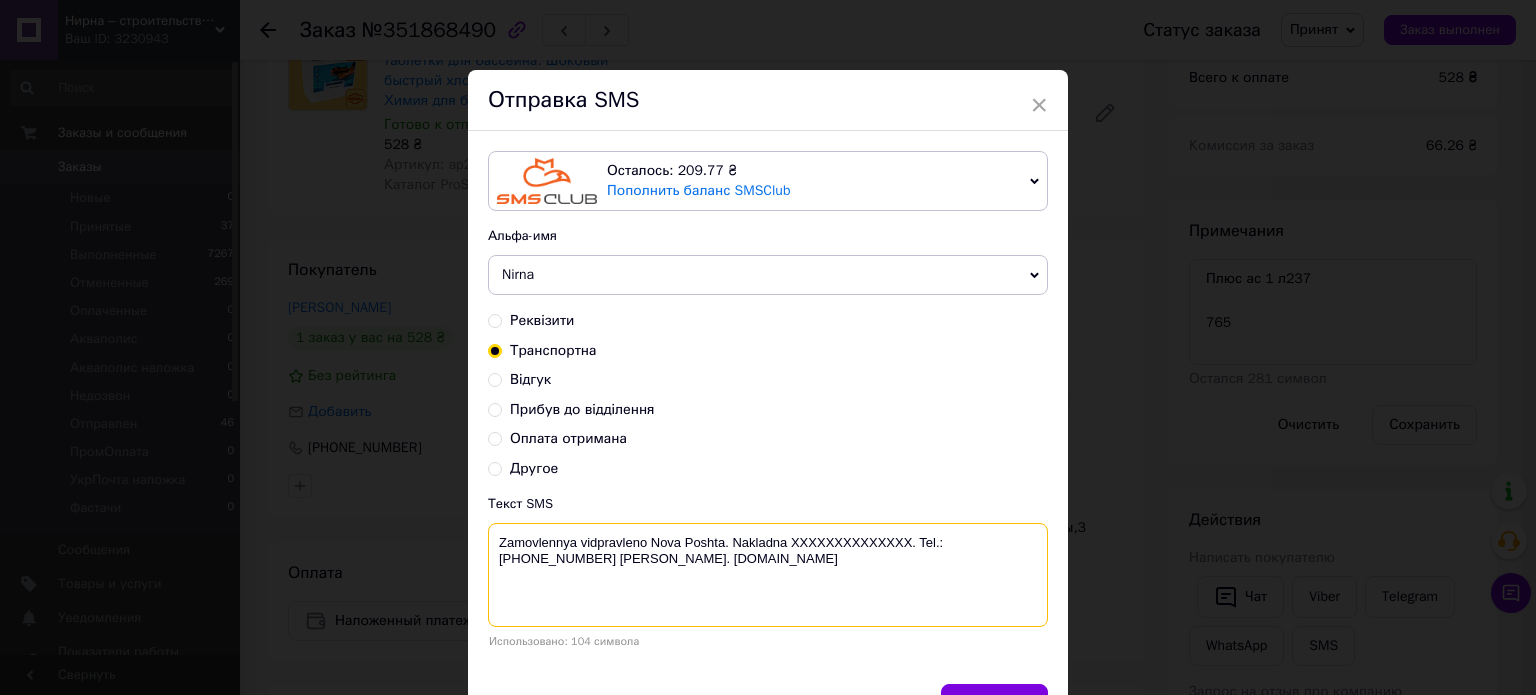 paste on "20451202061692" 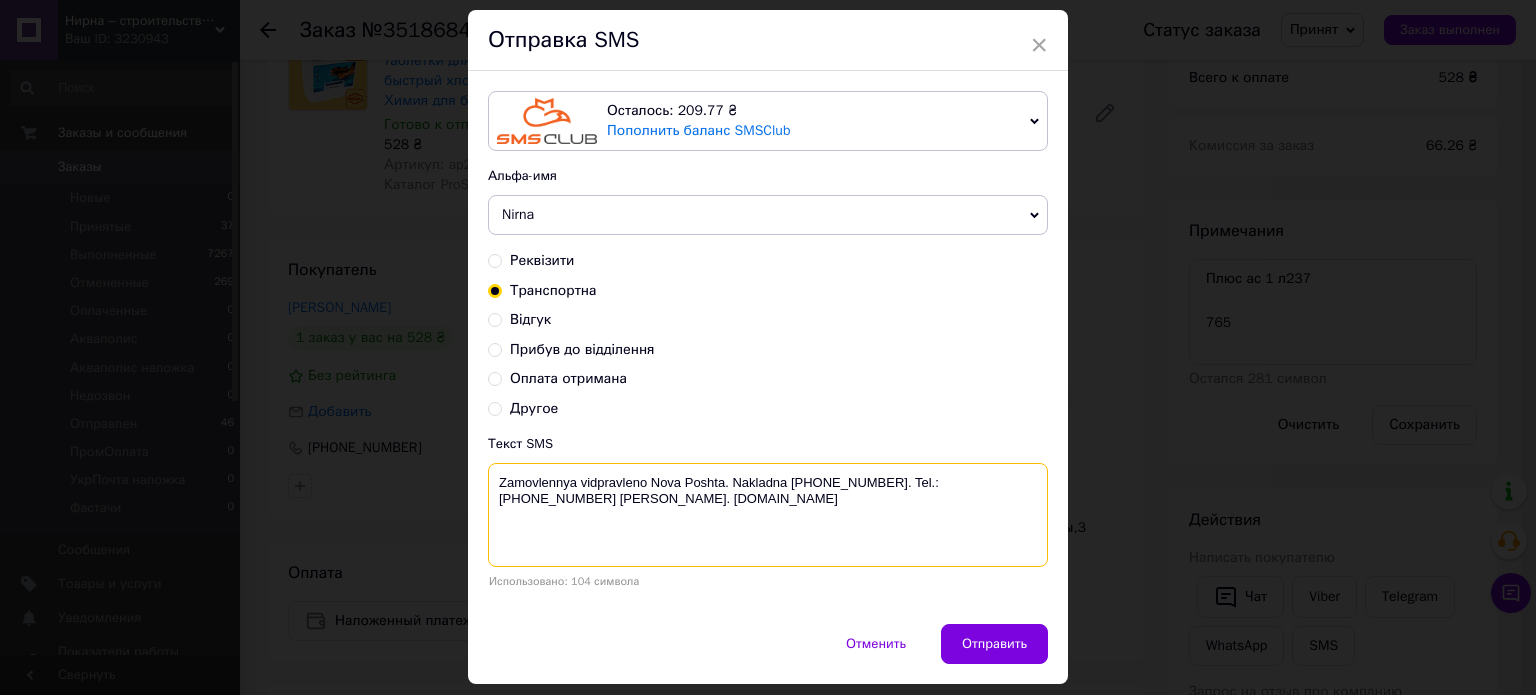 scroll, scrollTop: 116, scrollLeft: 0, axis: vertical 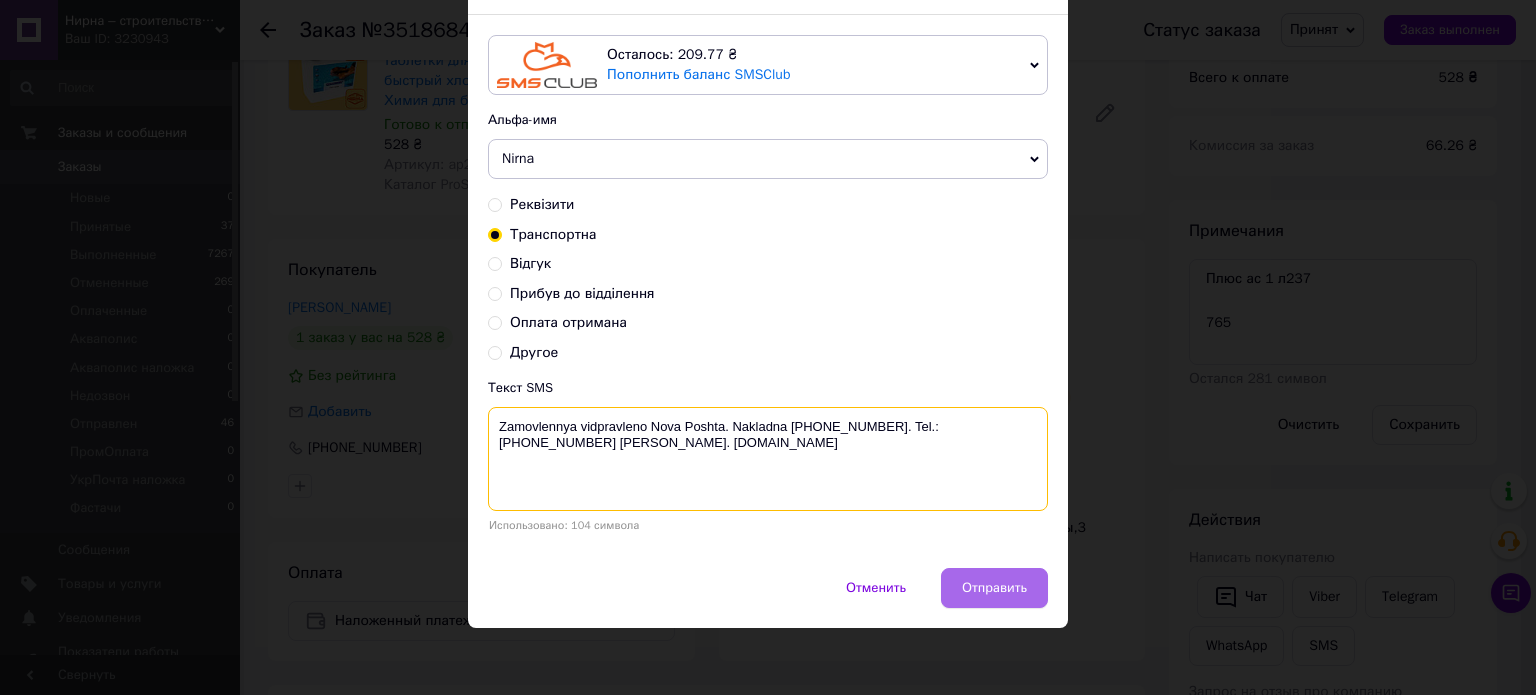 type on "Zamovlennya vidpravleno Nova Poshta. Nakladna [PHONE_NUMBER]. Tel.:[PHONE_NUMBER] [PERSON_NAME]. [DOMAIN_NAME]" 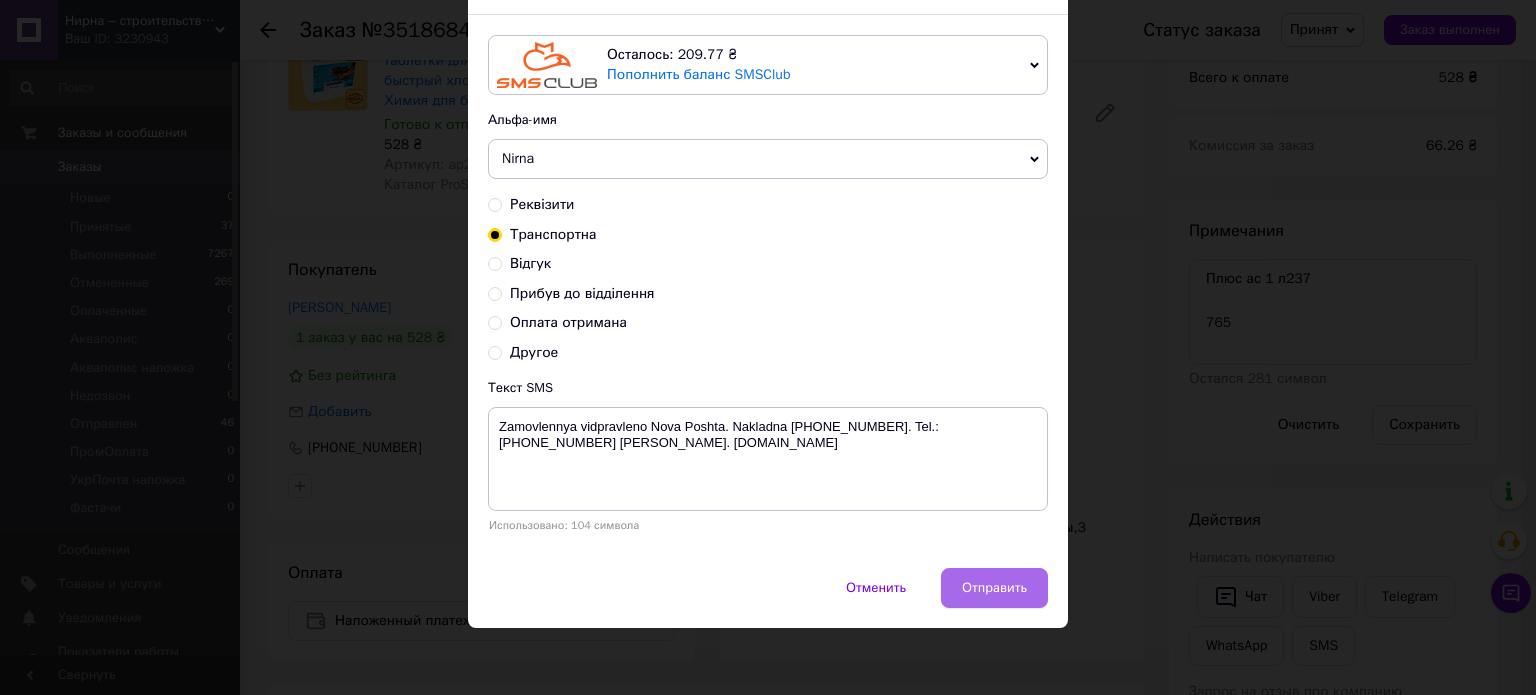 click on "Отправить" at bounding box center [994, 588] 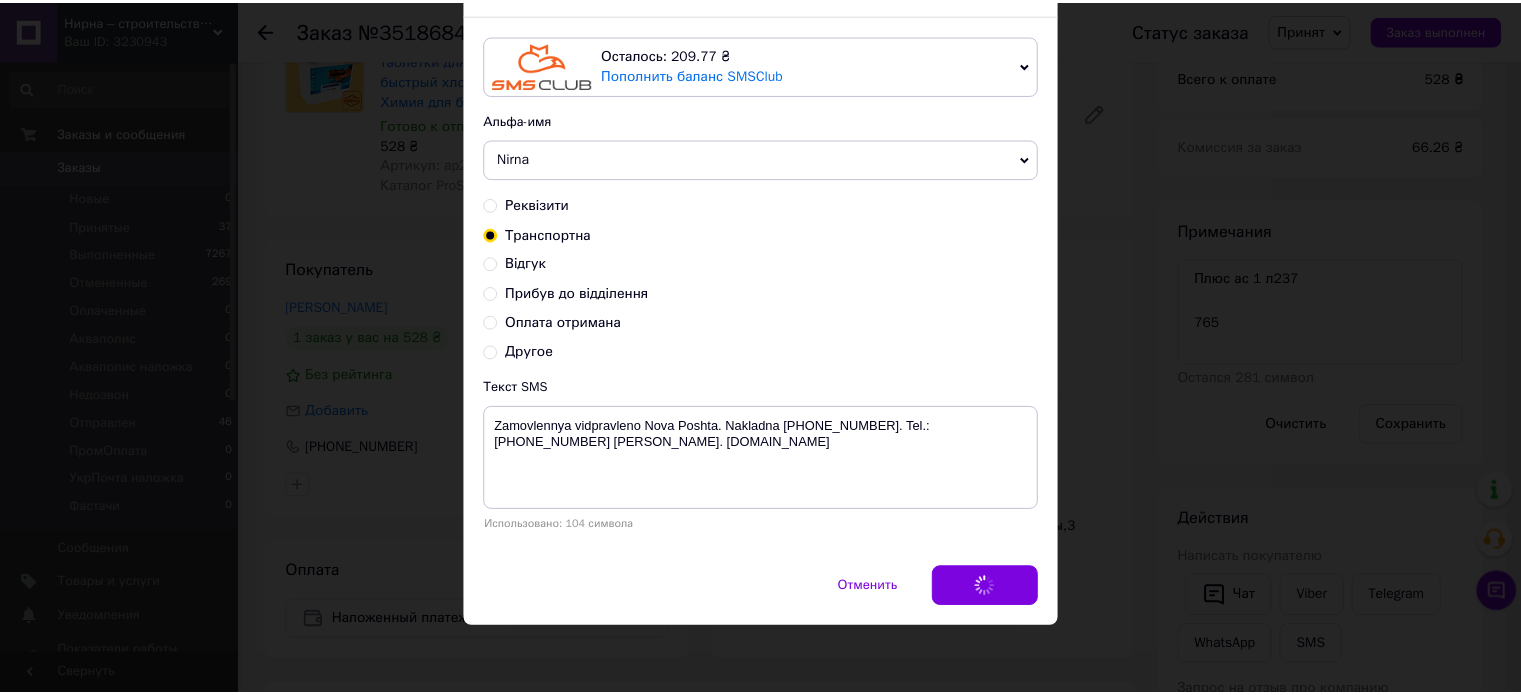 scroll, scrollTop: 0, scrollLeft: 0, axis: both 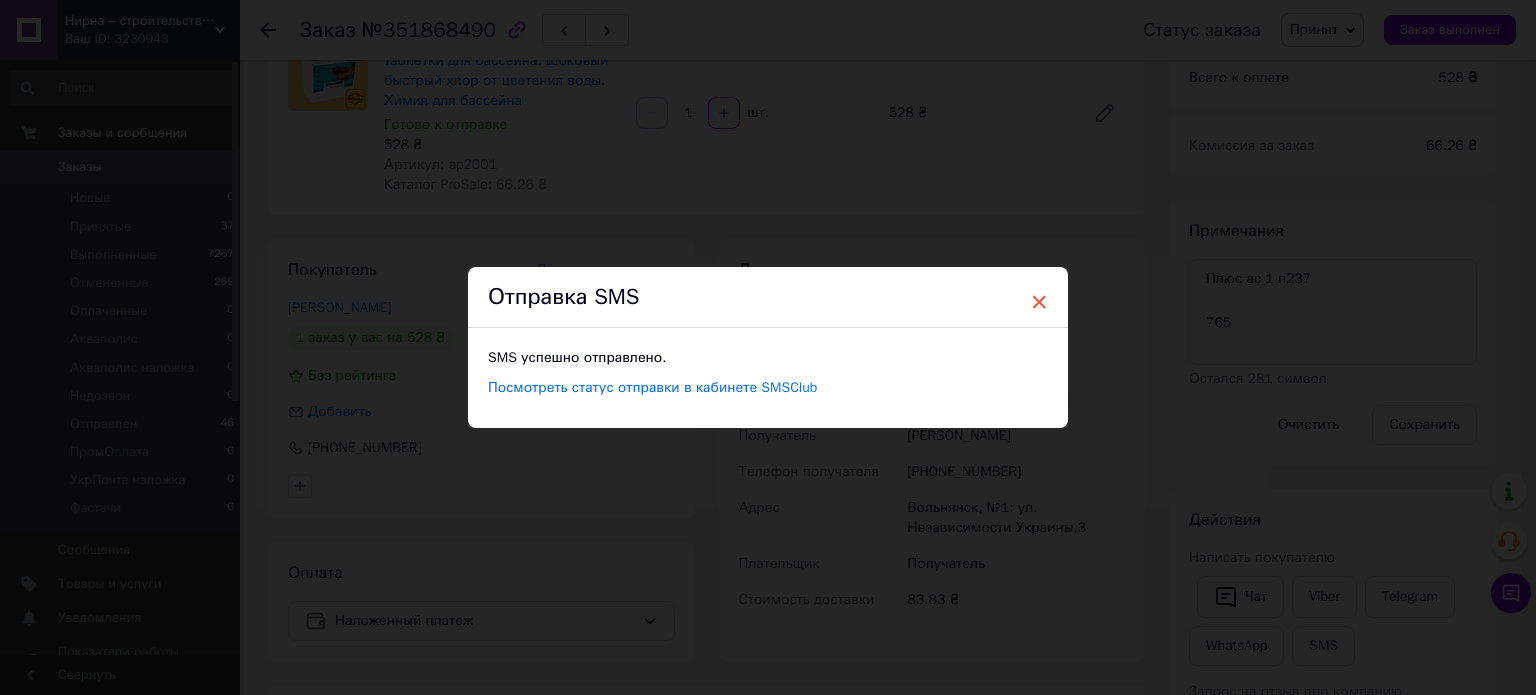 click on "×" at bounding box center [1039, 302] 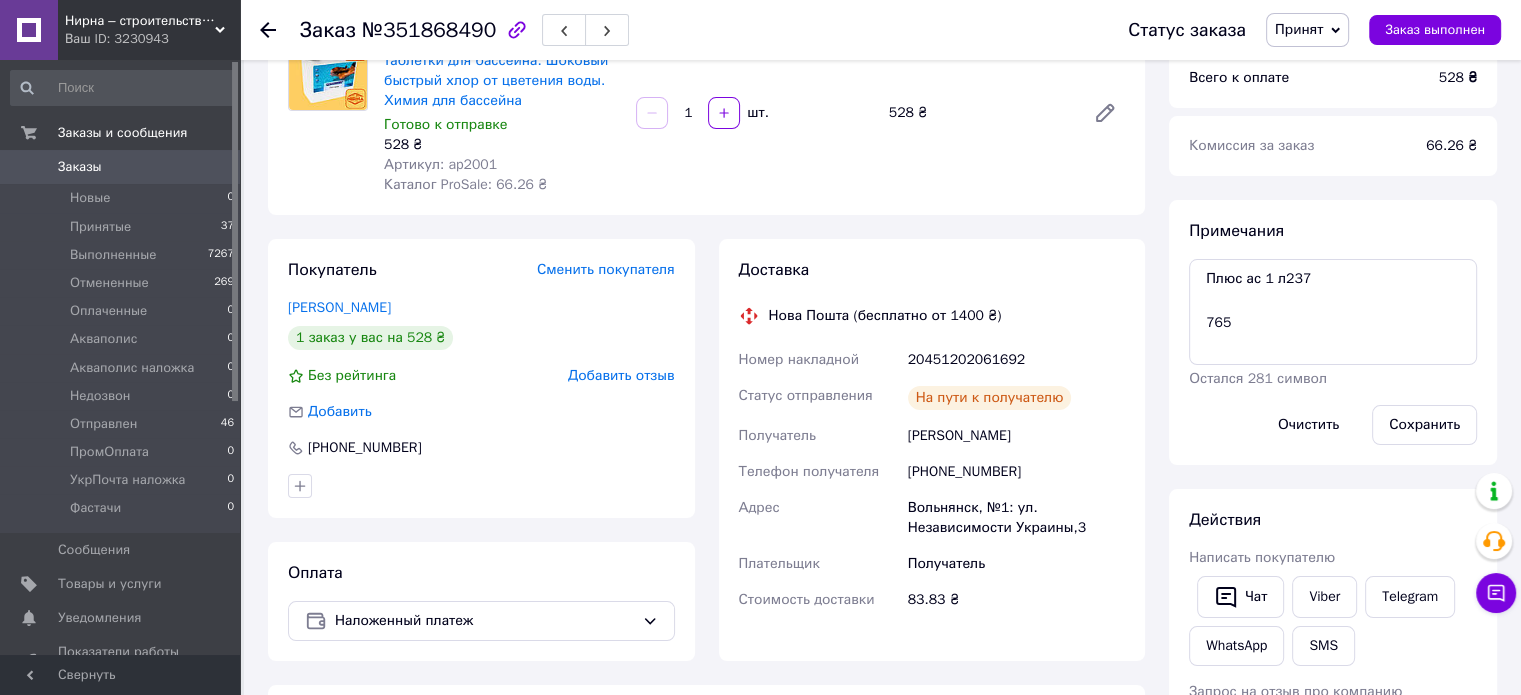 click on "Принят" at bounding box center (1299, 29) 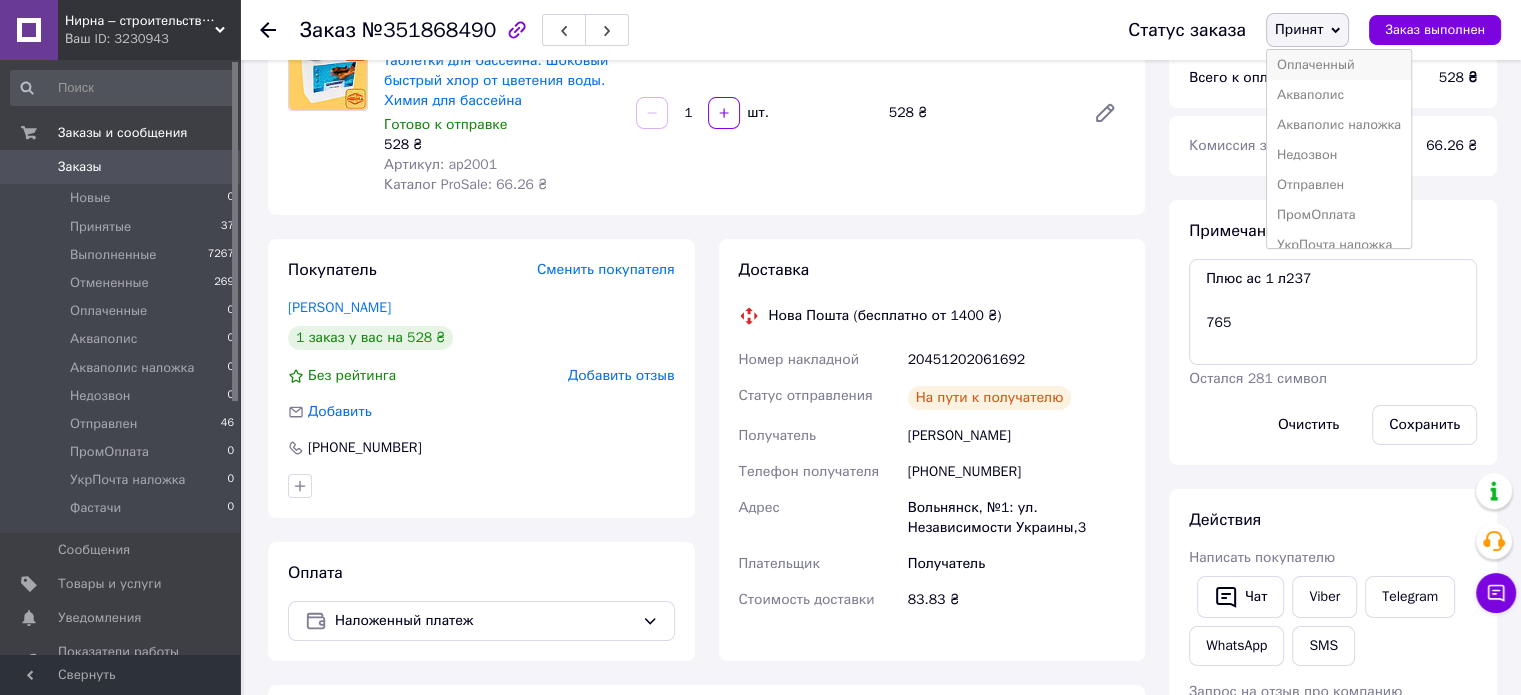 scroll, scrollTop: 100, scrollLeft: 0, axis: vertical 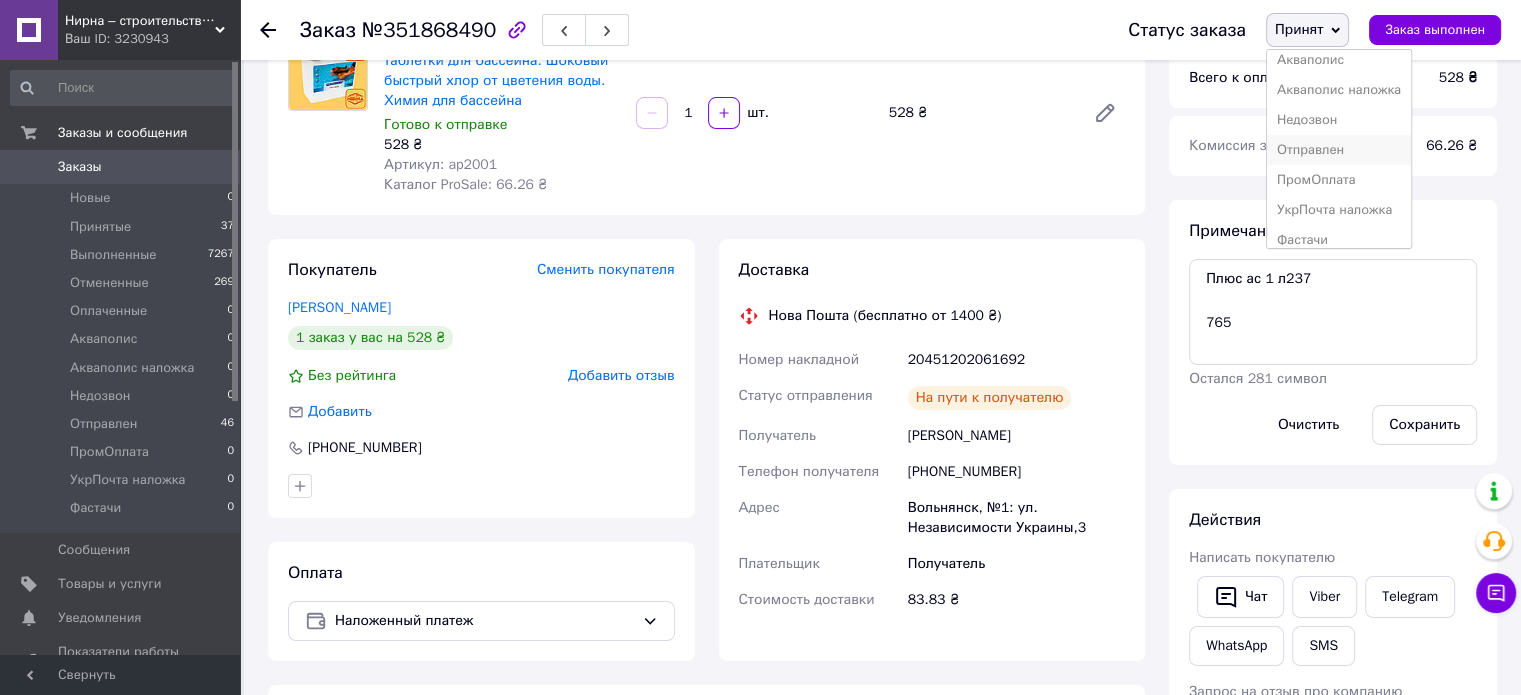 click on "Отправлен" at bounding box center [1339, 150] 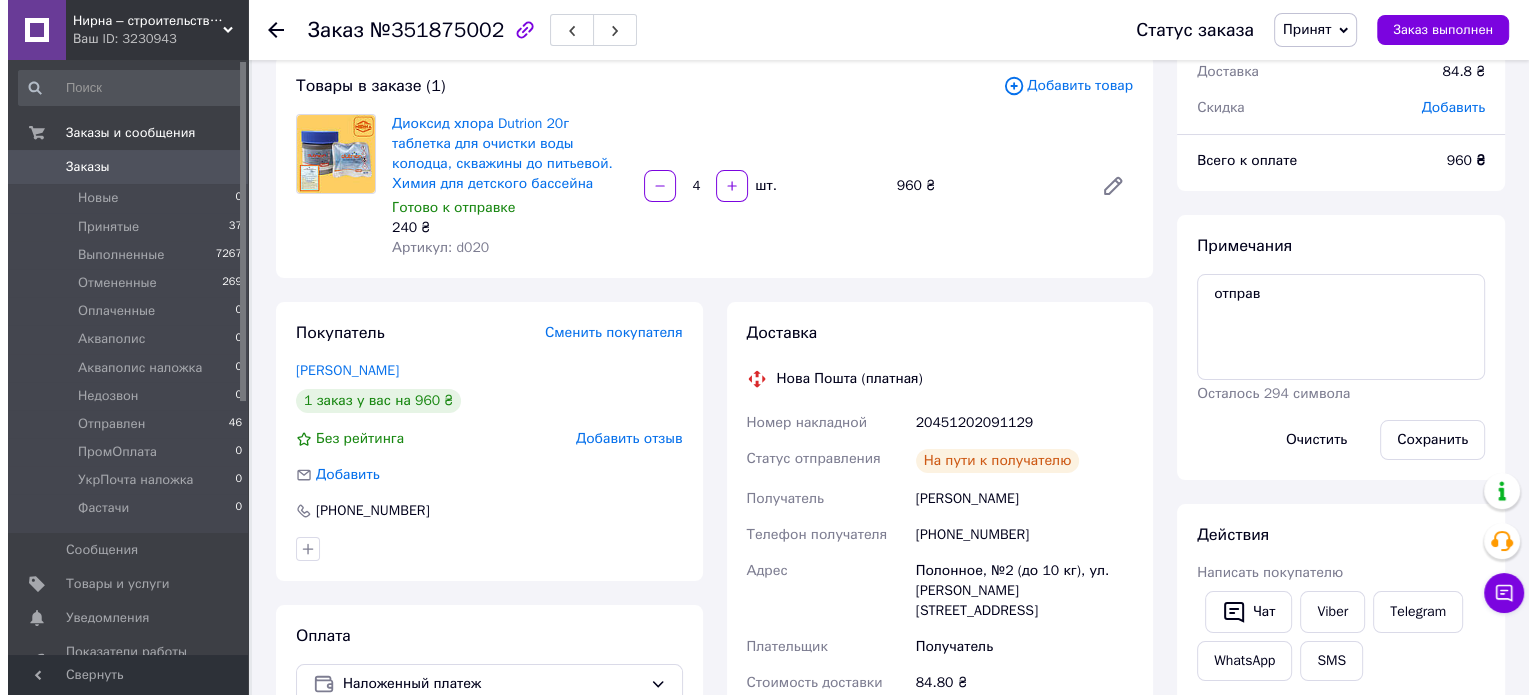 scroll, scrollTop: 300, scrollLeft: 0, axis: vertical 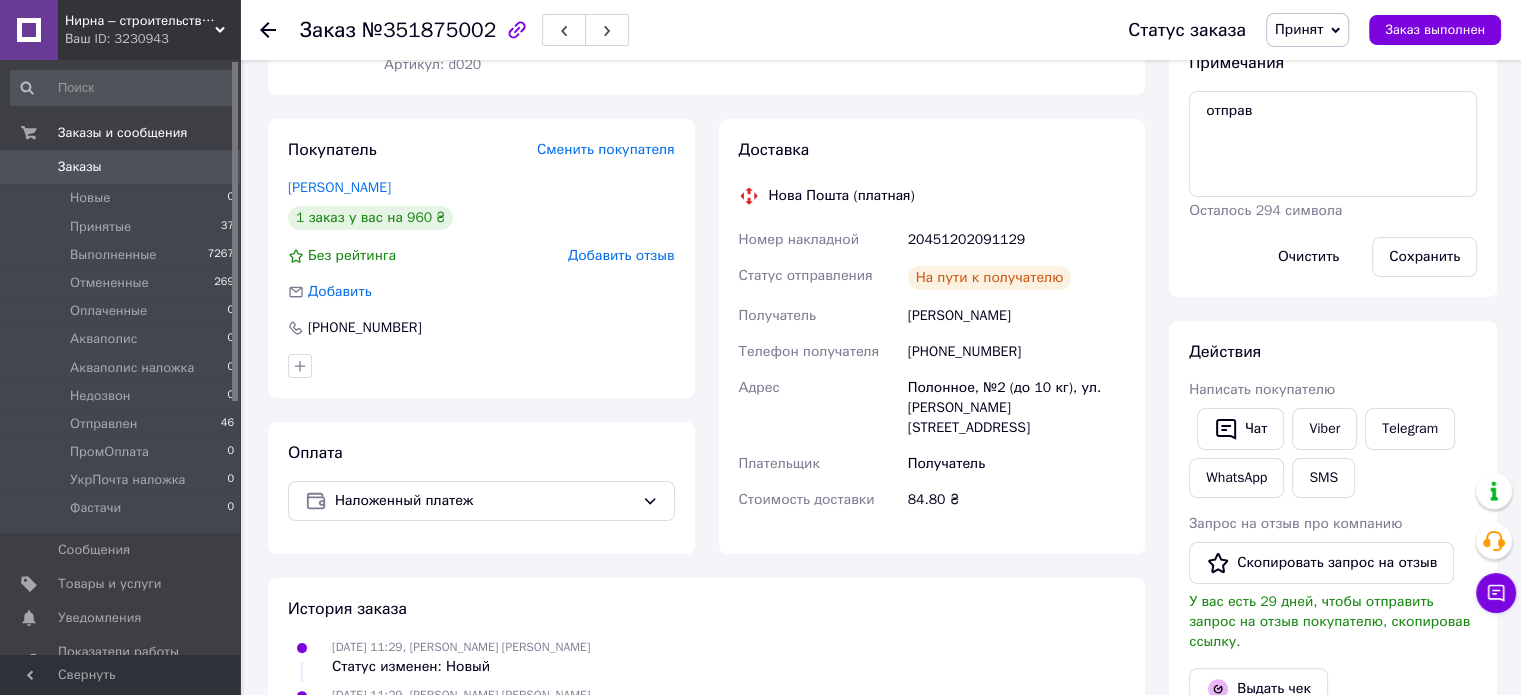 click on "20451202091129" at bounding box center (1016, 240) 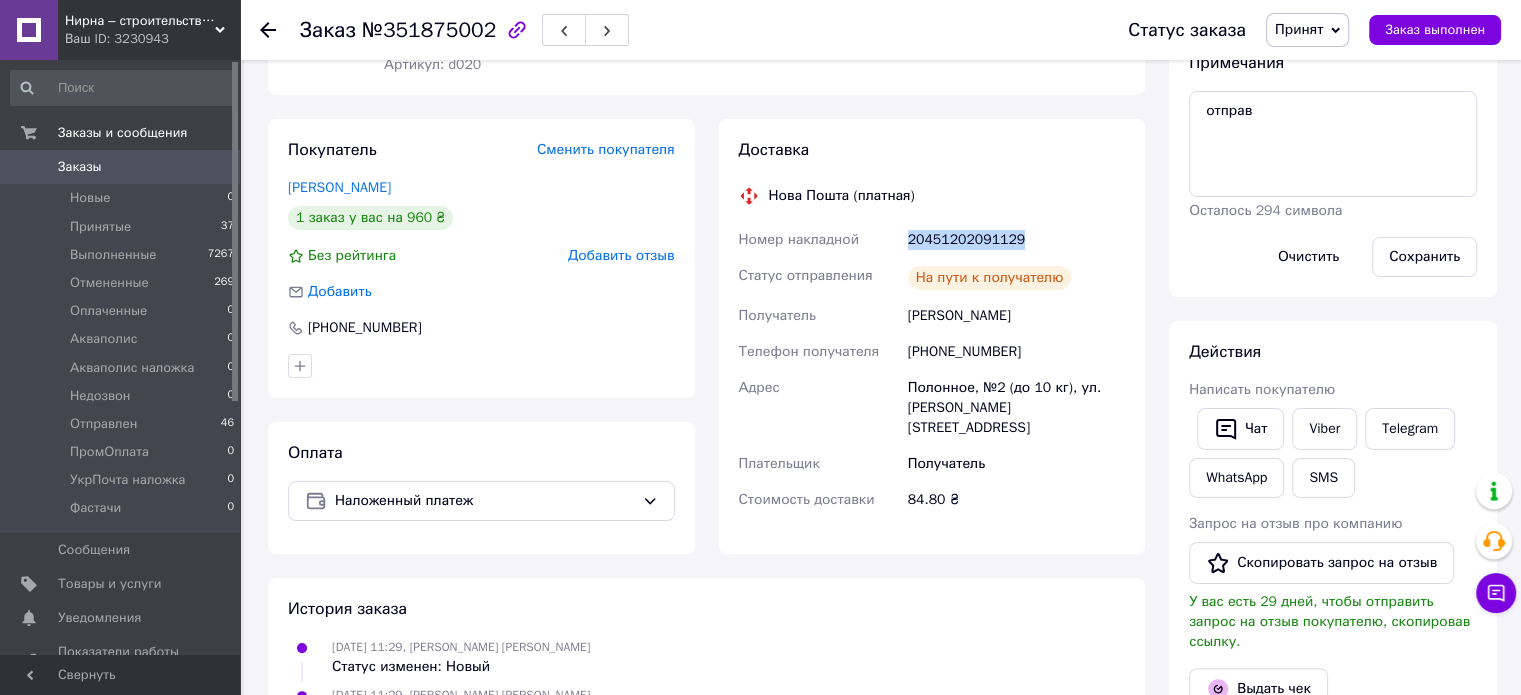 click on "20451202091129" at bounding box center [1016, 240] 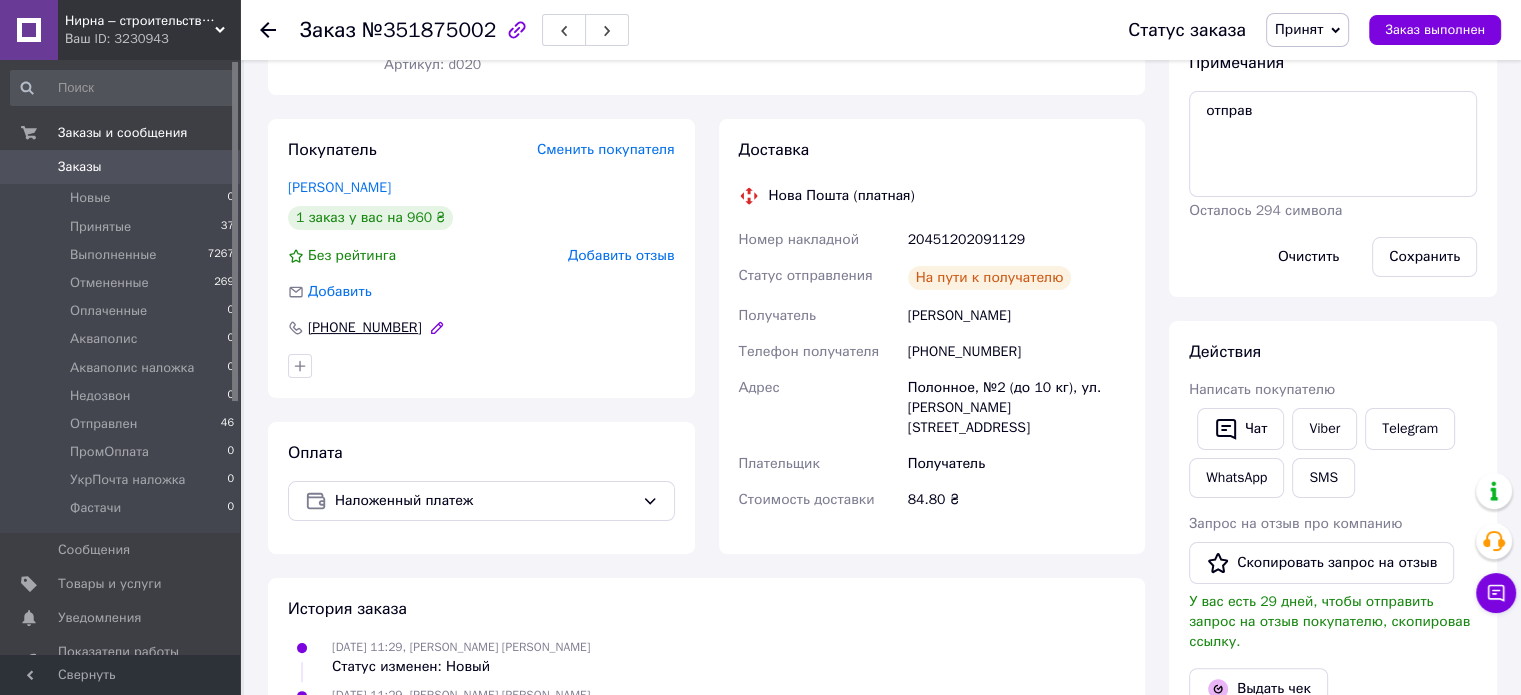 click on "+380675581143" at bounding box center [365, 328] 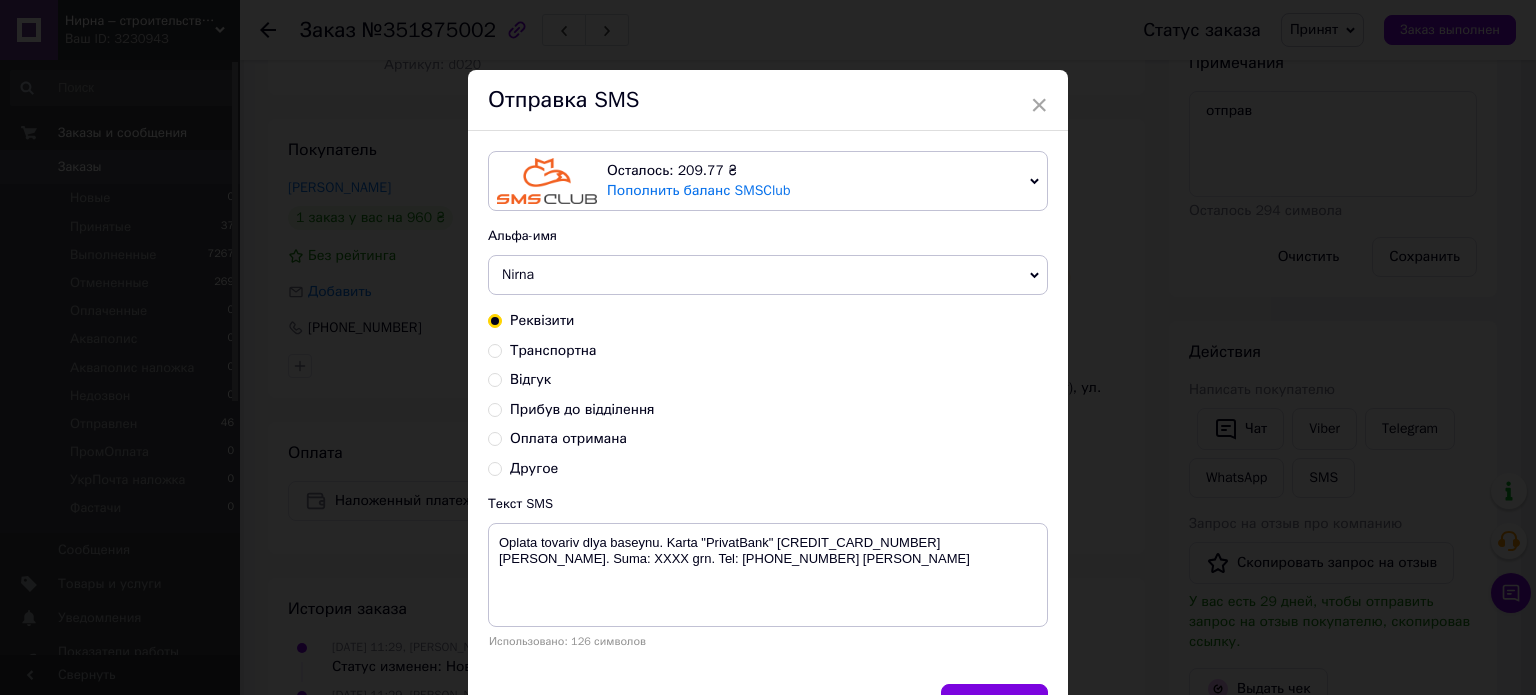 click on "Транспортна" at bounding box center [495, 349] 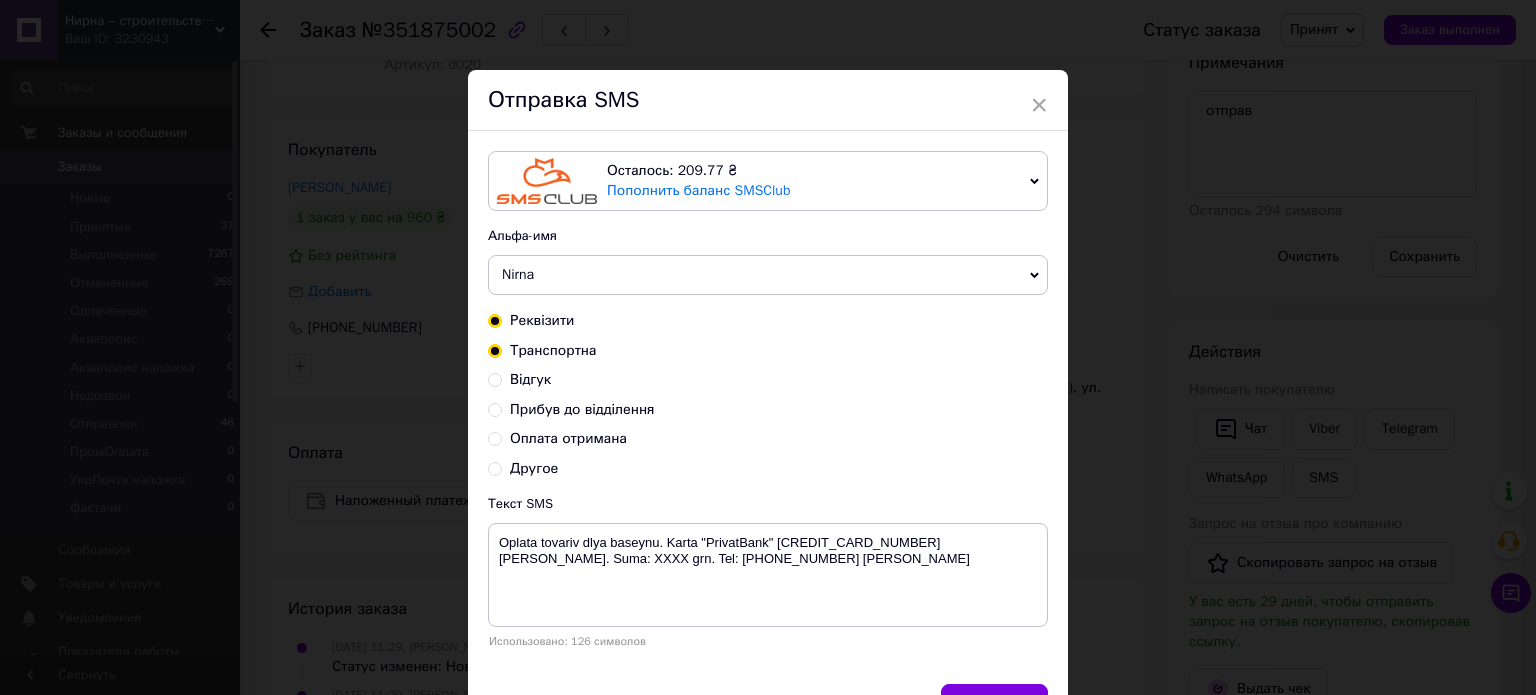 radio on "true" 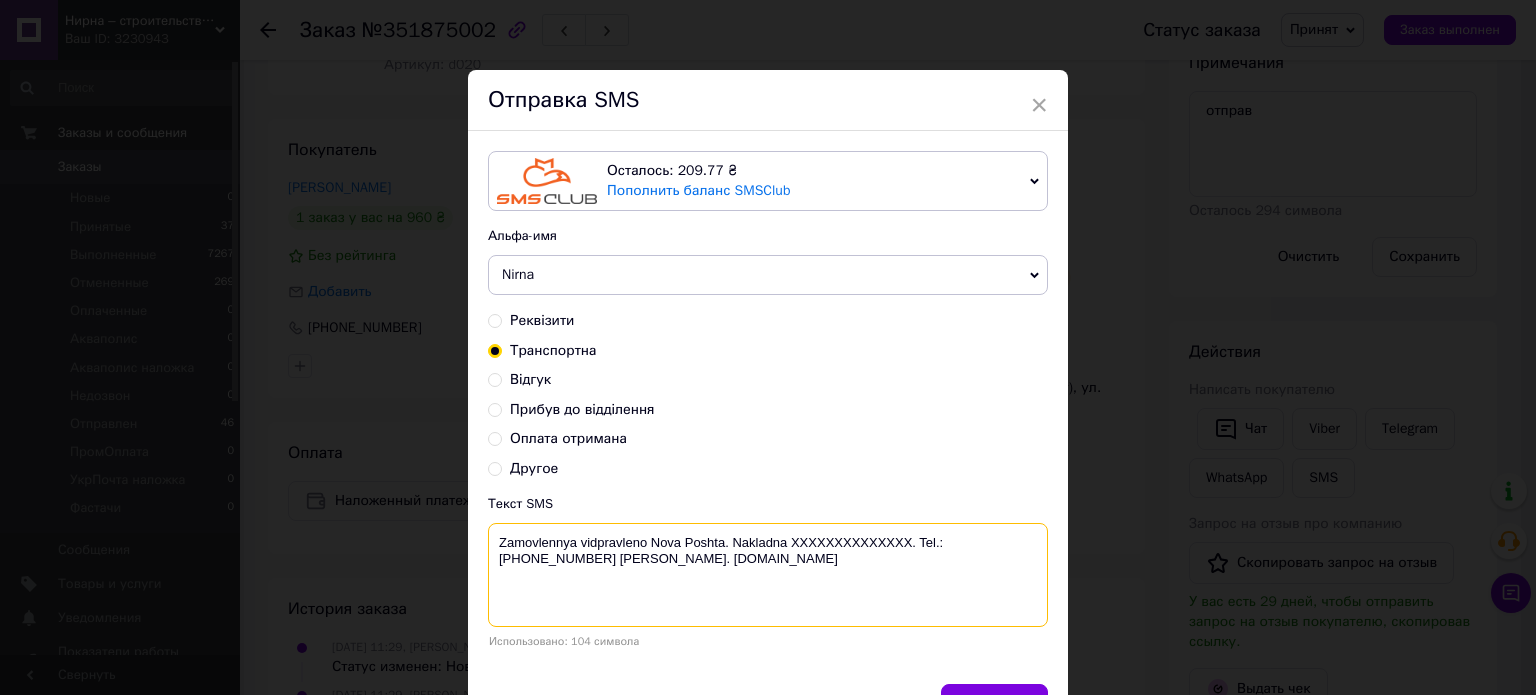 click on "Zamovlennya vidpravleno Nova Poshta. Nakladna XXXXXXXXXXXXXX. Tel.:[PHONE_NUMBER] Evgen. [DOMAIN_NAME]" at bounding box center (768, 575) 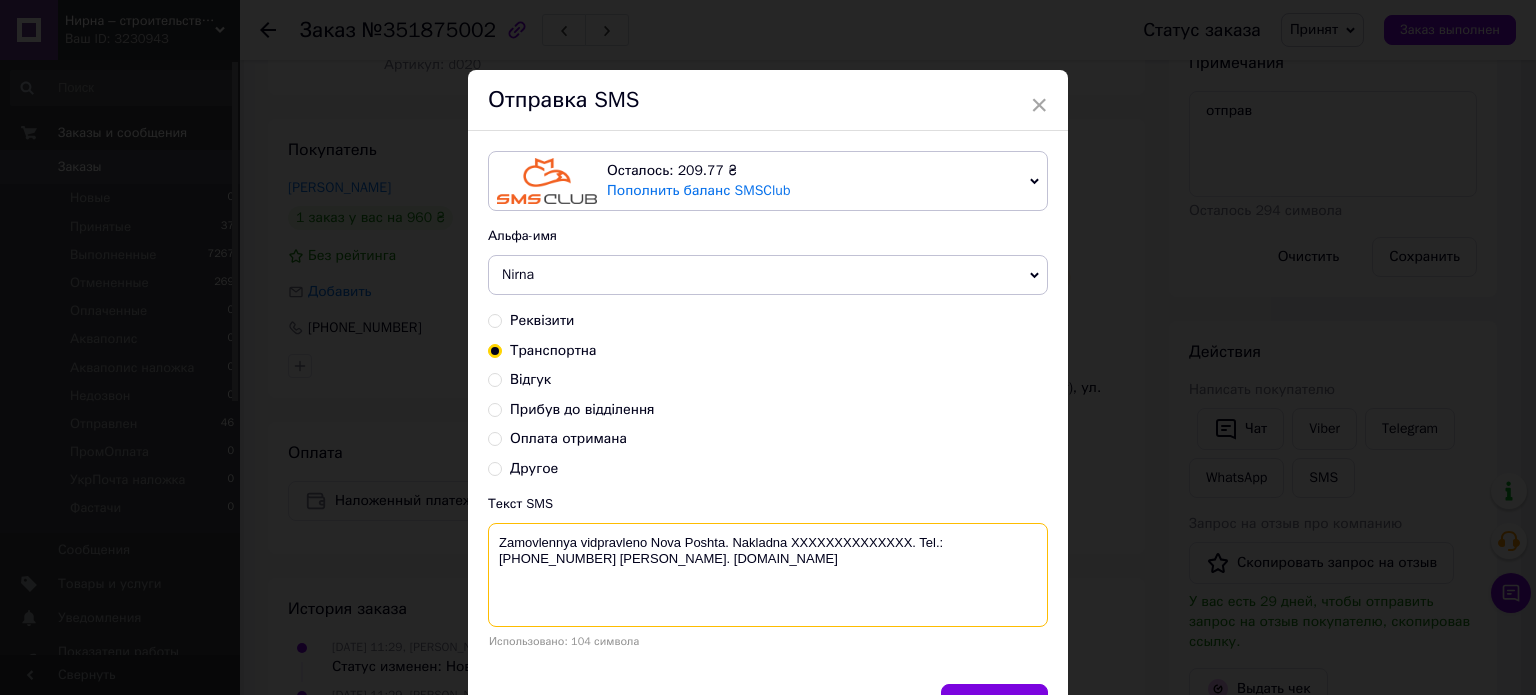 paste on "20451202091129" 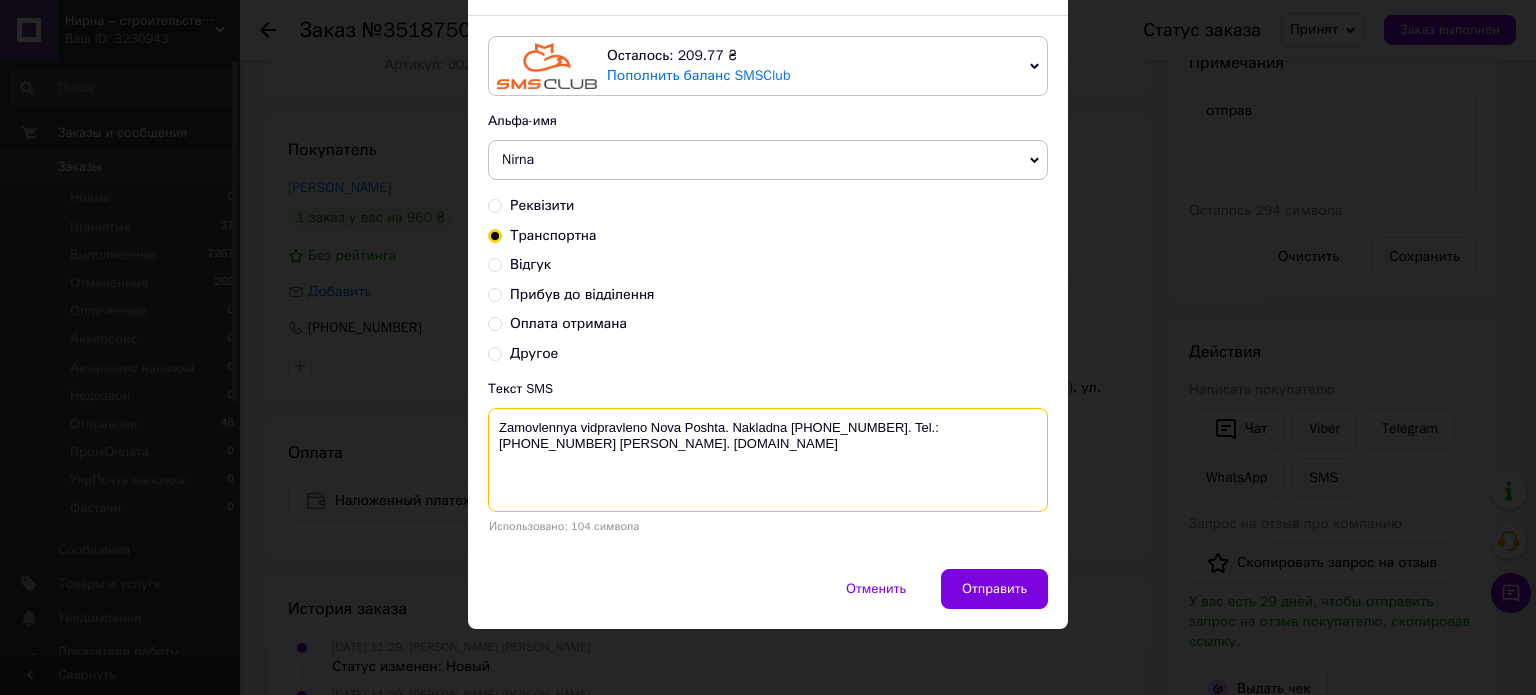 scroll, scrollTop: 116, scrollLeft: 0, axis: vertical 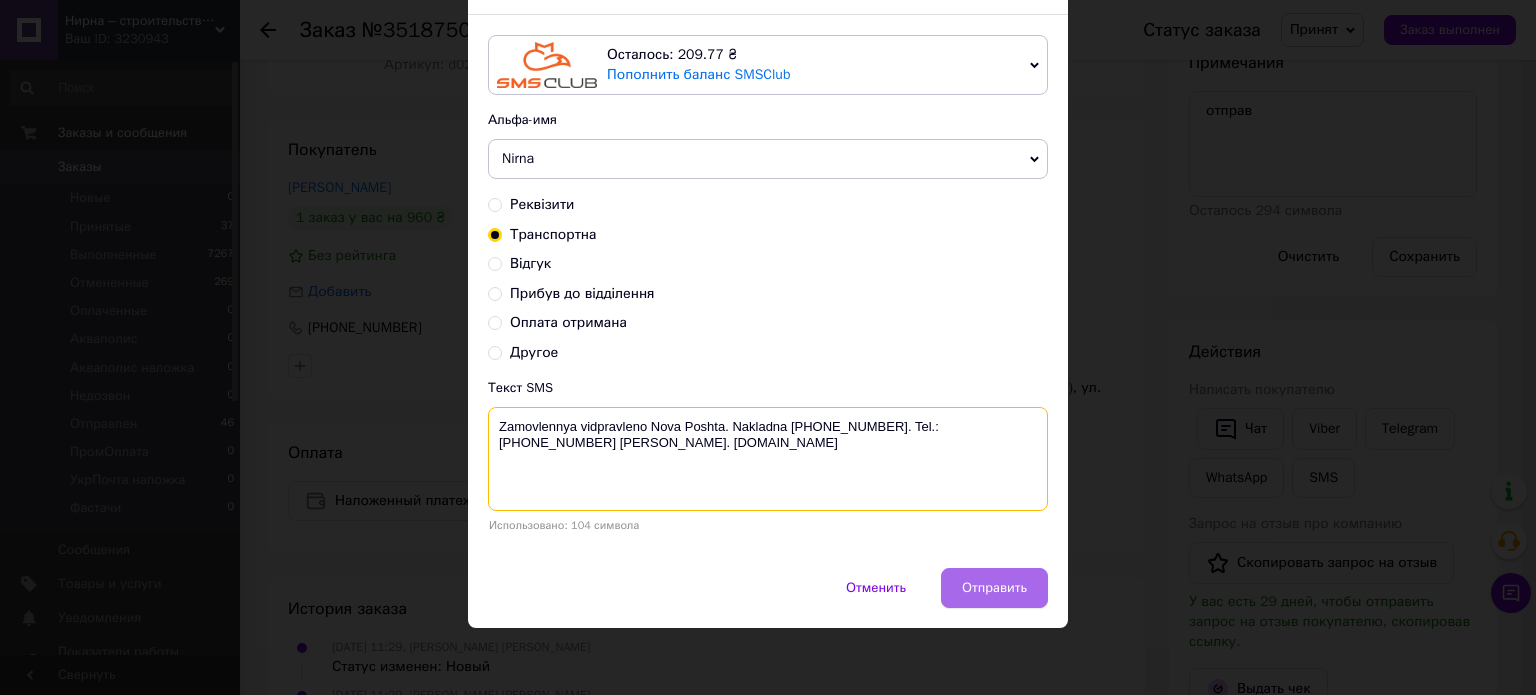 type on "Zamovlennya vidpravleno Nova Poshta. Nakladna 20451202091129. Tel.:+380960244885 Evgen. www.nirna.com.ua" 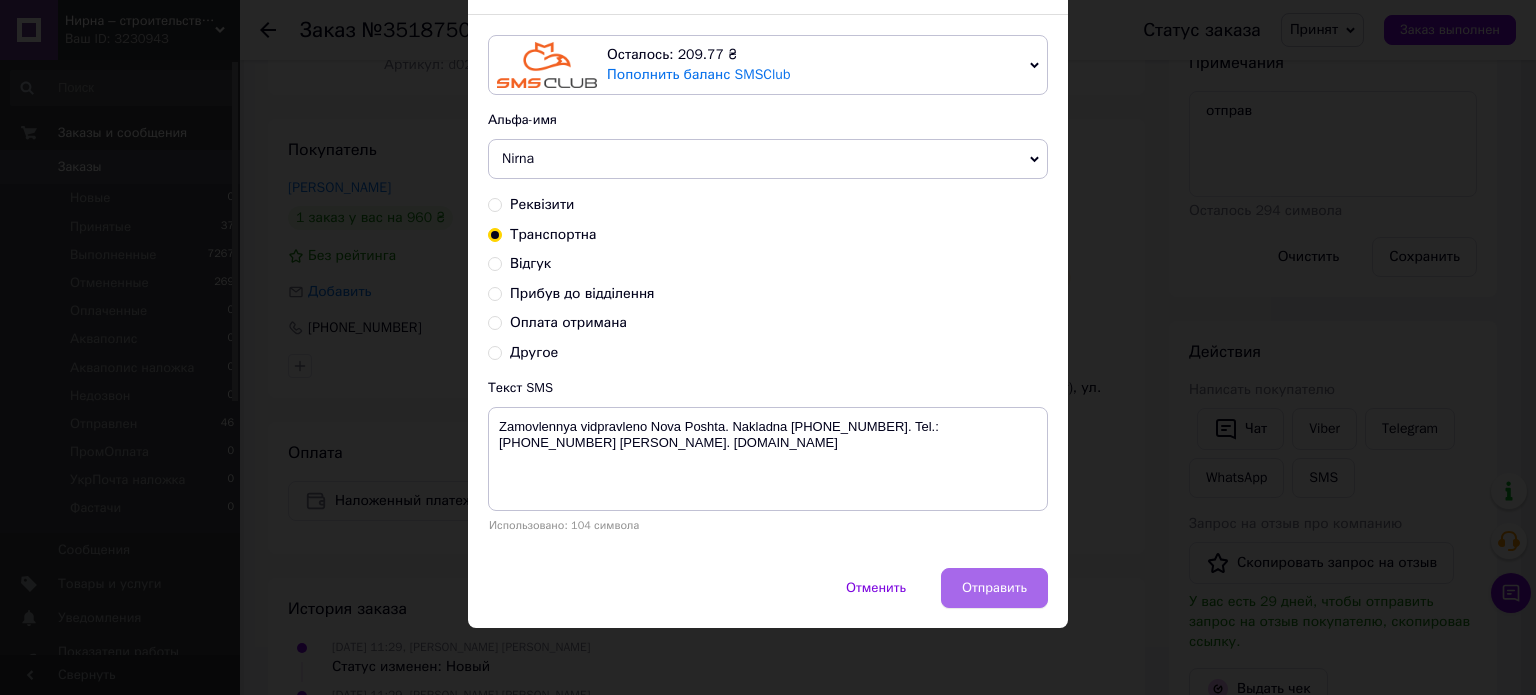 click on "Отправить" at bounding box center [994, 588] 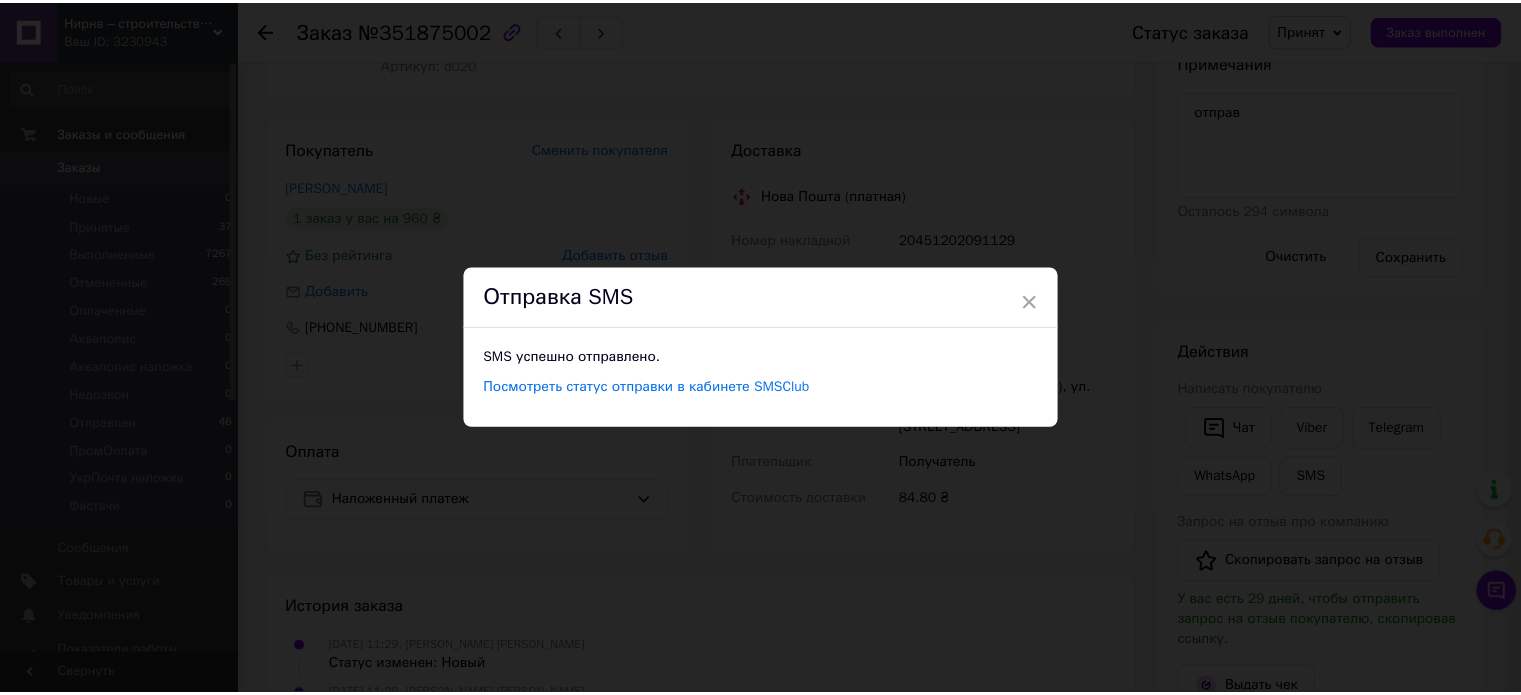 scroll, scrollTop: 0, scrollLeft: 0, axis: both 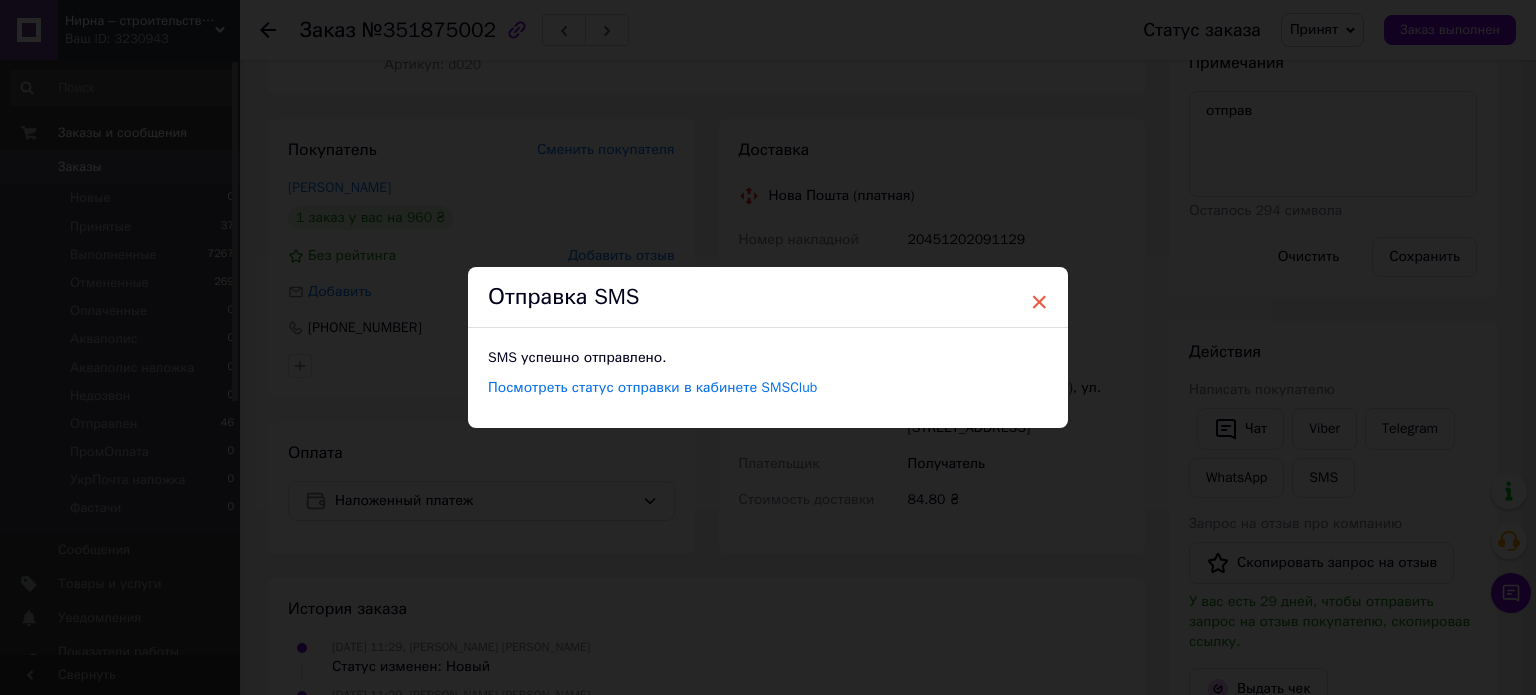 click on "×" at bounding box center [1039, 302] 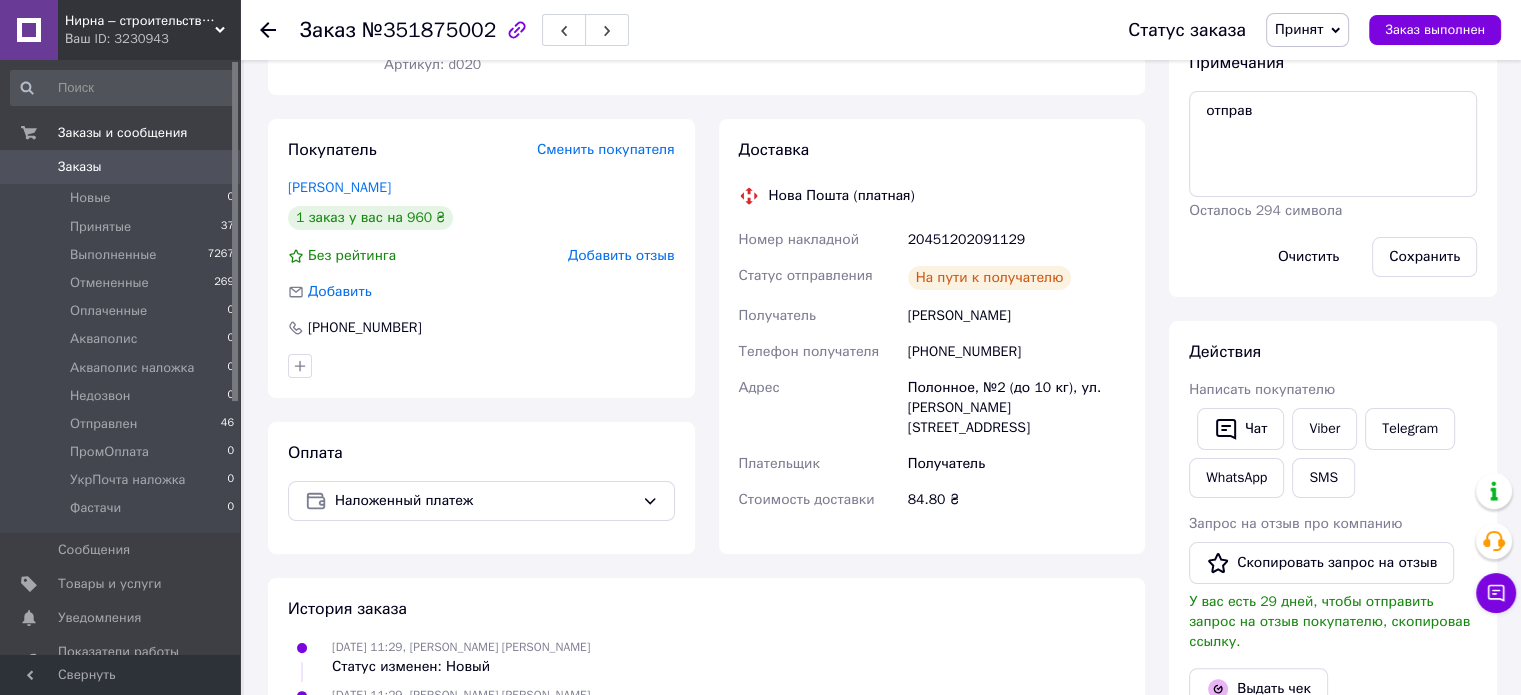 click 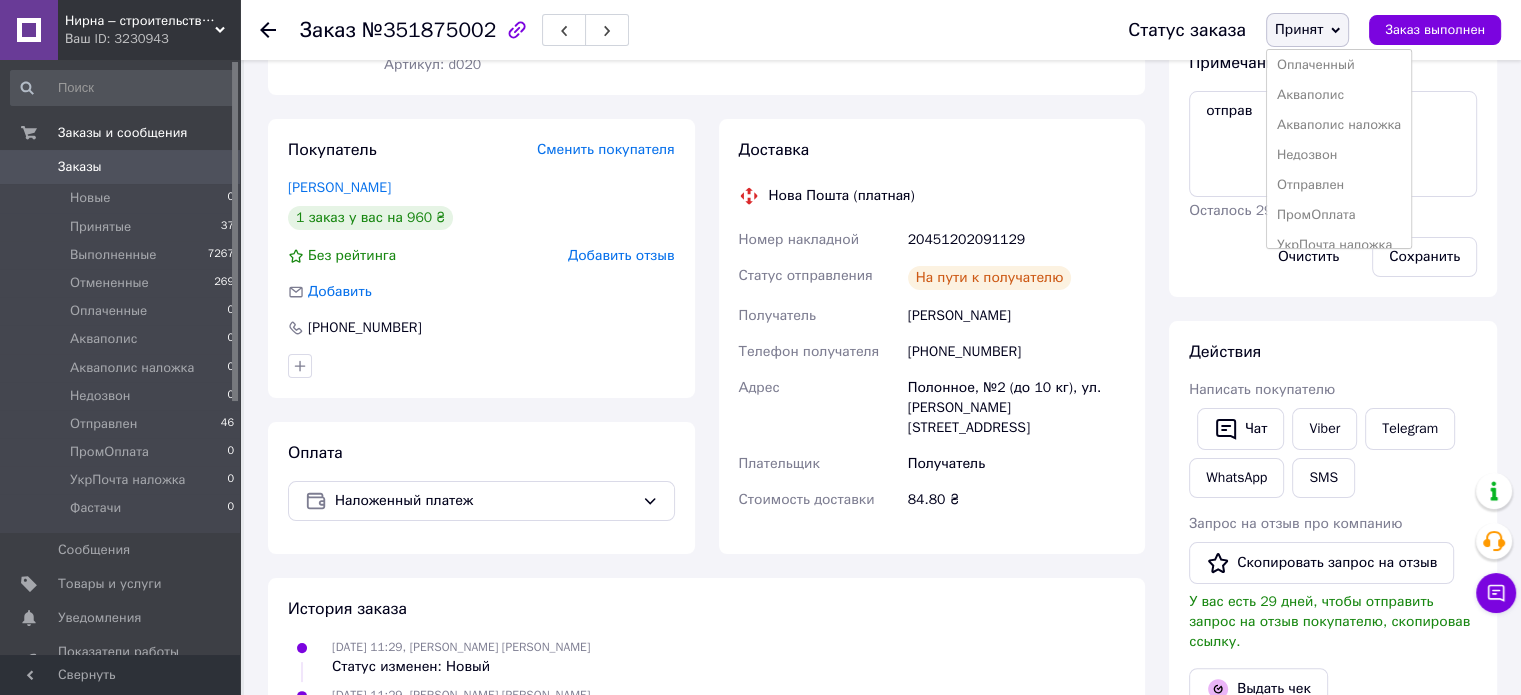 scroll, scrollTop: 100, scrollLeft: 0, axis: vertical 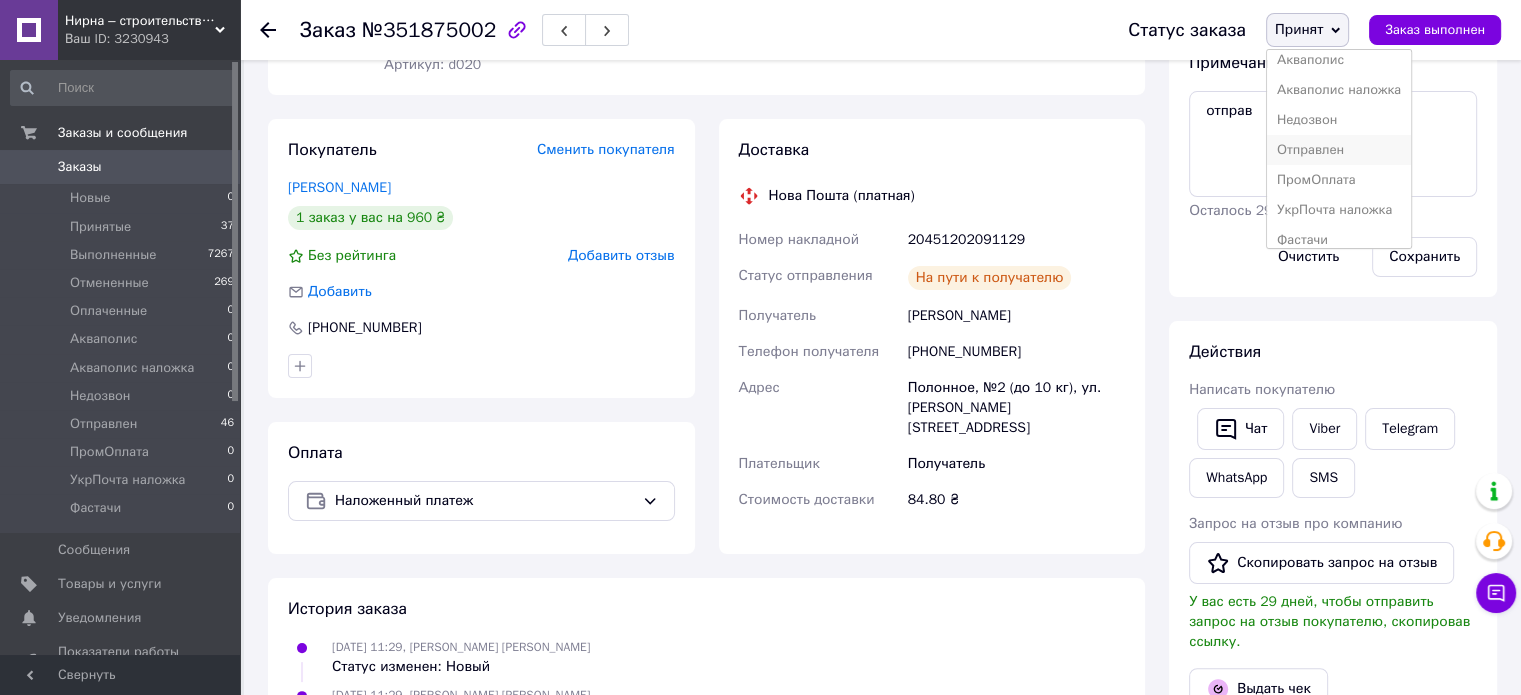 click on "Отправлен" at bounding box center [1339, 150] 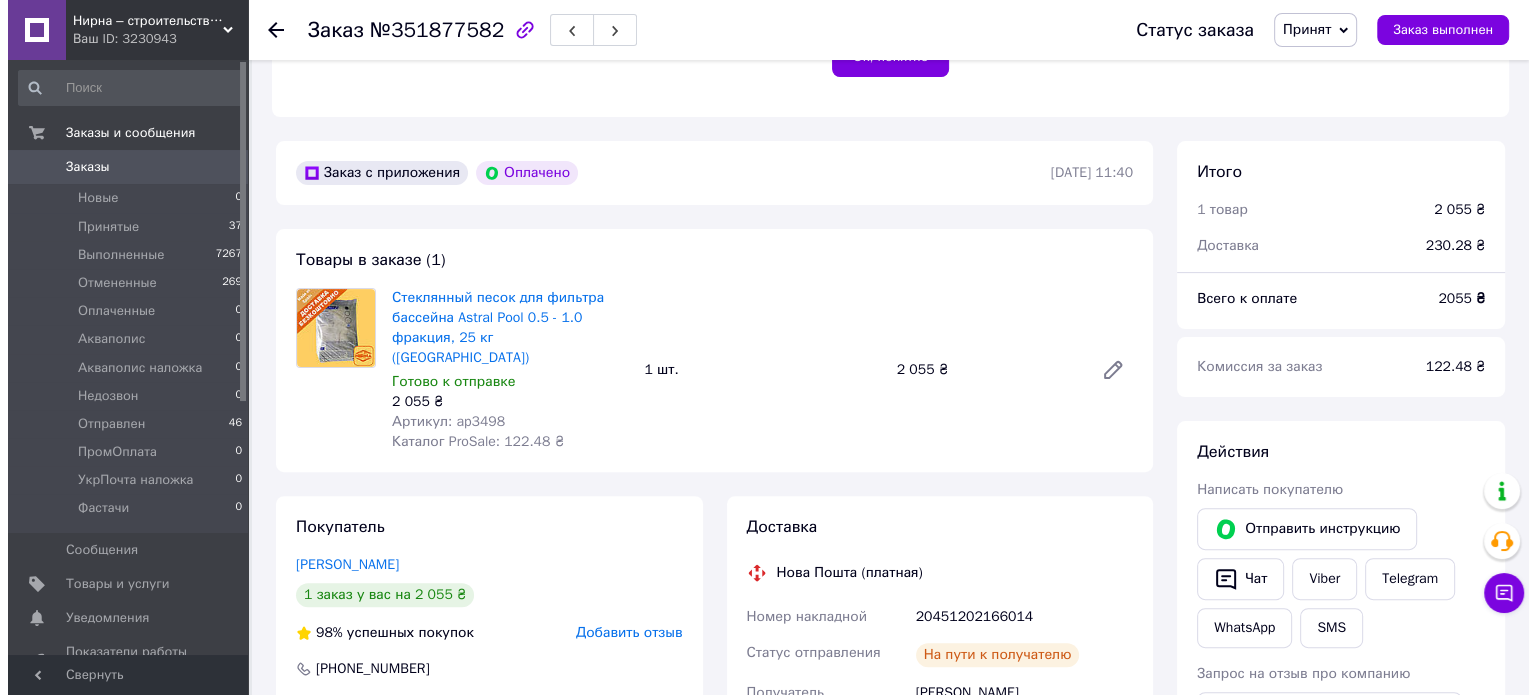 scroll, scrollTop: 700, scrollLeft: 0, axis: vertical 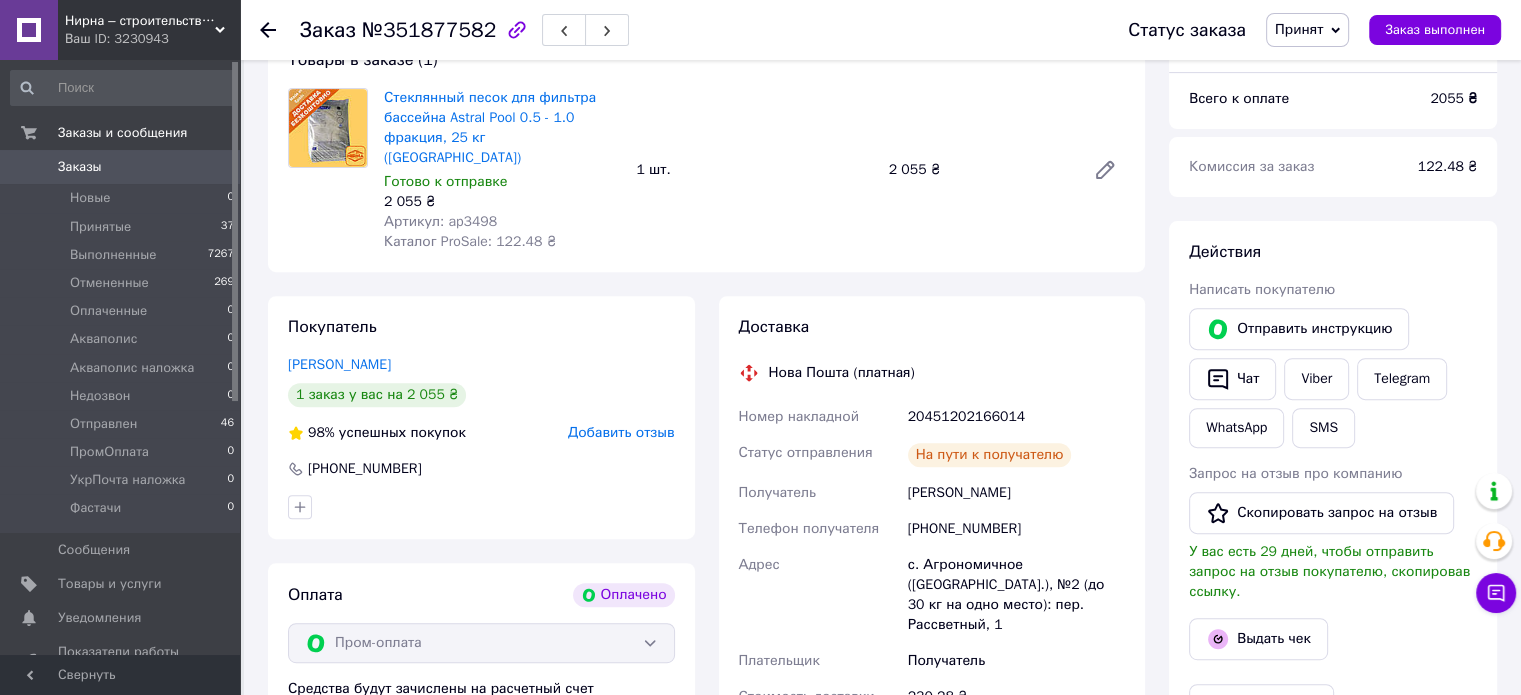 click on "20451202166014" at bounding box center [1016, 417] 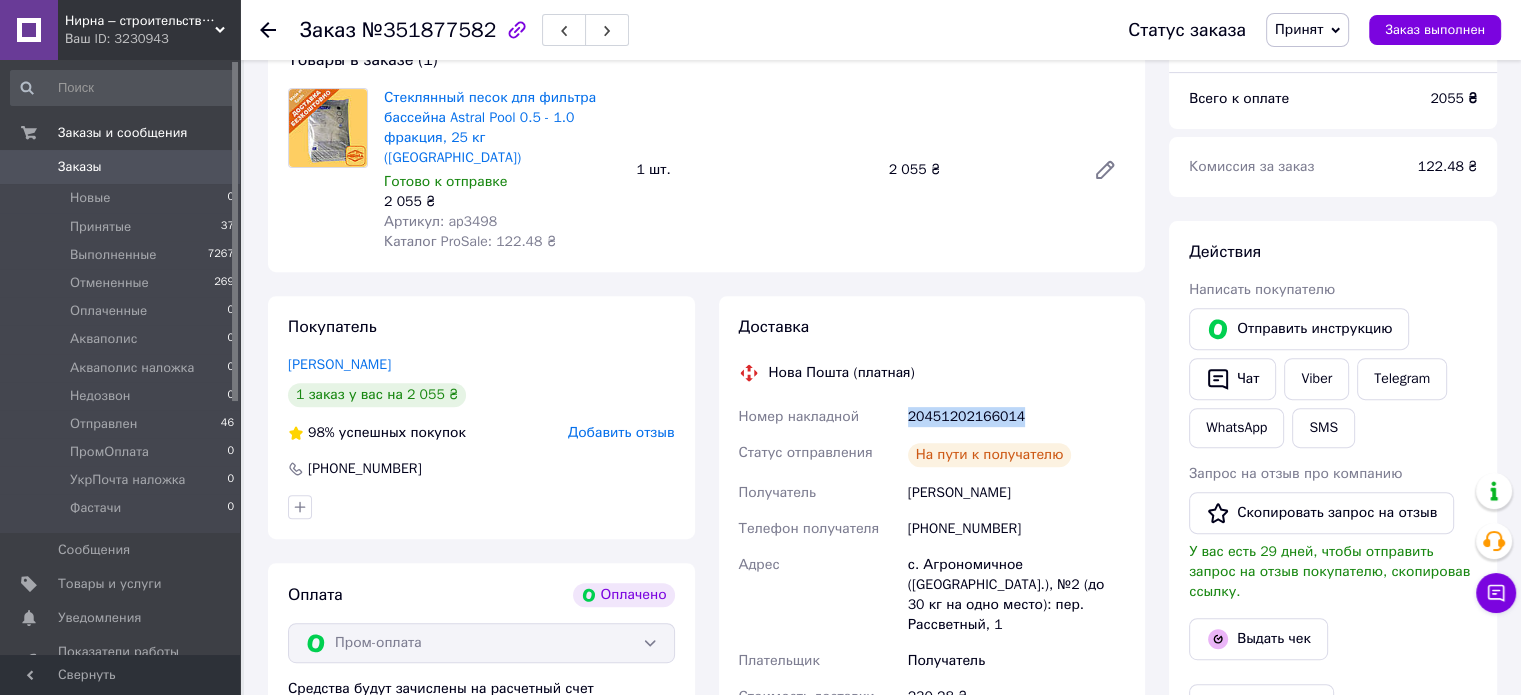 click on "20451202166014" at bounding box center (1016, 417) 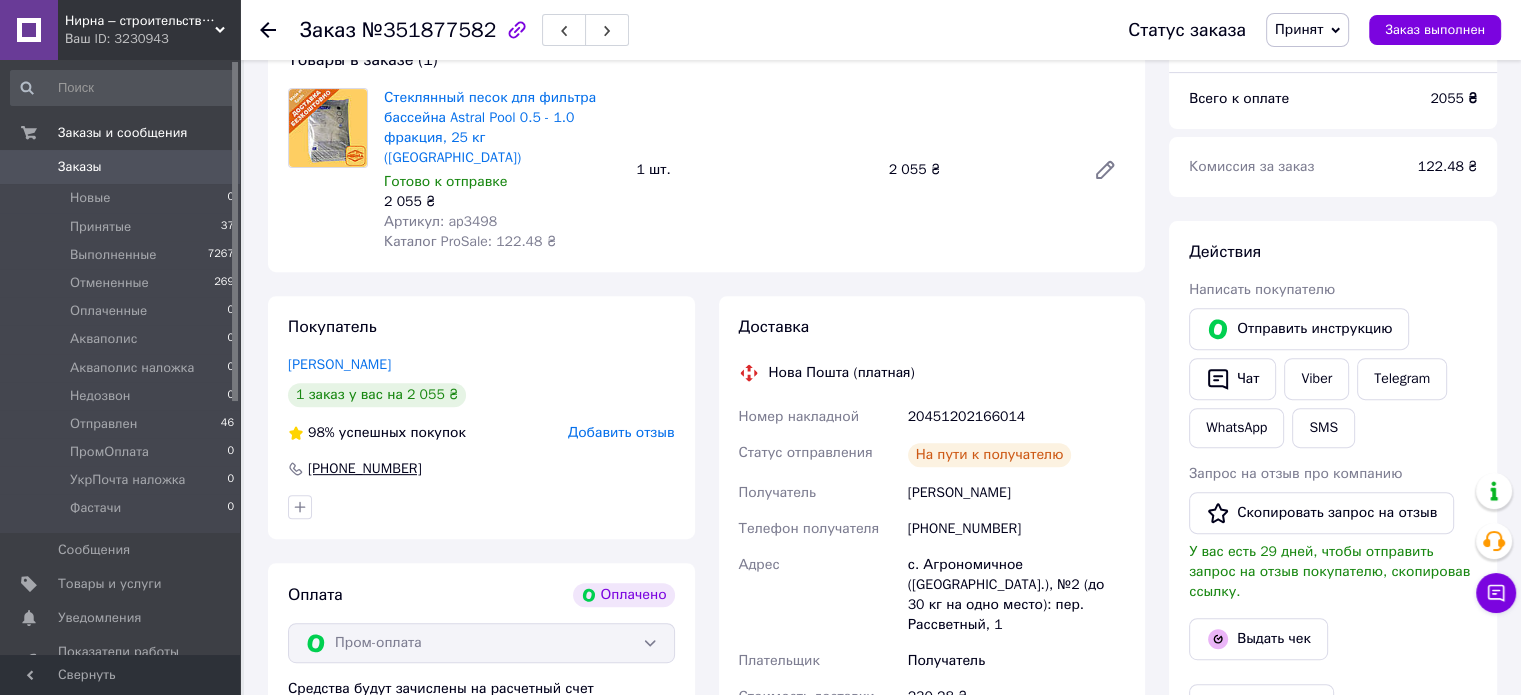 click on "[PHONE_NUMBER]" at bounding box center (365, 469) 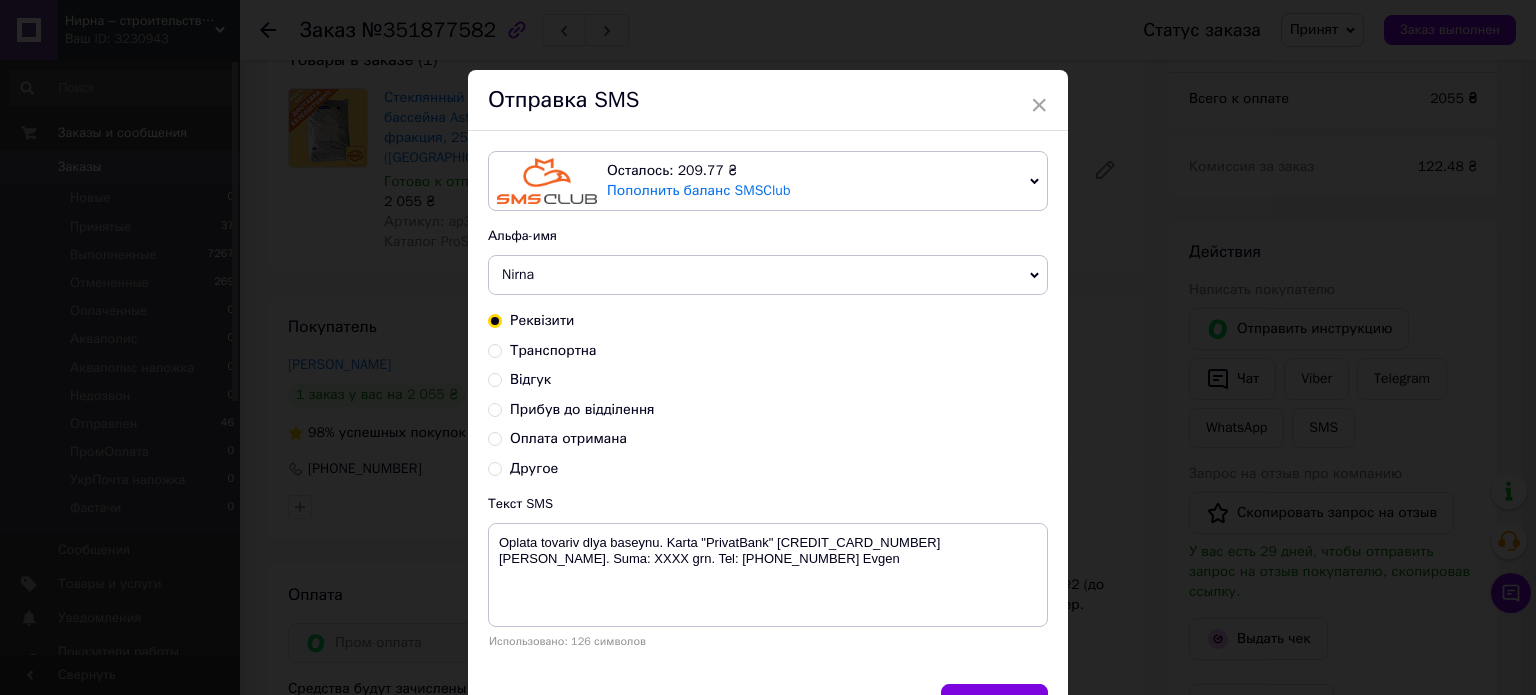 click on "Транспортна" at bounding box center (495, 349) 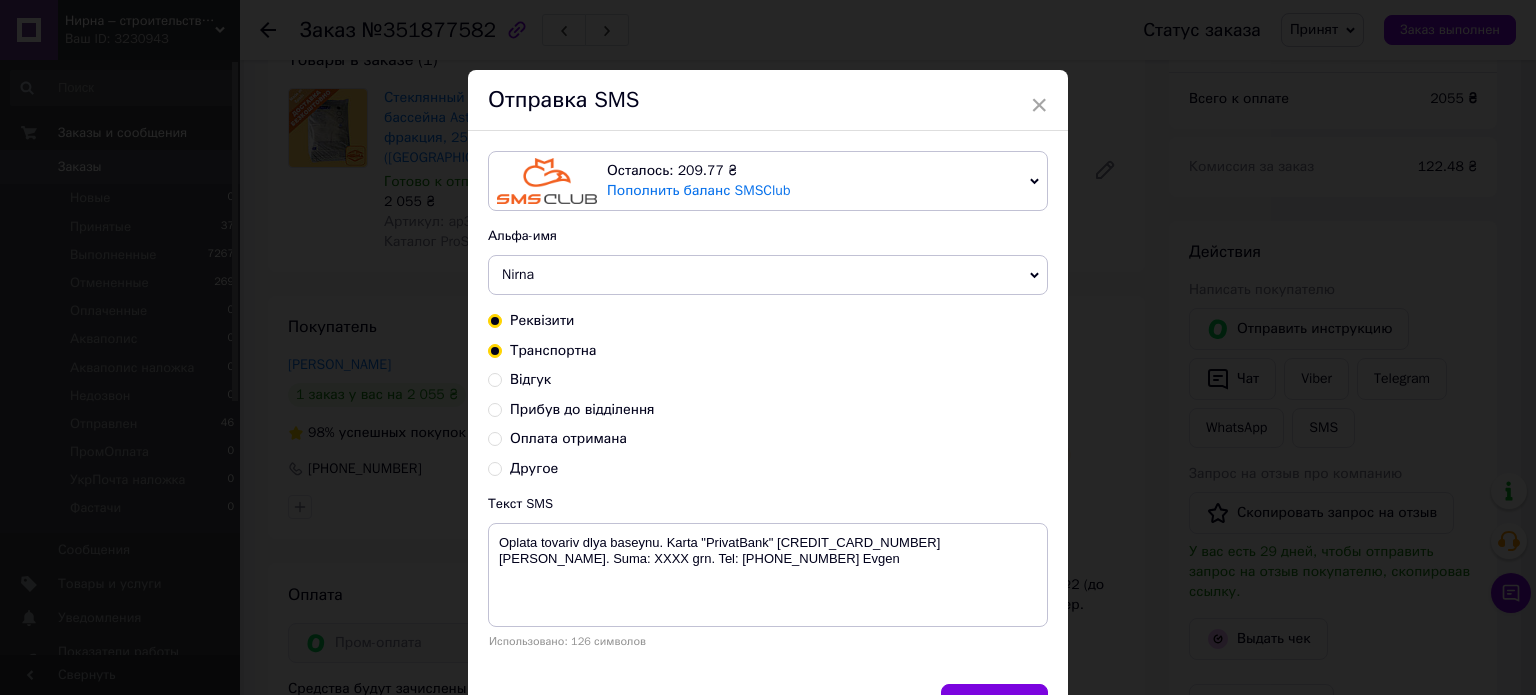 radio on "true" 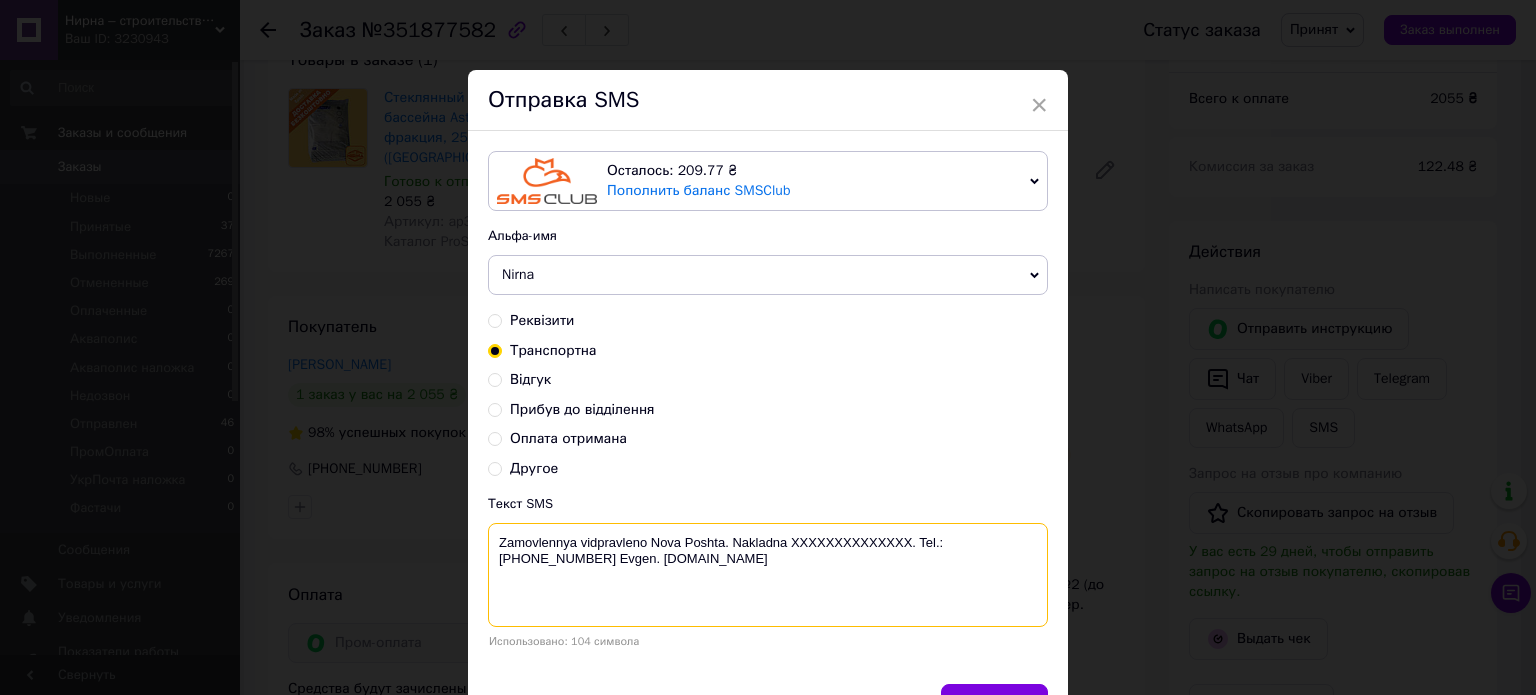 click on "Zamovlennya vidpravleno Nova Poshta. Nakladna XXXXXXXXXXXXXX. Tel.:+380960244885 Evgen. www.nirna.com.ua" at bounding box center [768, 575] 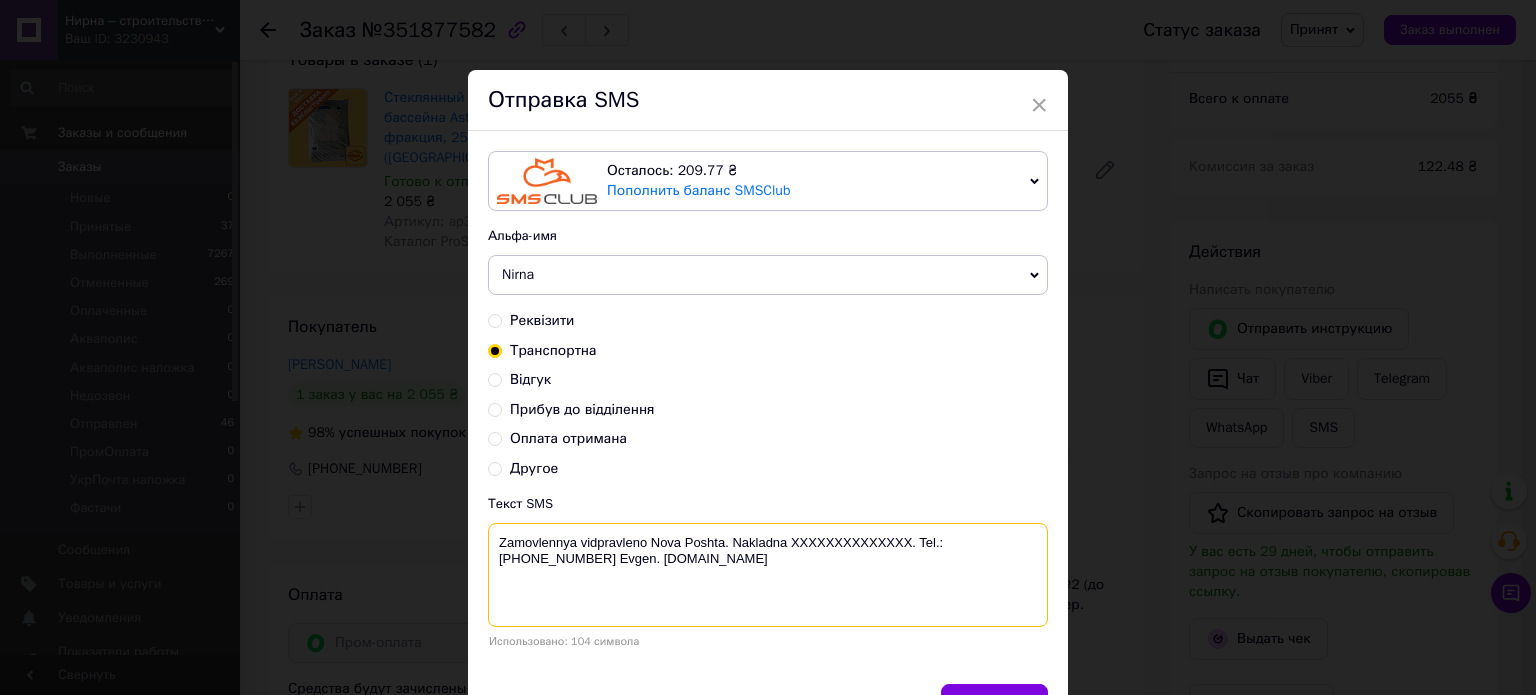 paste on "20451202166014" 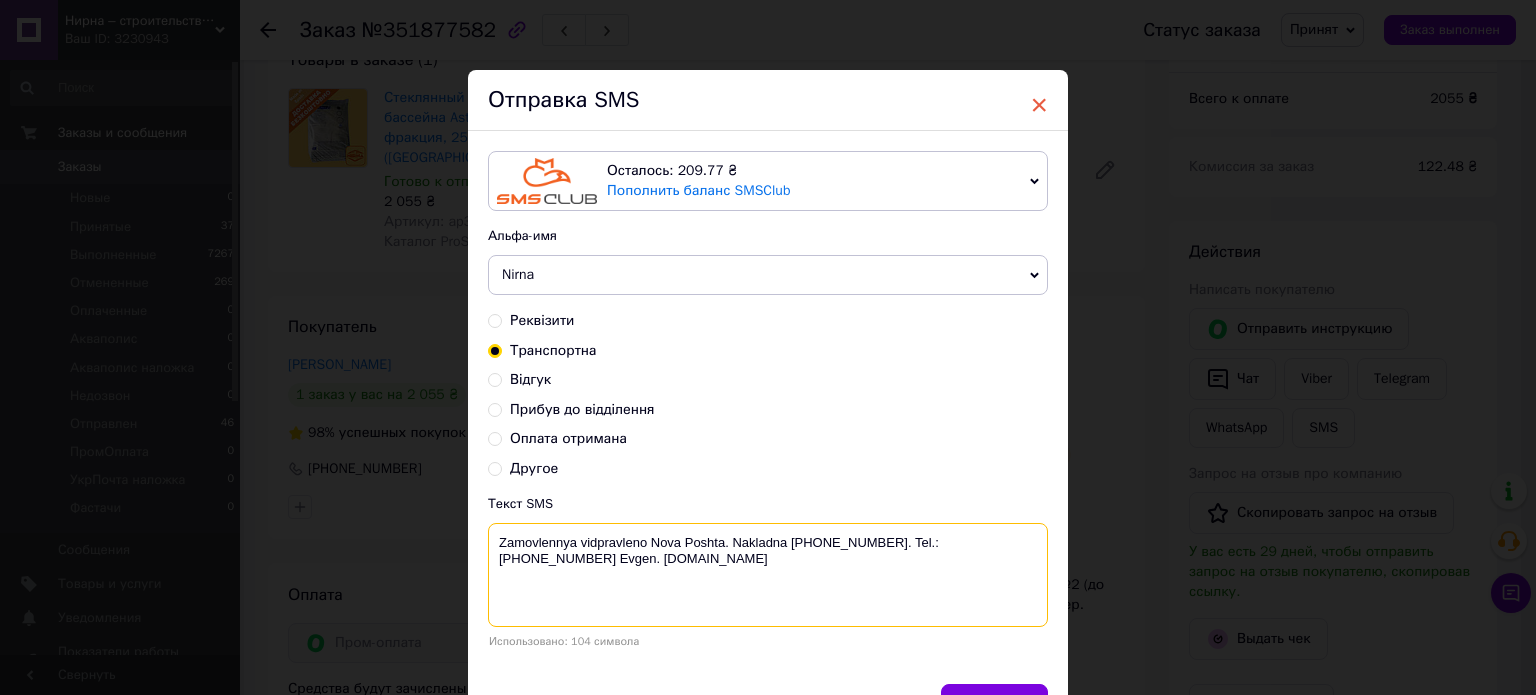 type on "Zamovlennya vidpravleno Nova Poshta. Nakladna 20451202166014. Tel.:+380960244885 Evgen. www.nirna.com.ua" 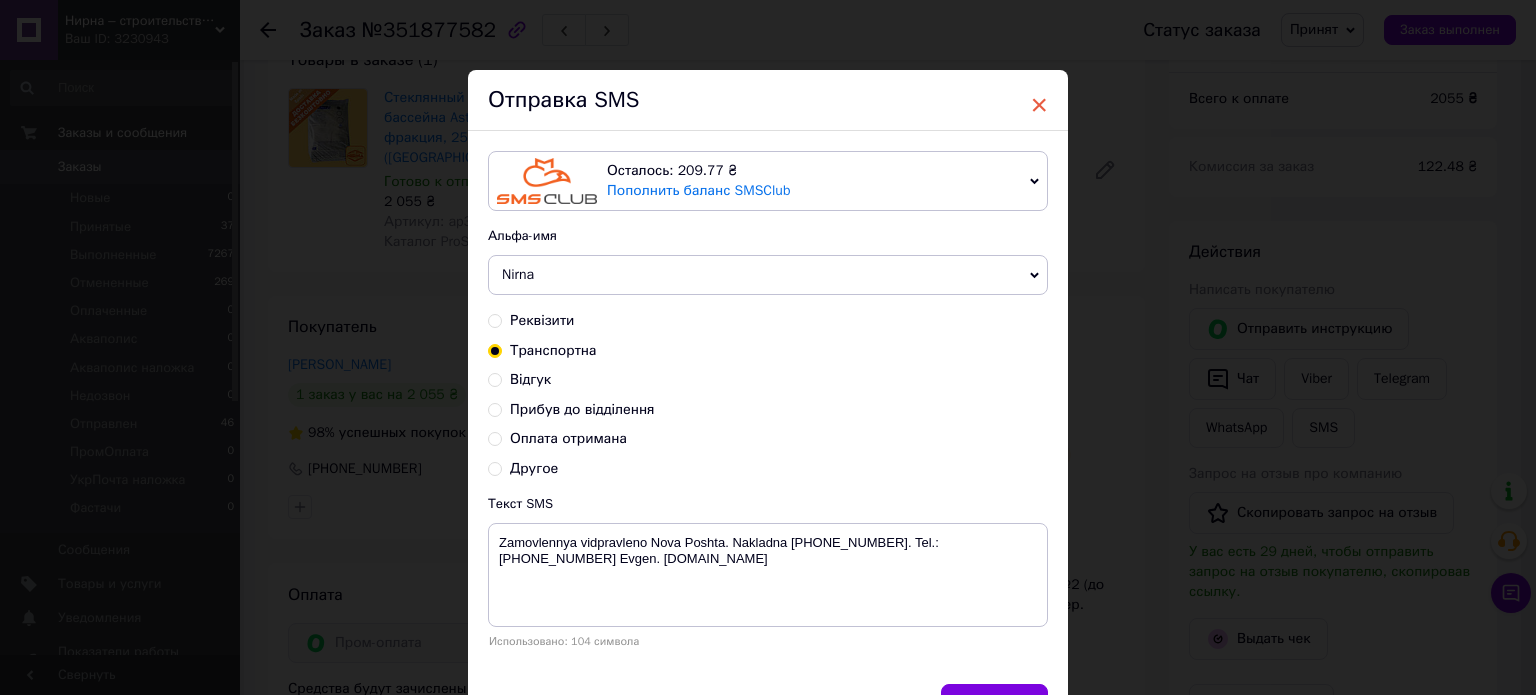 click on "×" at bounding box center [1039, 105] 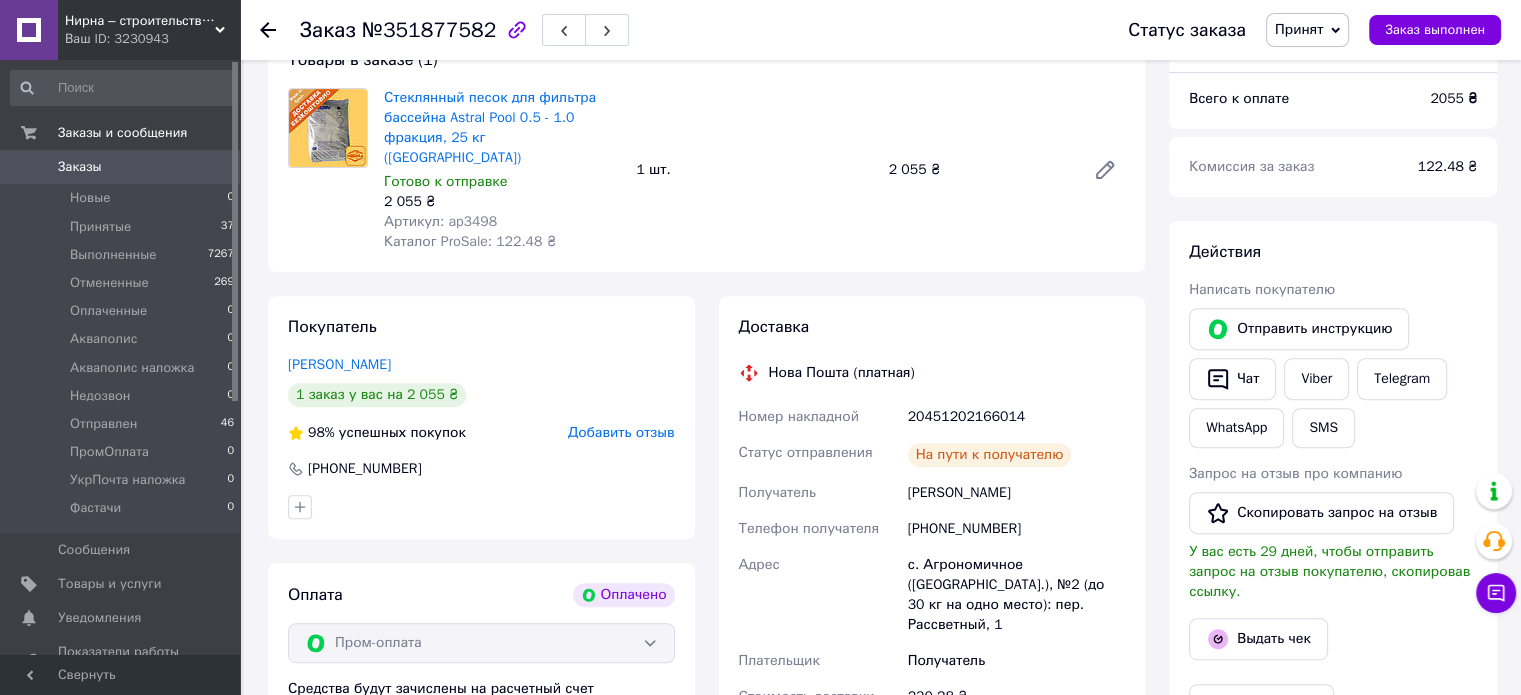 click on "20451202166014" at bounding box center (1016, 417) 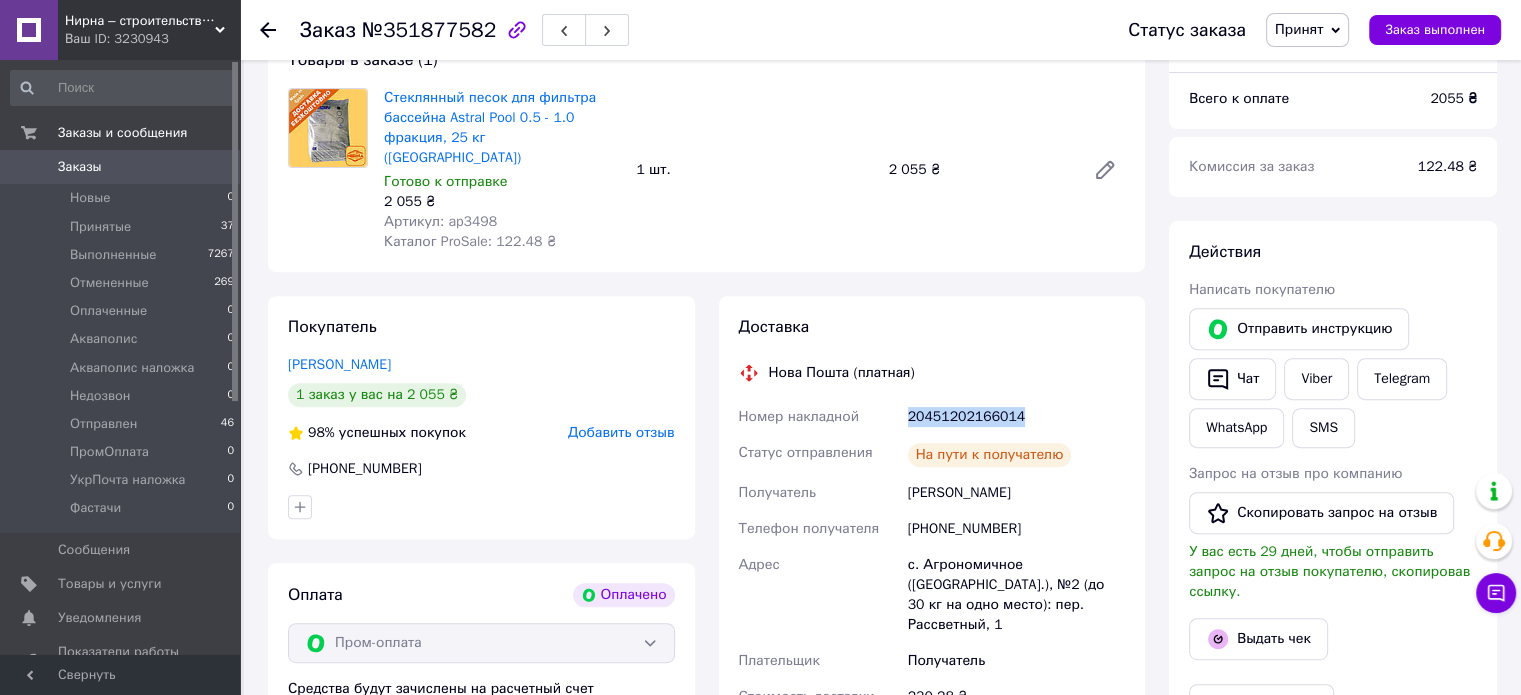 click on "20451202166014" at bounding box center (1016, 417) 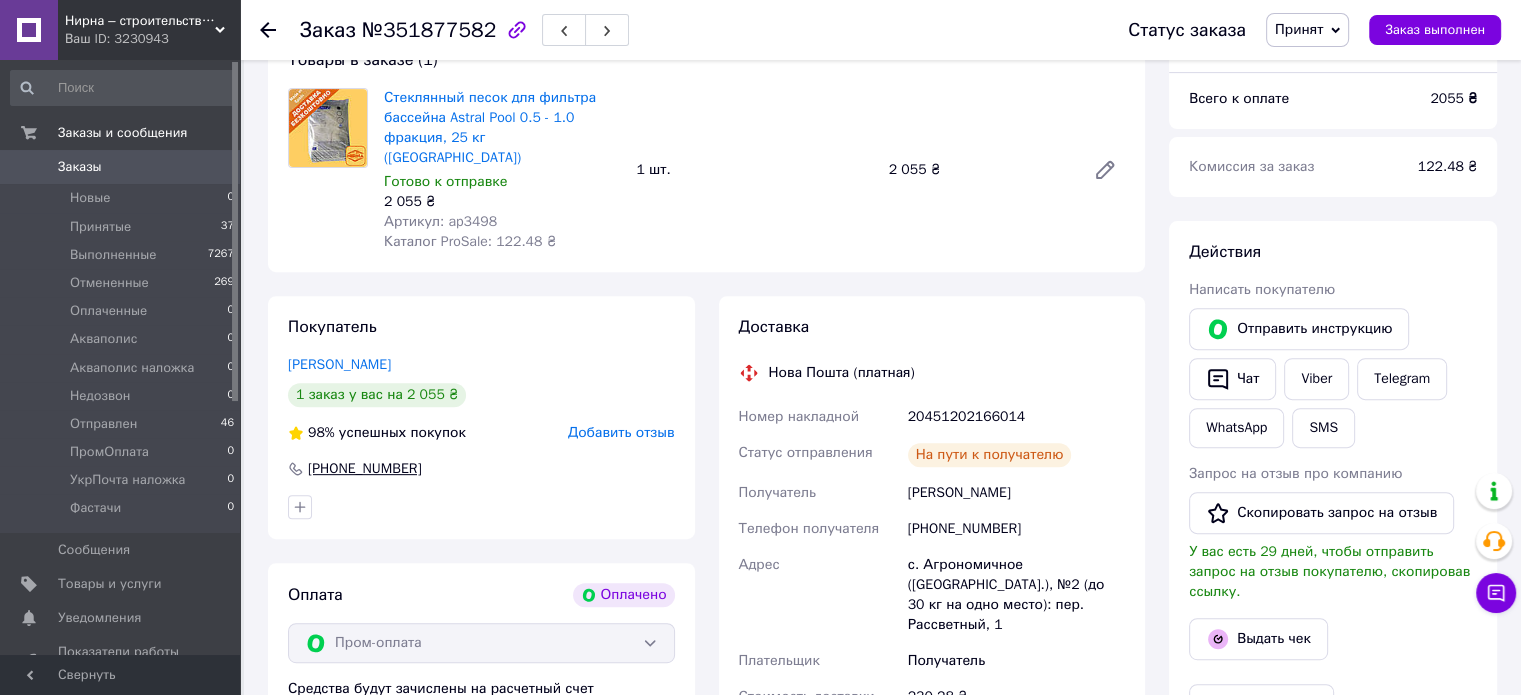 click on "+380630537635" at bounding box center [365, 469] 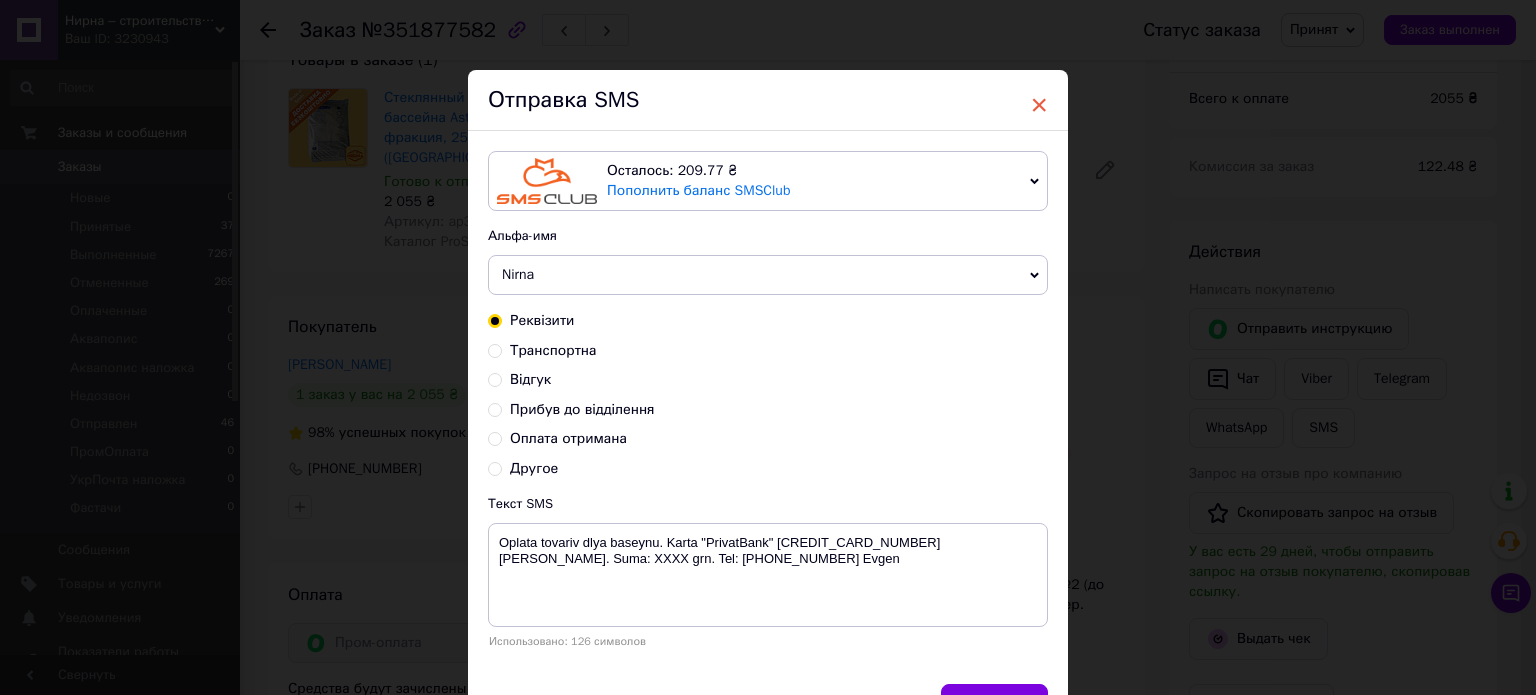 click on "×" at bounding box center [1039, 105] 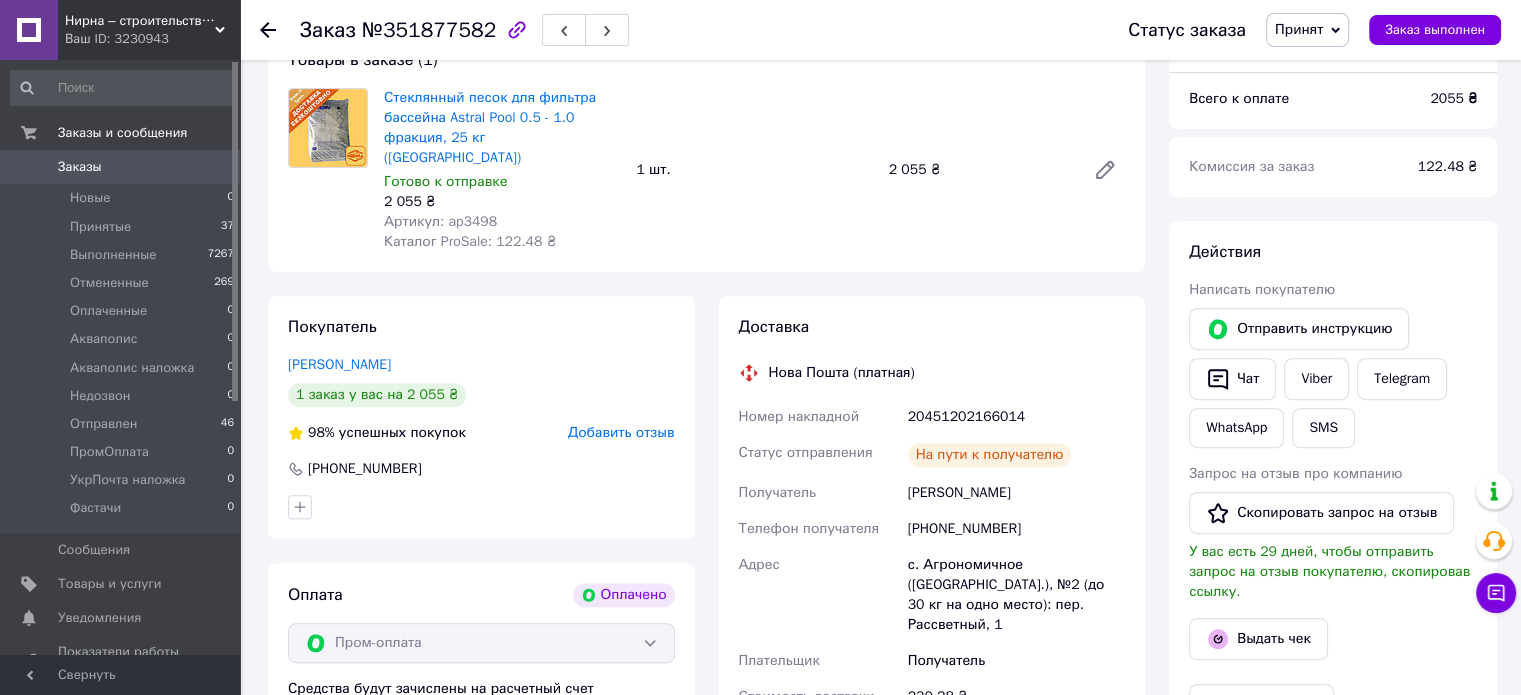 click on "20451202166014" at bounding box center (1016, 417) 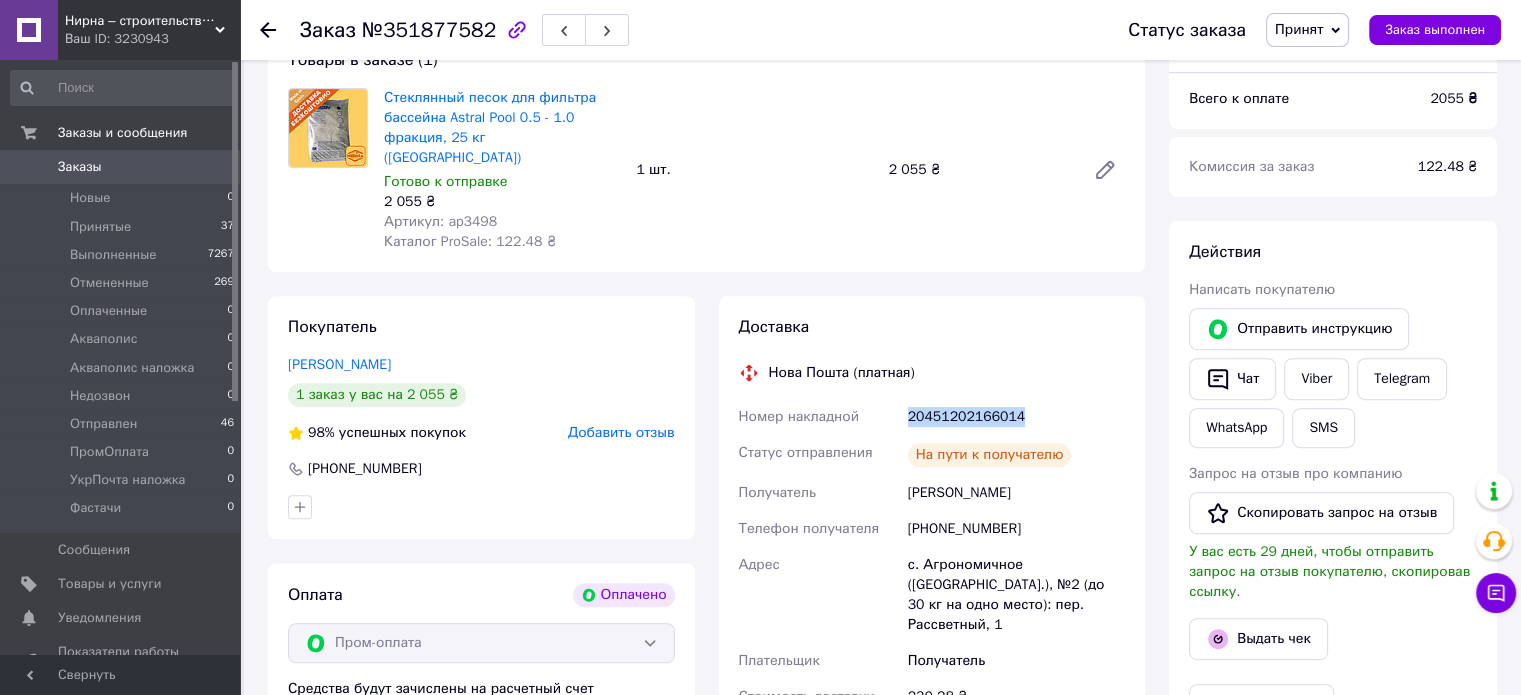 click on "20451202166014" at bounding box center [1016, 417] 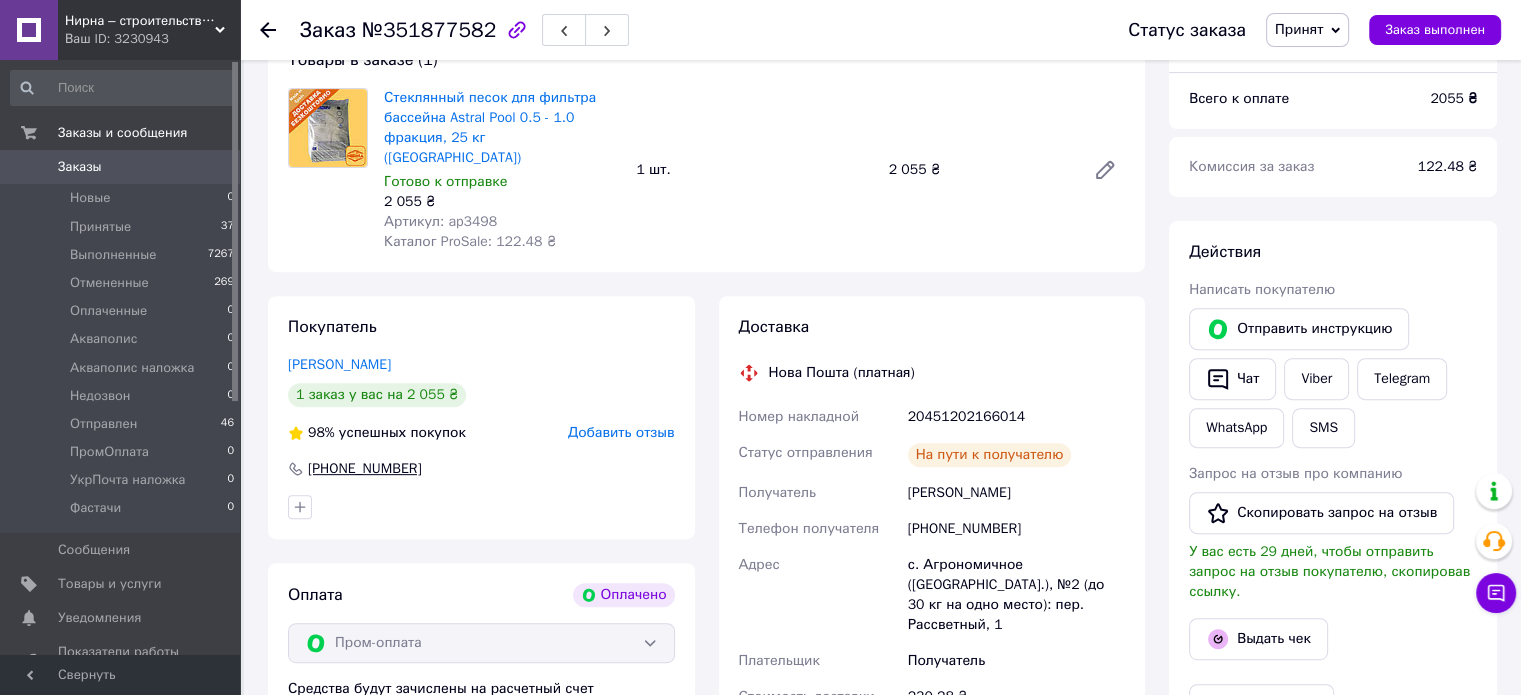 click on "+380630537635" at bounding box center [365, 469] 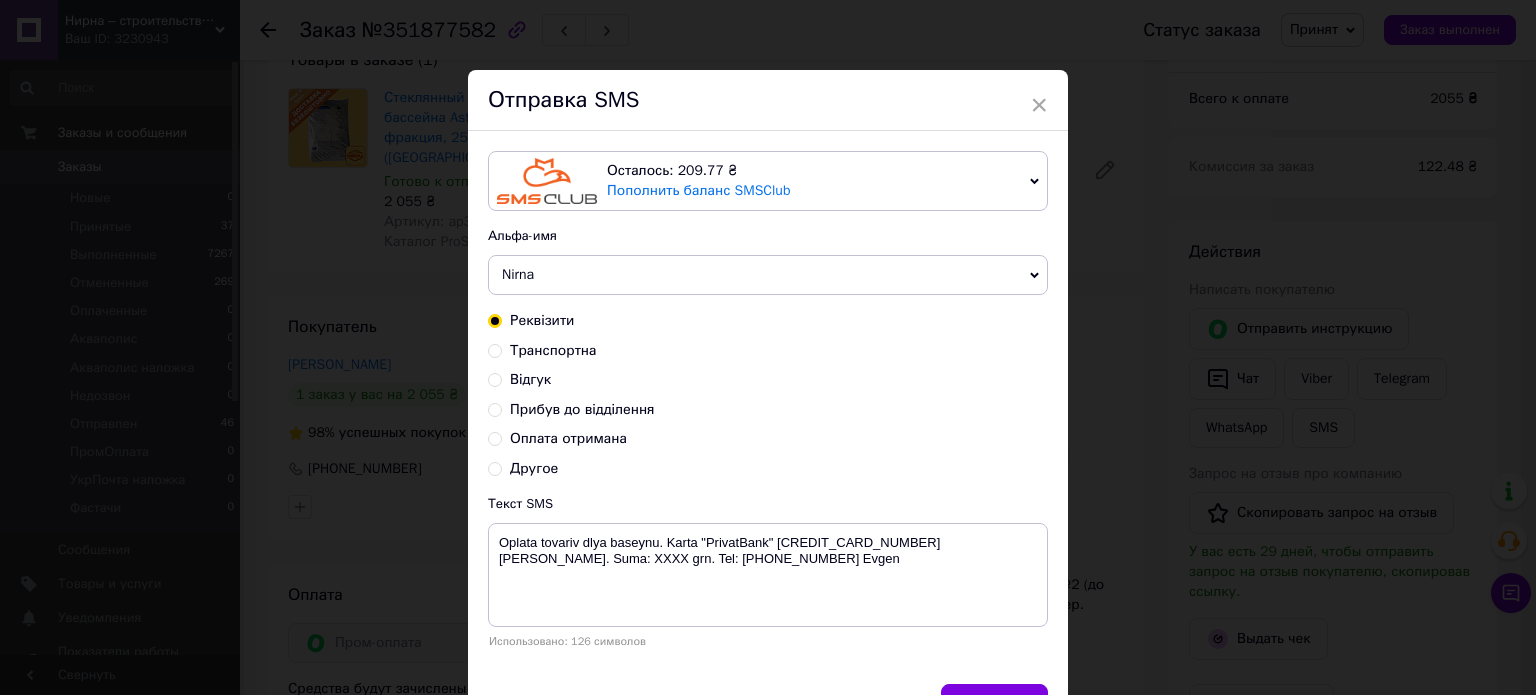 click on "Транспортна" at bounding box center (495, 349) 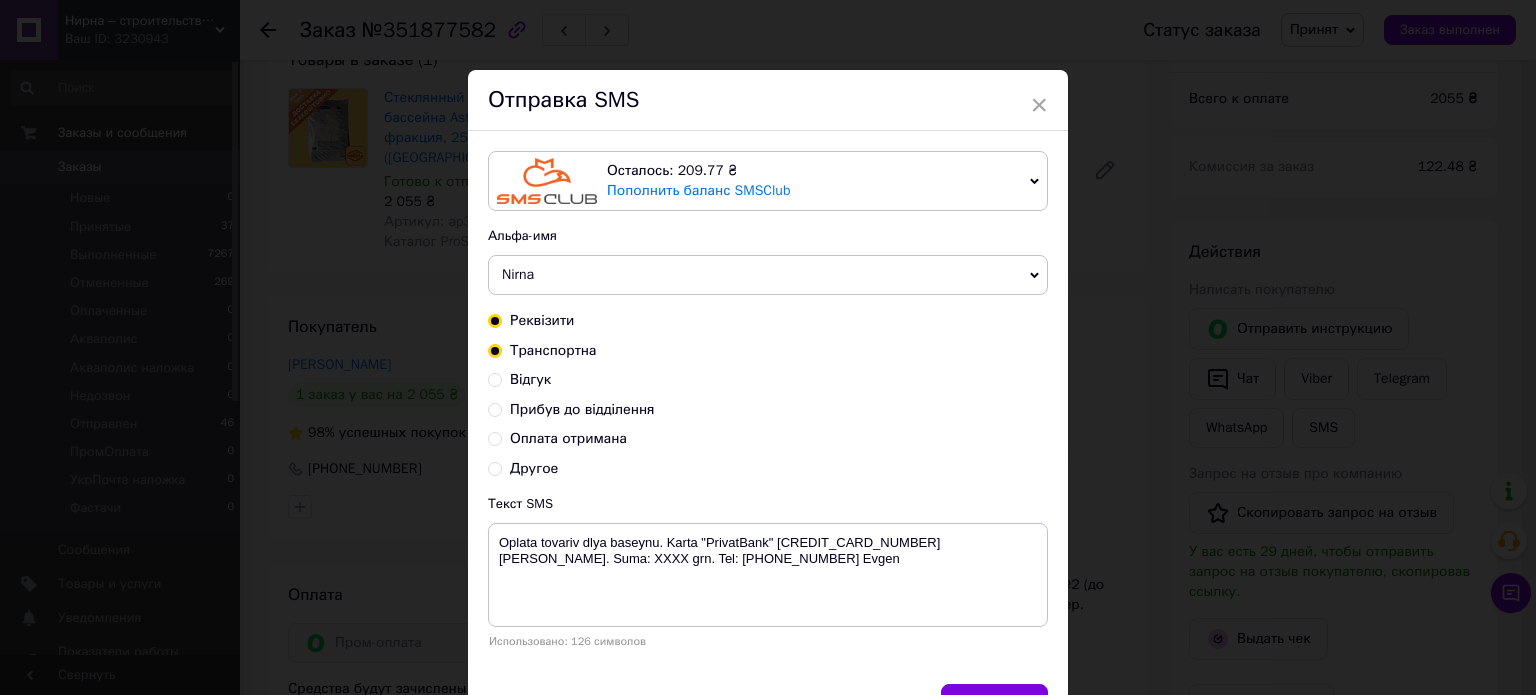 radio on "true" 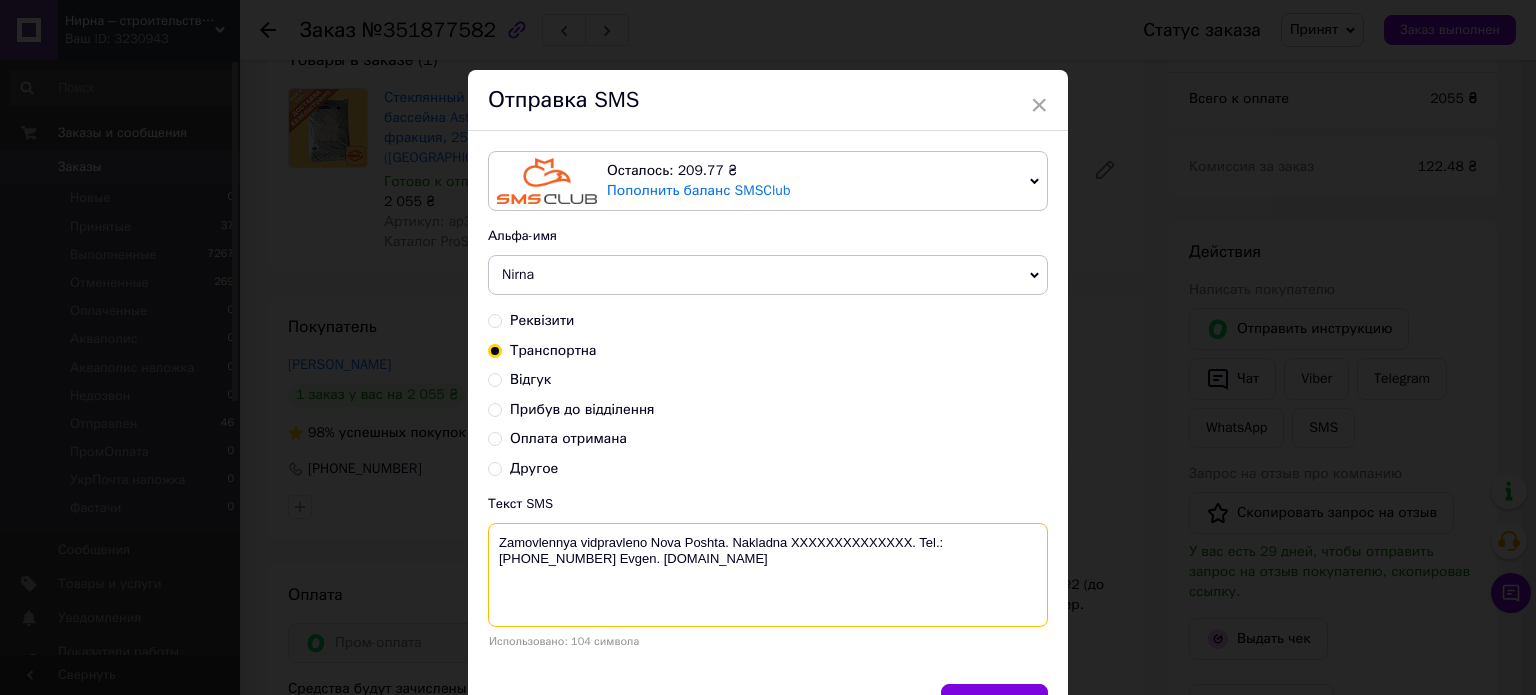 click on "Zamovlennya vidpravleno Nova Poshta. Nakladna XXXXXXXXXXXXXX. Tel.:+380960244885 Evgen. www.nirna.com.ua" at bounding box center [768, 575] 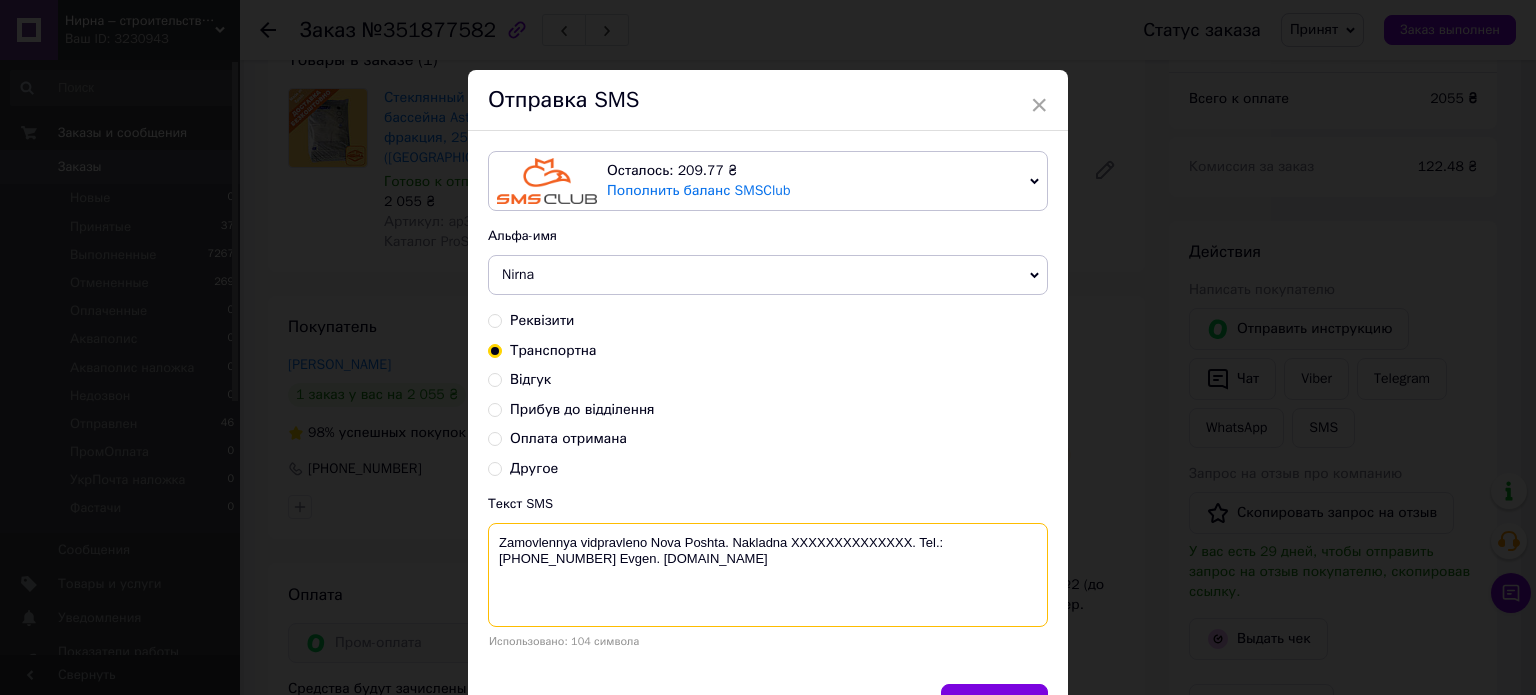 paste on "20451202166014" 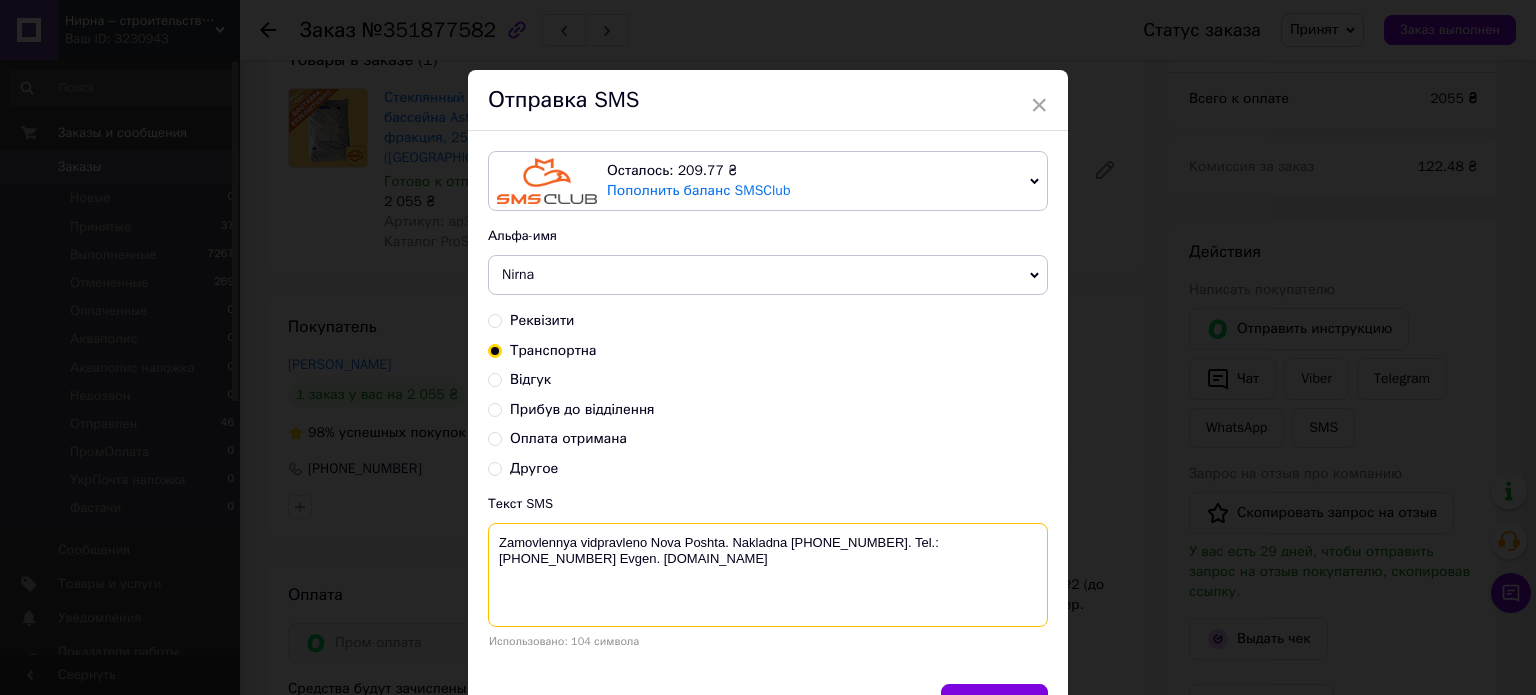 scroll, scrollTop: 116, scrollLeft: 0, axis: vertical 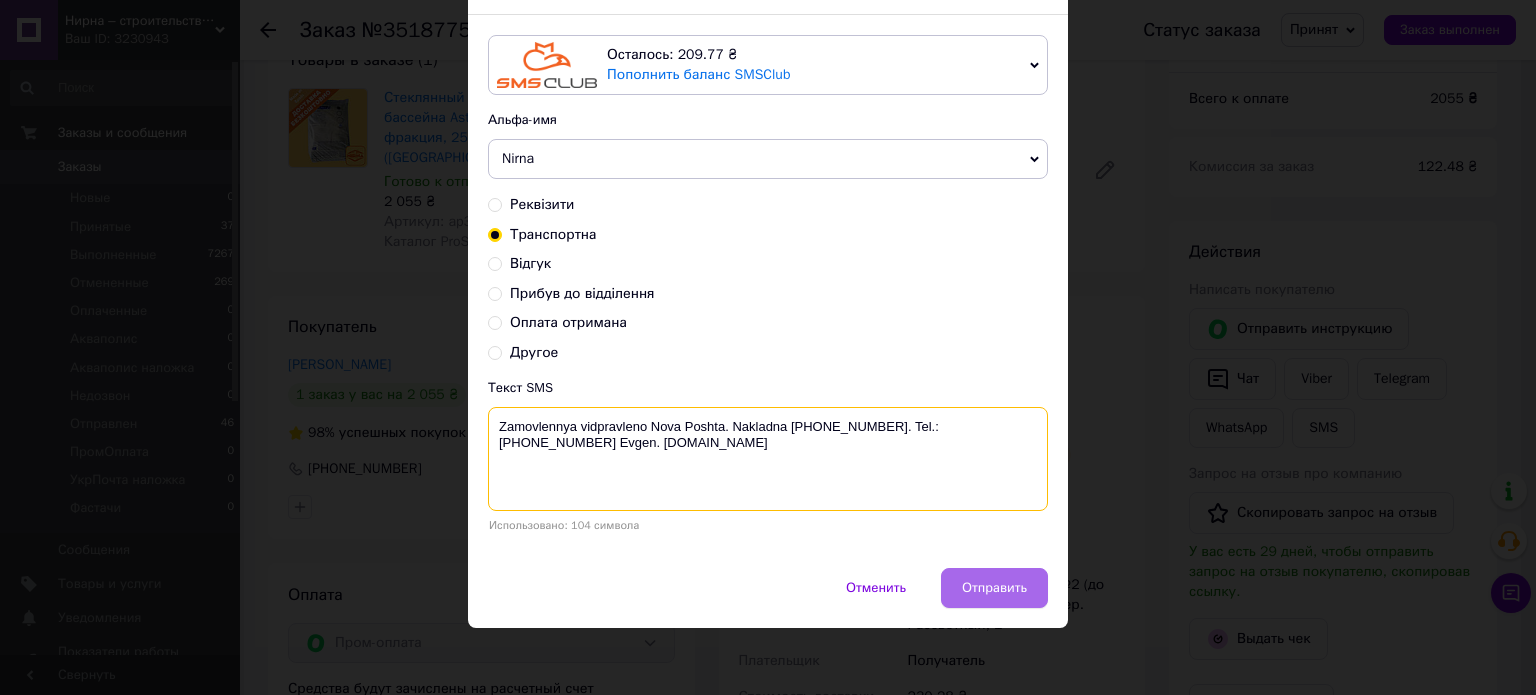 type on "Zamovlennya vidpravleno Nova Poshta. Nakladna 20451202166014. Tel.:+380960244885 Evgen. www.nirna.com.ua" 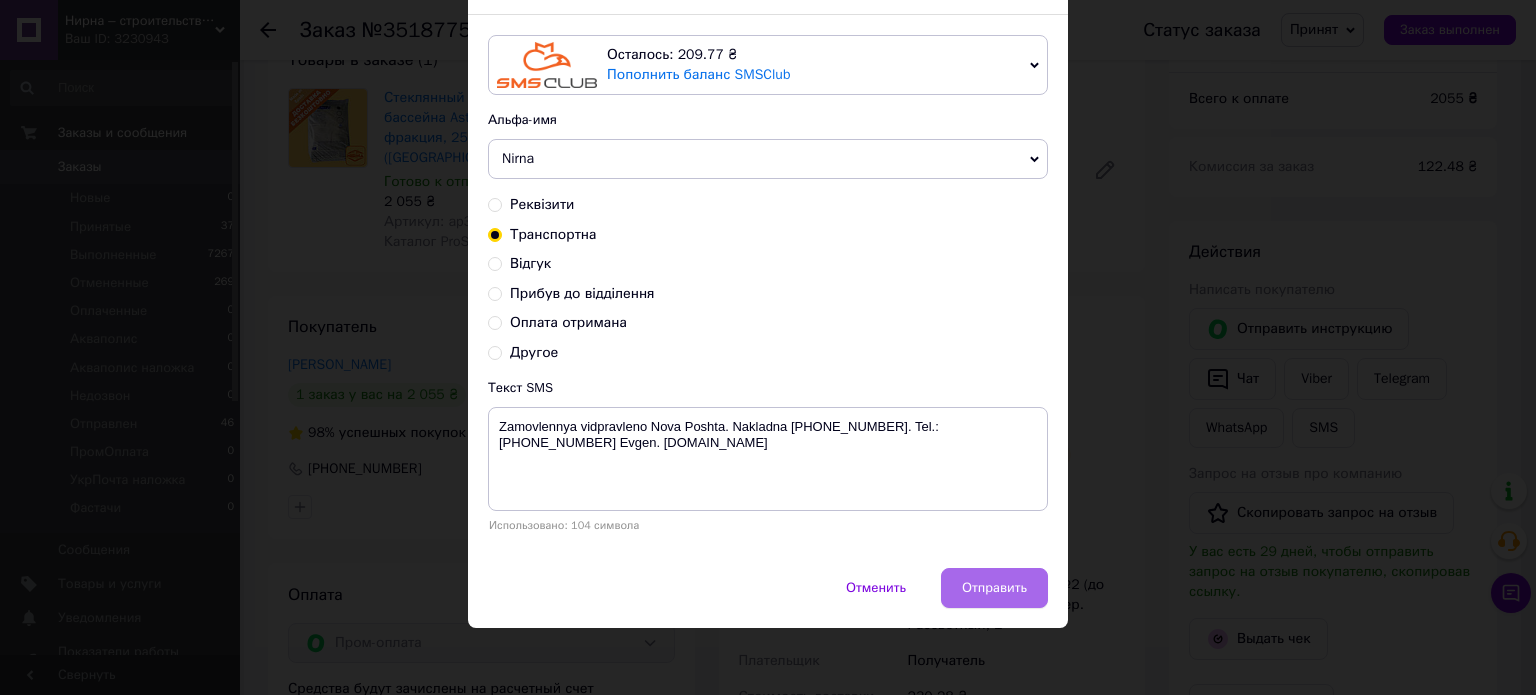 click on "Отправить" at bounding box center (994, 588) 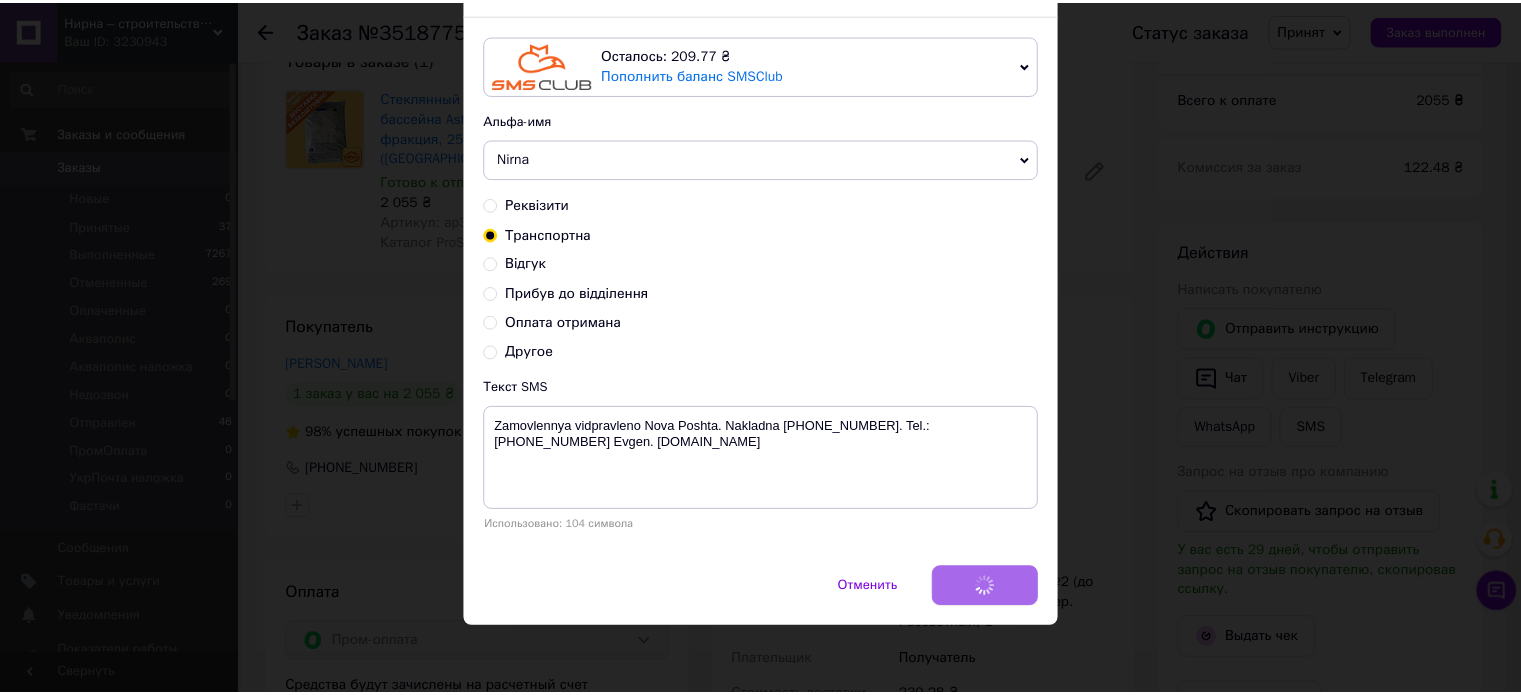 scroll, scrollTop: 0, scrollLeft: 0, axis: both 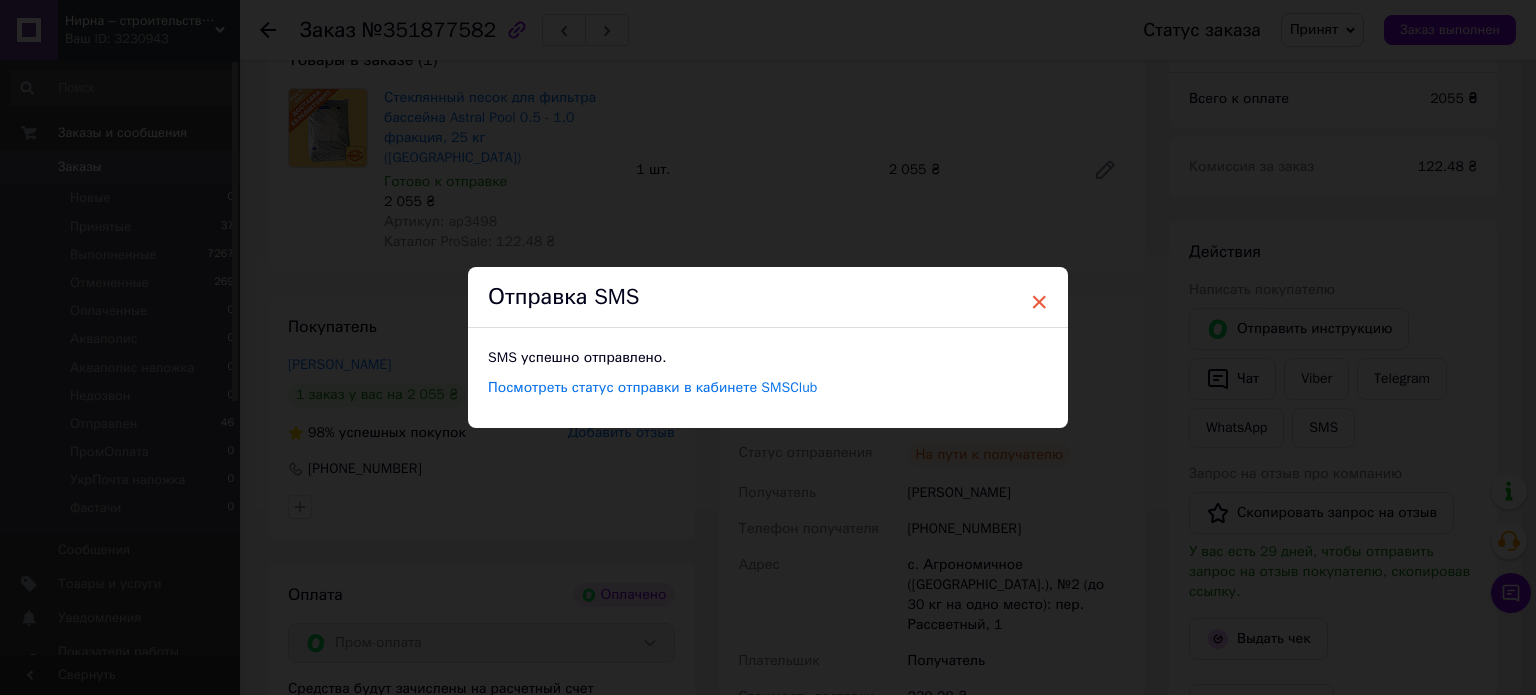 click on "×" at bounding box center (1039, 302) 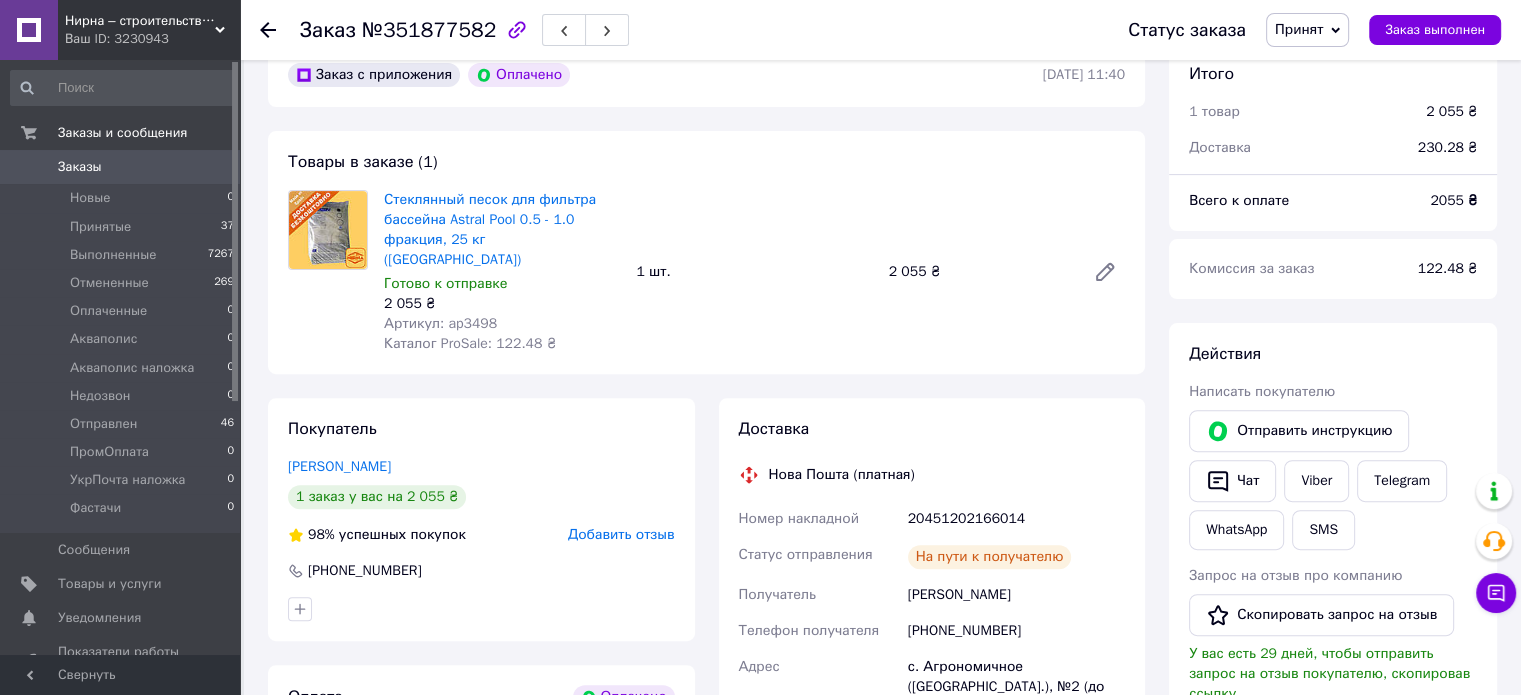 scroll, scrollTop: 600, scrollLeft: 0, axis: vertical 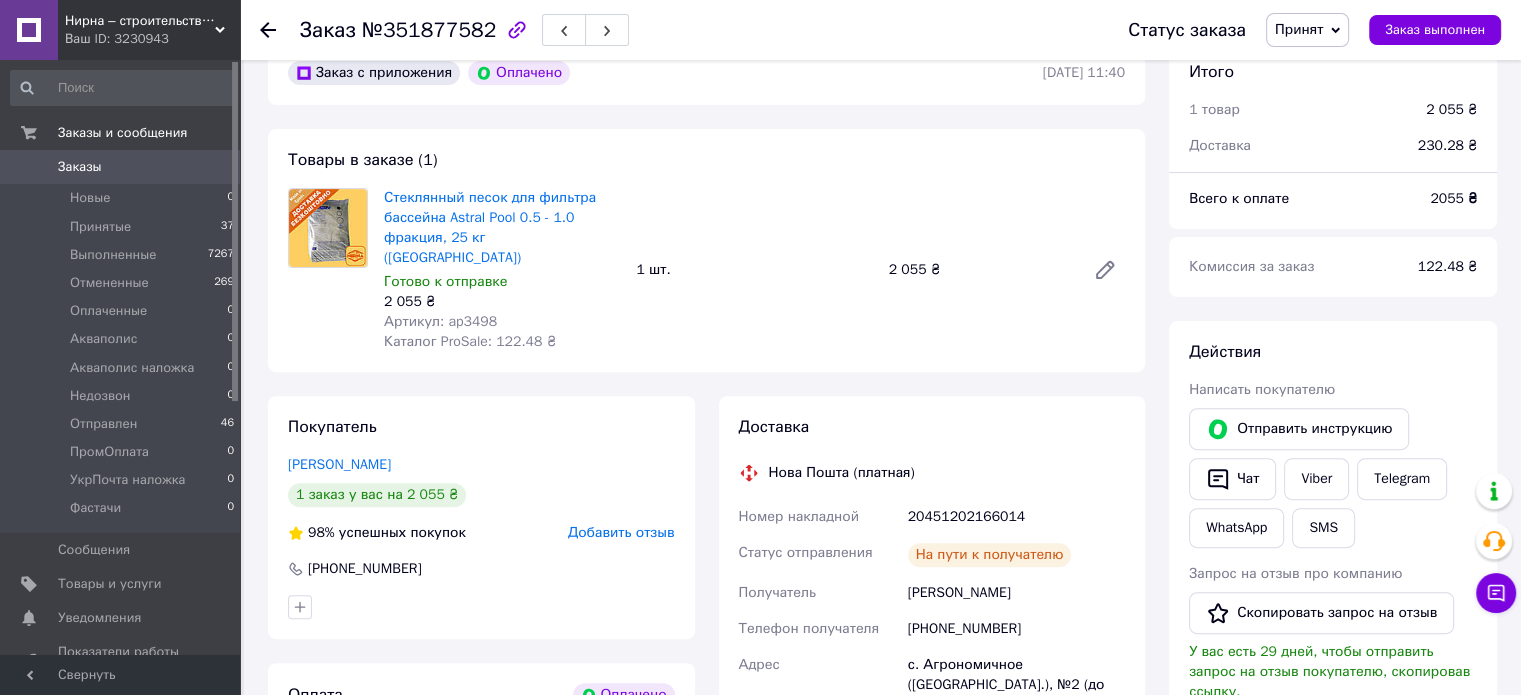 click 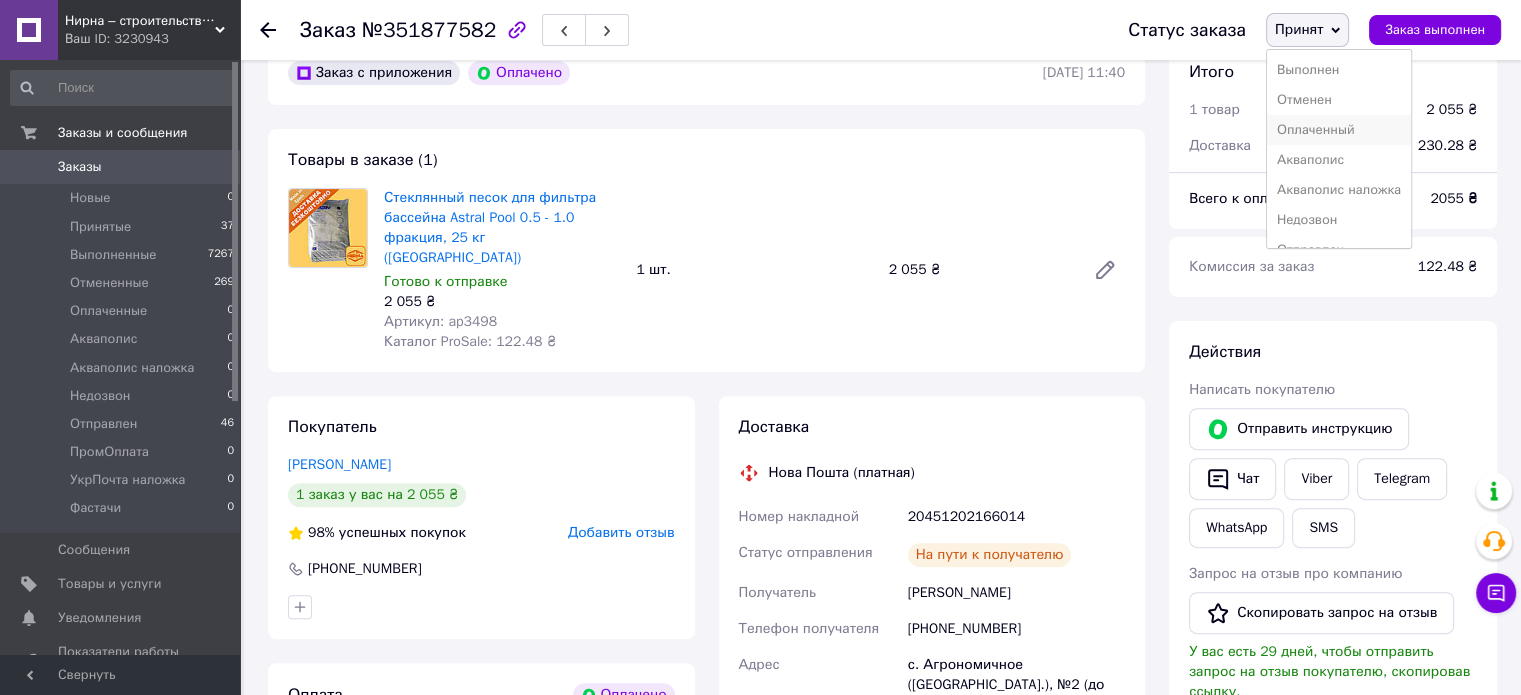 scroll, scrollTop: 100, scrollLeft: 0, axis: vertical 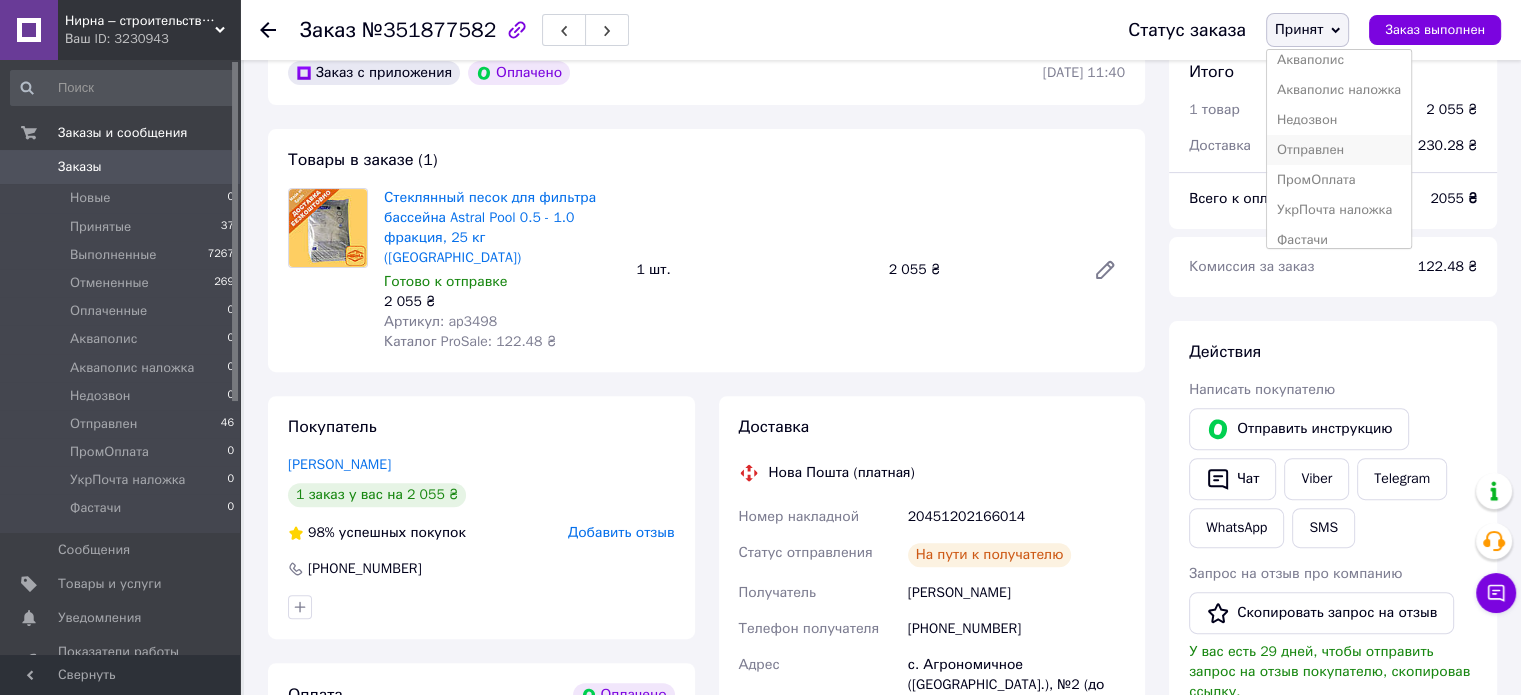 click on "Отправлен" at bounding box center (1339, 150) 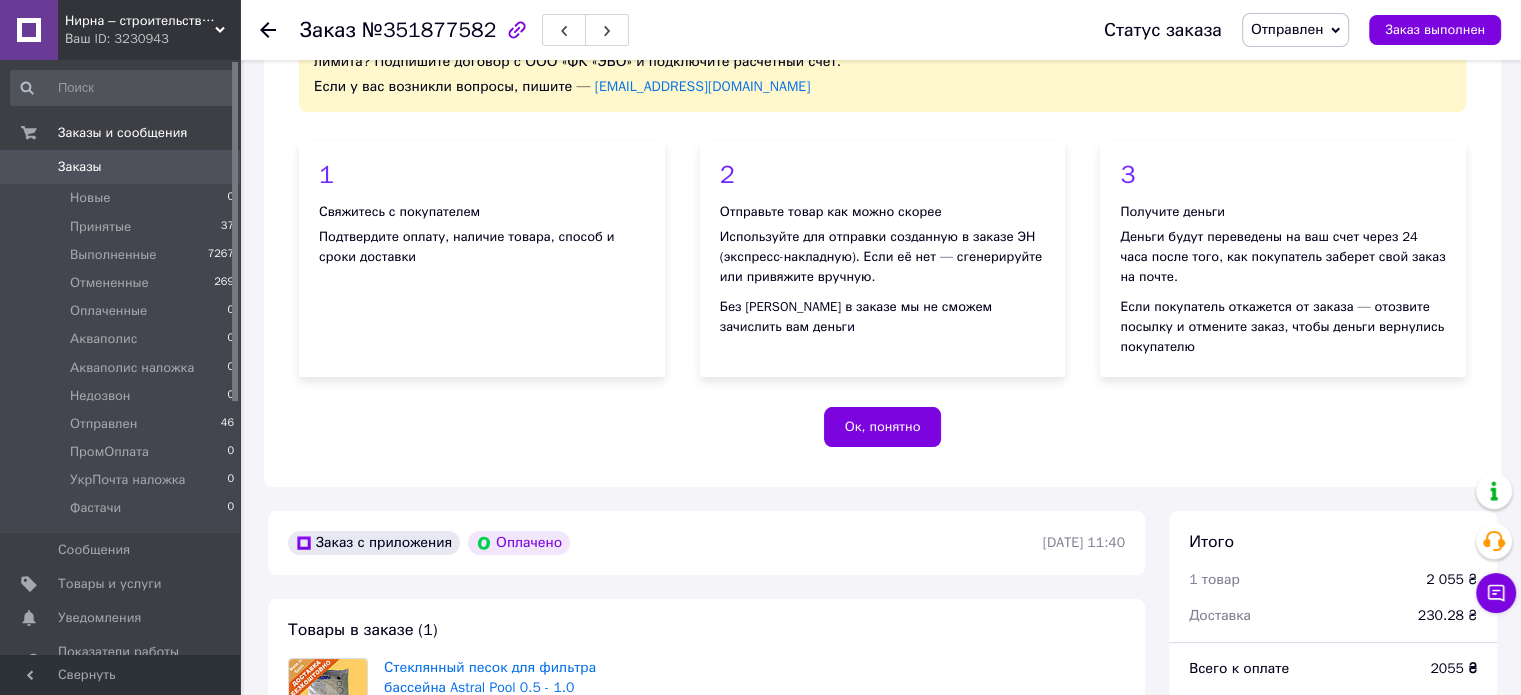 scroll, scrollTop: 0, scrollLeft: 0, axis: both 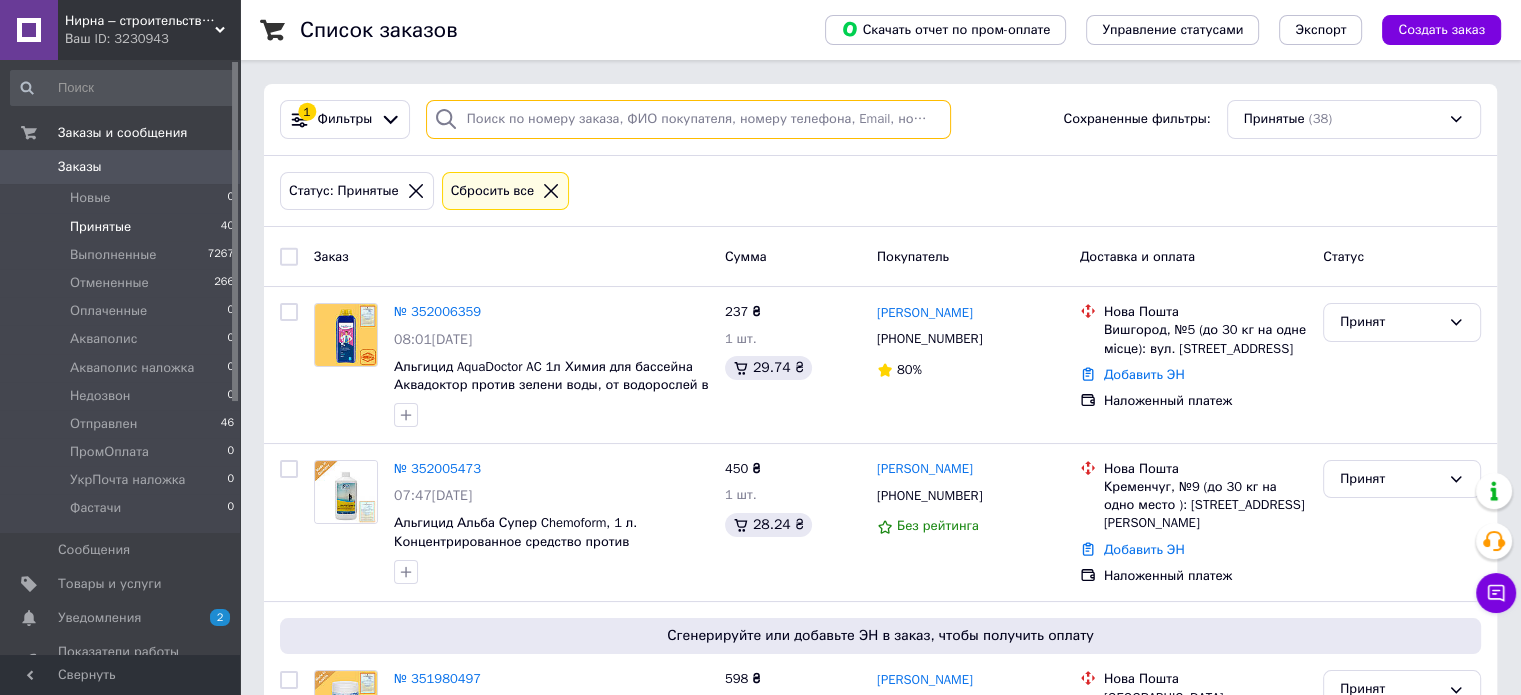 click at bounding box center [688, 119] 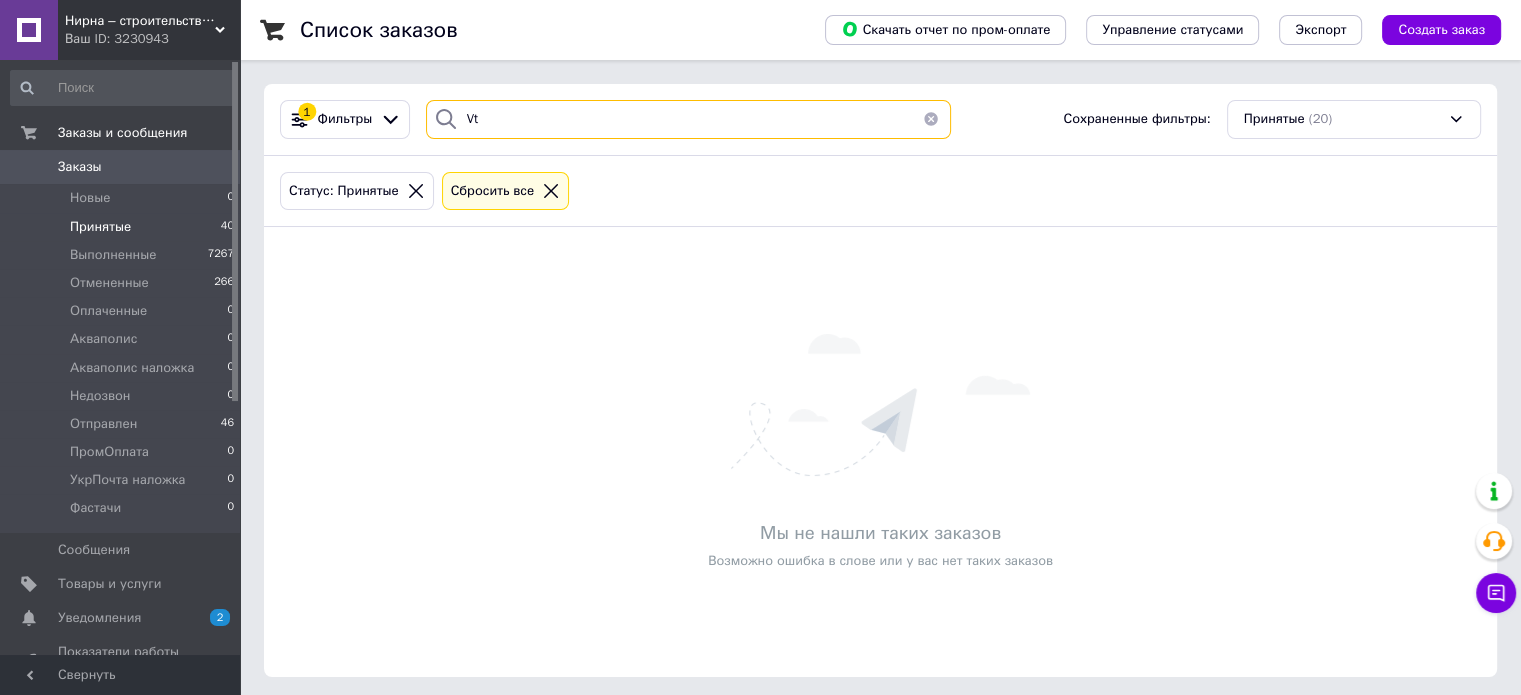 type on "V" 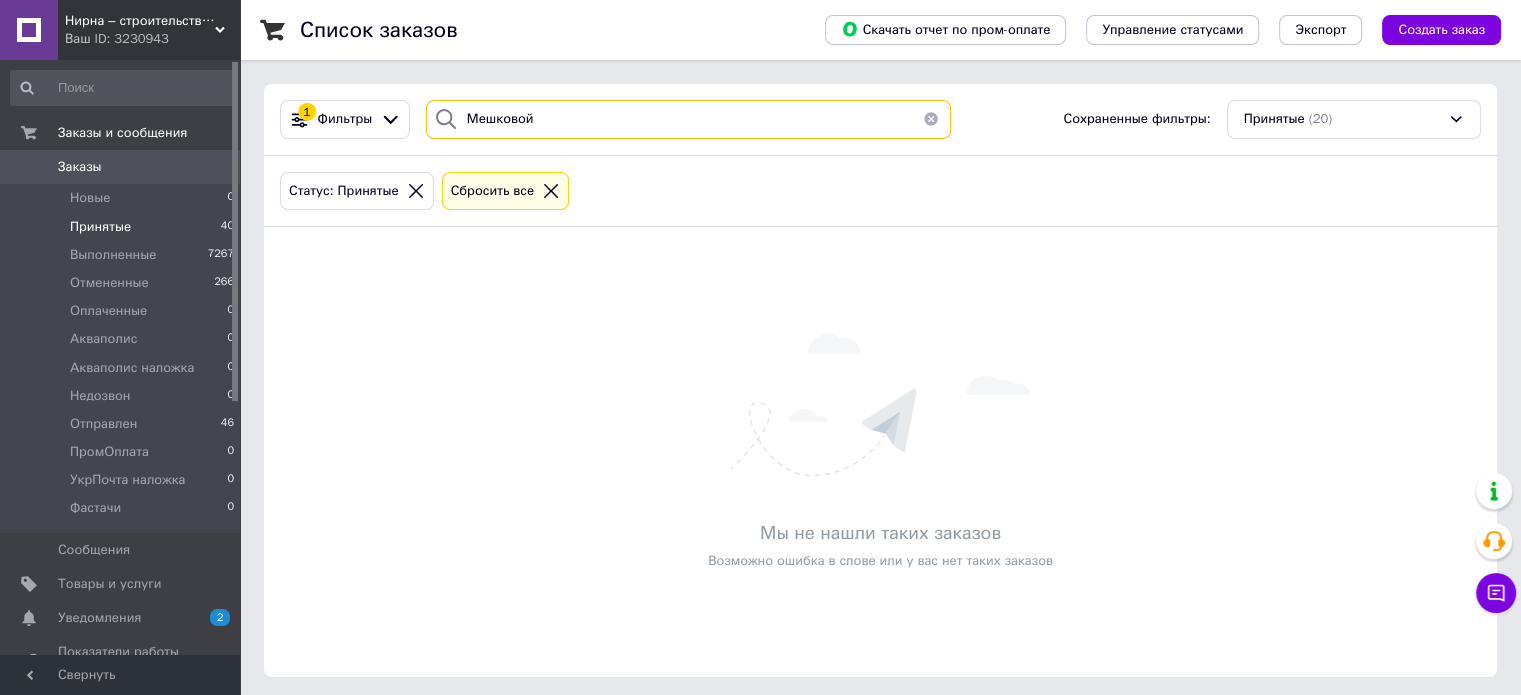 click on "Мешковой" at bounding box center (688, 119) 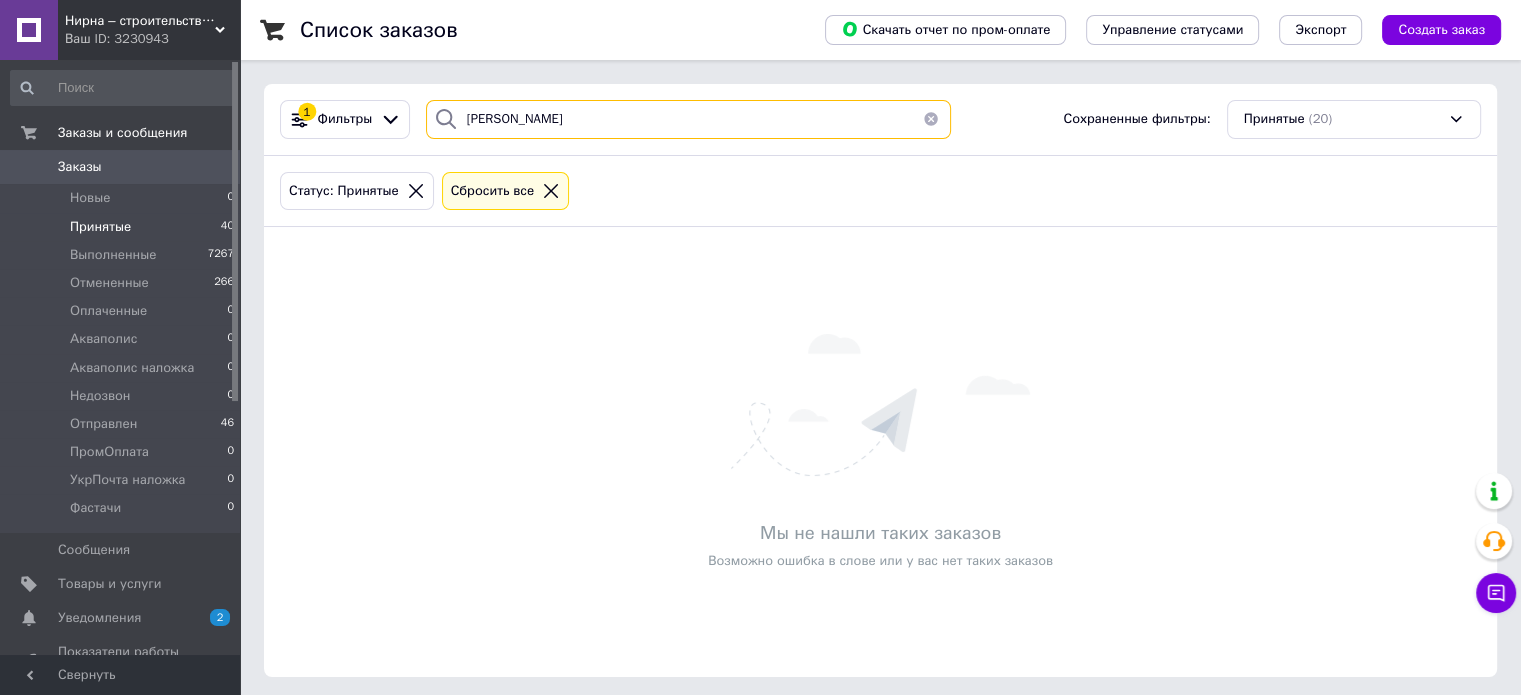 click on "Мишковой" at bounding box center [688, 119] 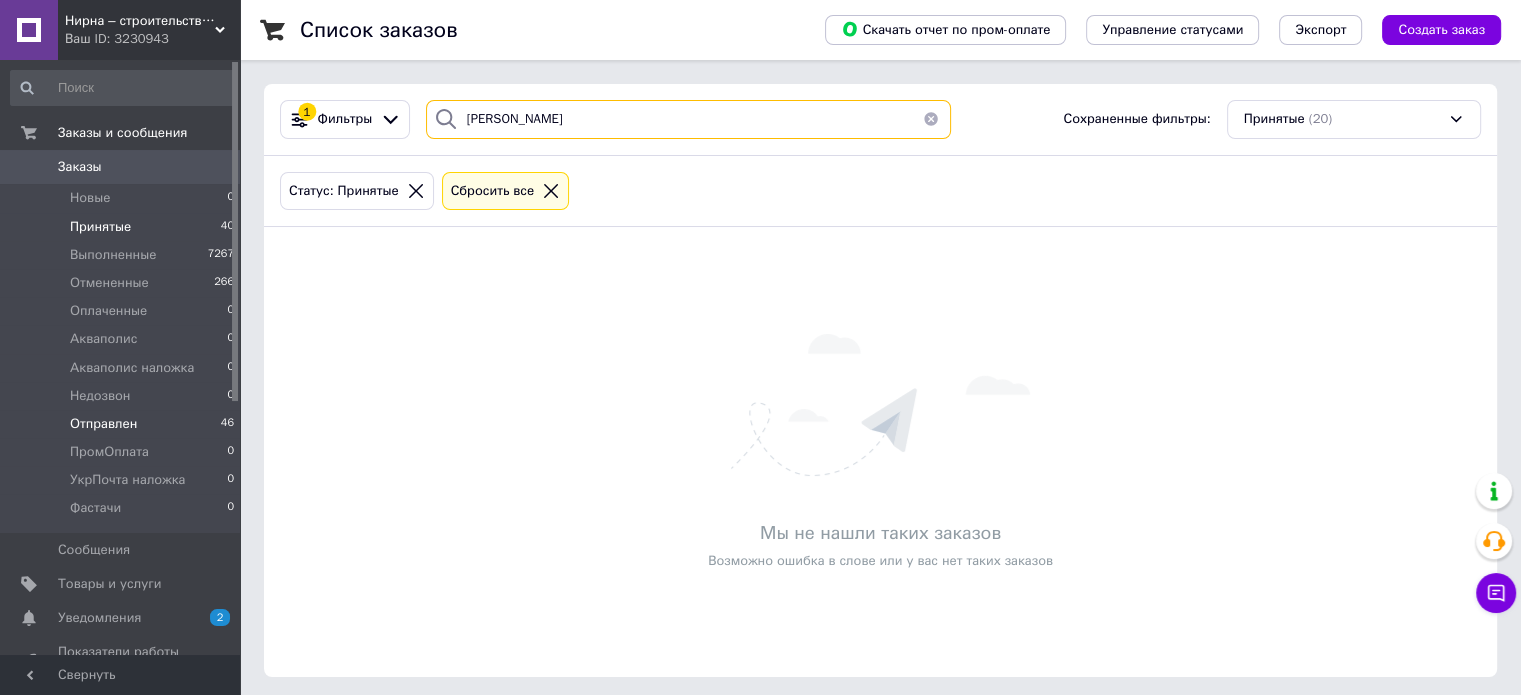 type on "Мишковой" 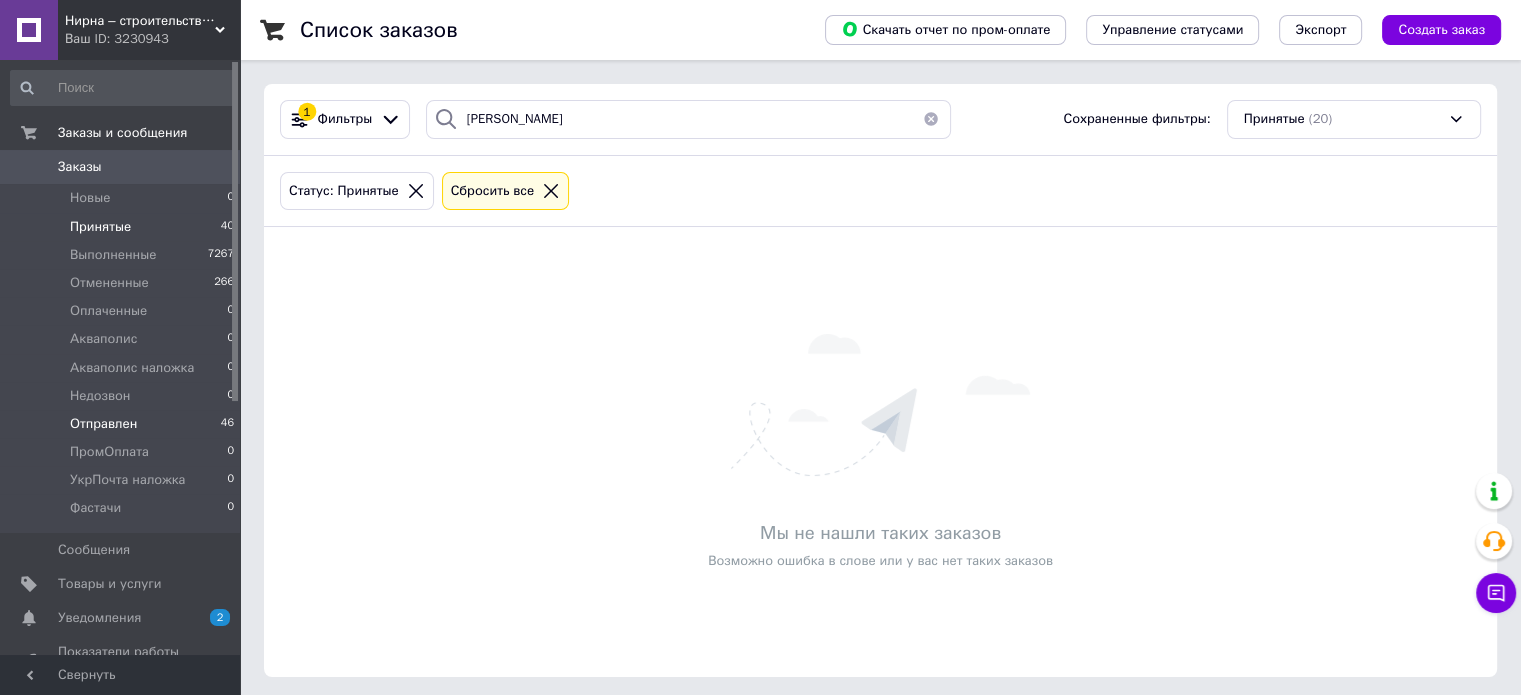 click on "Отправлен" at bounding box center [103, 424] 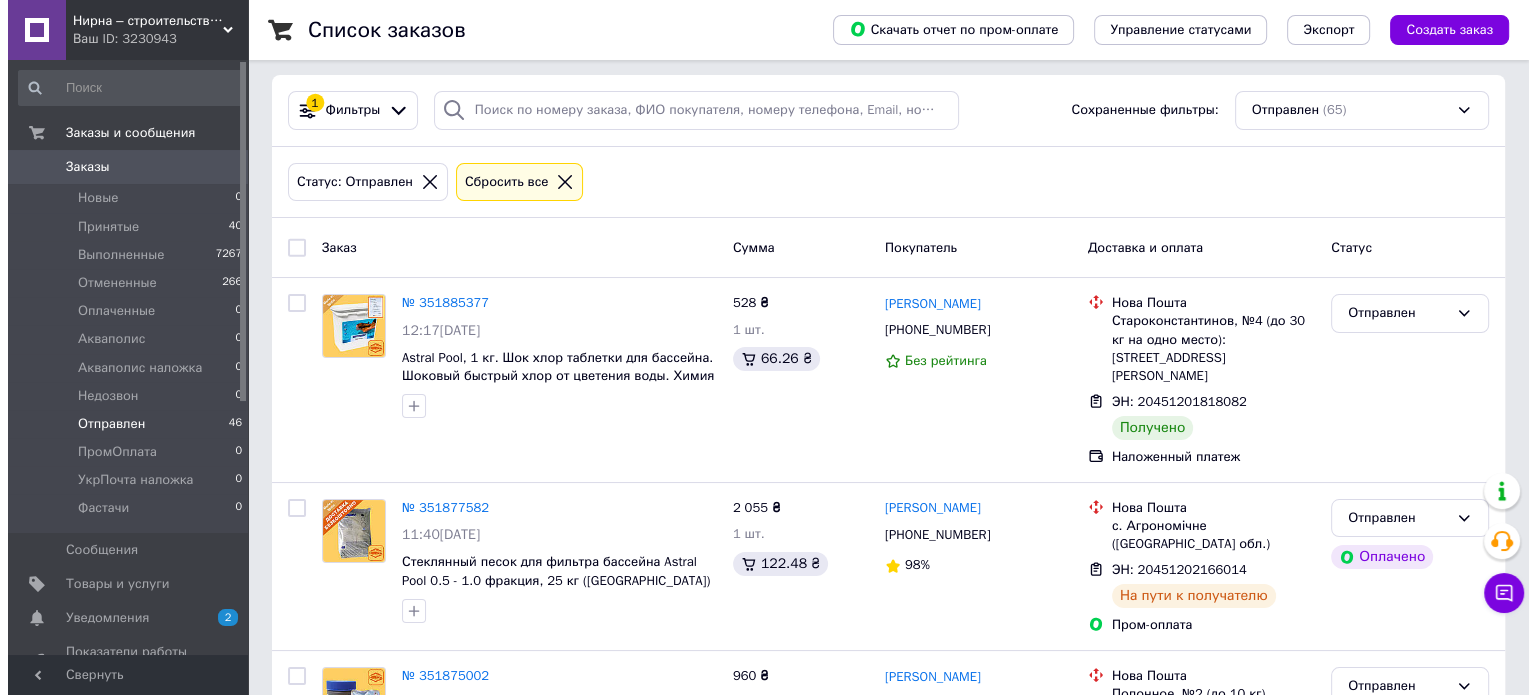scroll, scrollTop: 0, scrollLeft: 0, axis: both 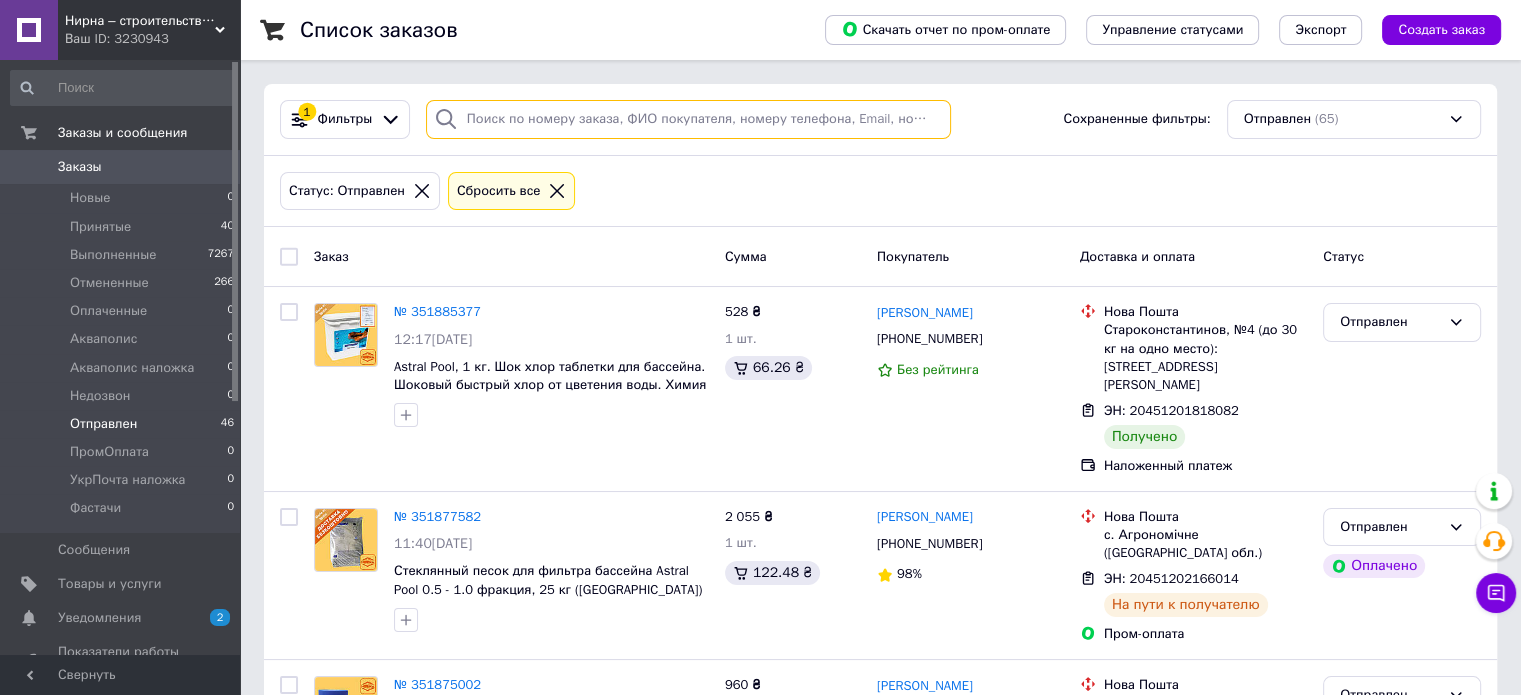 click at bounding box center (688, 119) 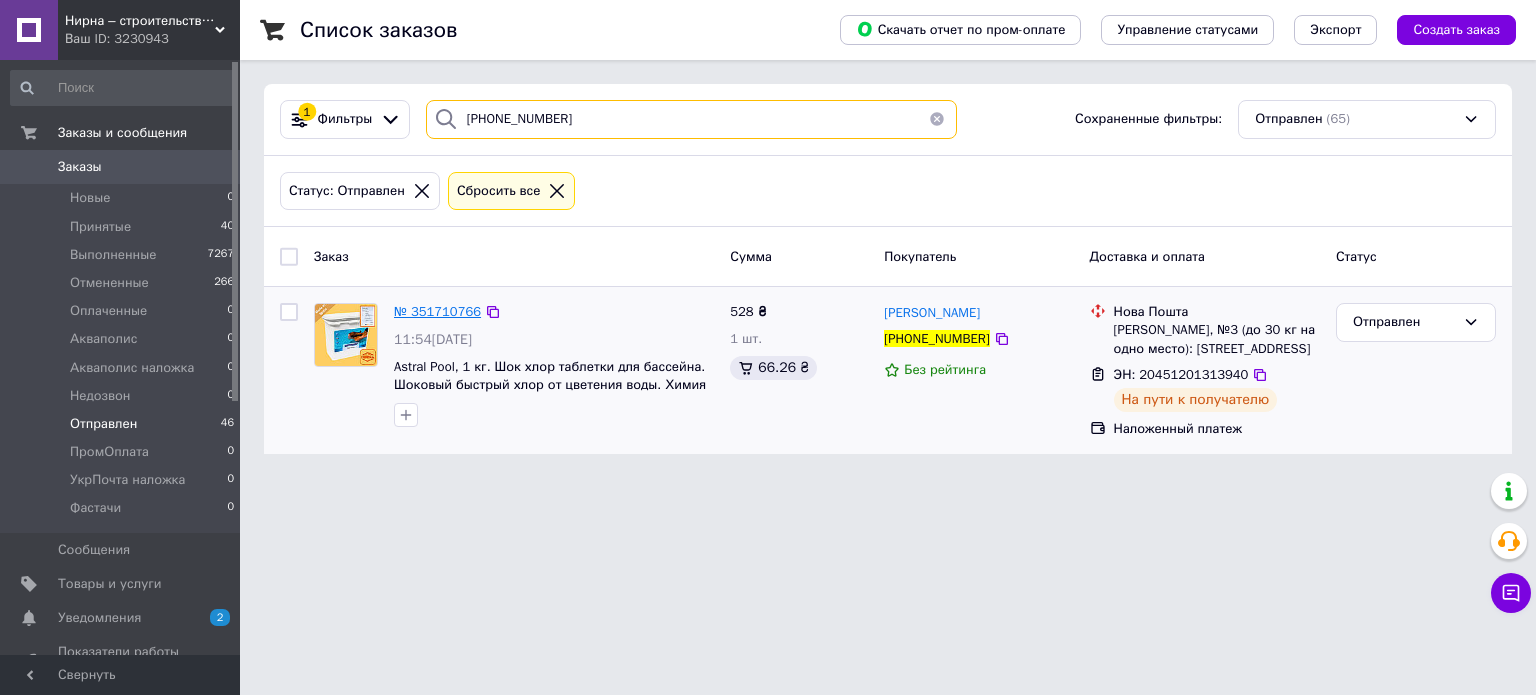 type on "[PHONE_NUMBER]" 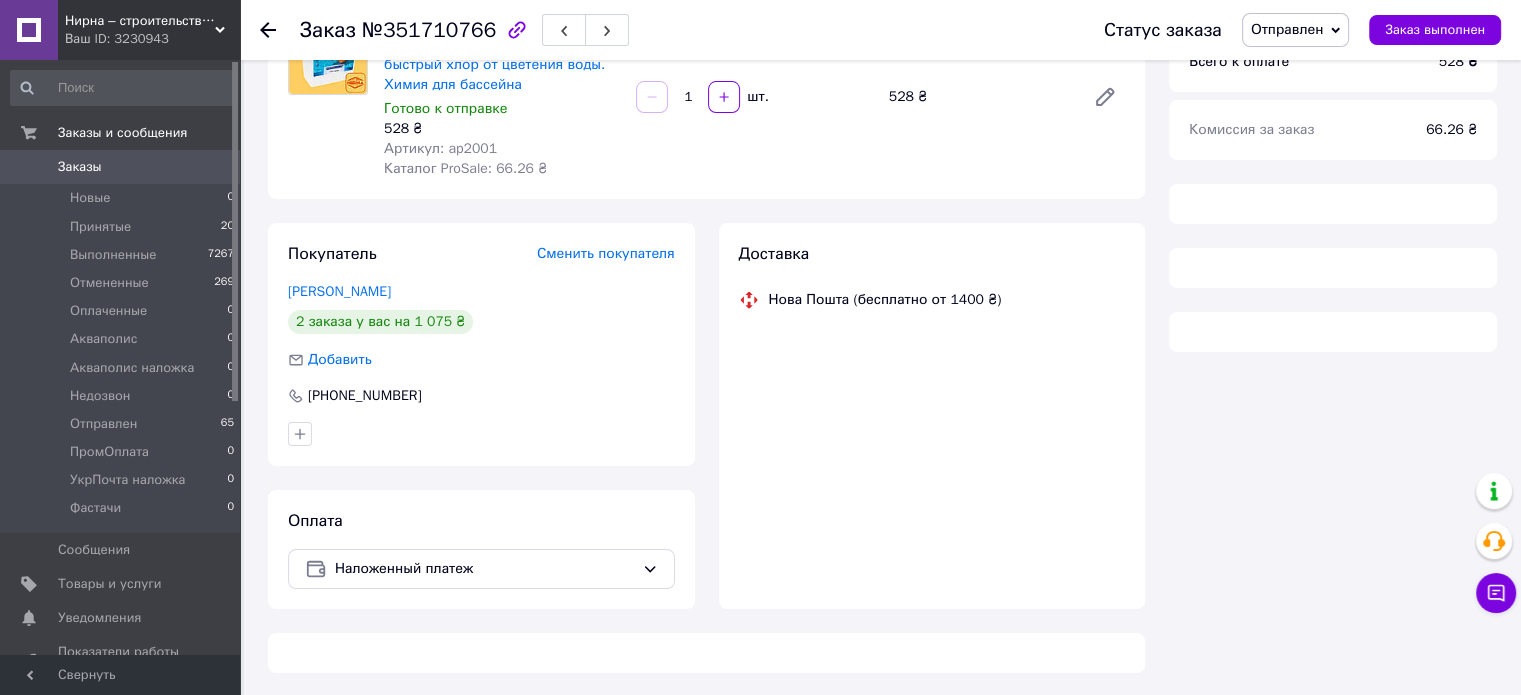 scroll, scrollTop: 218, scrollLeft: 0, axis: vertical 